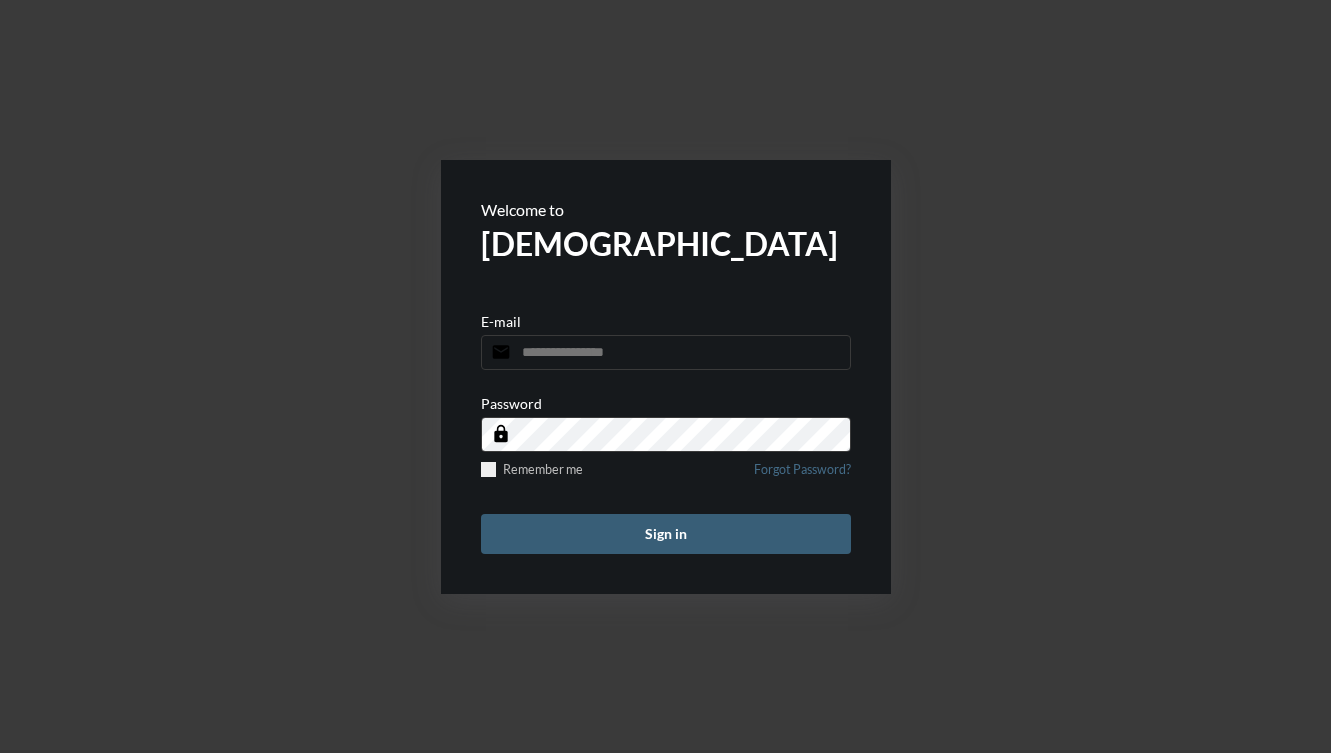 scroll, scrollTop: 0, scrollLeft: 0, axis: both 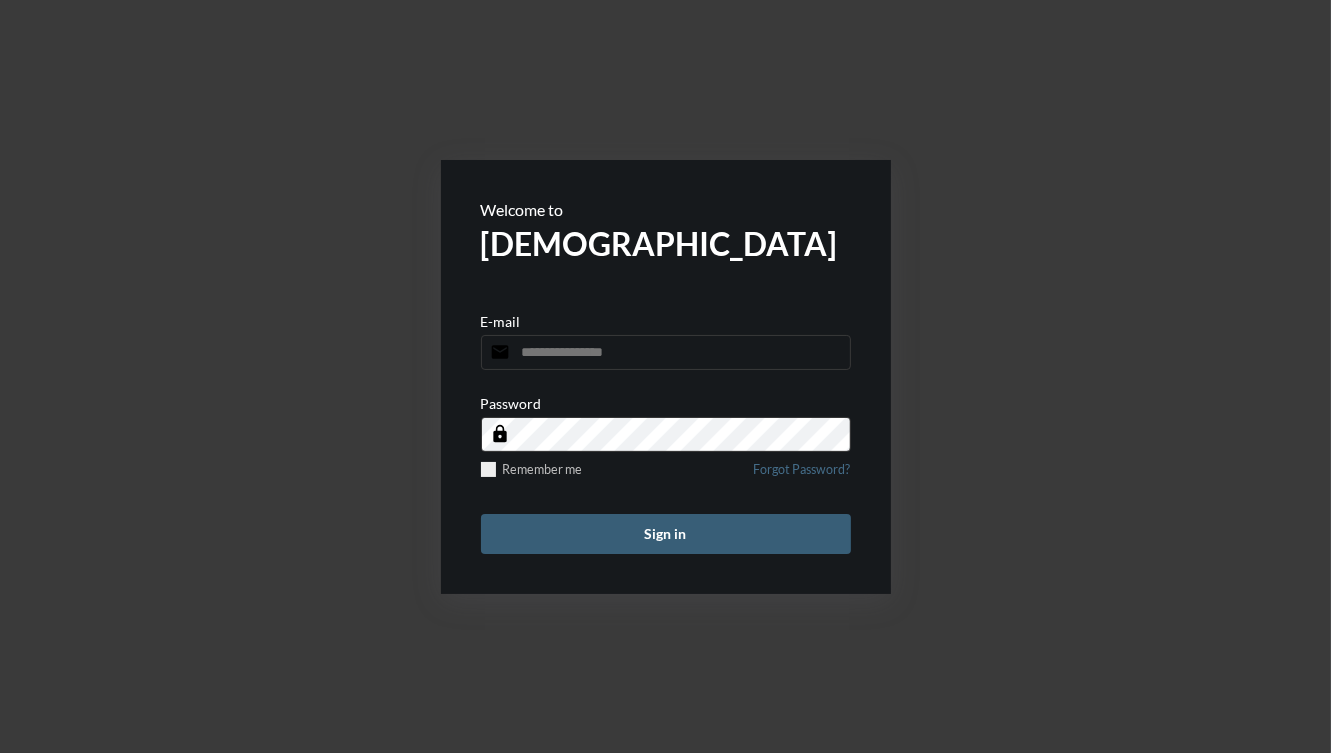 type on "**********" 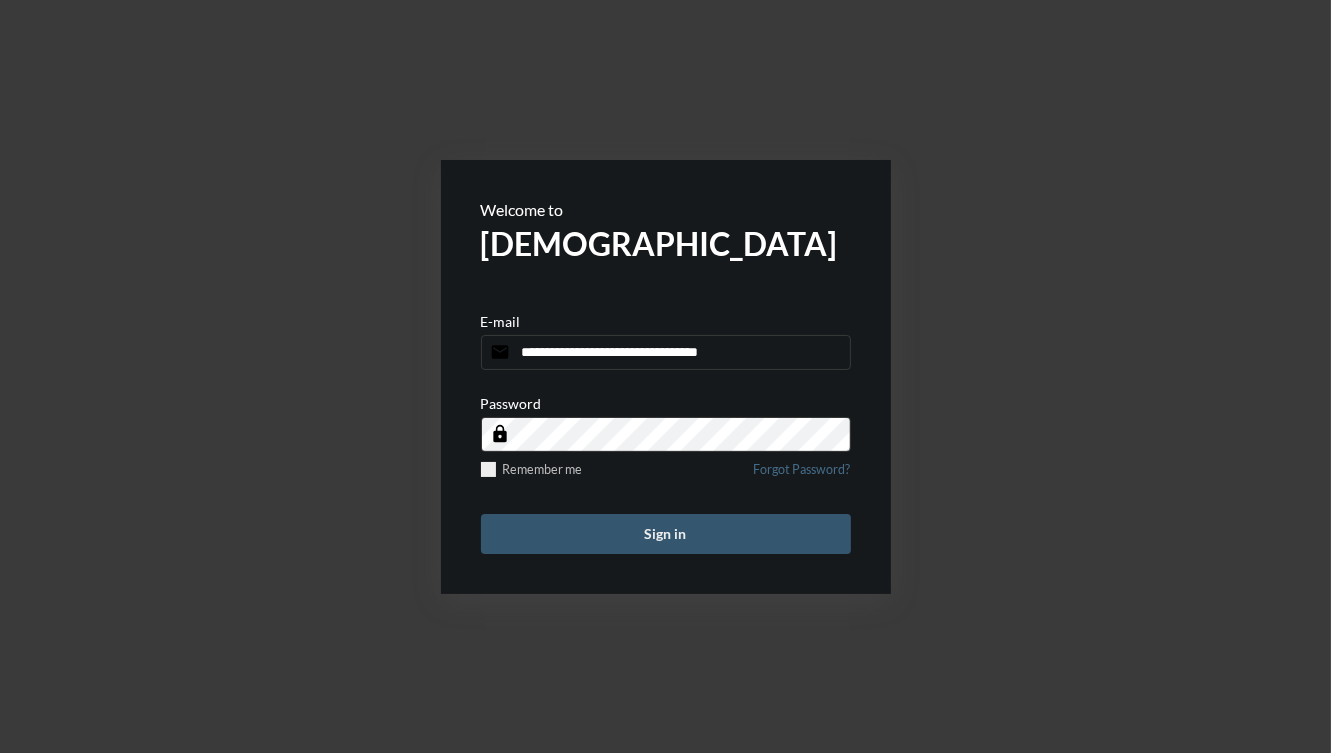 click on "Sign in" at bounding box center [666, 534] 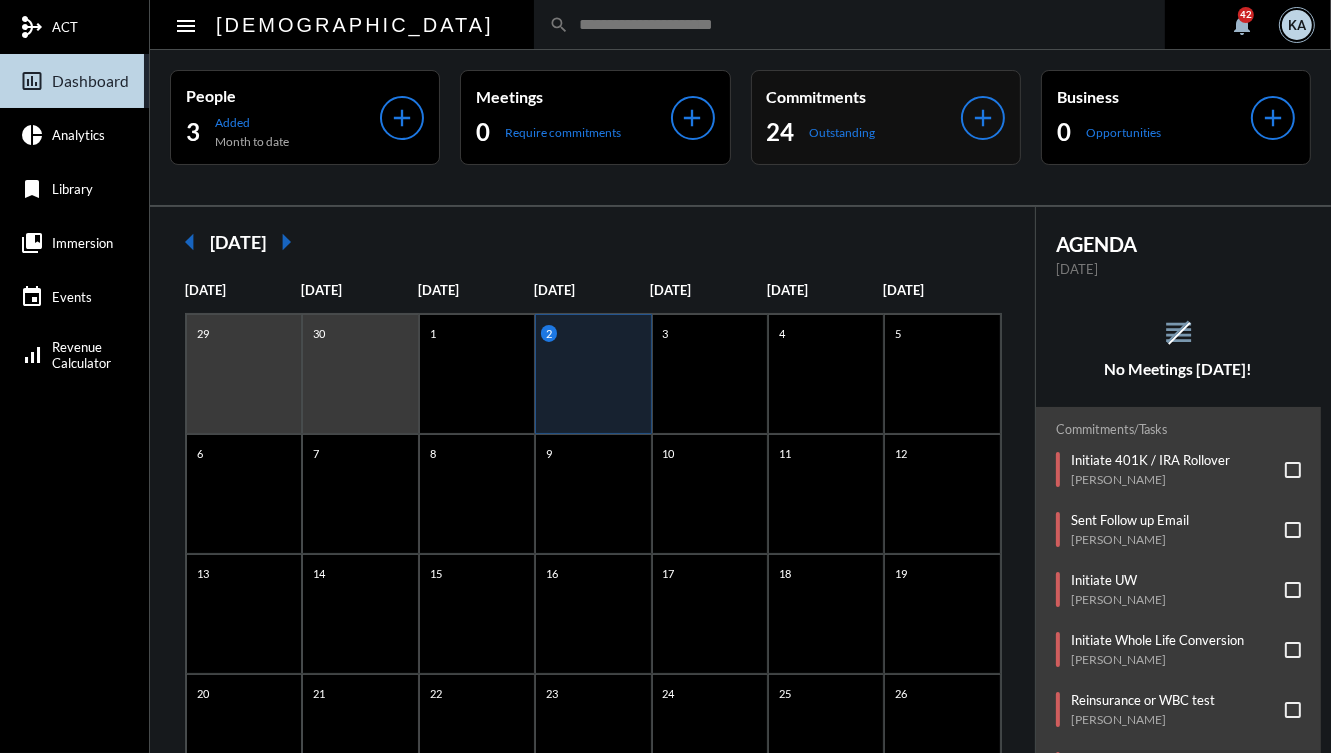 click on "24" 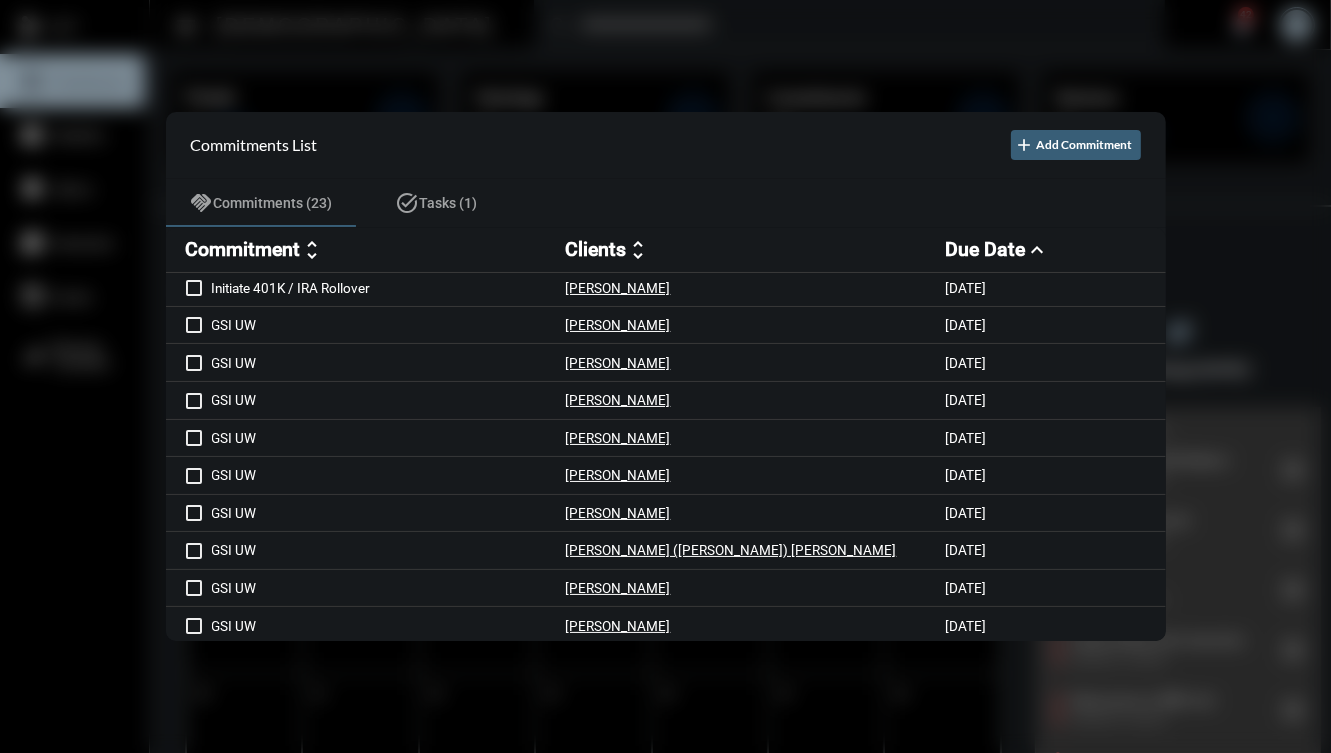 scroll, scrollTop: 0, scrollLeft: 0, axis: both 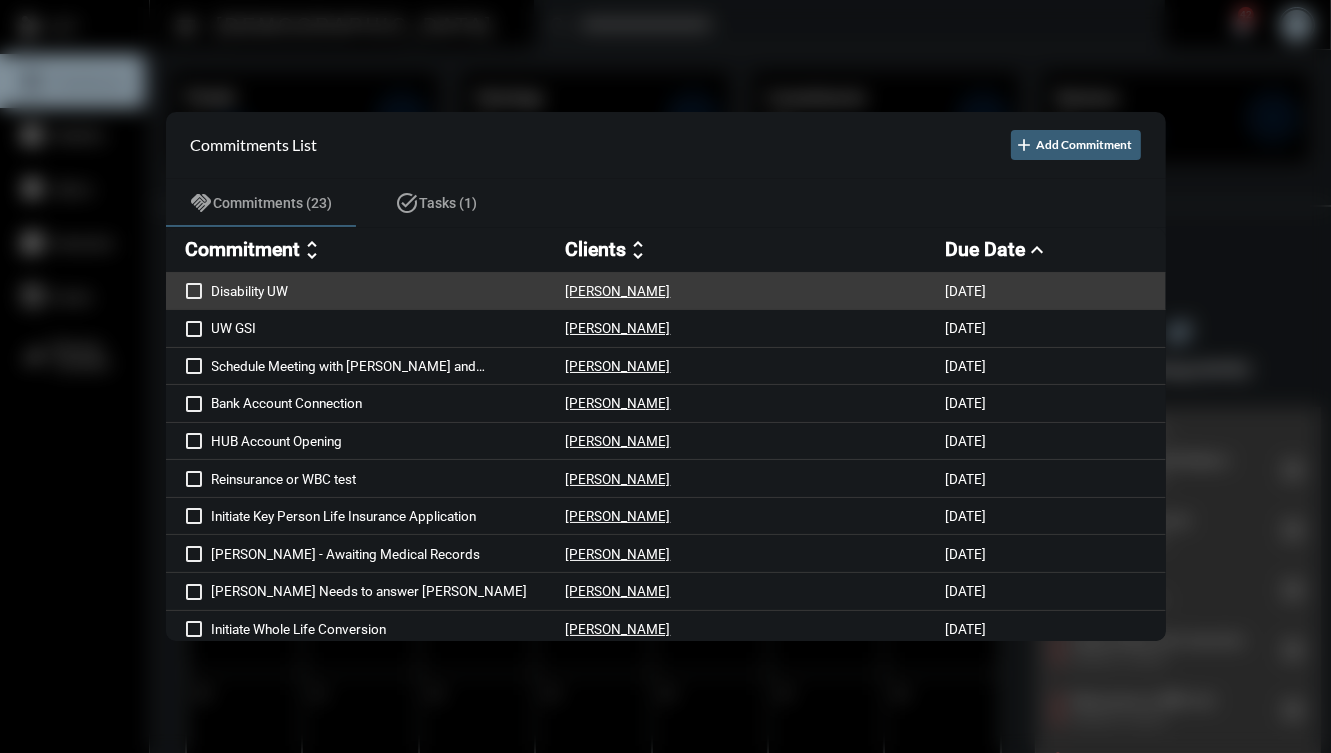 click on "Disability UW   Yi Wen Li  7/2/25" at bounding box center (666, 292) 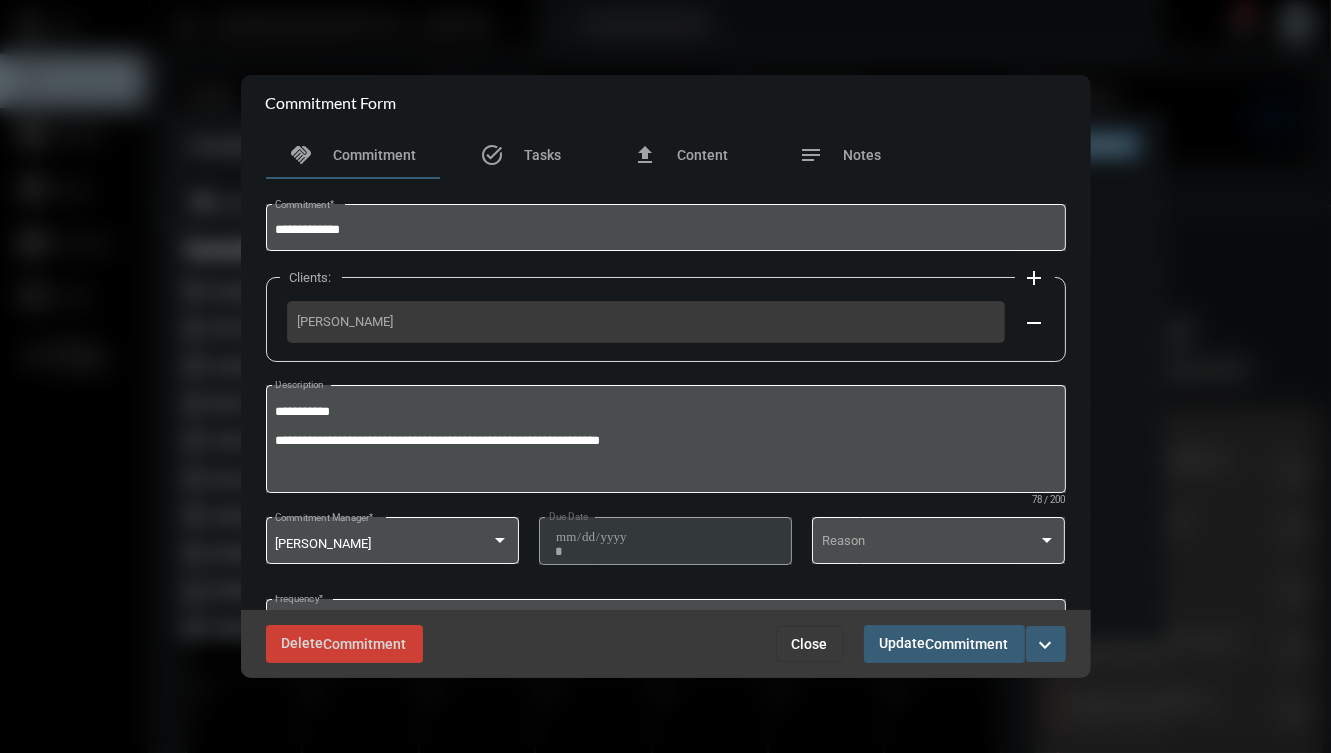 click on "Close" at bounding box center (810, 644) 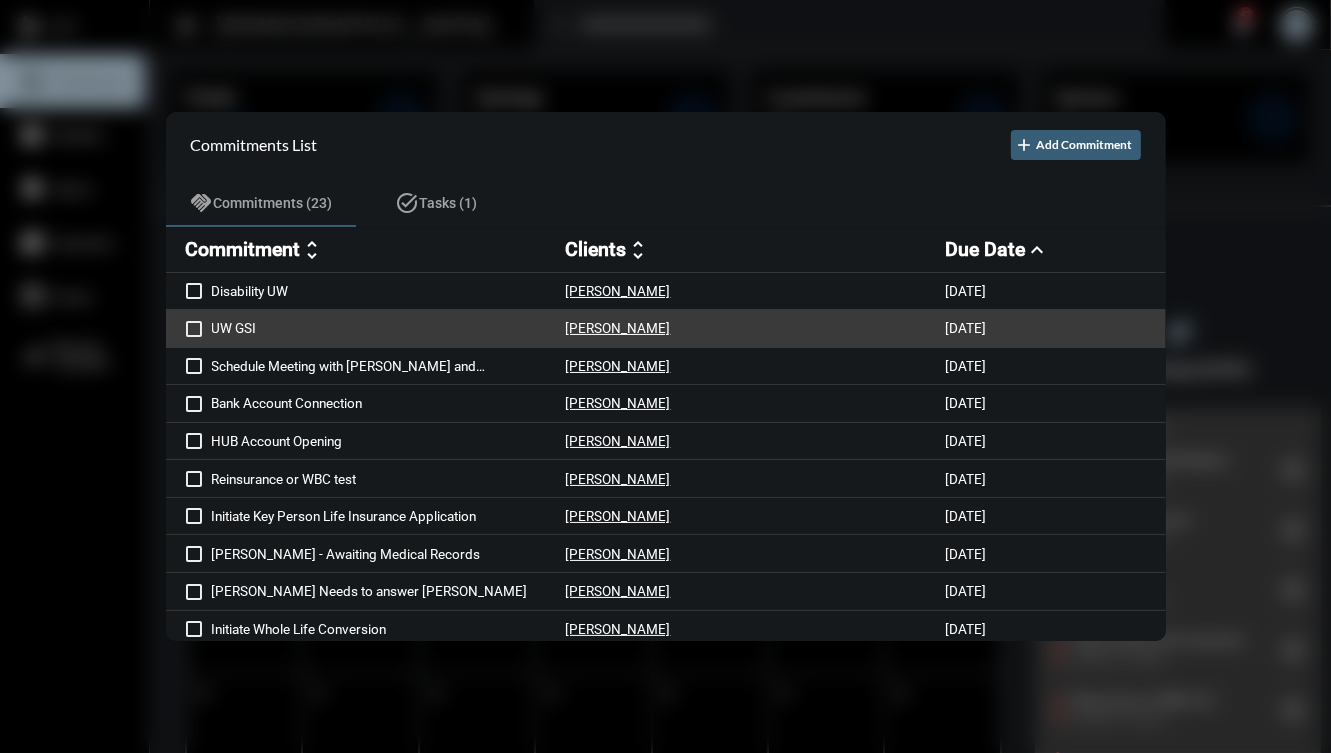 click on "UW GSI   Rhea Verma  7/2/25" at bounding box center [666, 329] 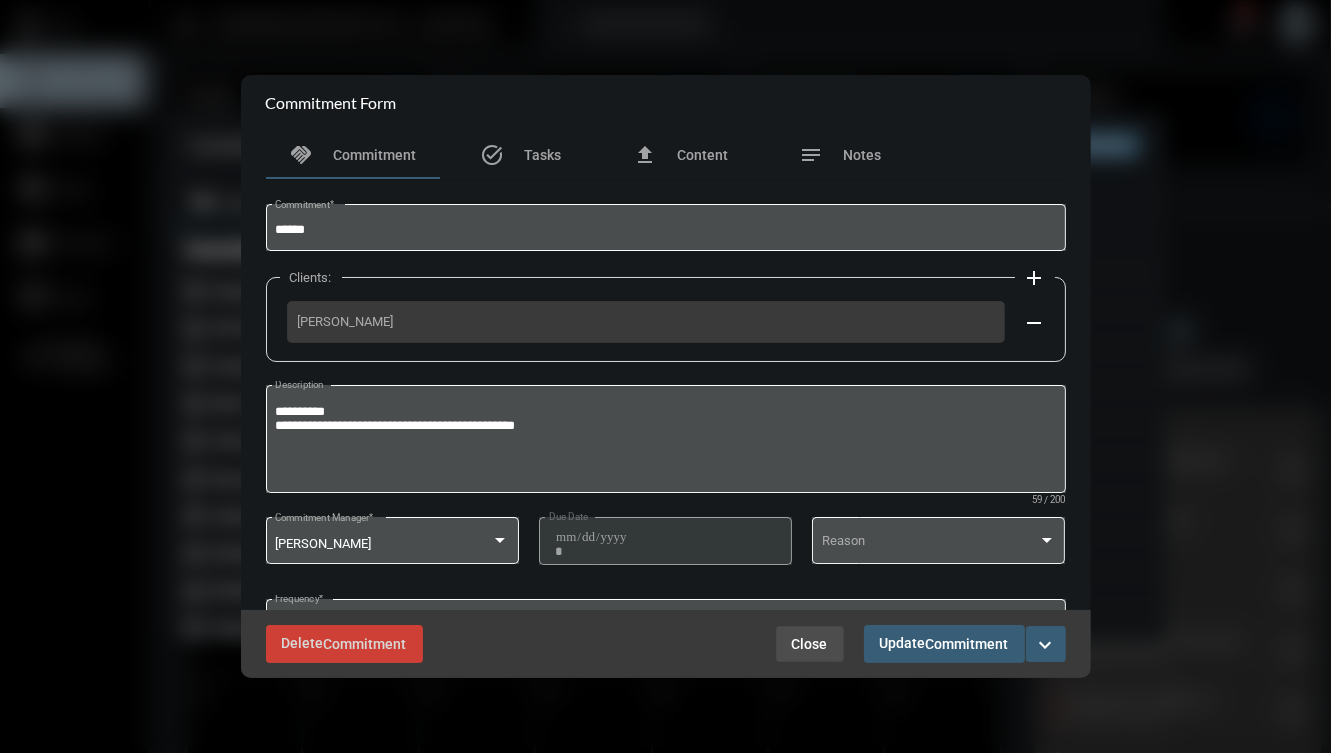 click on "Close" at bounding box center [810, 644] 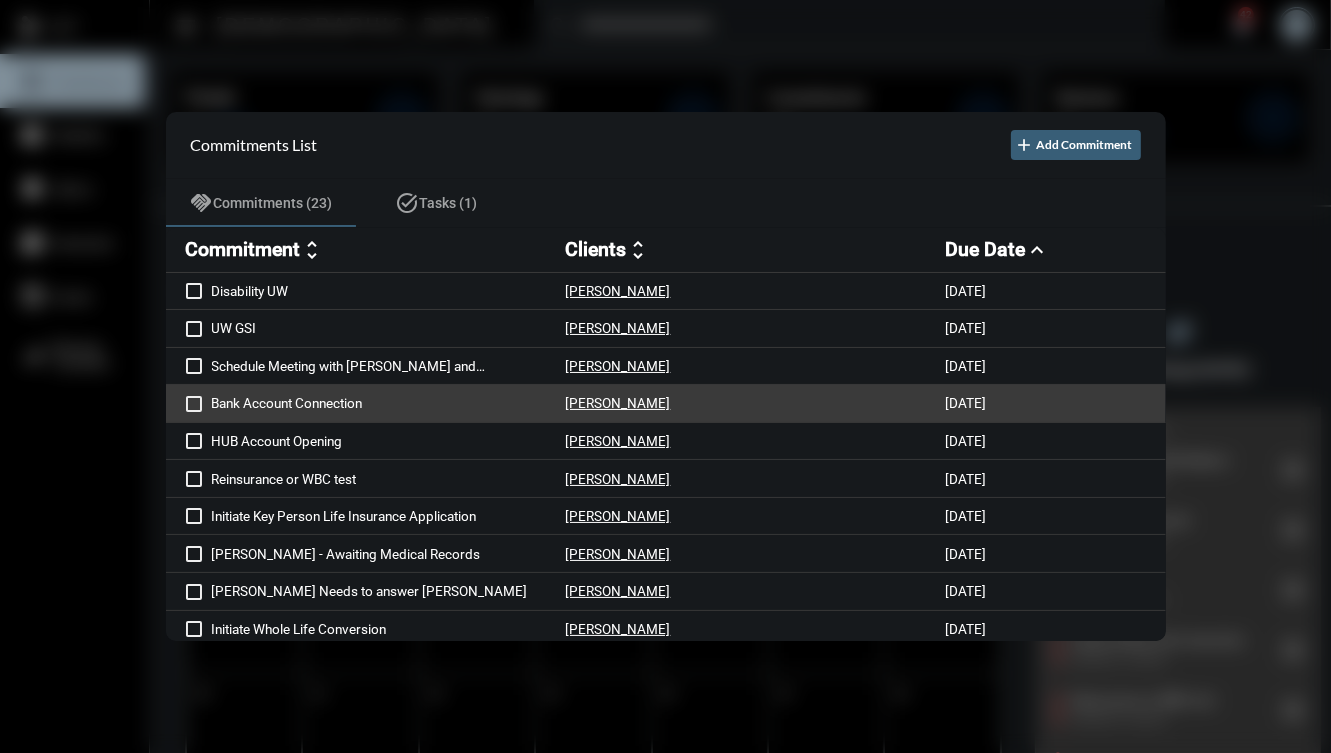 click on "Bank Account Connection" at bounding box center [389, 403] 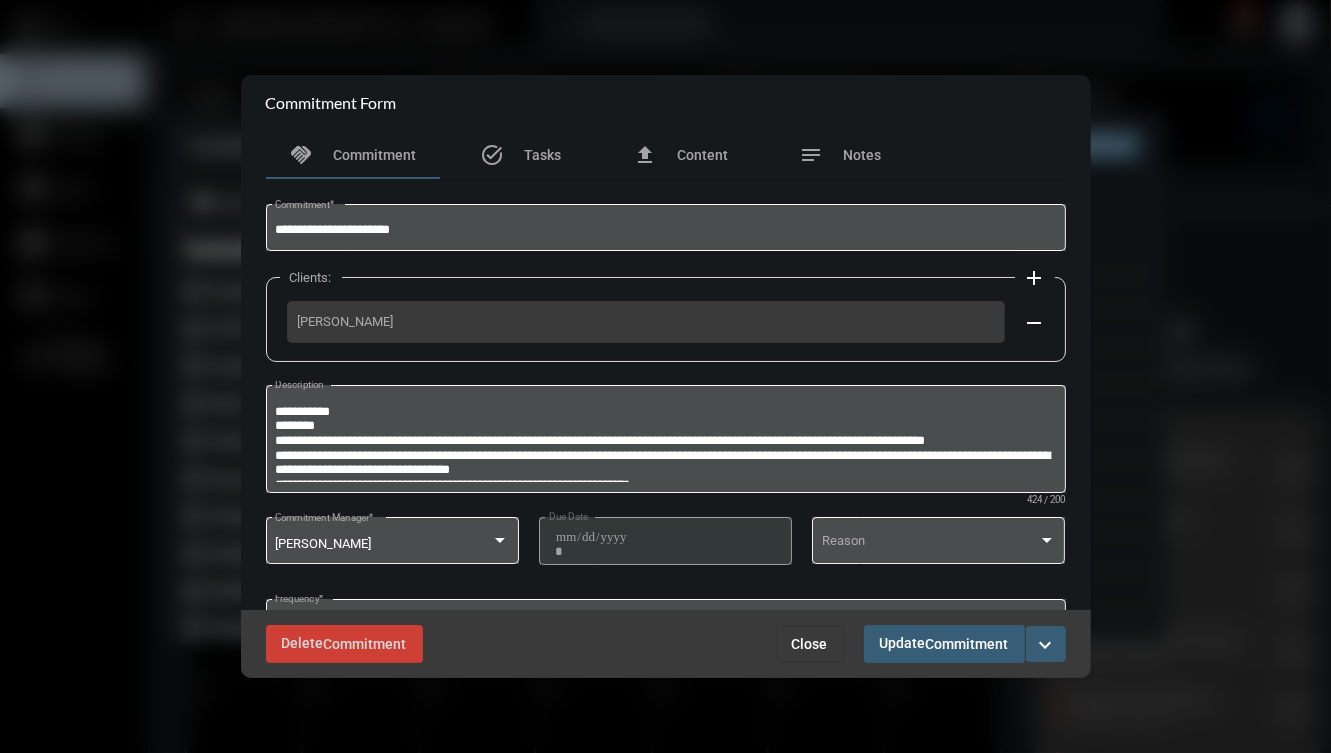 click on "expand_more" at bounding box center (1046, 645) 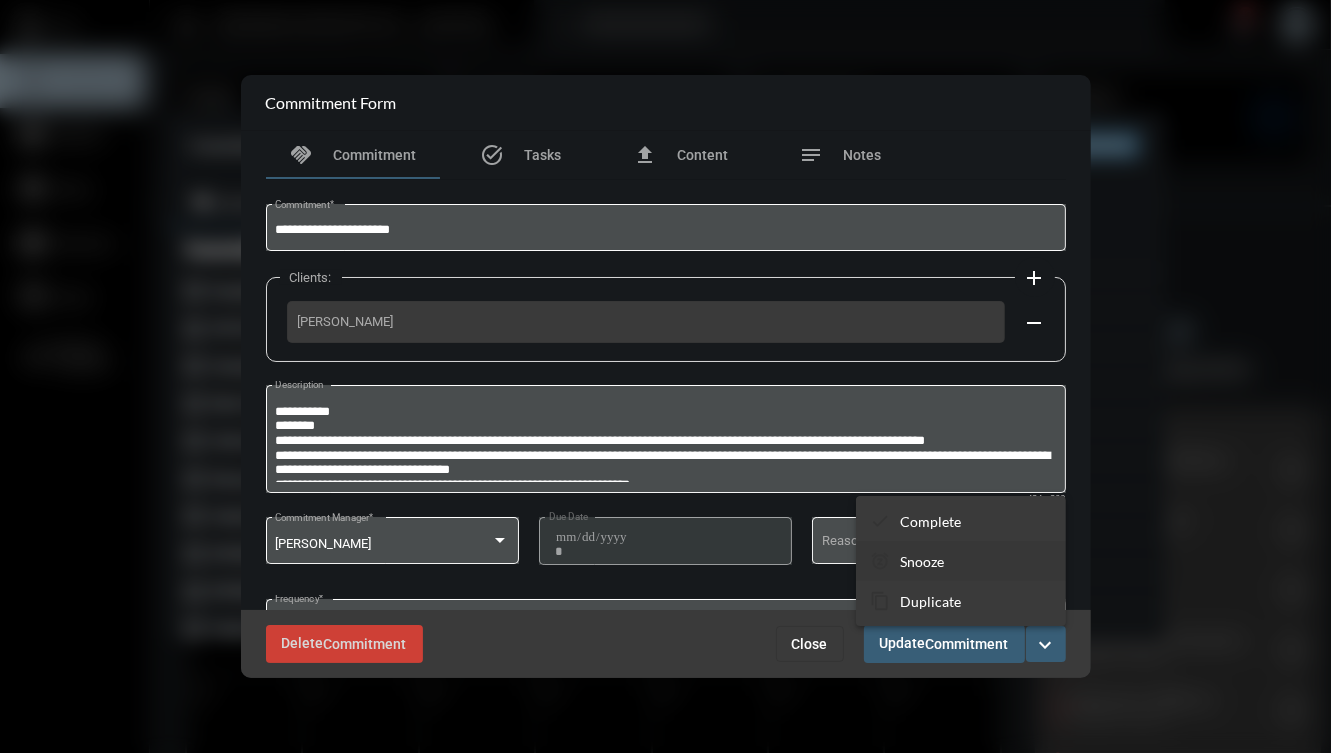 click on "snooze Snooze" at bounding box center [961, 561] 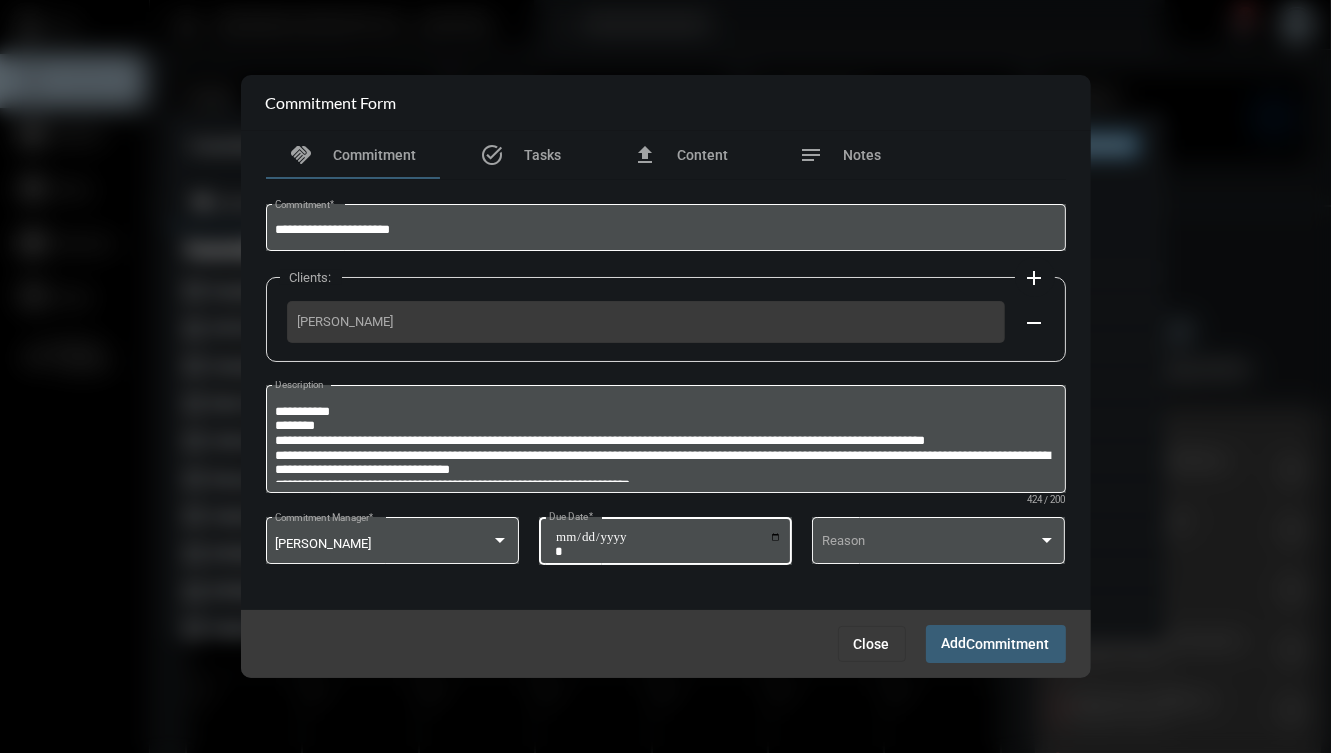 click on "**********" at bounding box center (668, 544) 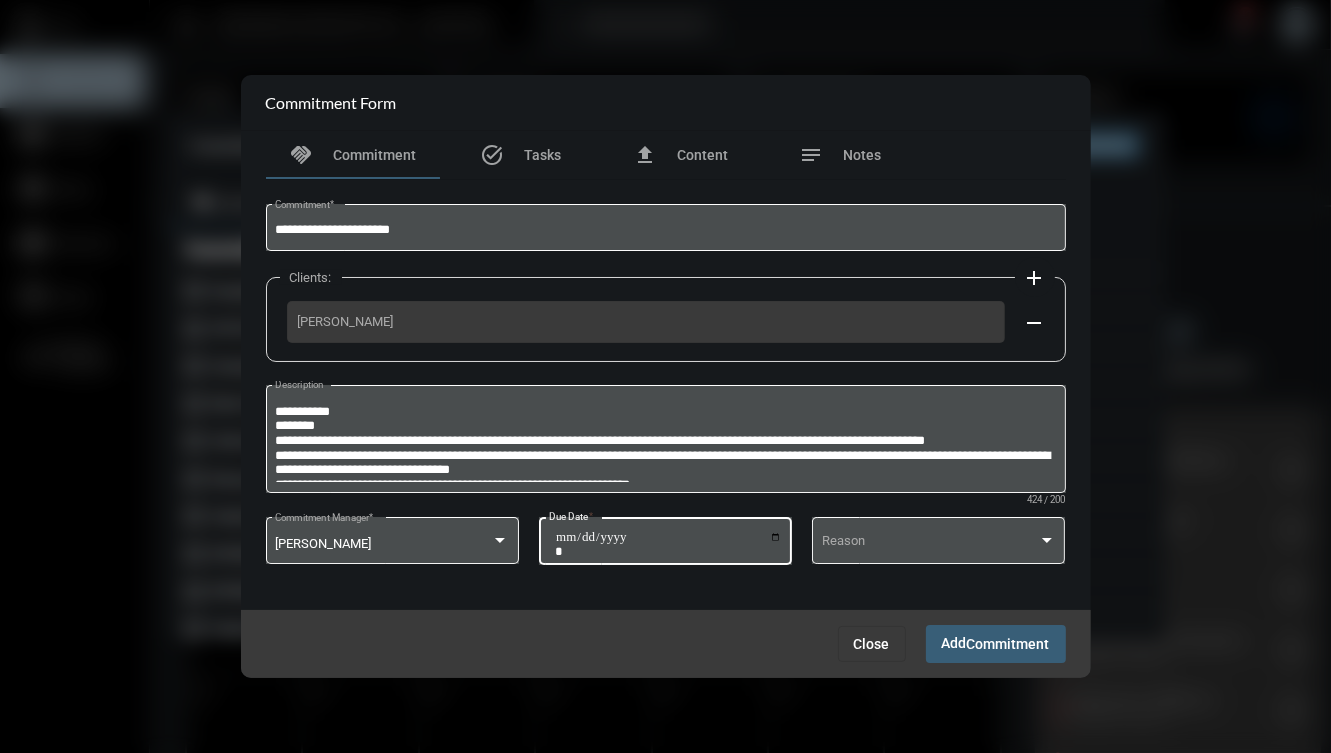 type on "**********" 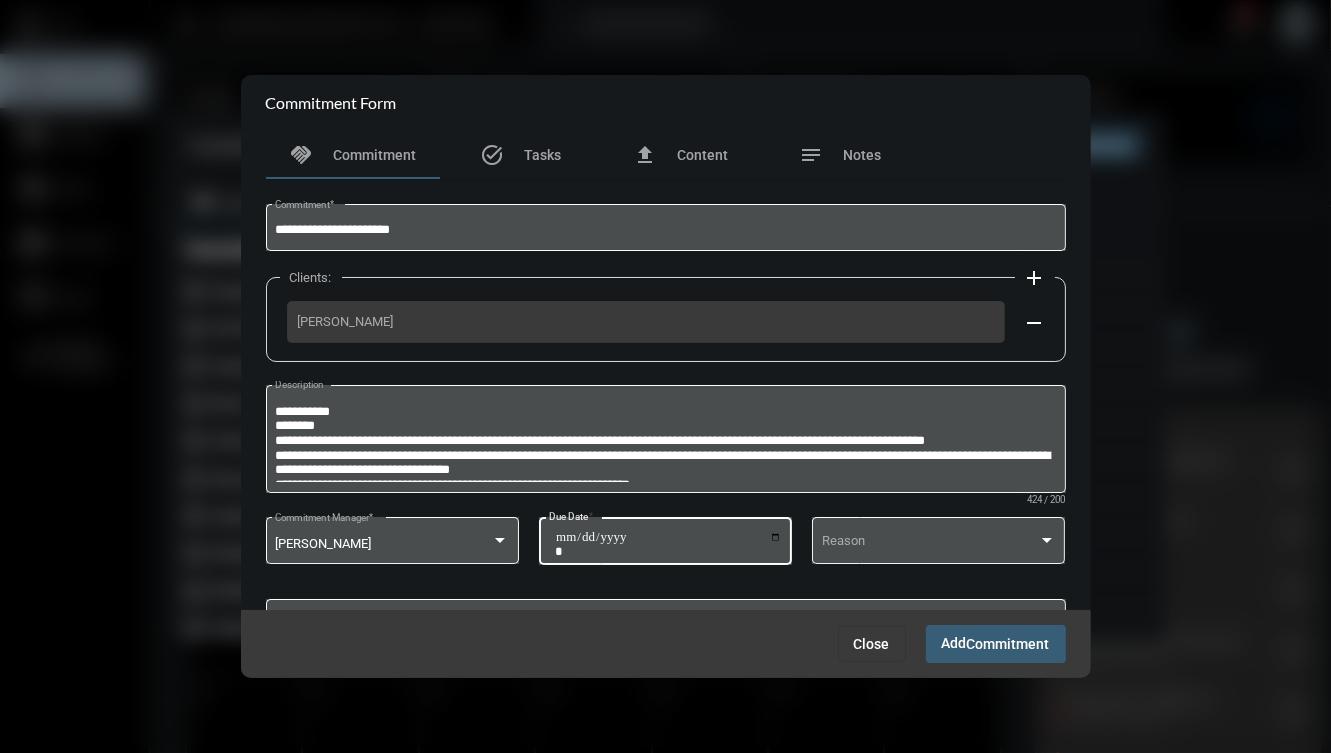 click on "Add   Commitment" at bounding box center (996, 643) 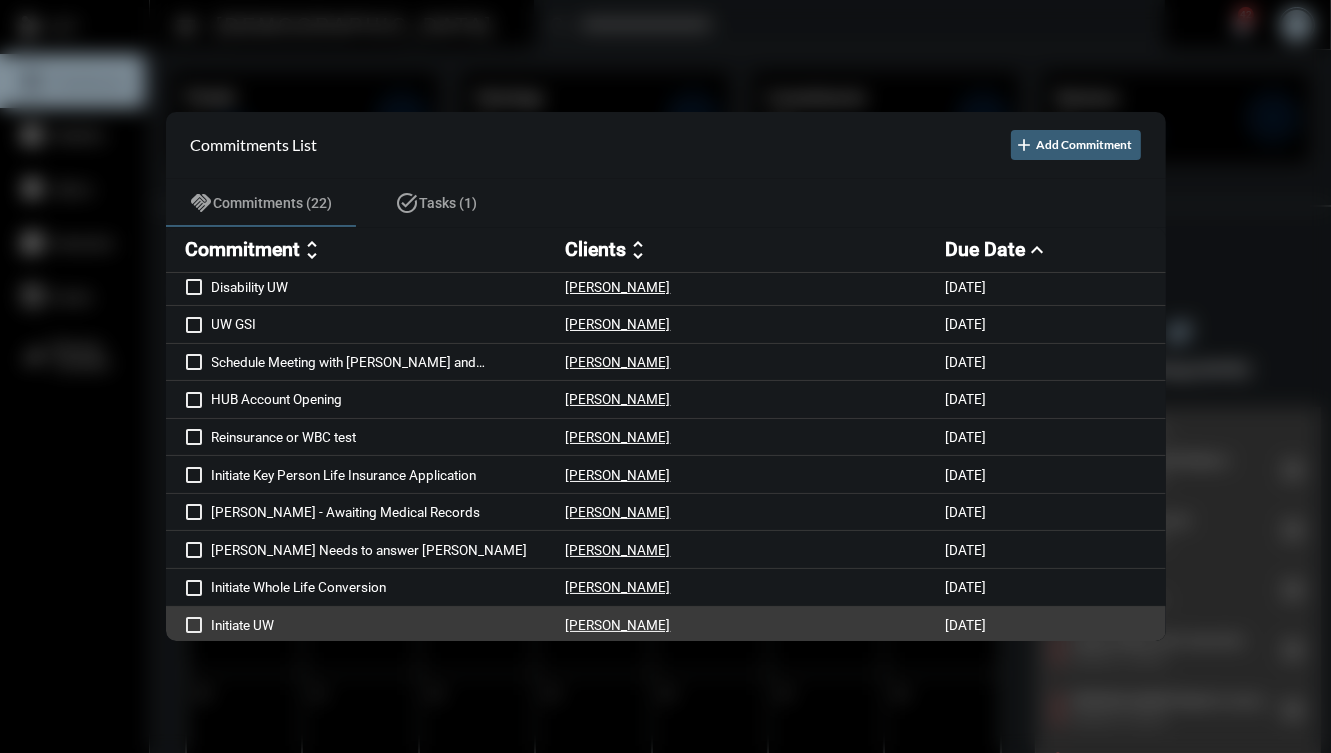 scroll, scrollTop: 73, scrollLeft: 0, axis: vertical 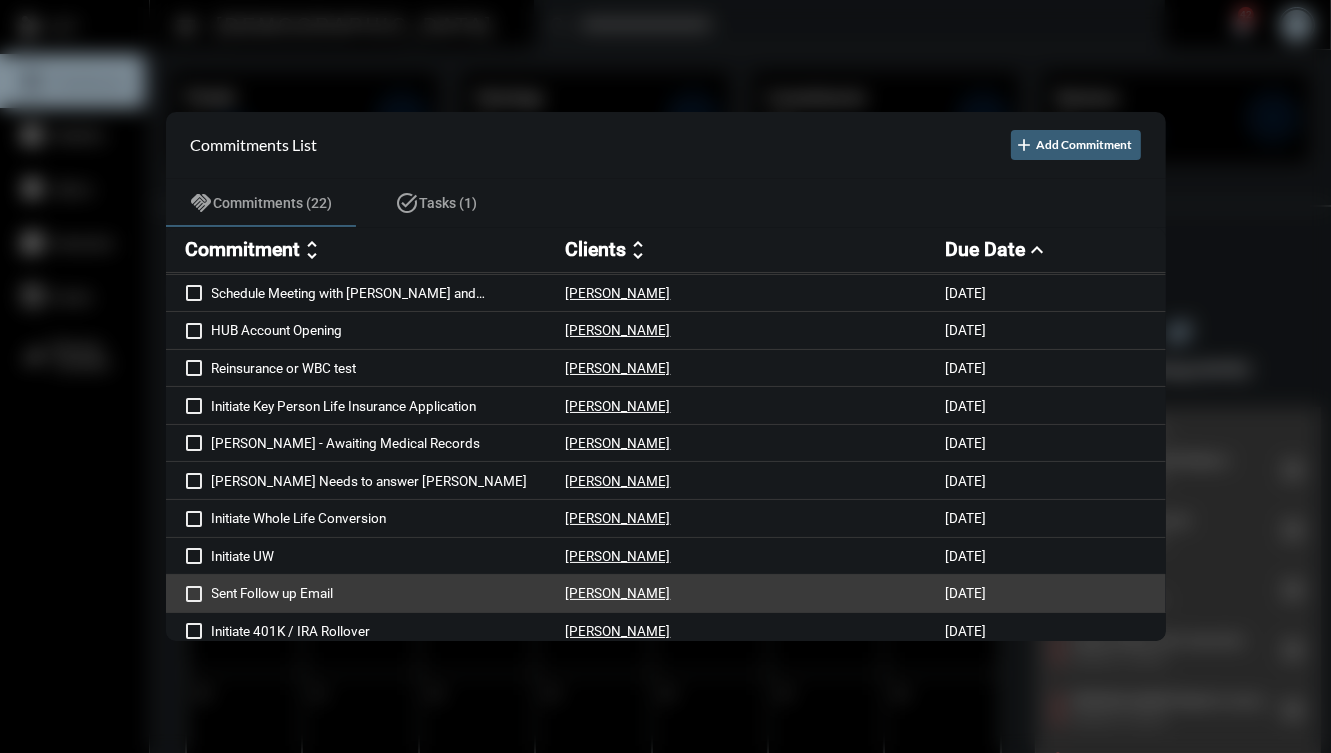 click on "Ryan Cuerdon" at bounding box center (756, 593) 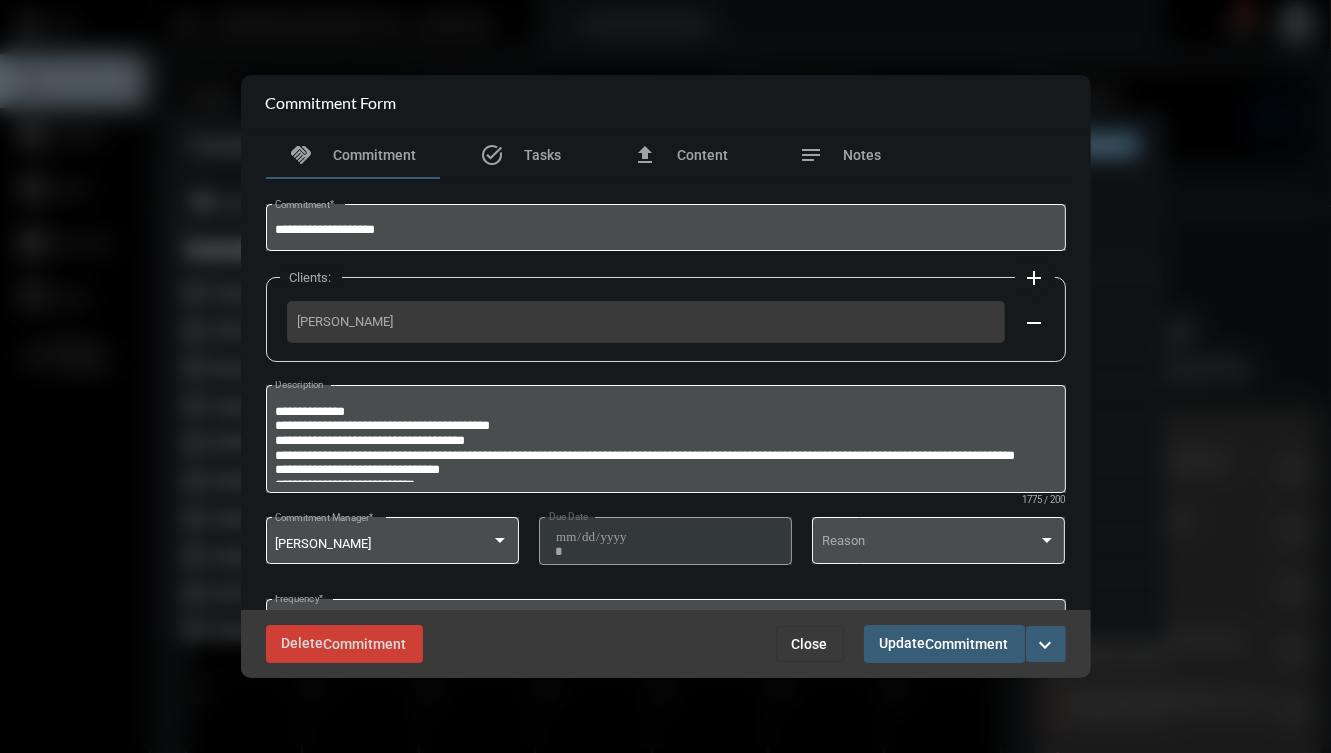 click on "expand_more" at bounding box center (1046, 645) 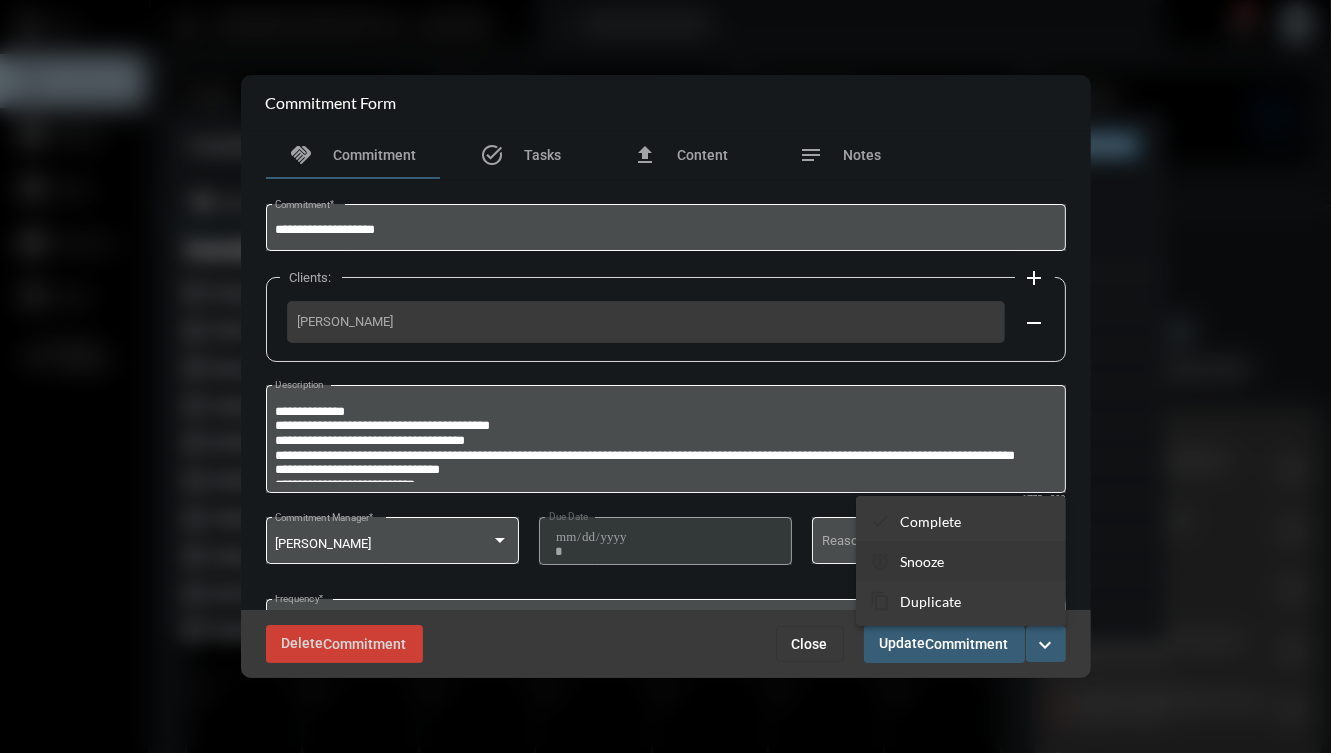 click on "snooze Snooze" at bounding box center (961, 561) 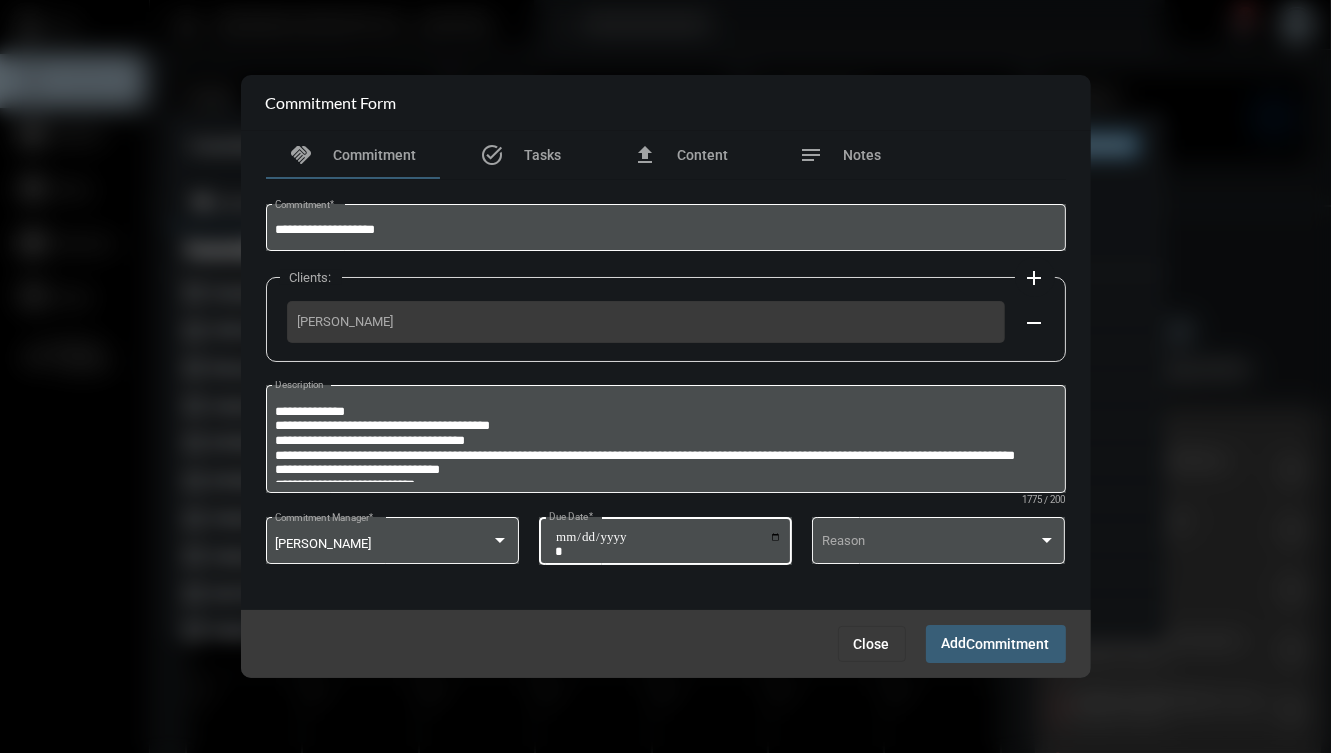 click on "**********" at bounding box center [668, 544] 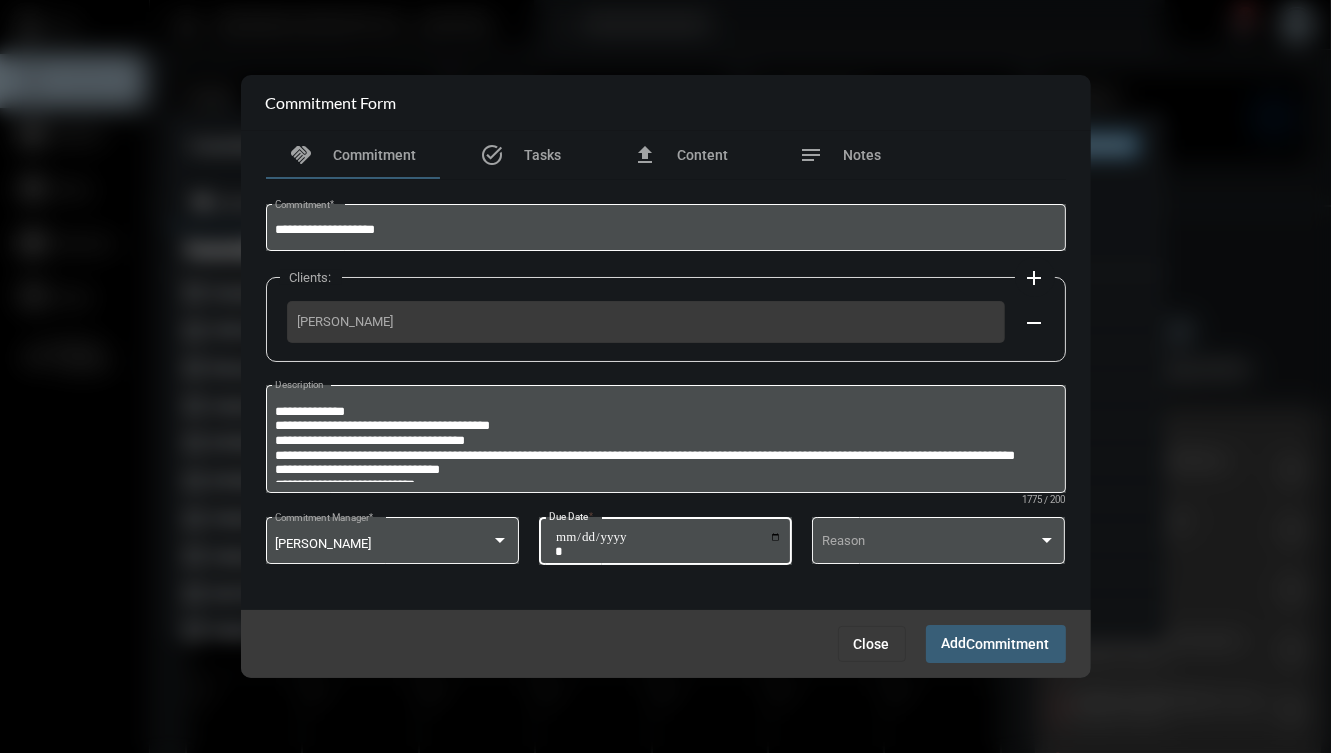 type on "**********" 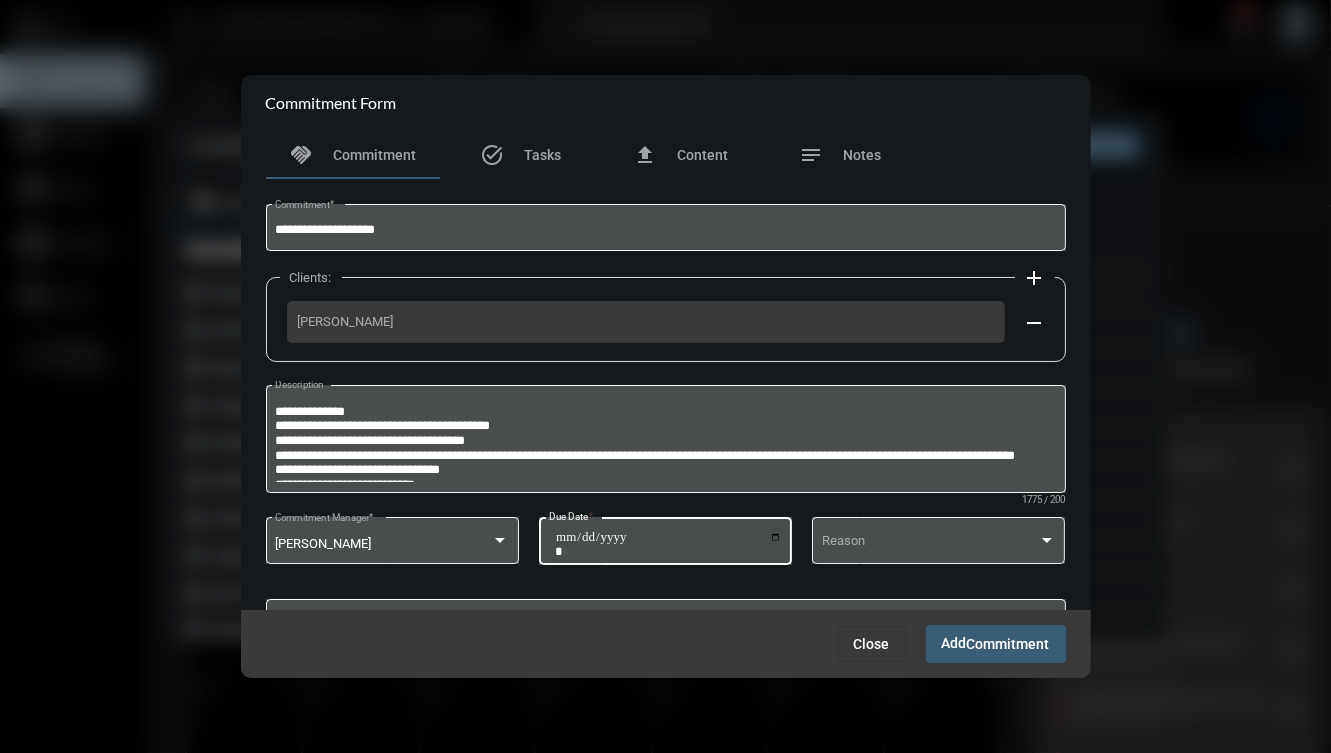 click on "Commitment" at bounding box center [1008, 645] 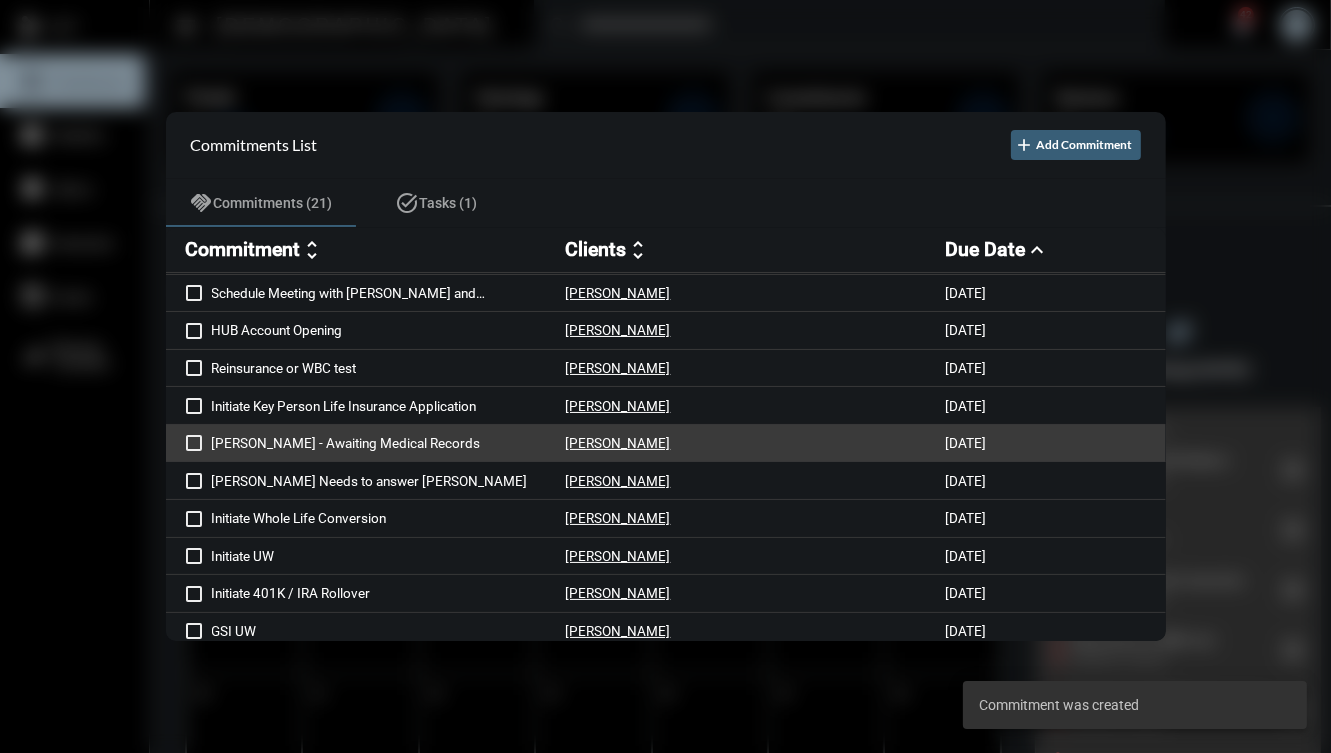 scroll, scrollTop: 0, scrollLeft: 0, axis: both 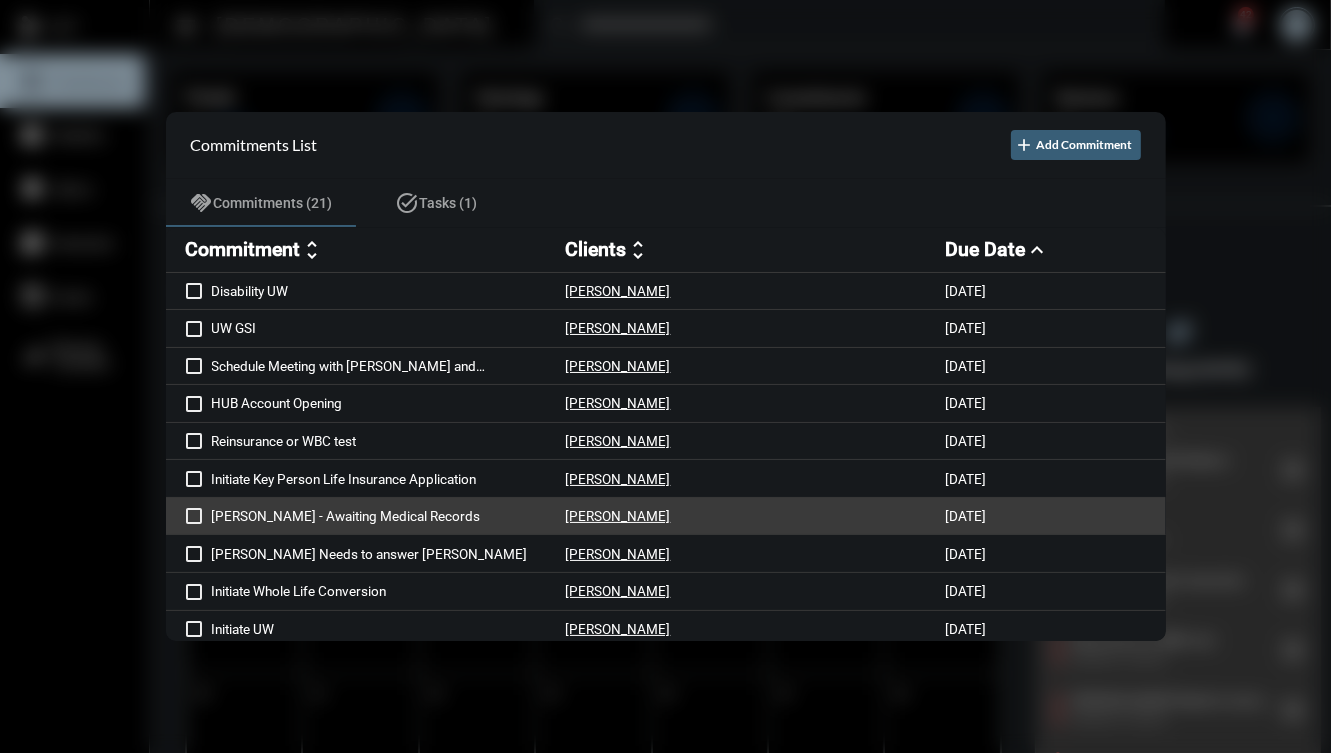 click on "Nuria LI - Awaiting Medical Records   Nuria Martinez  7/2/25" at bounding box center [666, 517] 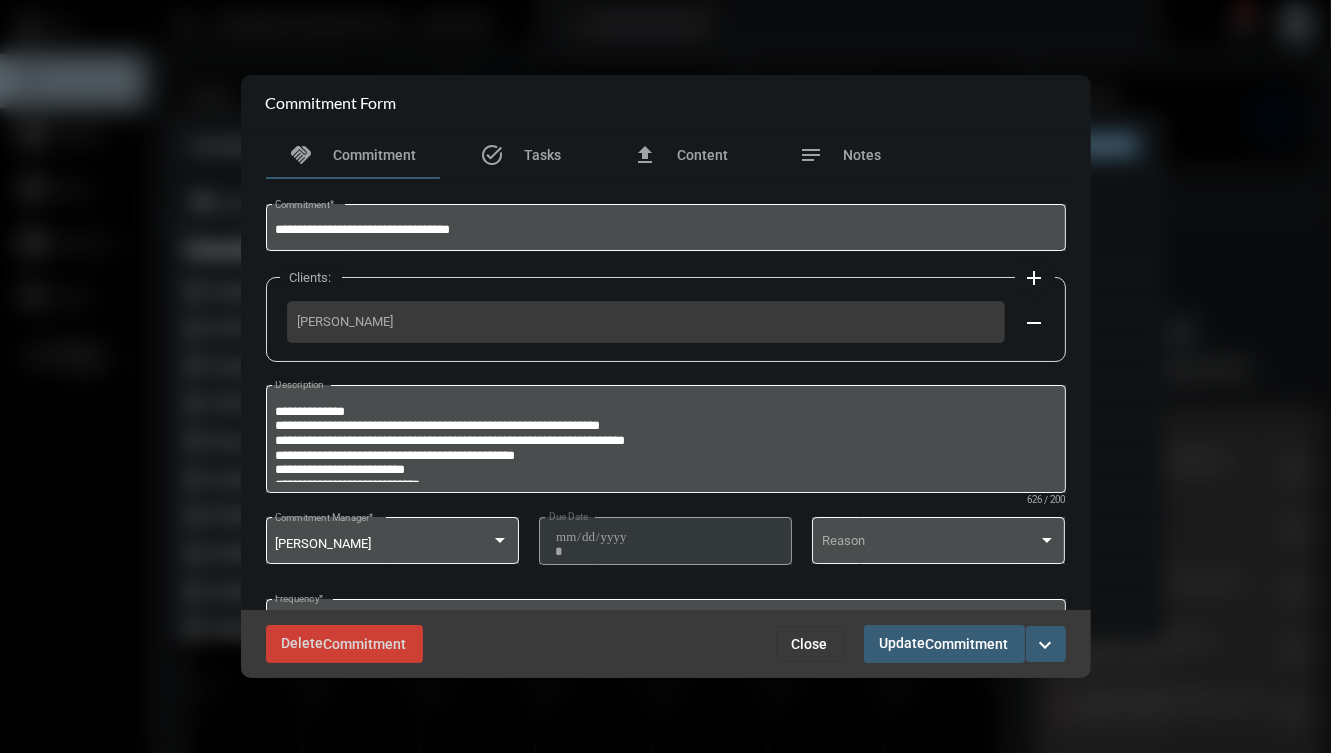 click on "Close" at bounding box center [810, 644] 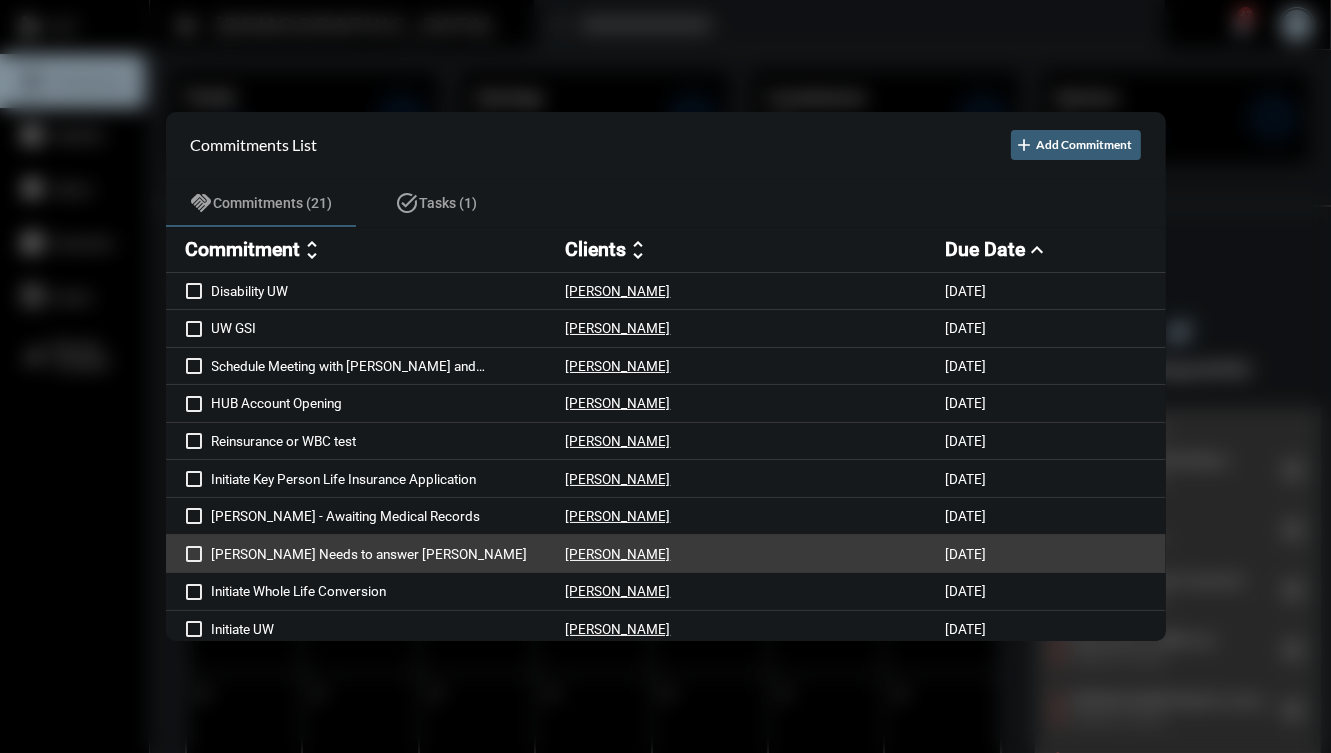 click on "Louis Tramontozzi" at bounding box center [756, 553] 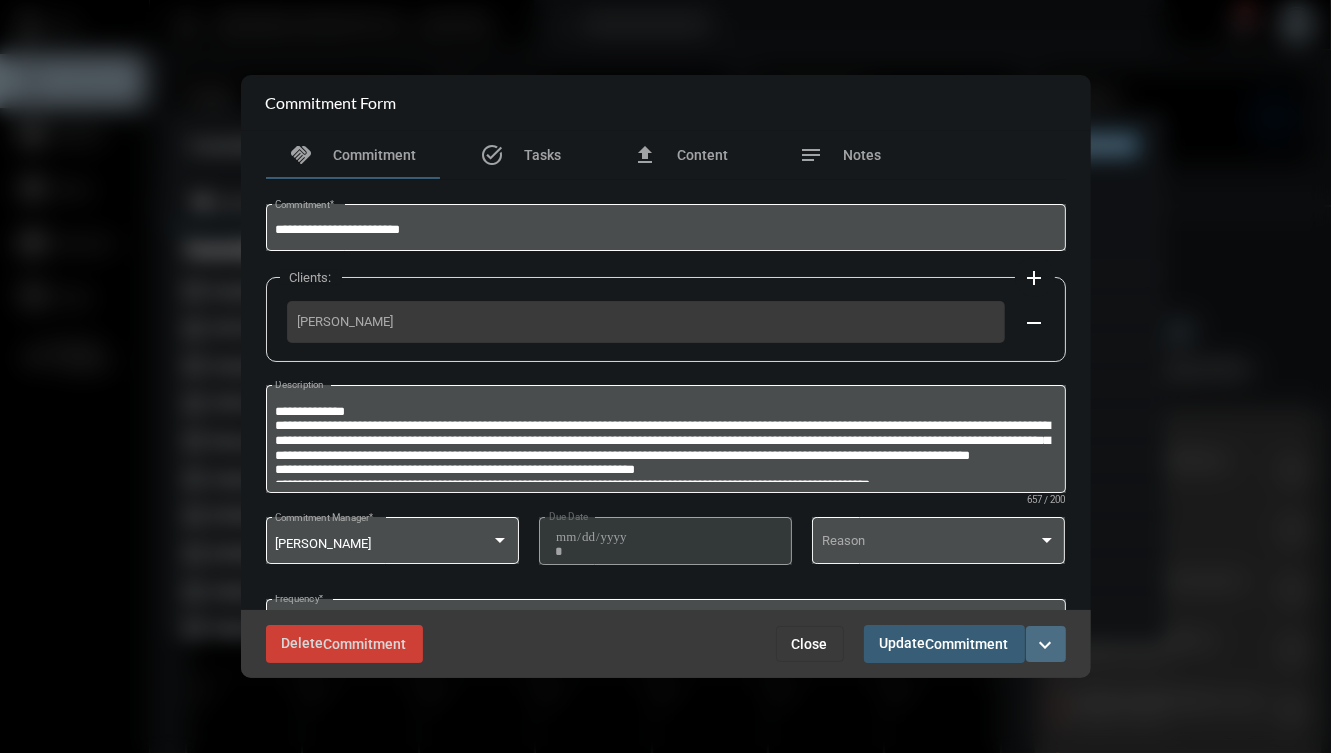 click on "expand_more" at bounding box center [1046, 645] 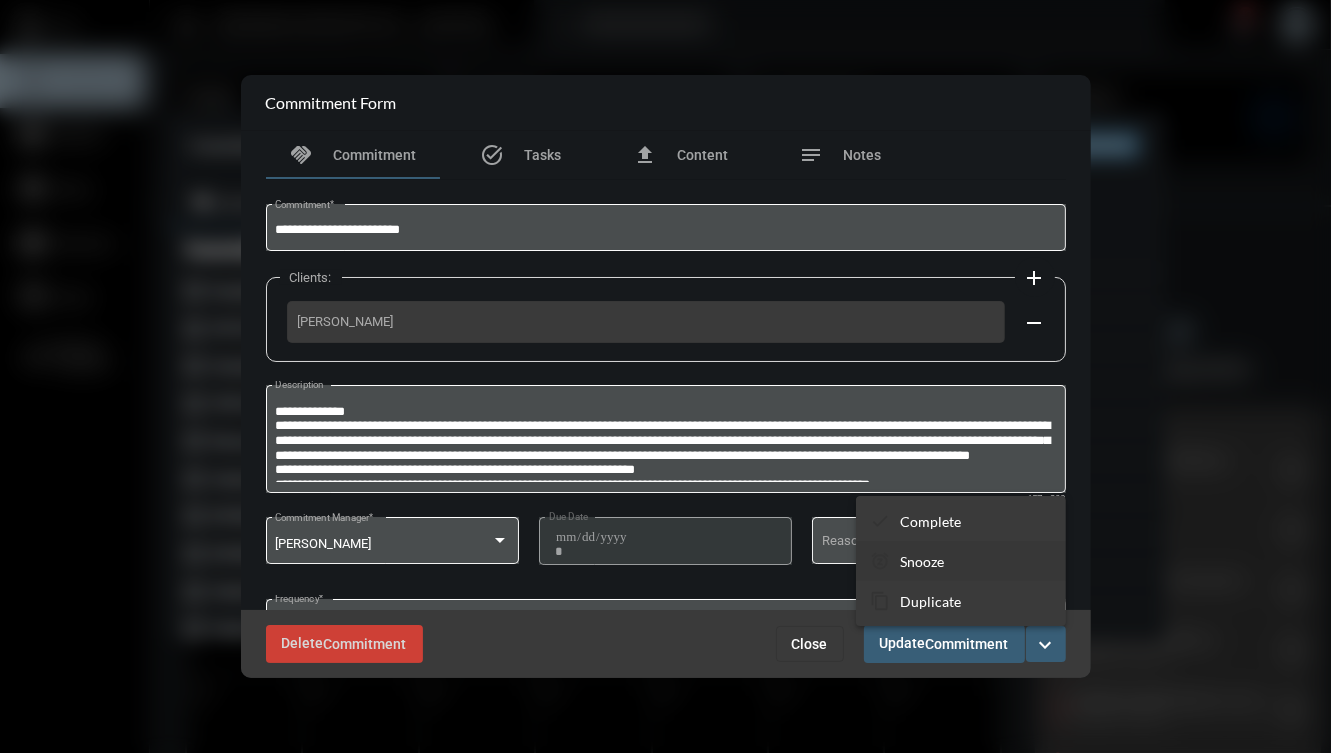click on "snooze Snooze" at bounding box center (961, 561) 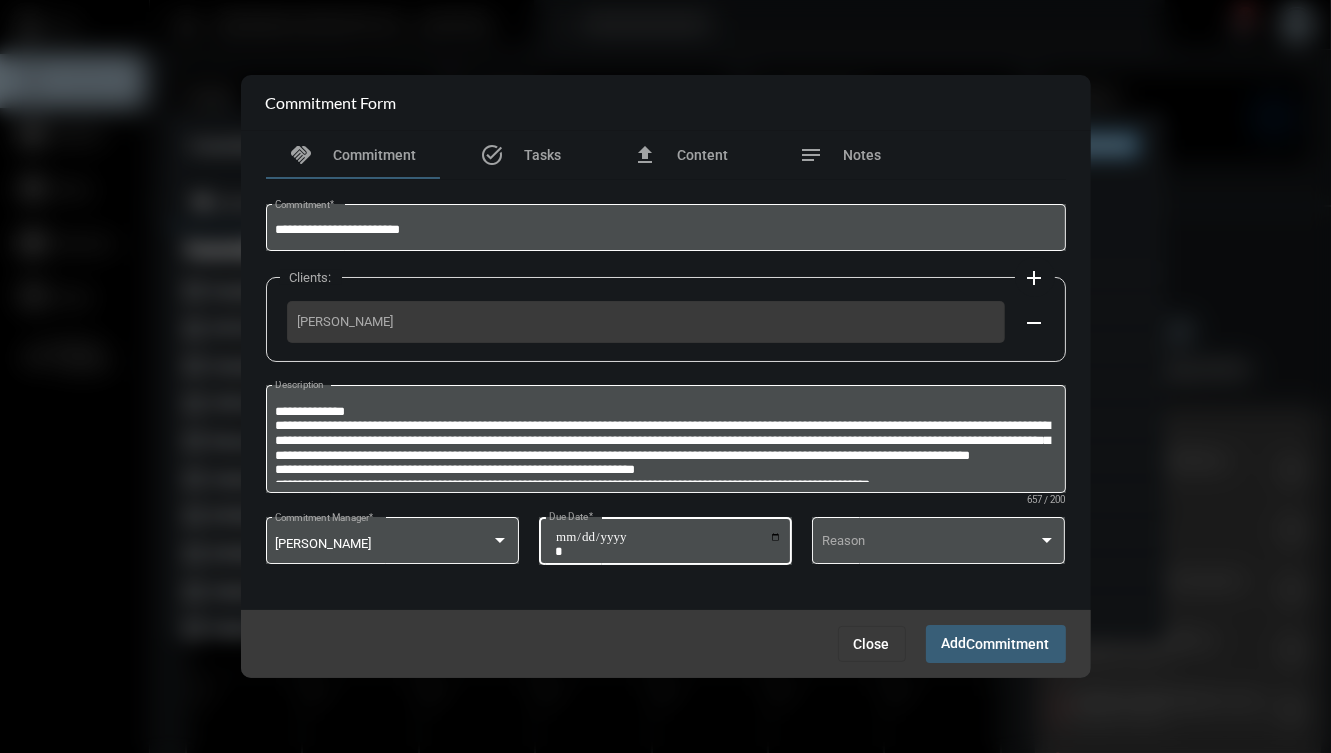 click on "**********" at bounding box center (668, 544) 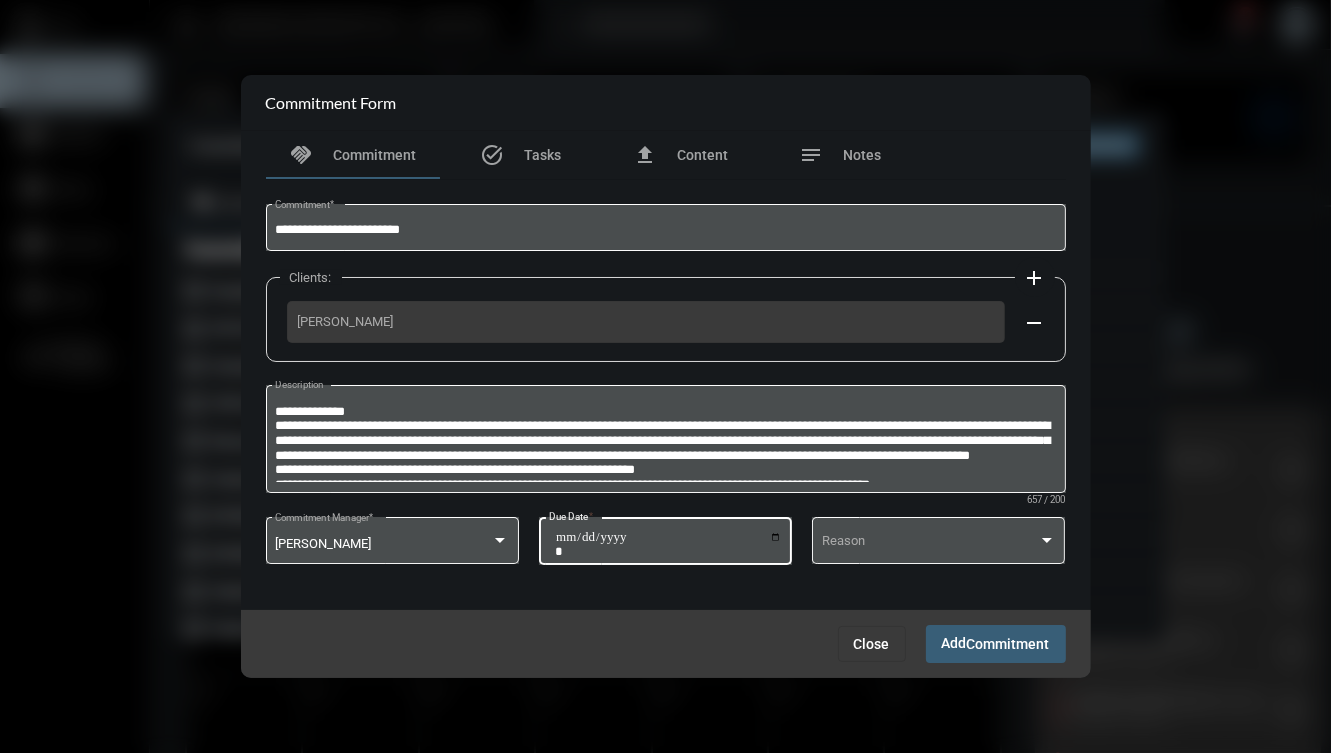 type on "**********" 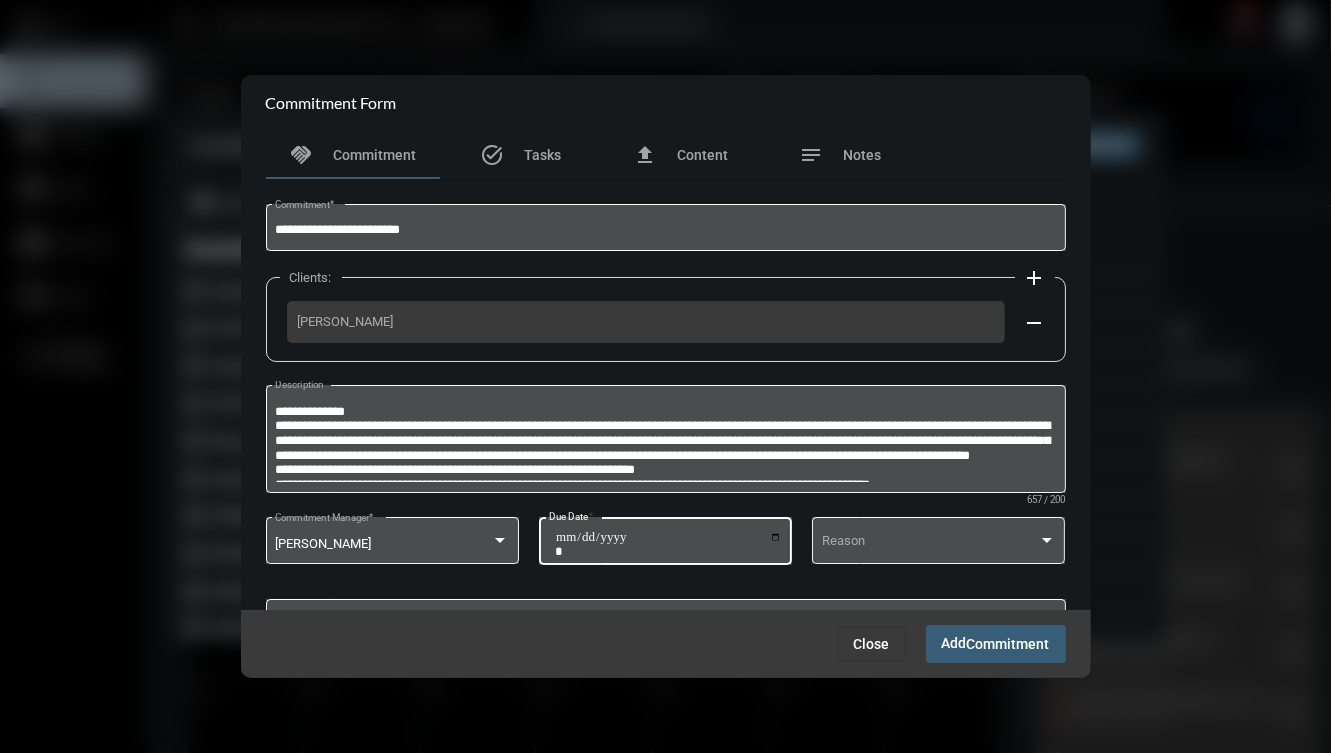 click on "Add   Commitment" at bounding box center (996, 643) 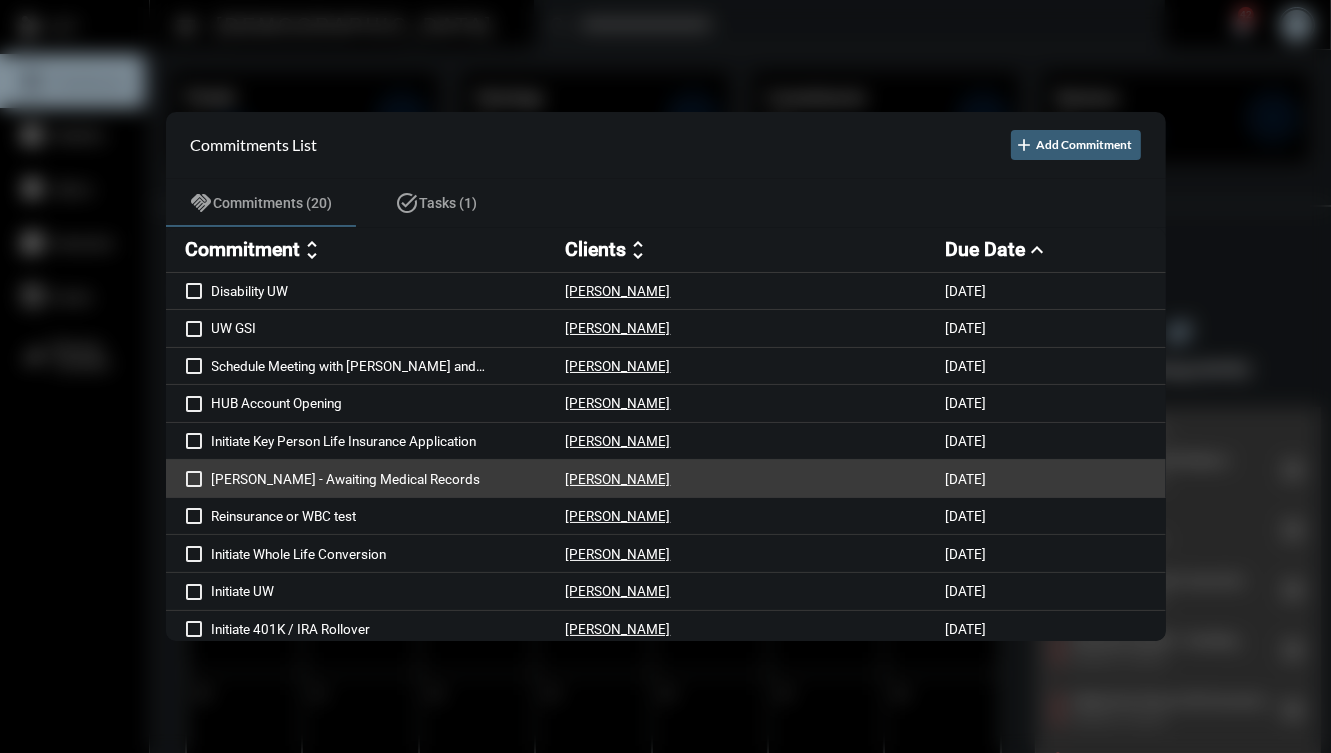 click on "Nuria LI - Awaiting Medical Records   Nuria Martinez  7/2/25" at bounding box center [666, 479] 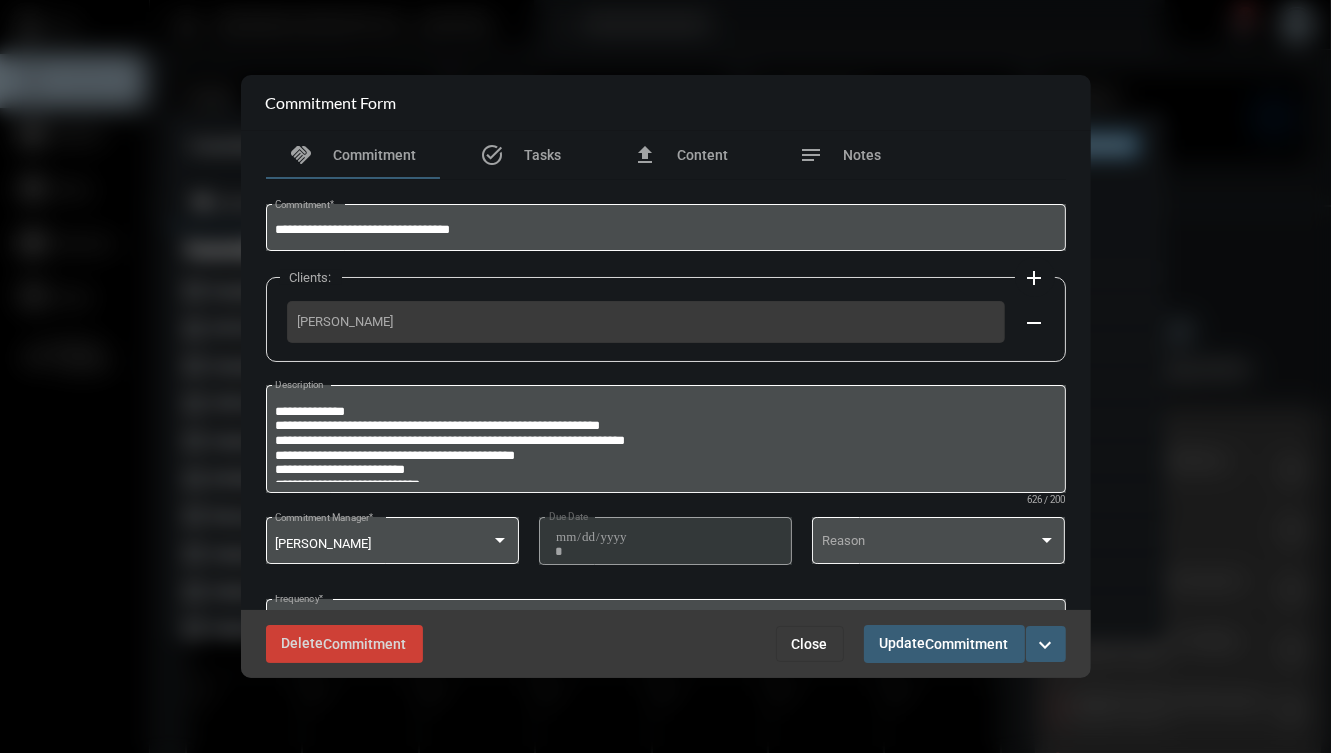 click on "Delete  Commitment  Close   Update  Commitment expand_more" at bounding box center (666, 643) 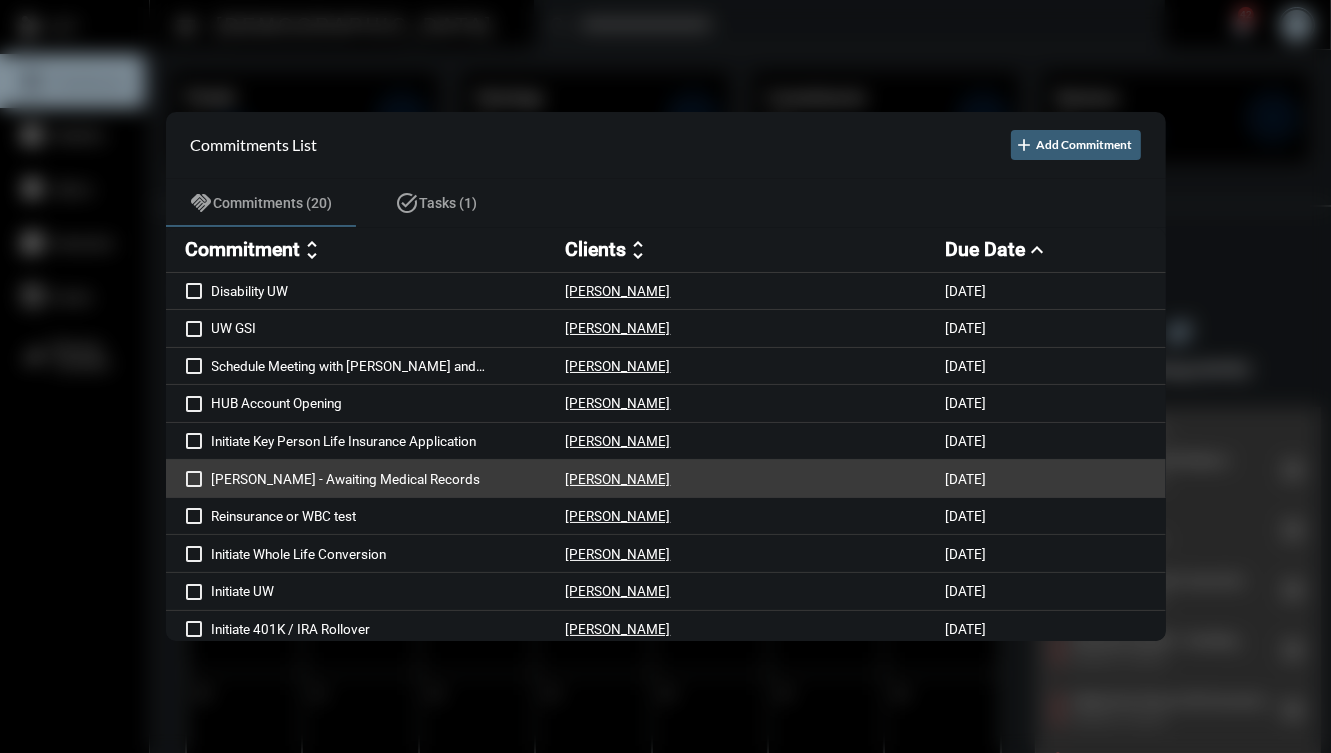 click on "Nuria LI - Awaiting Medical Records" at bounding box center (389, 479) 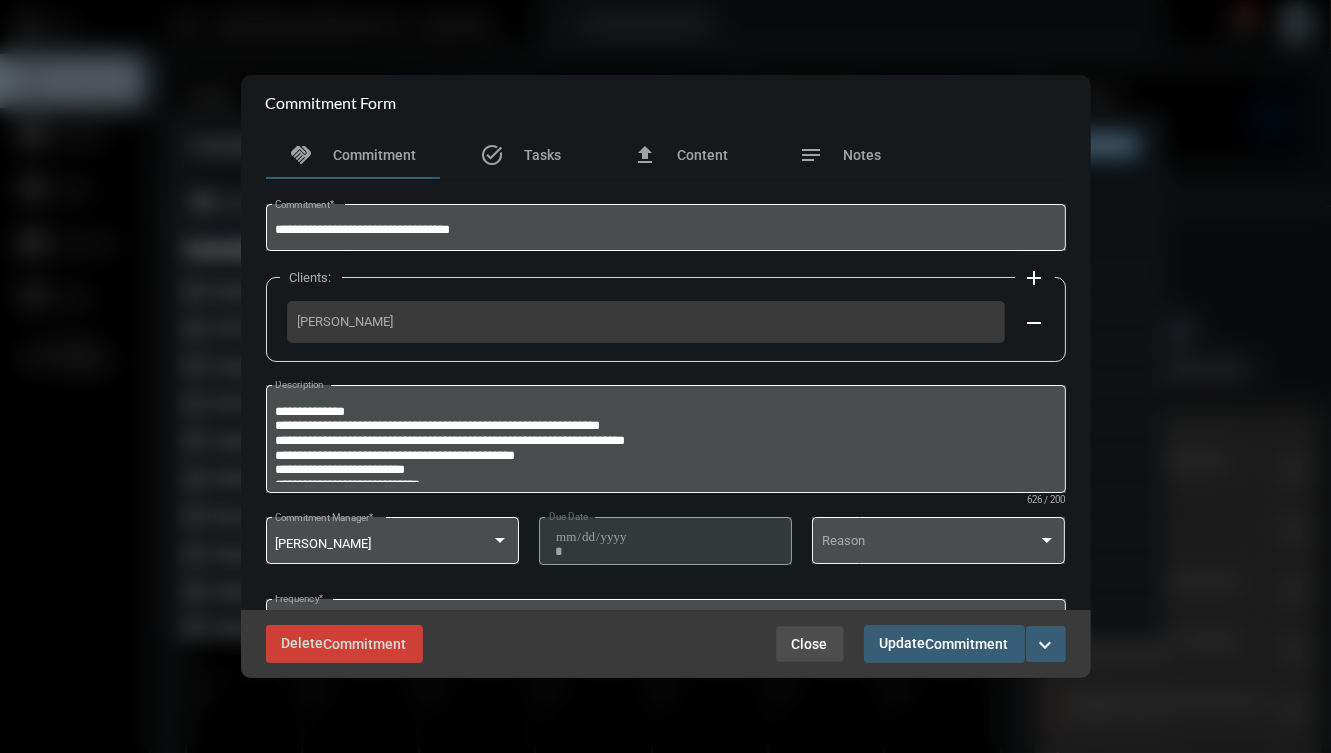 click on "Close" at bounding box center (810, 644) 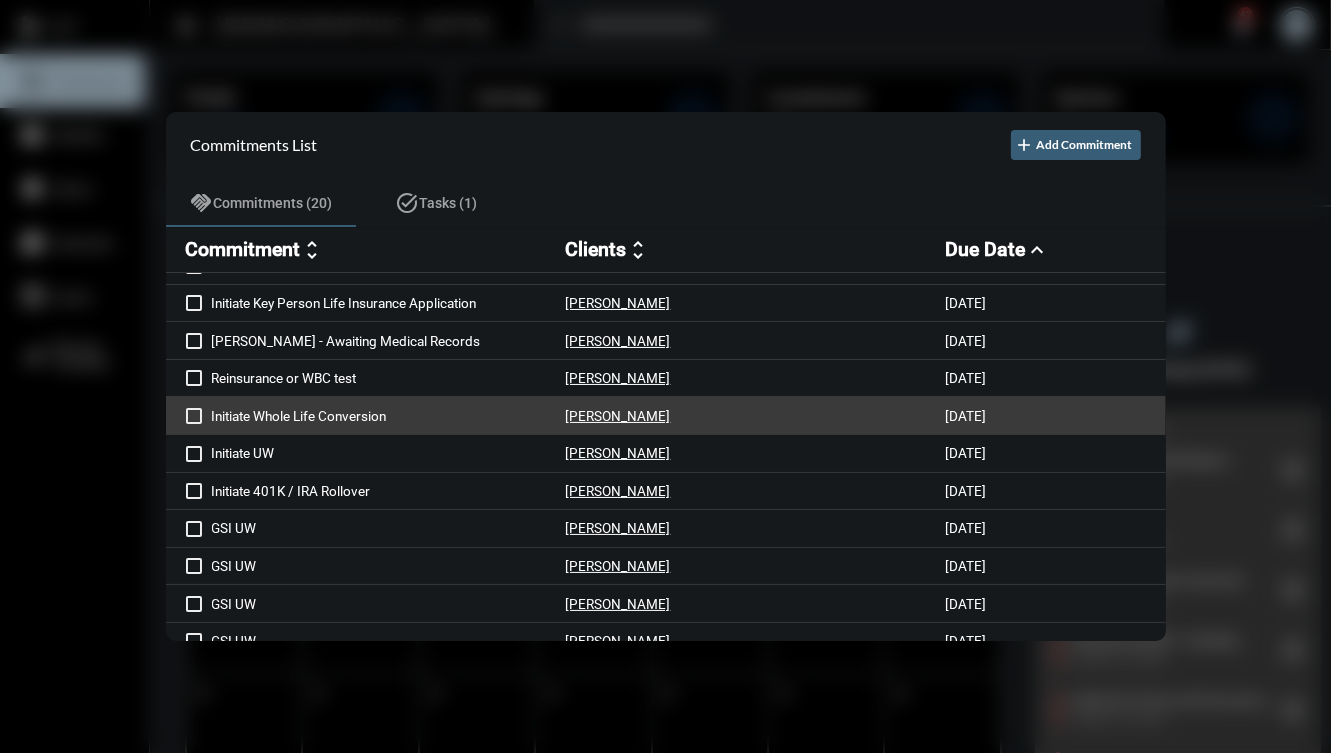scroll, scrollTop: 140, scrollLeft: 0, axis: vertical 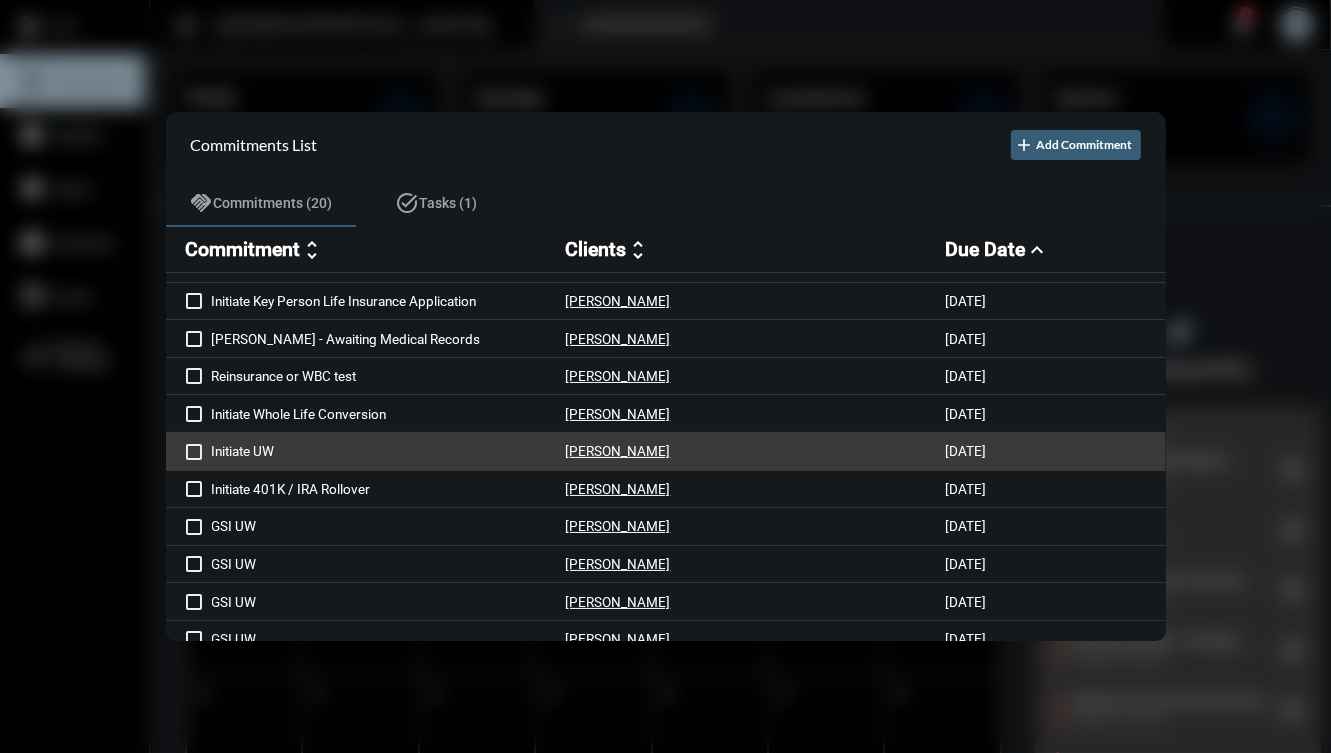 click on "[PERSON_NAME]" at bounding box center (756, 451) 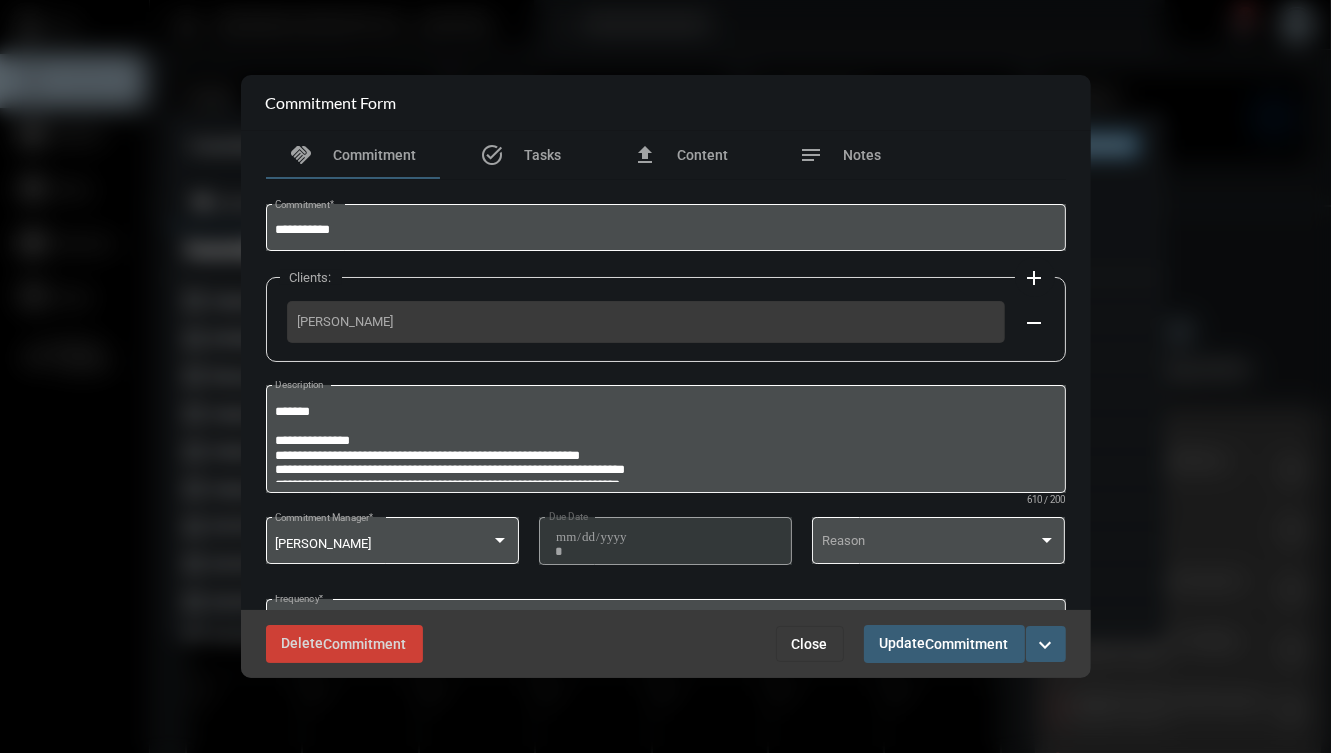 click on "expand_more" at bounding box center [1046, 645] 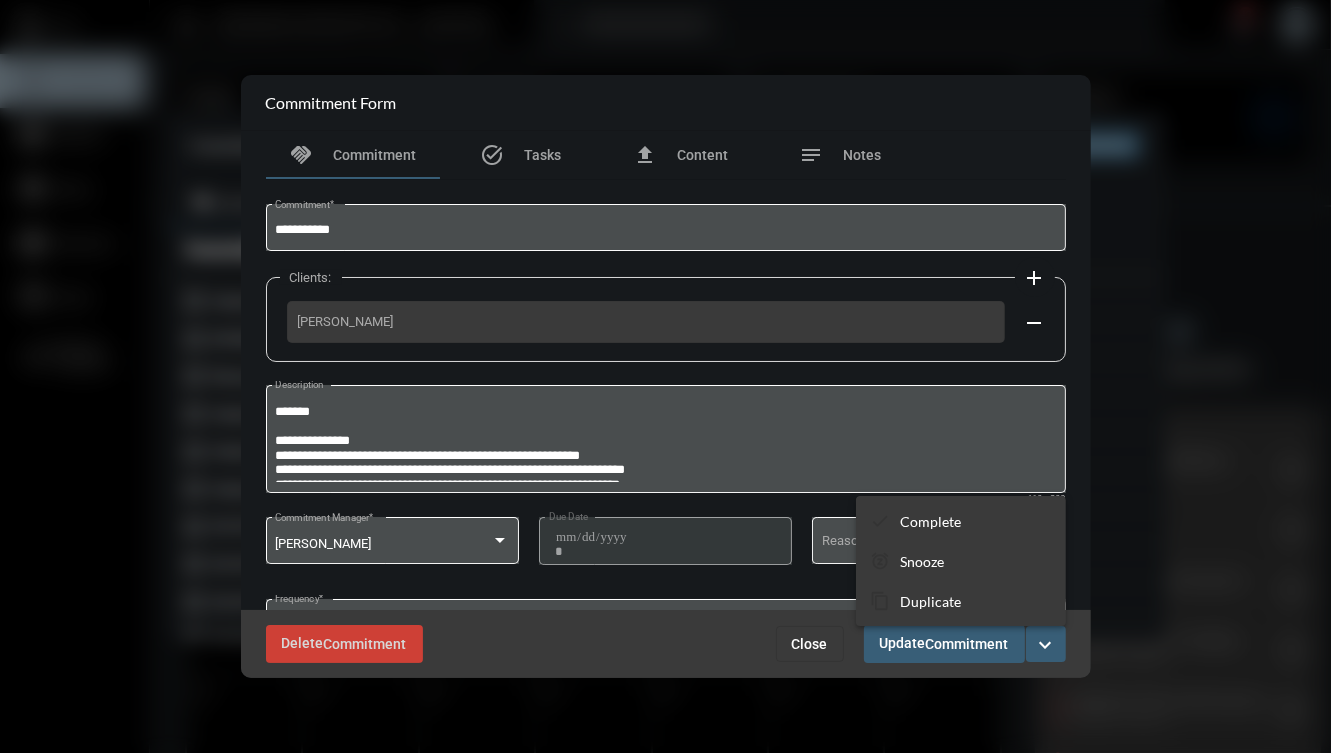 click at bounding box center [665, 376] 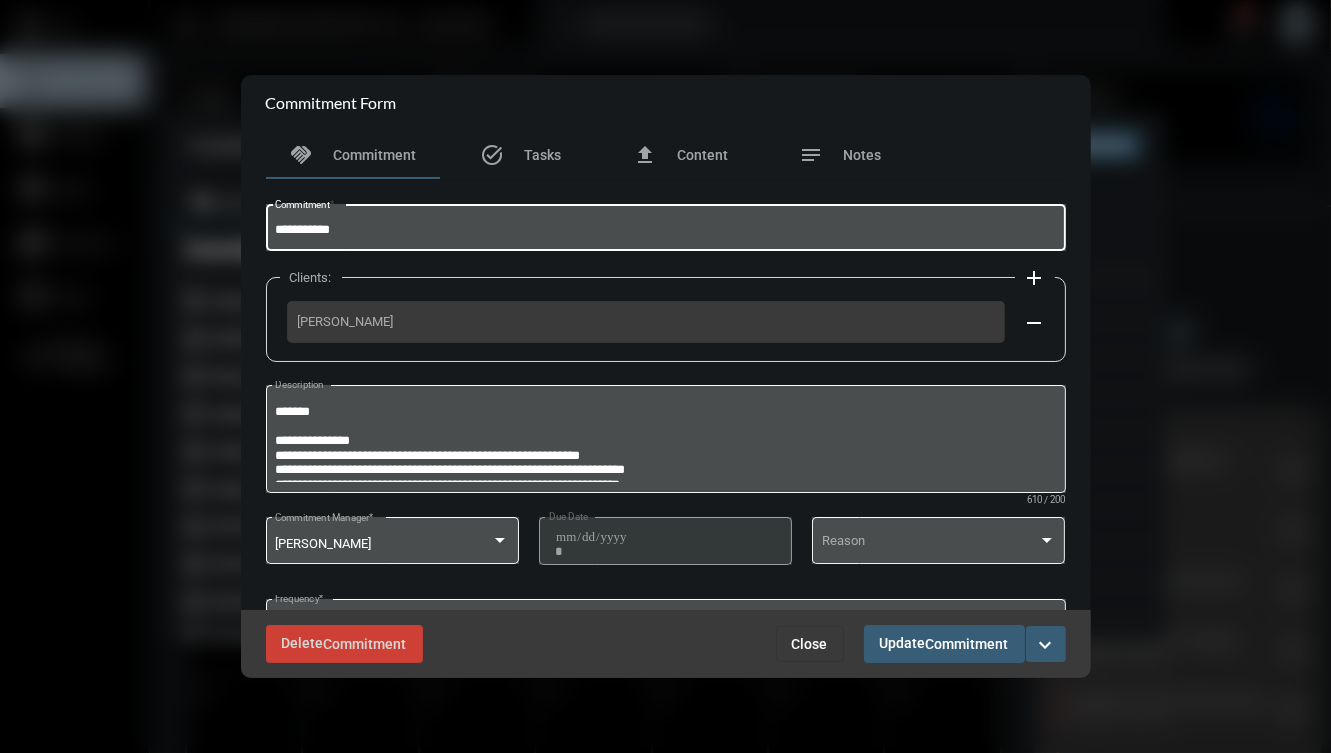 click on "**********" at bounding box center (665, 230) 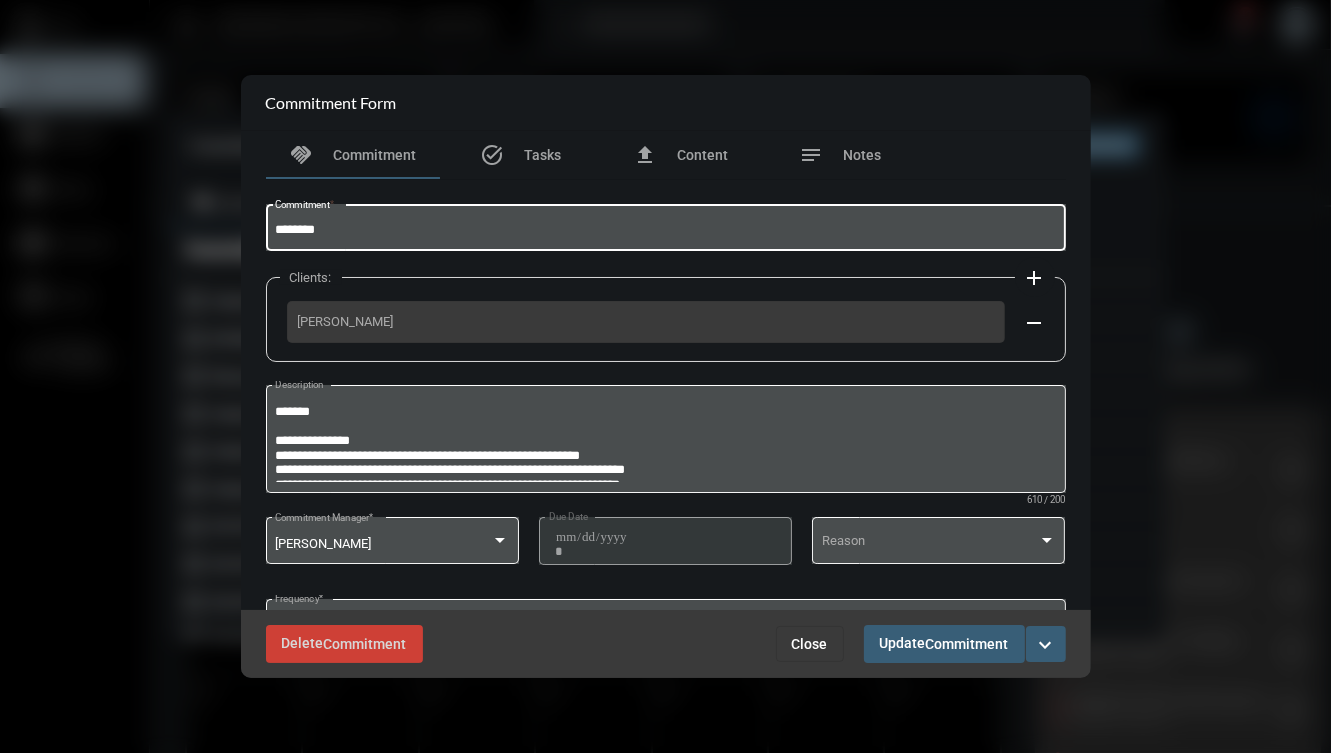 click on "expand_more" at bounding box center [1046, 644] 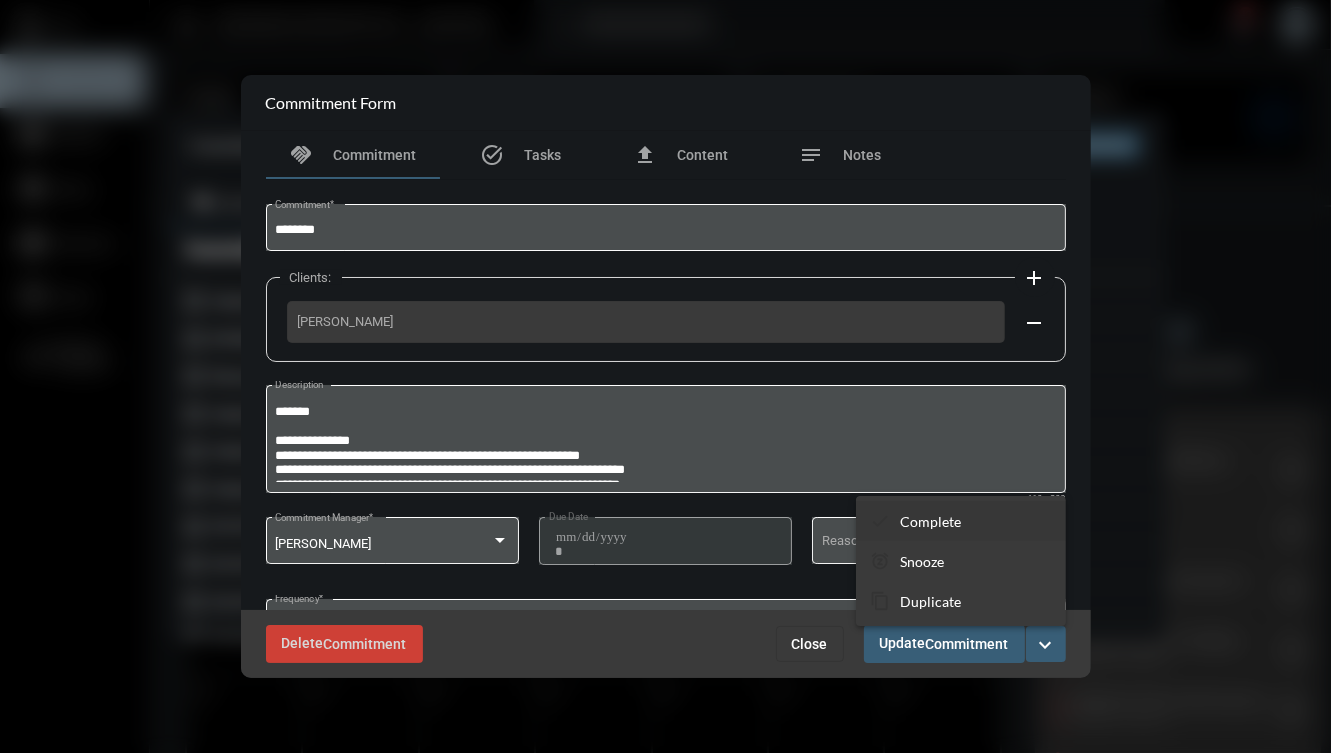 click on "Complete" at bounding box center (930, 521) 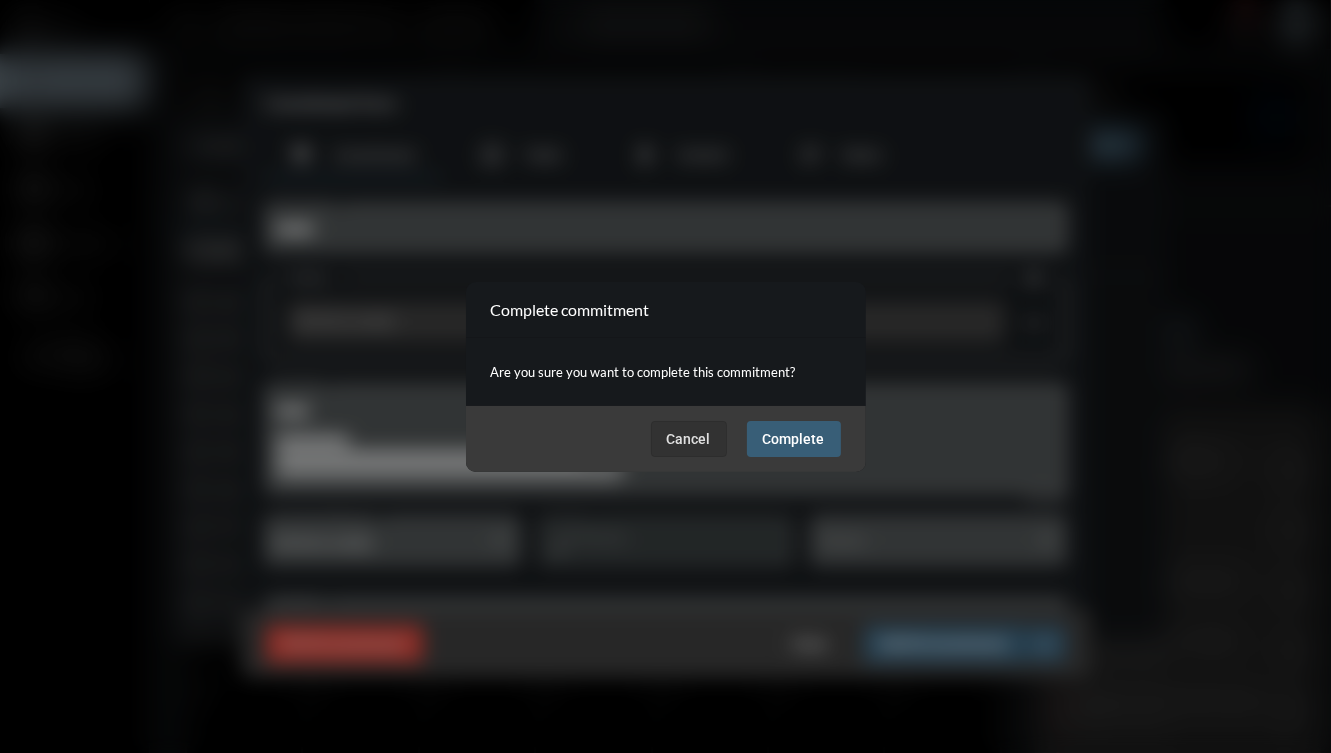 click on "Complete" at bounding box center (794, 439) 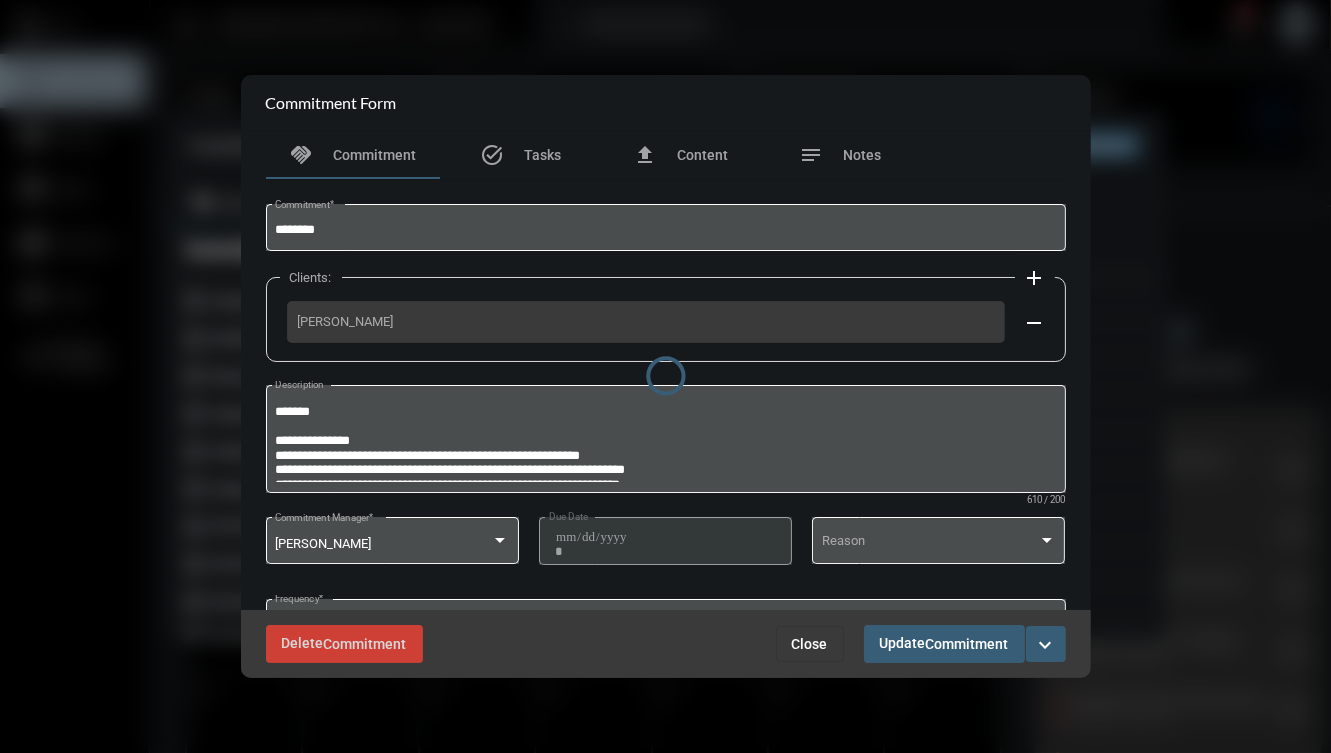 type on "**********" 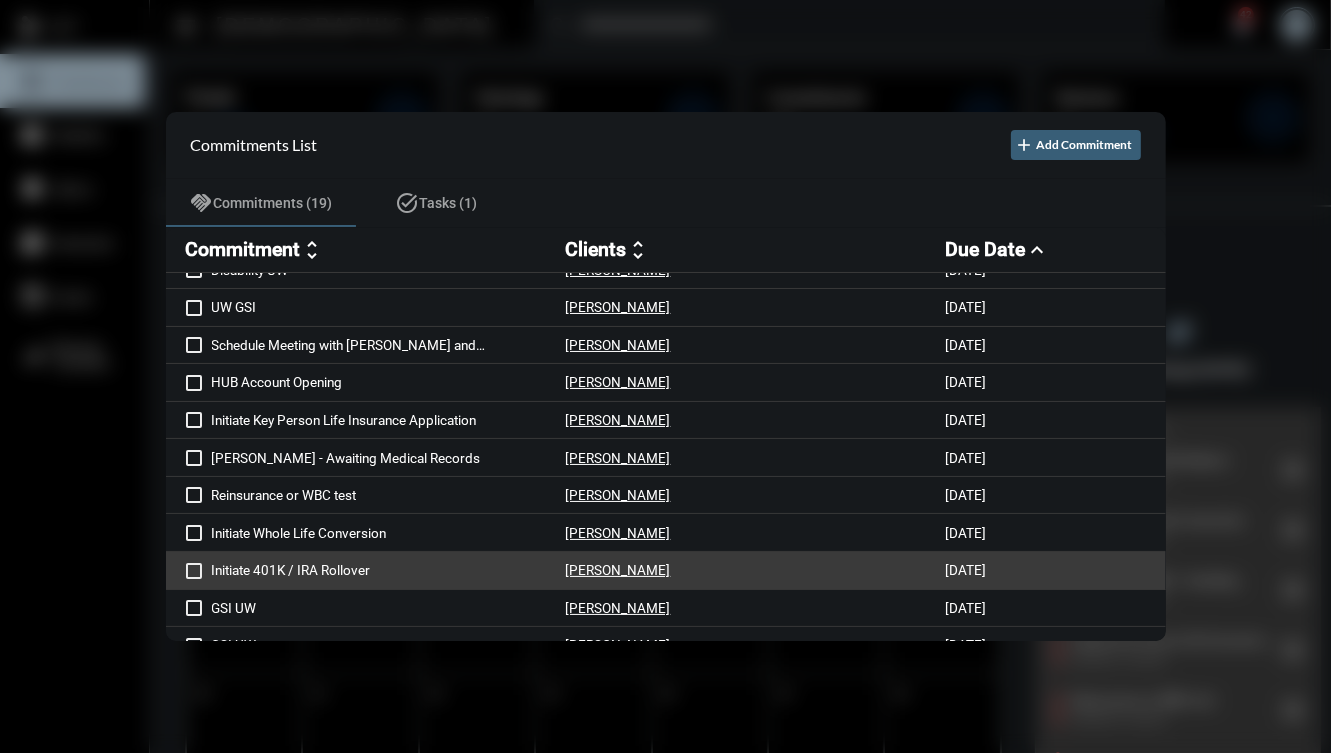 scroll, scrollTop: 0, scrollLeft: 0, axis: both 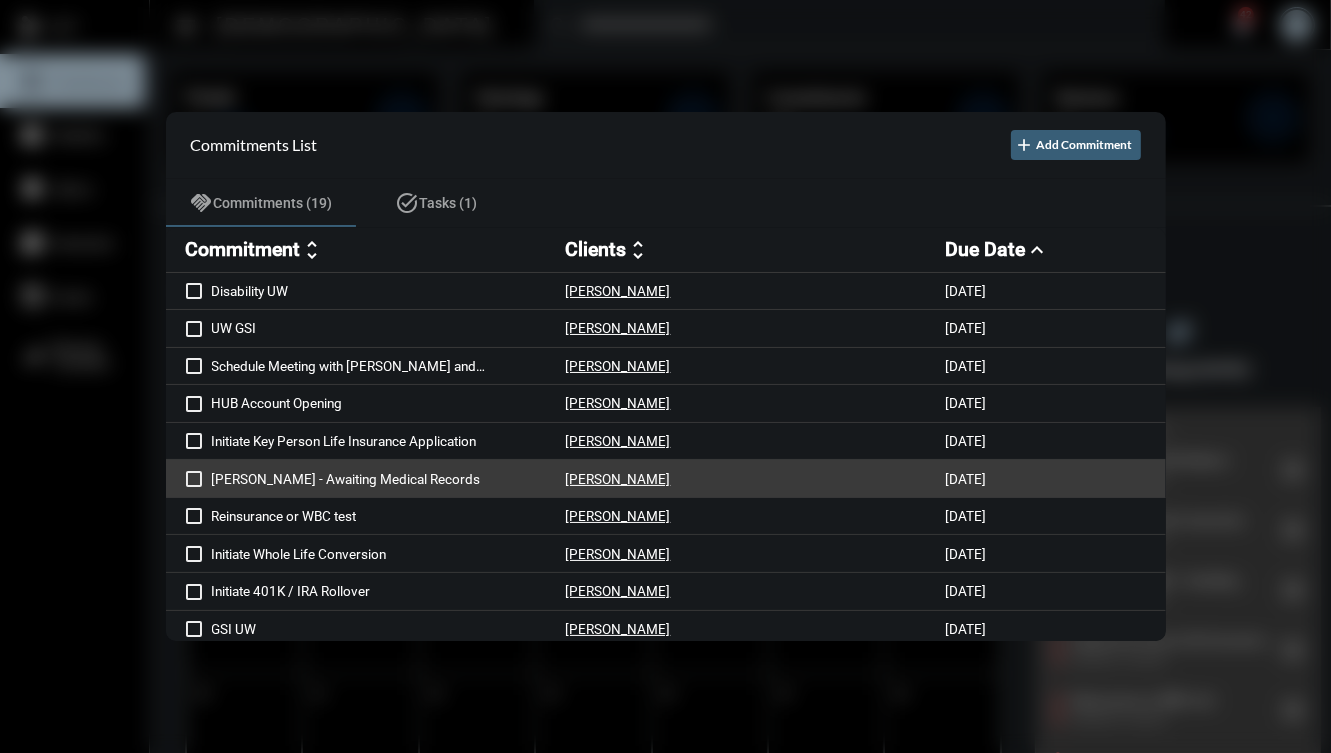 click on "Nuria LI - Awaiting Medical Records   Nuria Martinez  7/2/25" at bounding box center [666, 479] 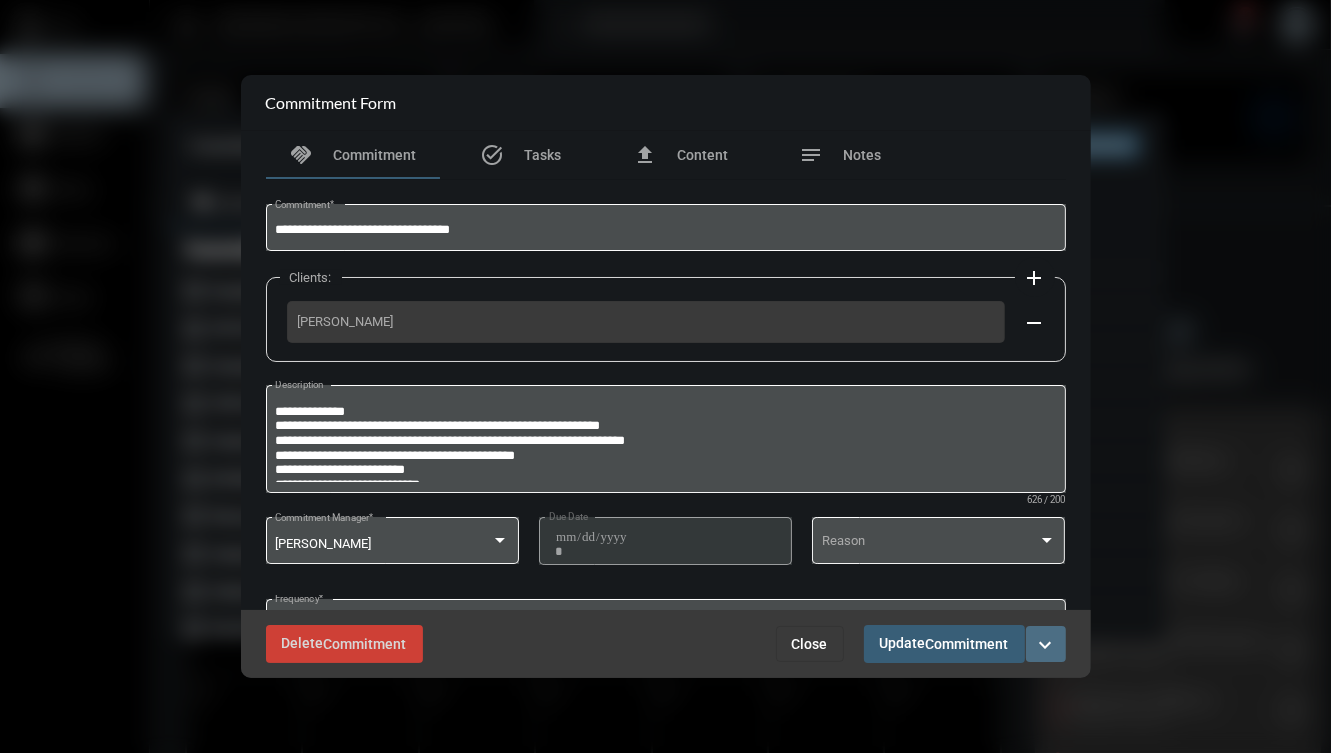 click on "expand_more" at bounding box center (1046, 645) 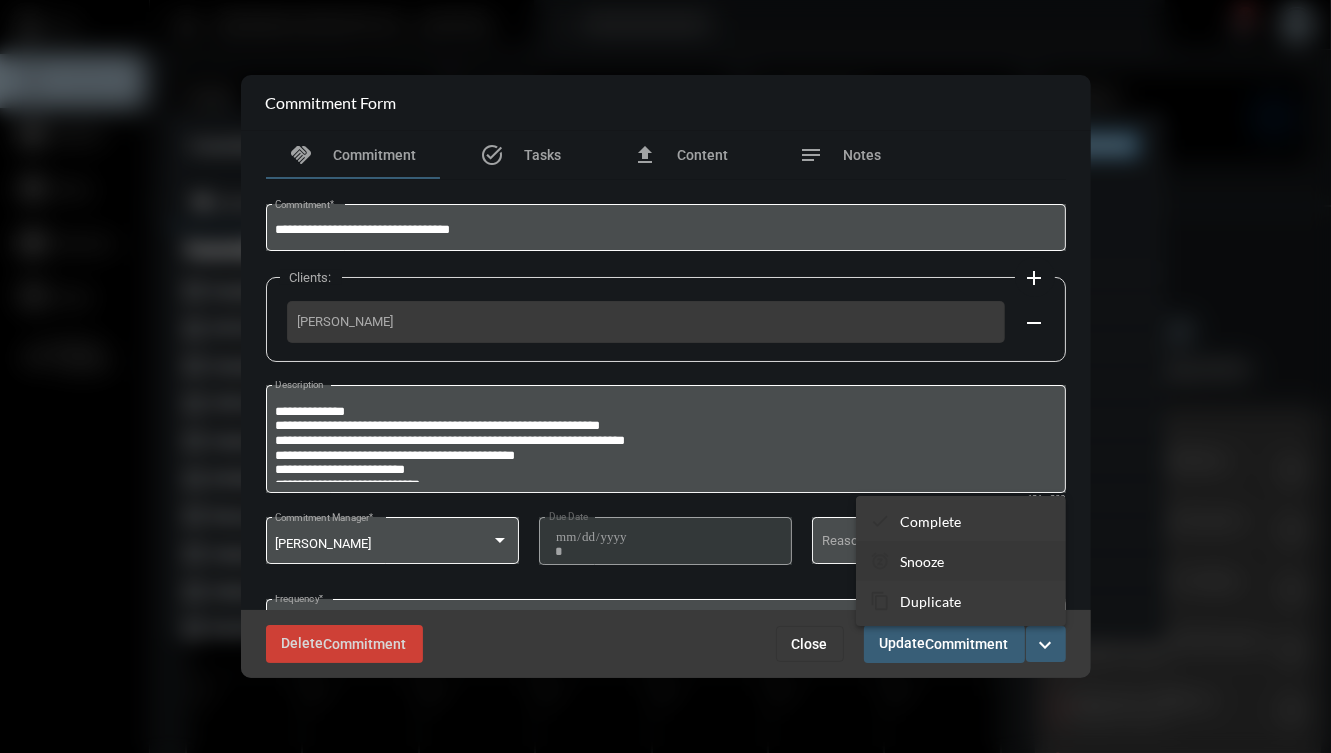 click on "snooze Snooze" at bounding box center [961, 561] 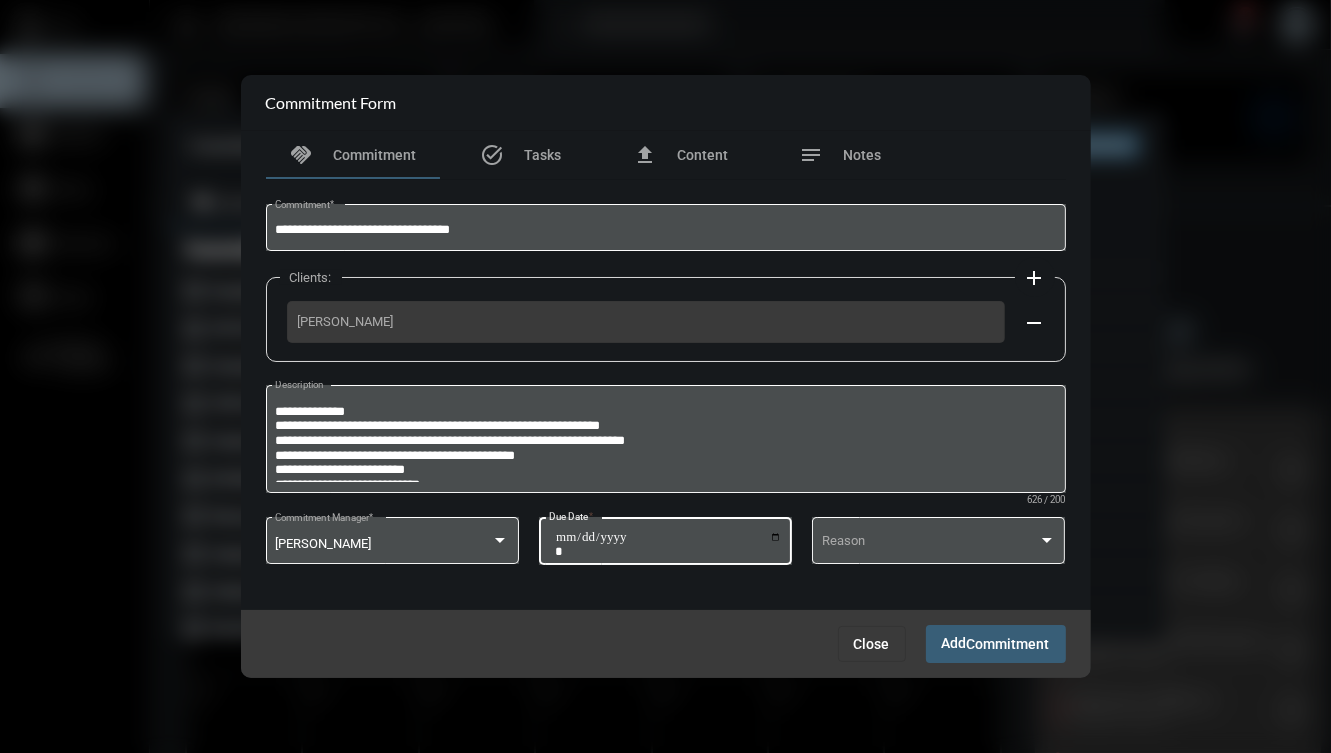 click on "**********" at bounding box center (668, 544) 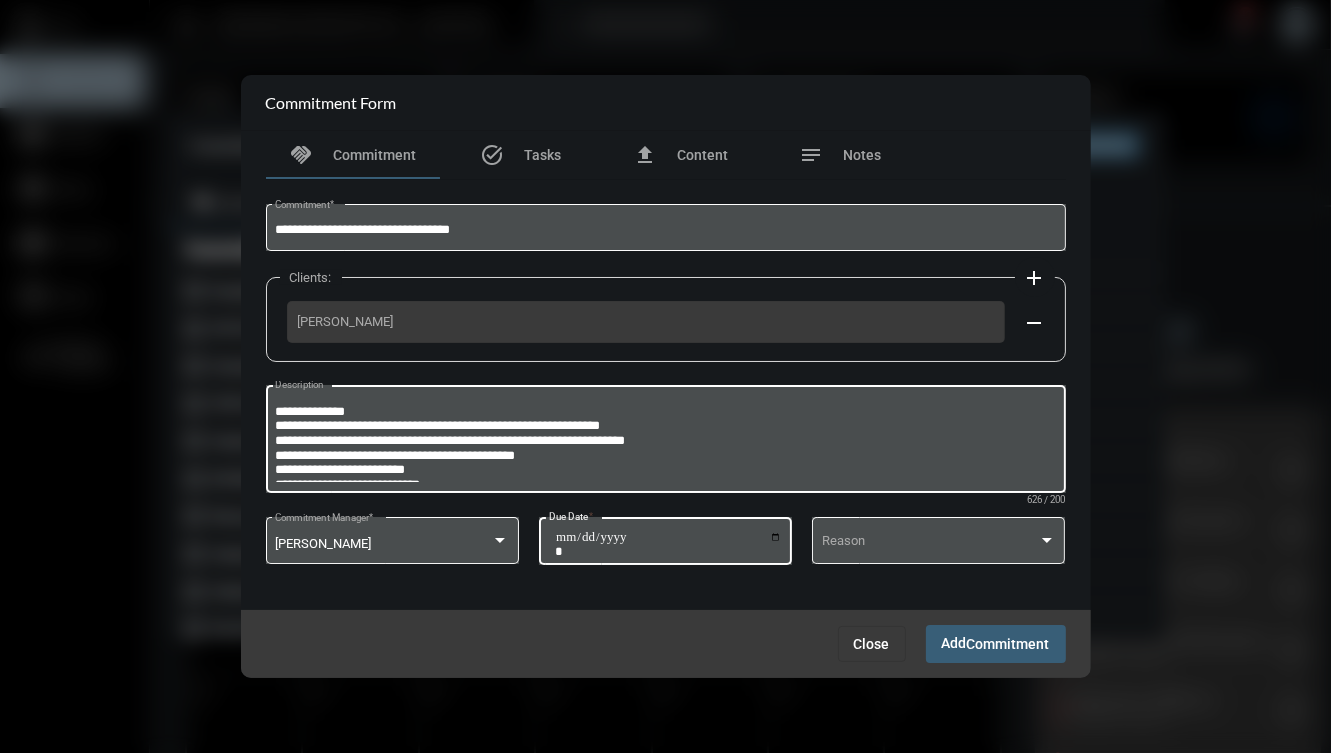 type on "**********" 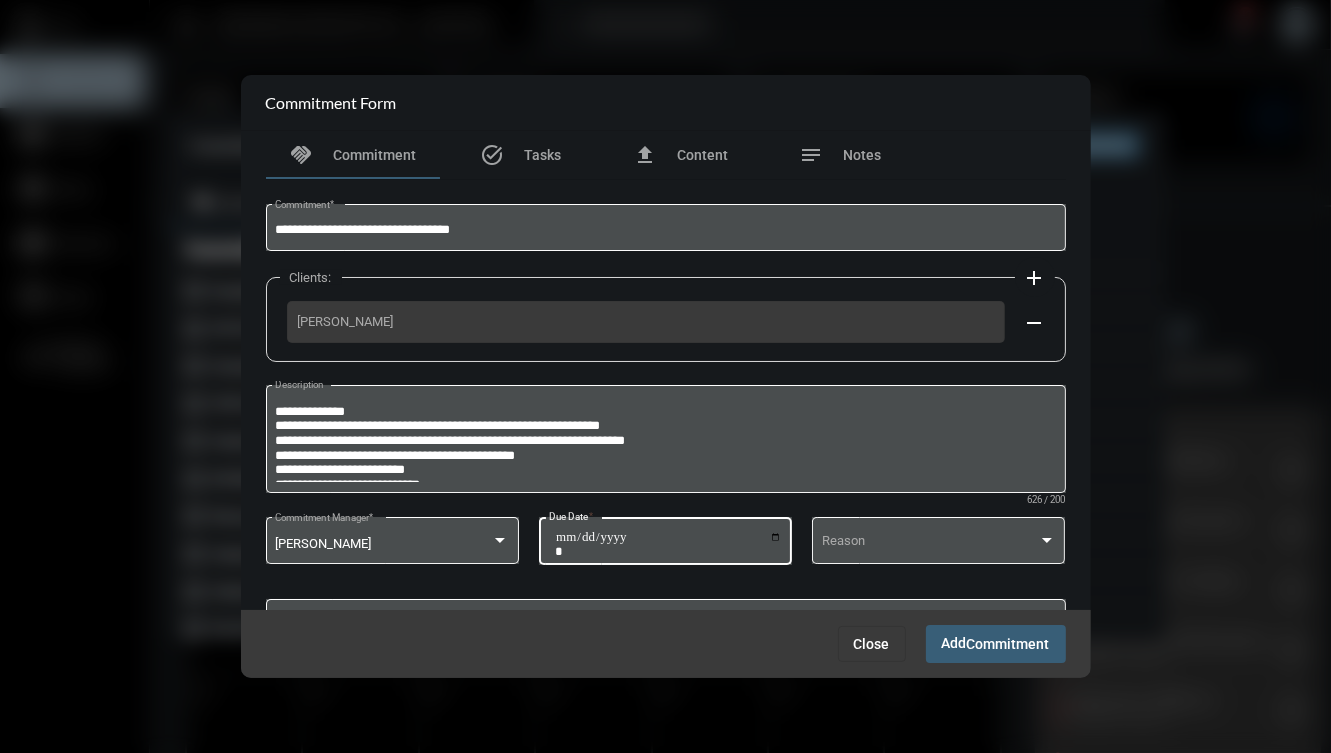 click on "Commitment" at bounding box center [1008, 645] 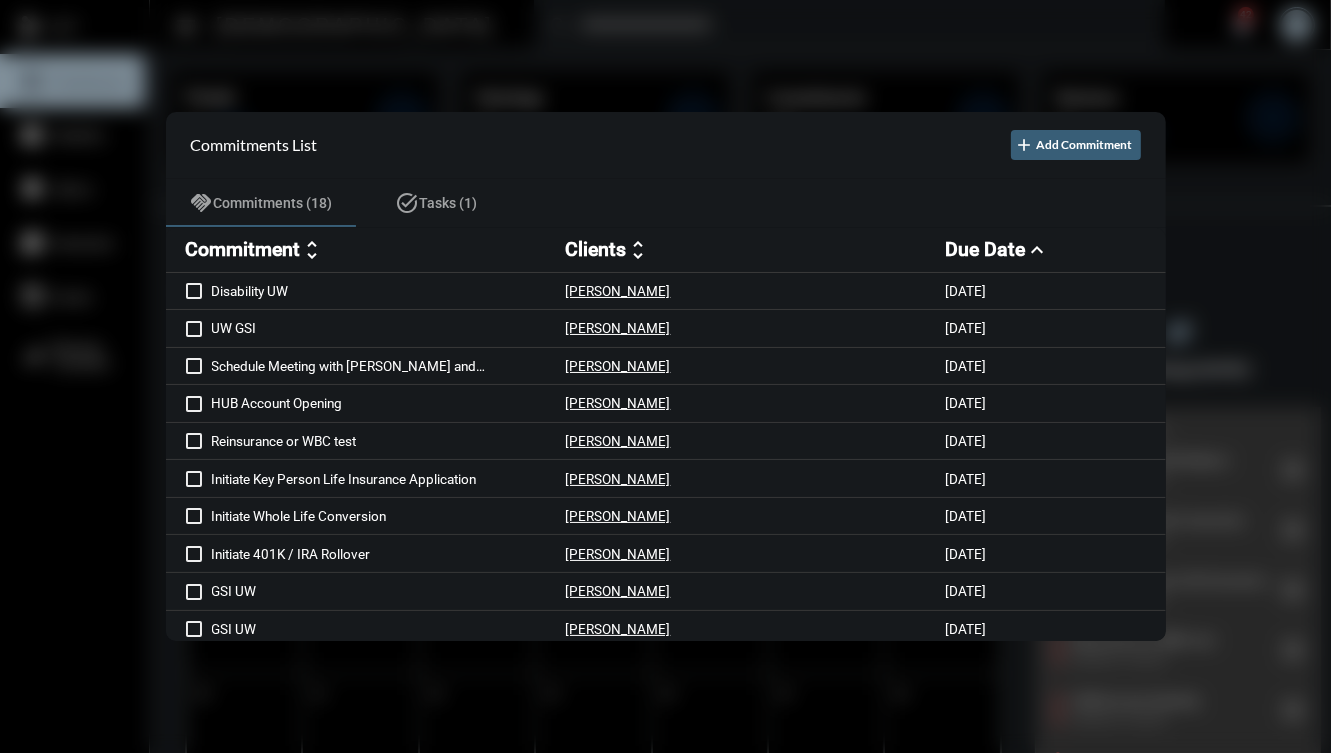 click on "unfold_more" at bounding box center (313, 250) 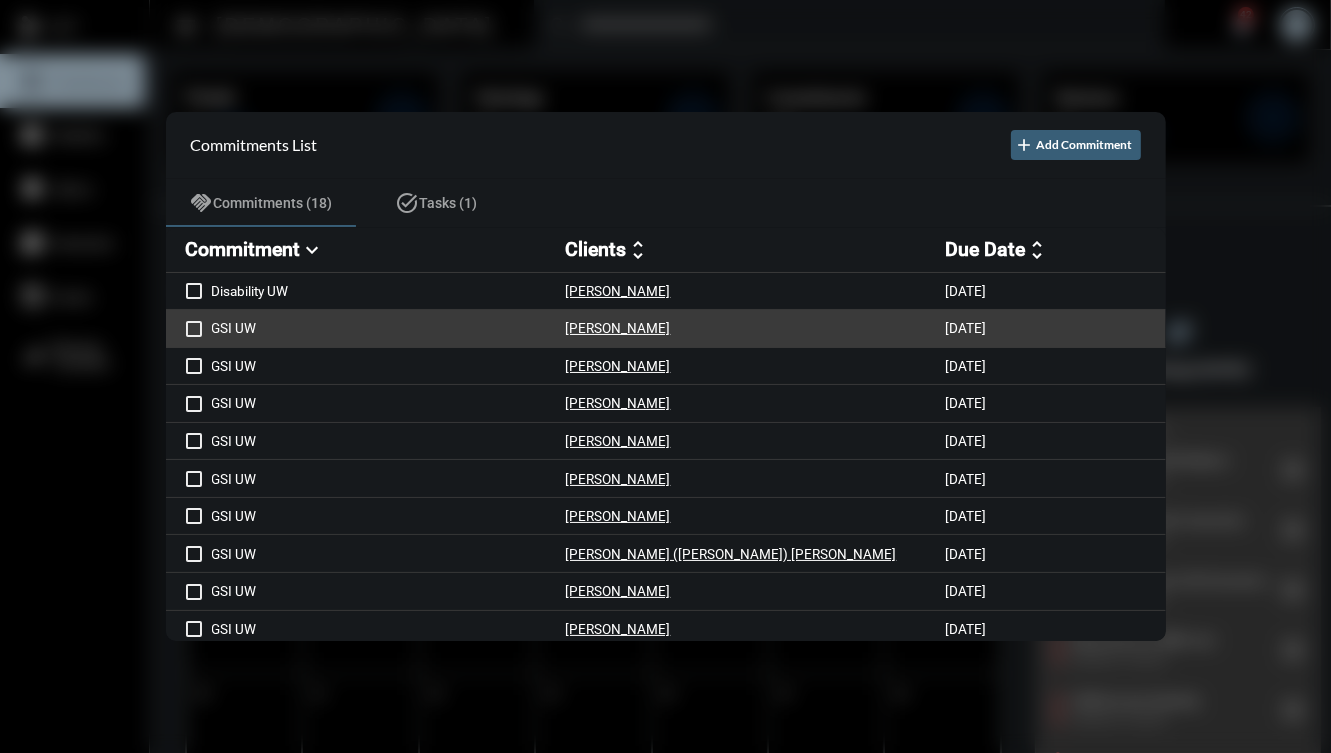 scroll, scrollTop: 305, scrollLeft: 0, axis: vertical 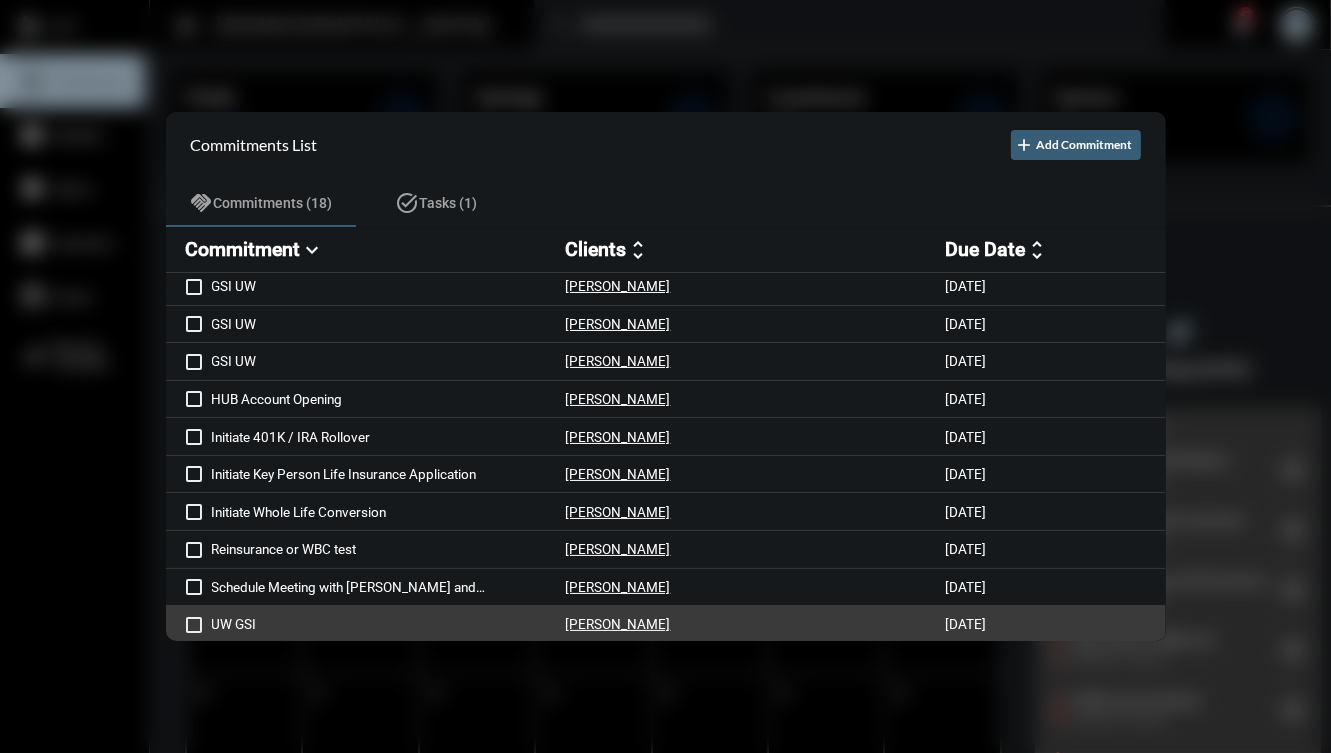 click on "UW GSI   Rhea Verma  7/2/25" at bounding box center [666, 625] 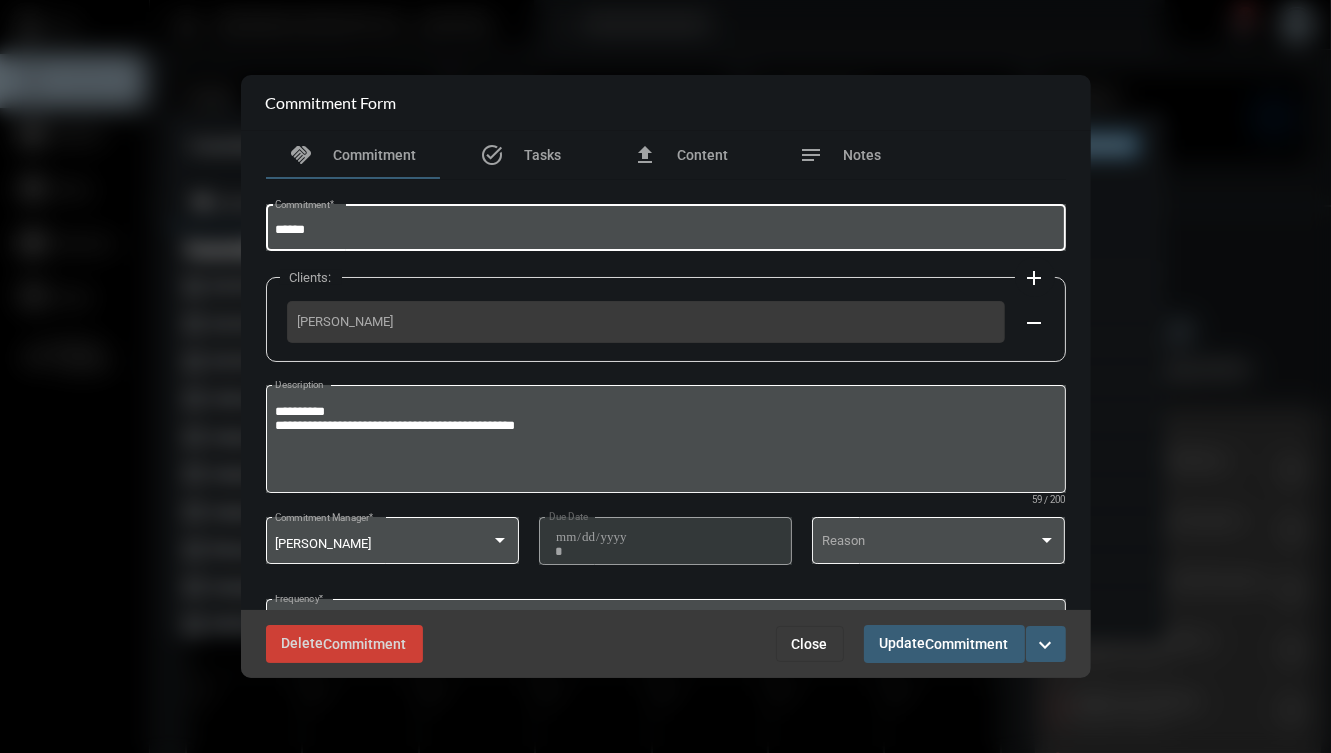 click on "******" at bounding box center (665, 230) 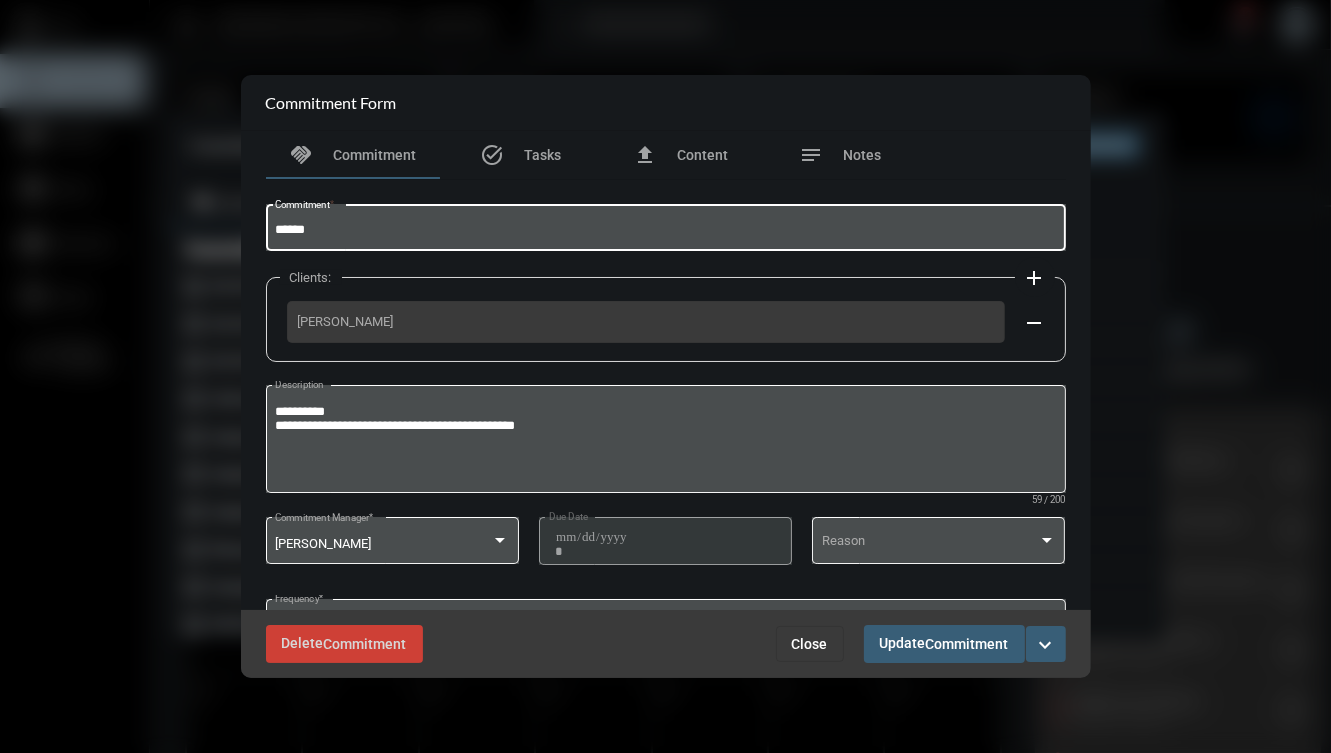 click on "******" at bounding box center [665, 230] 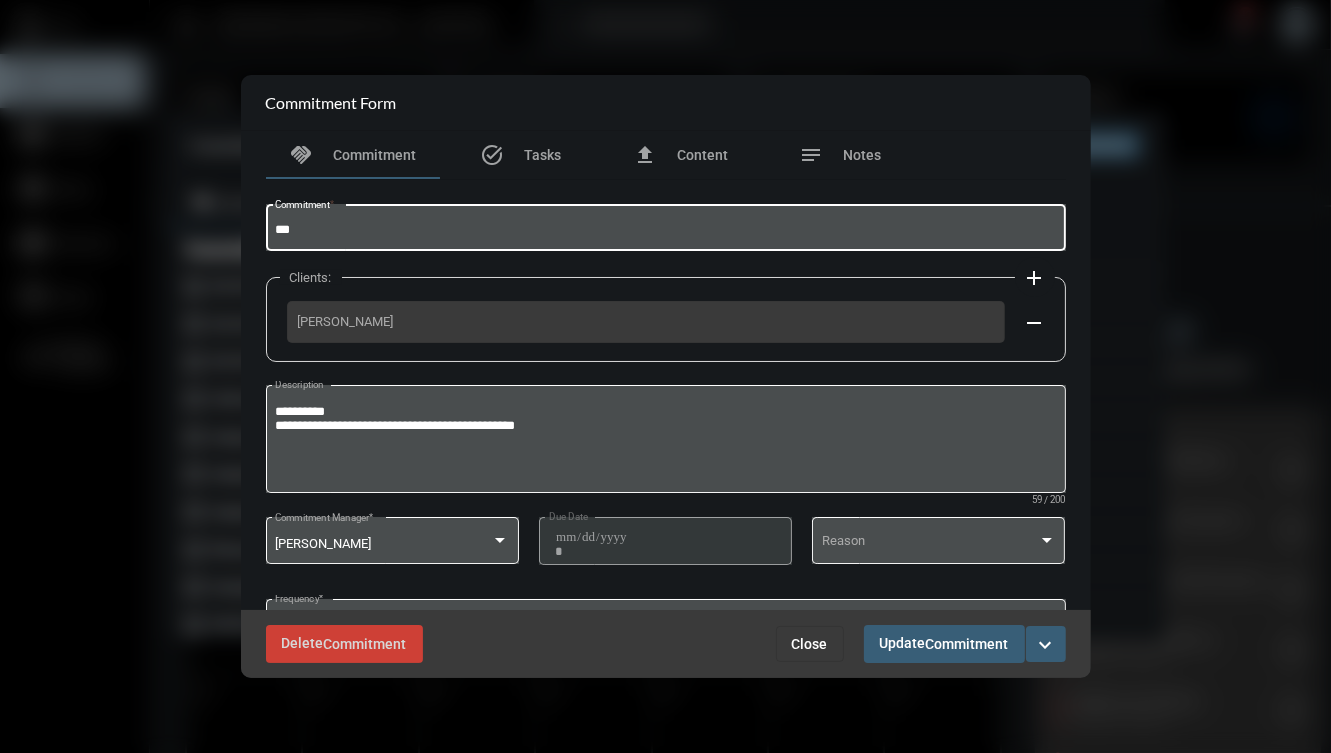 click on "**" at bounding box center (665, 230) 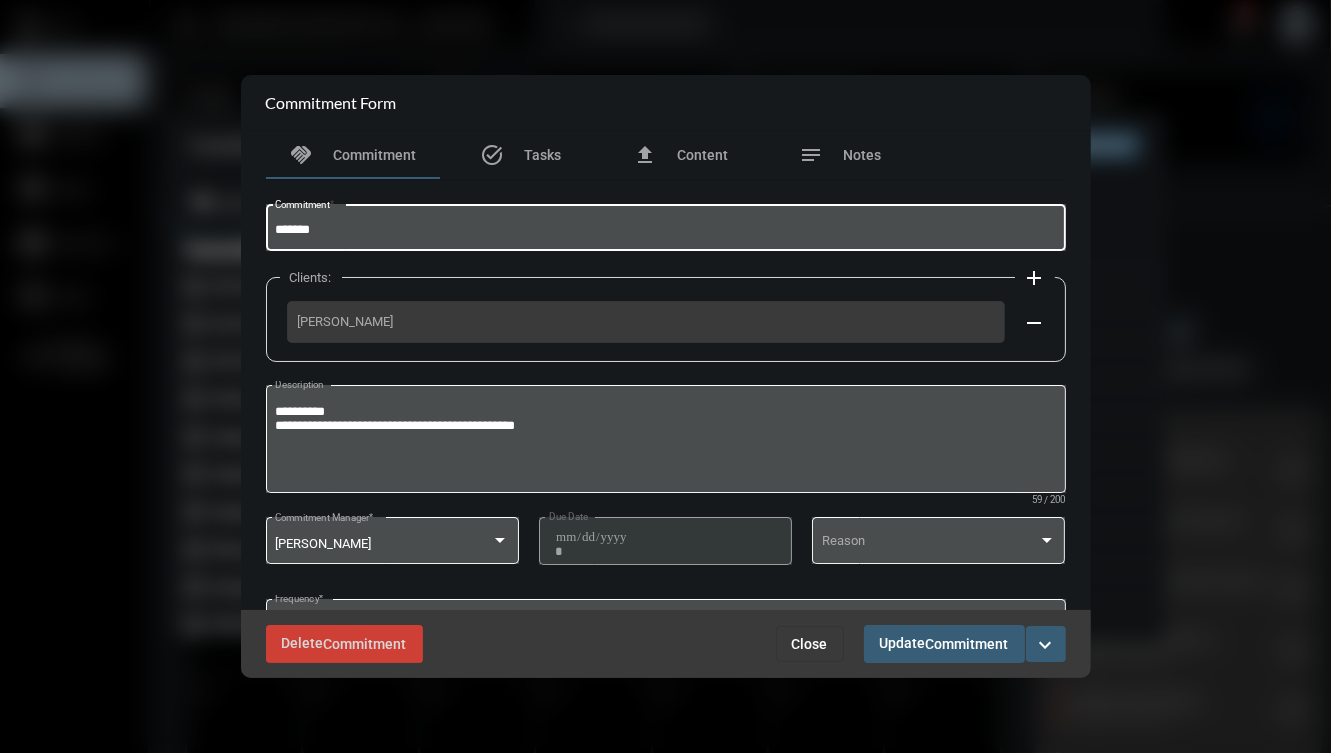 type on "******" 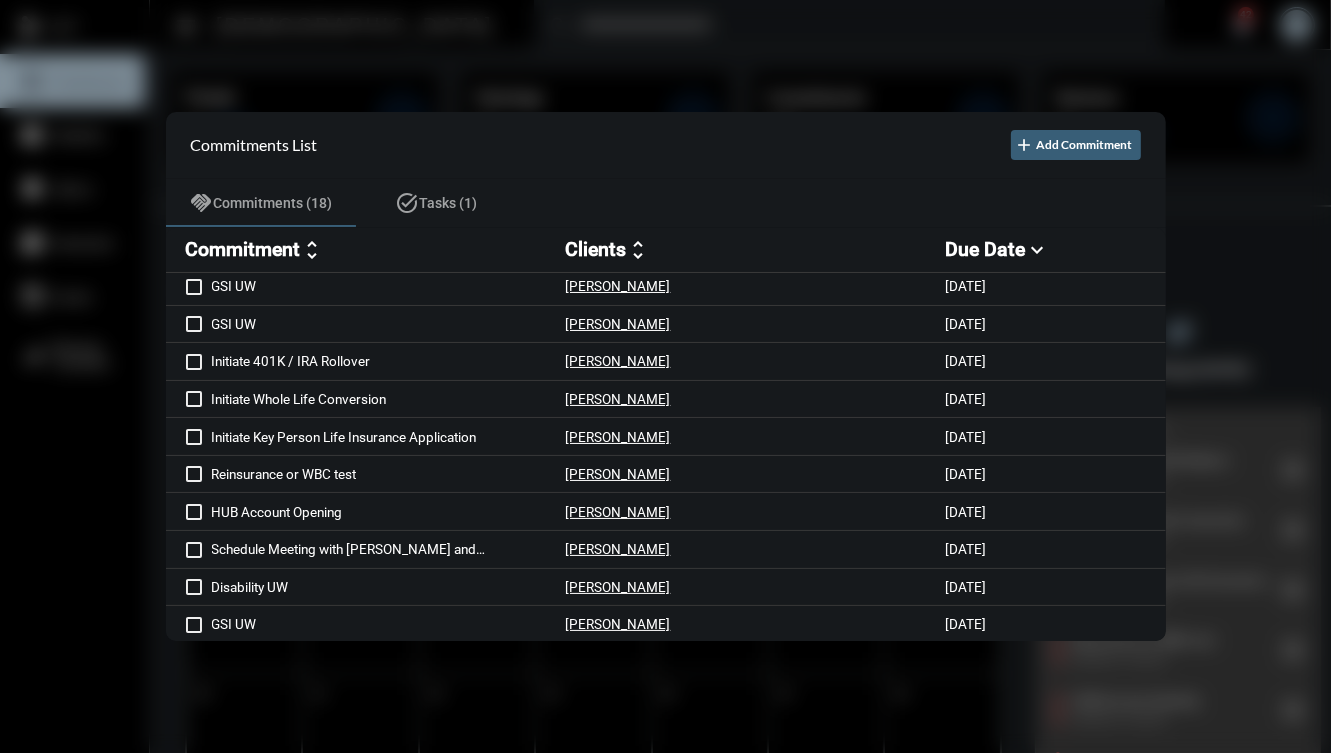 click on "Commitment" at bounding box center [243, 249] 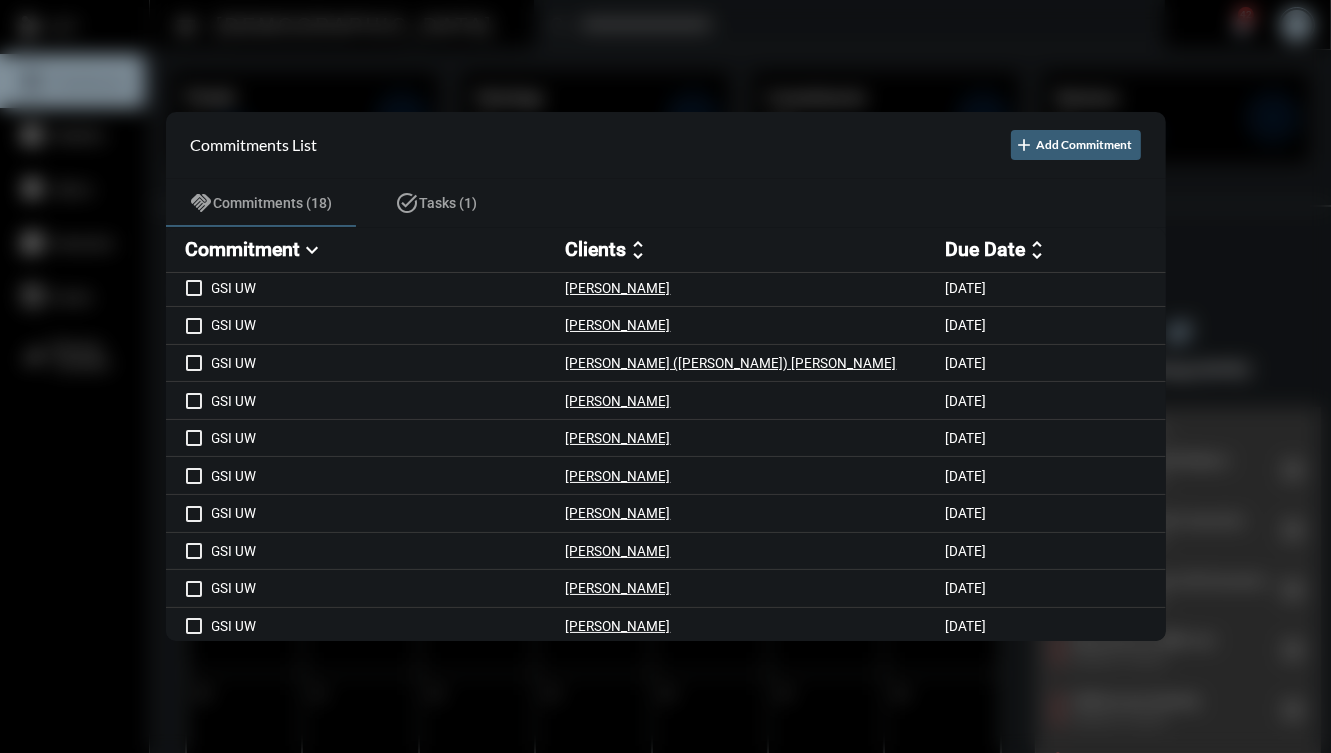 scroll, scrollTop: 305, scrollLeft: 0, axis: vertical 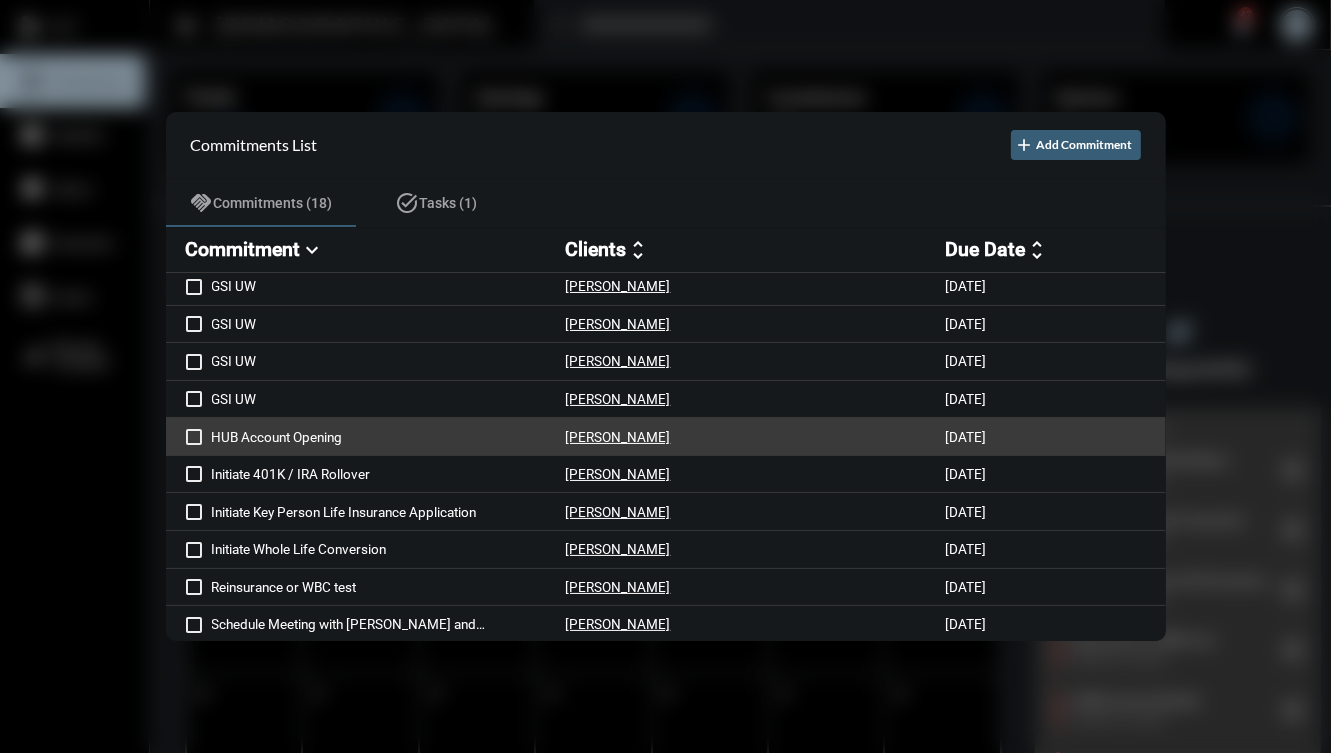 click on "Adam Lane" at bounding box center [756, 436] 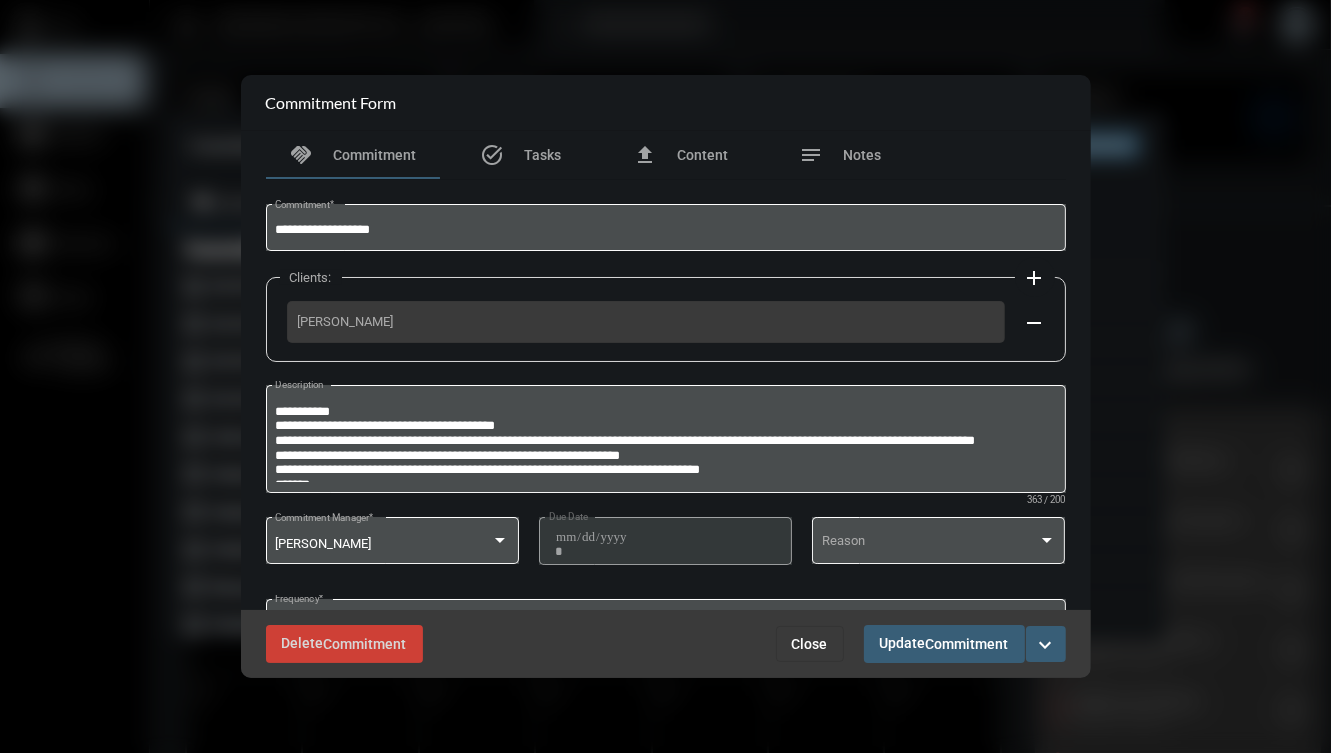 click on "expand_more" at bounding box center [1046, 645] 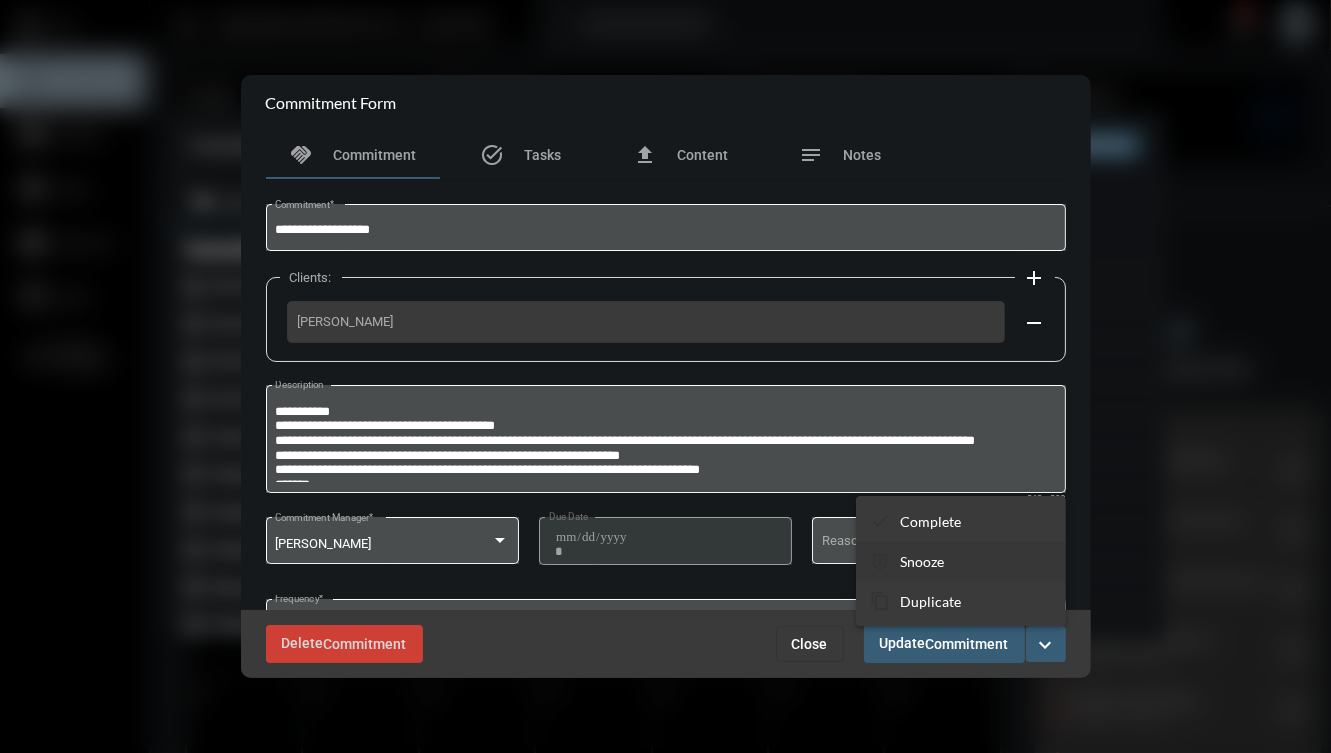 click on "Snooze" at bounding box center [922, 561] 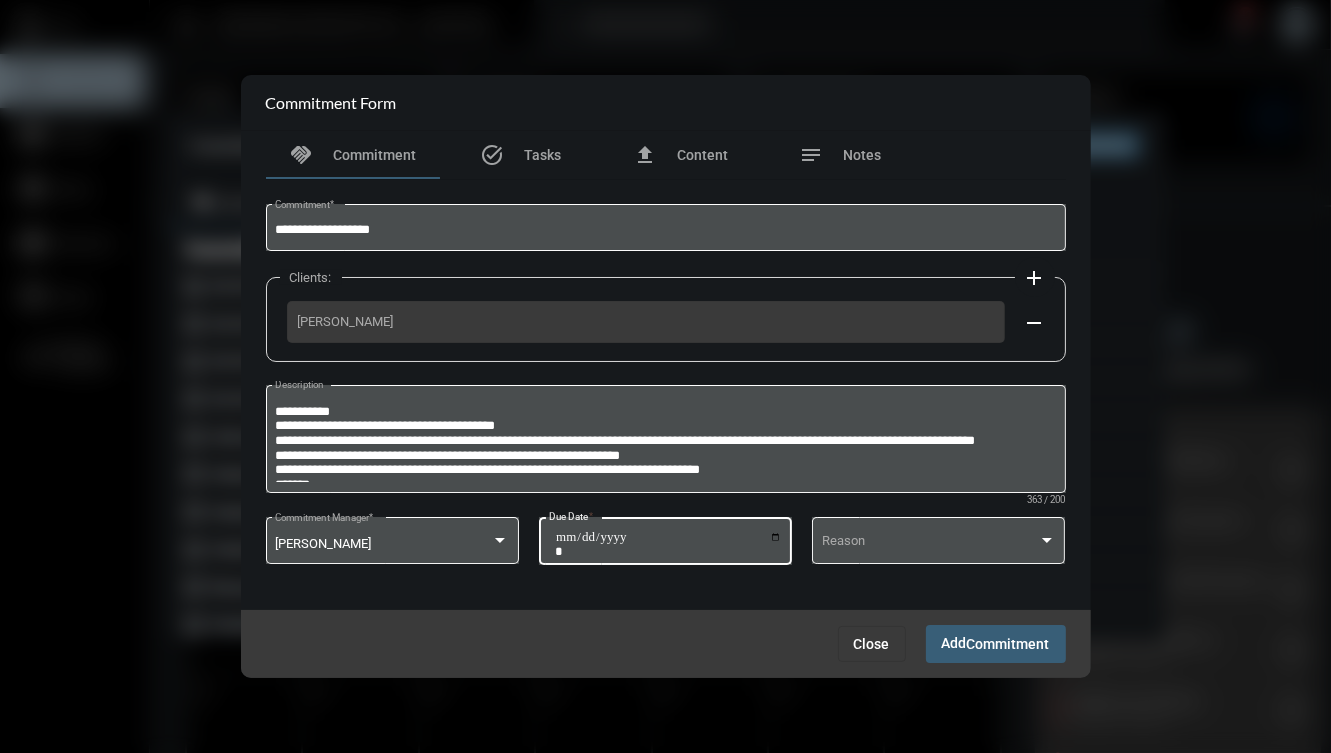 click on "**********" at bounding box center (668, 544) 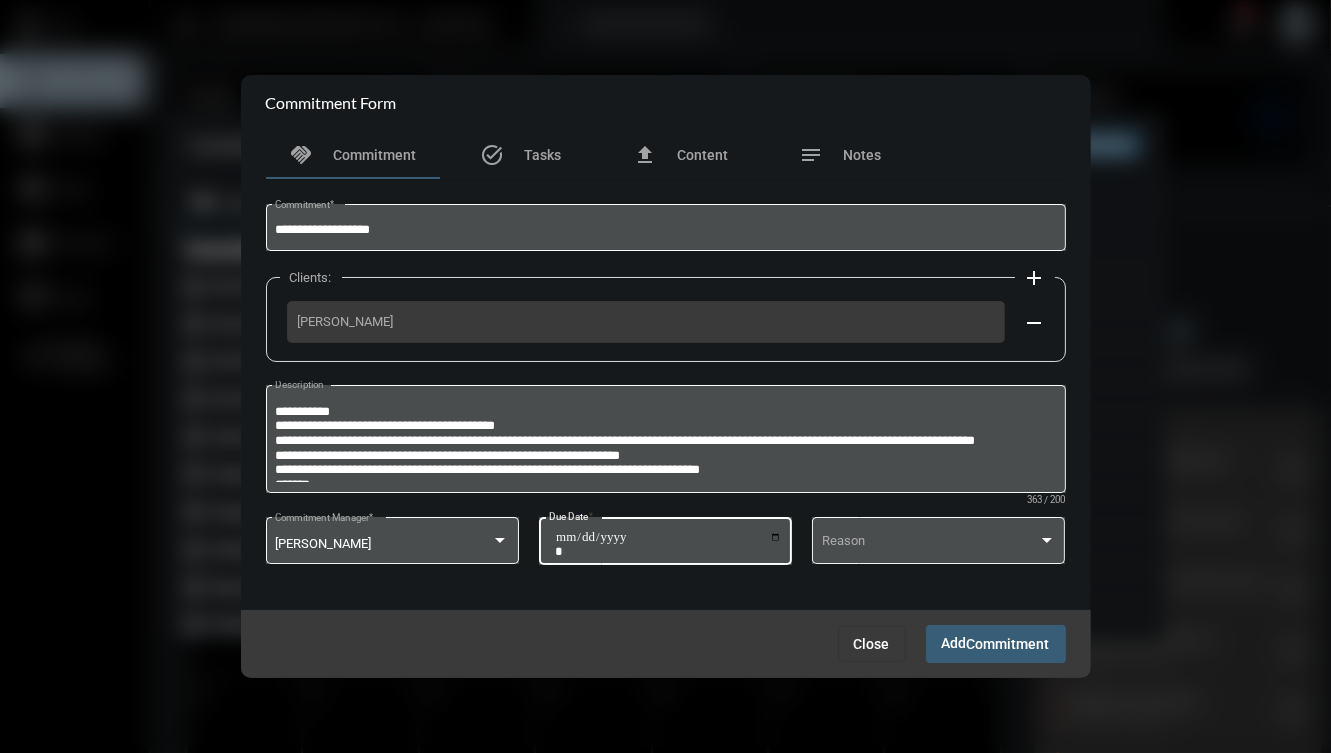 type on "**********" 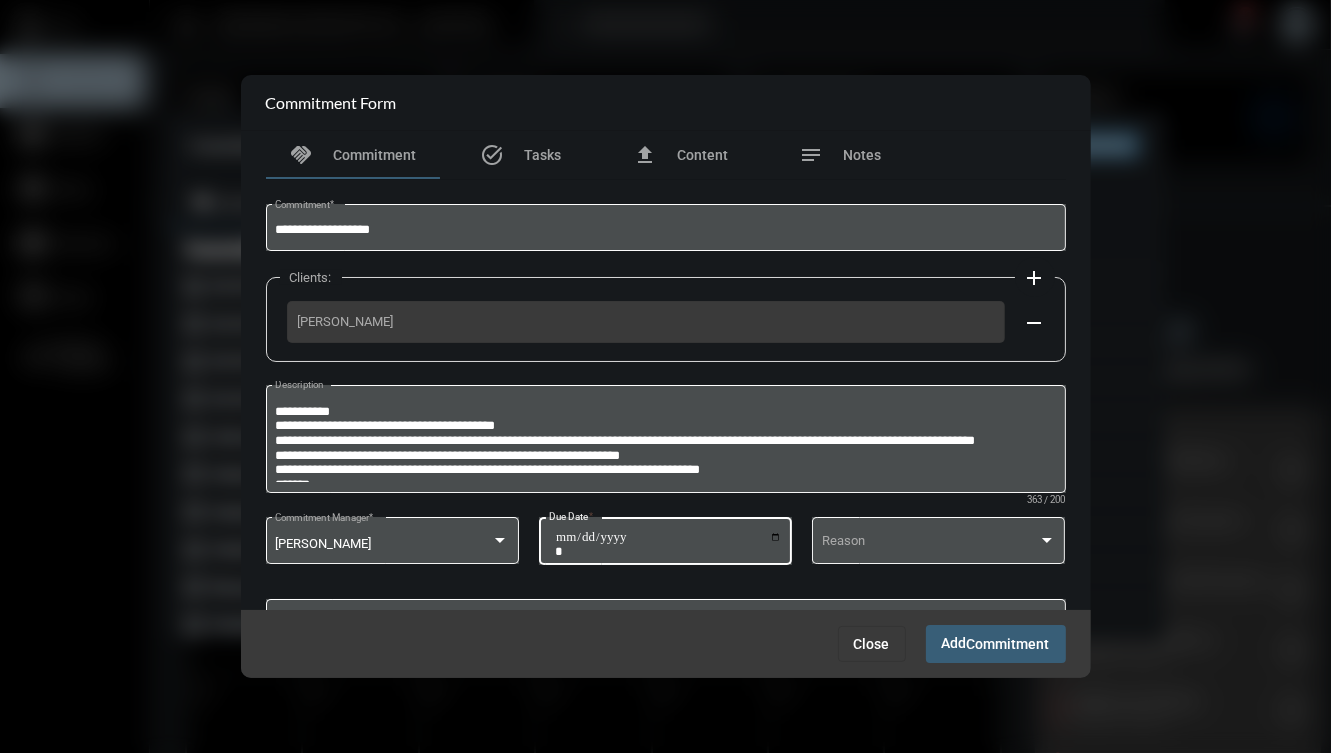 click on "Commitment" at bounding box center [1008, 645] 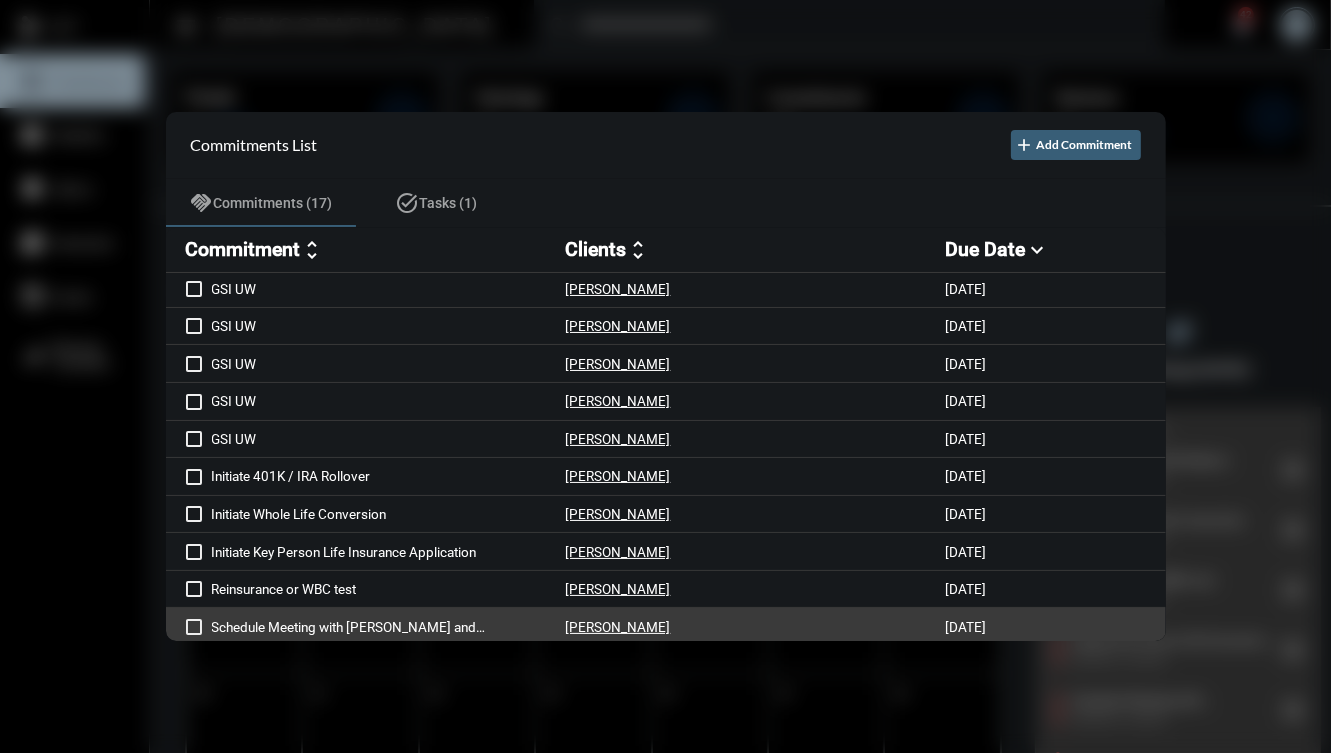 scroll, scrollTop: 188, scrollLeft: 0, axis: vertical 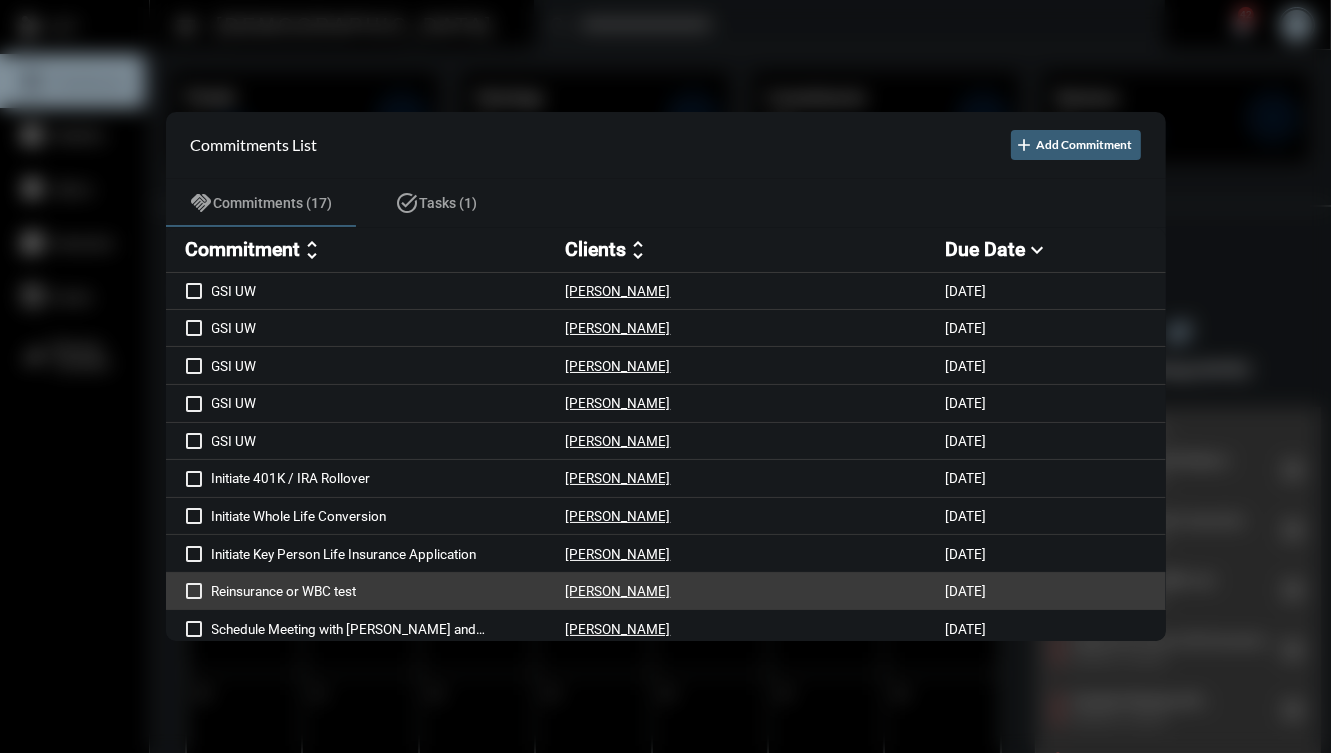 click on "Reinsurance or WBC test" at bounding box center (389, 591) 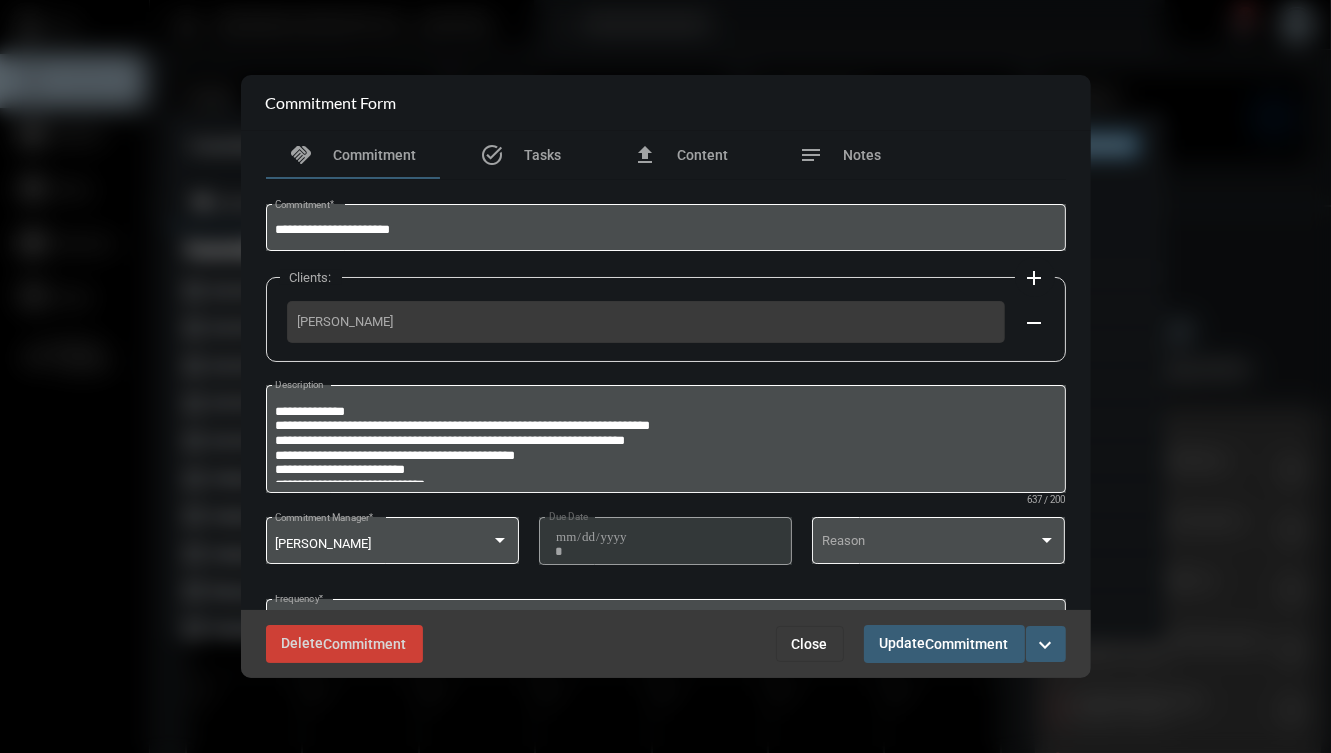 click on "expand_more" at bounding box center [1046, 644] 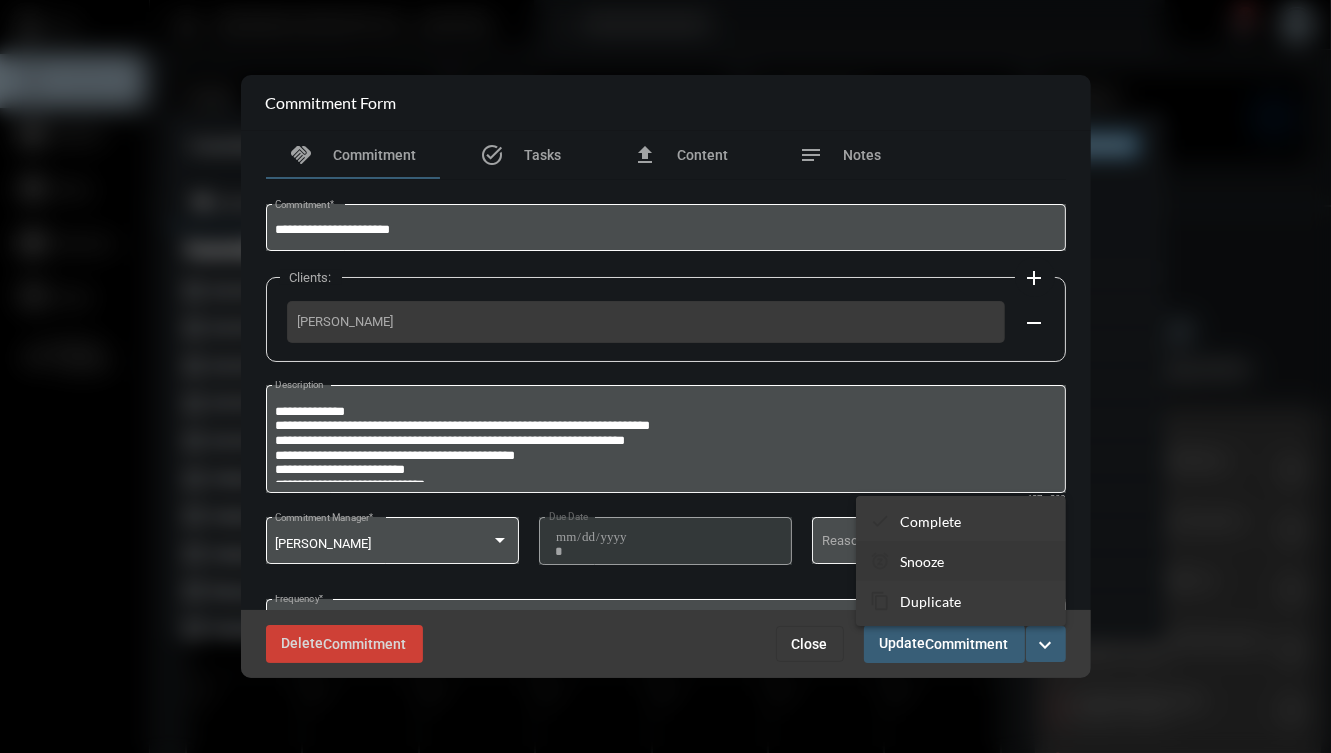 click on "snooze Snooze" at bounding box center (961, 561) 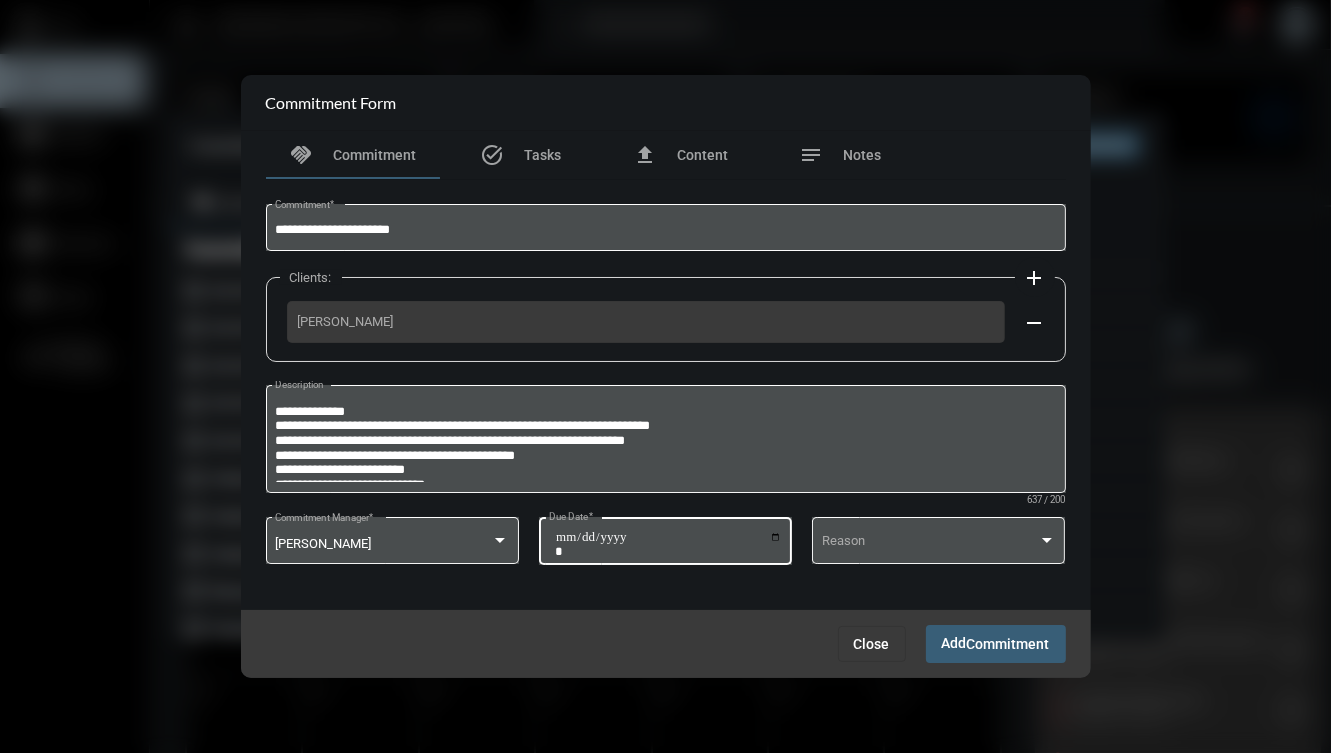 click on "**********" at bounding box center [668, 544] 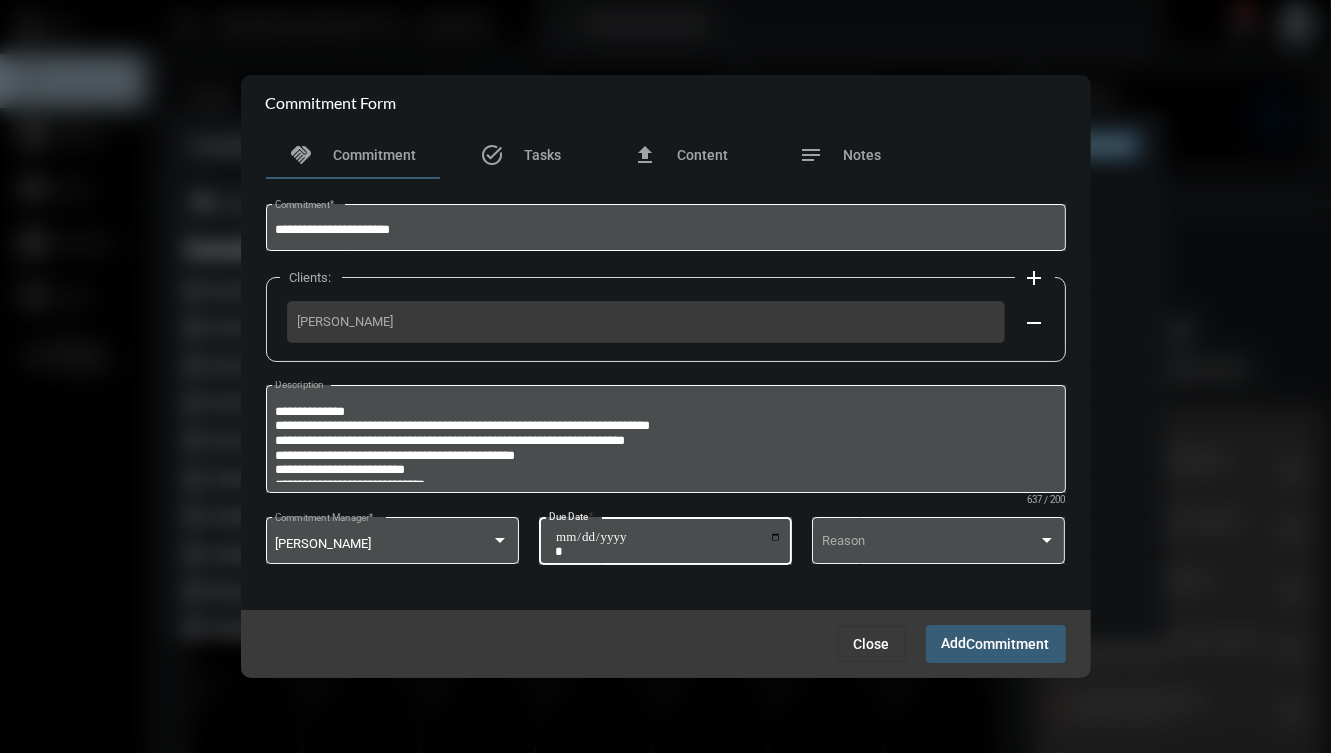 type on "**********" 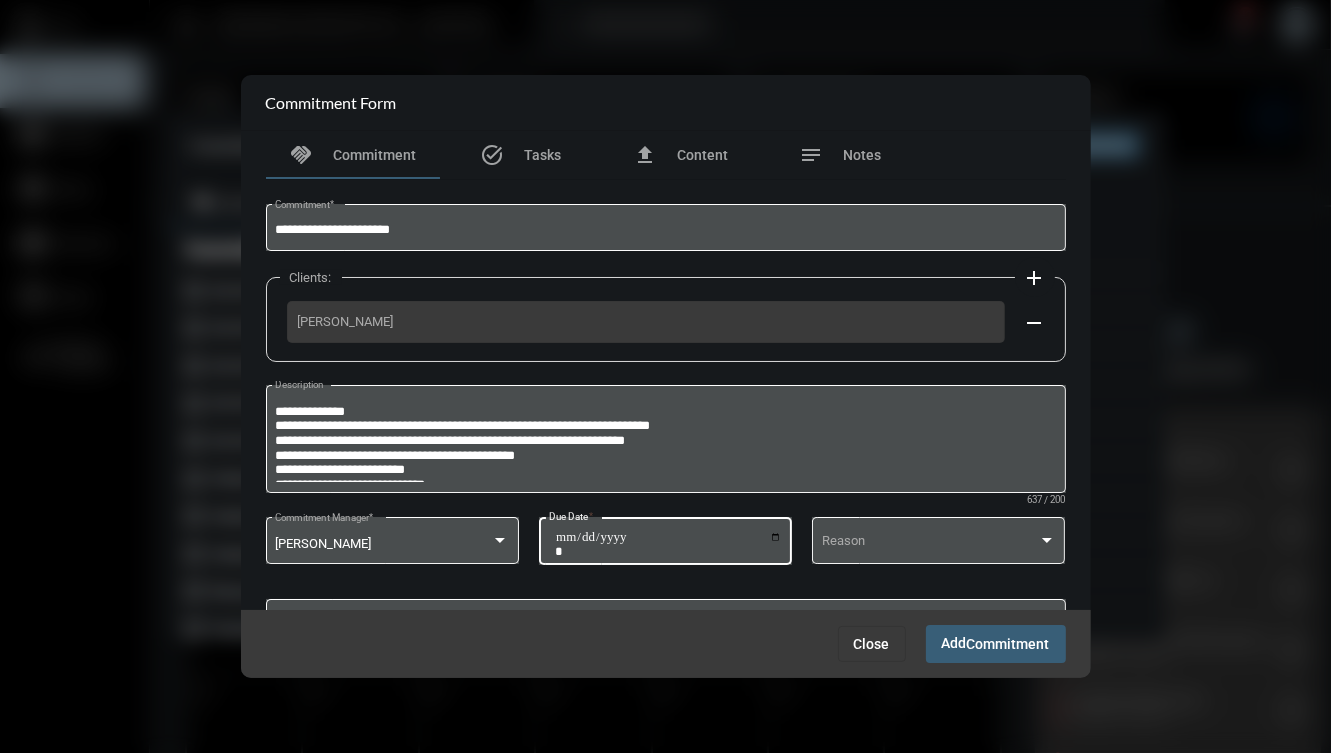 click on "Commitment" at bounding box center (1008, 645) 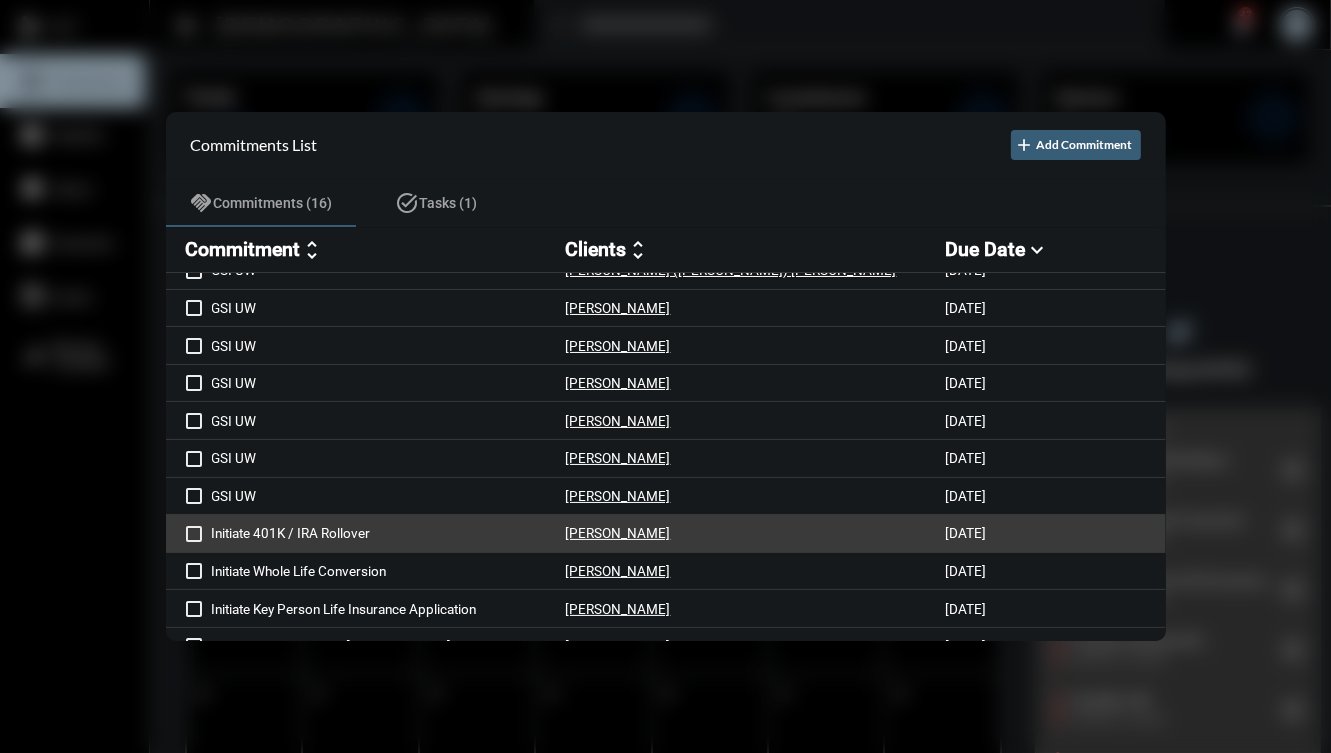 scroll, scrollTop: 0, scrollLeft: 0, axis: both 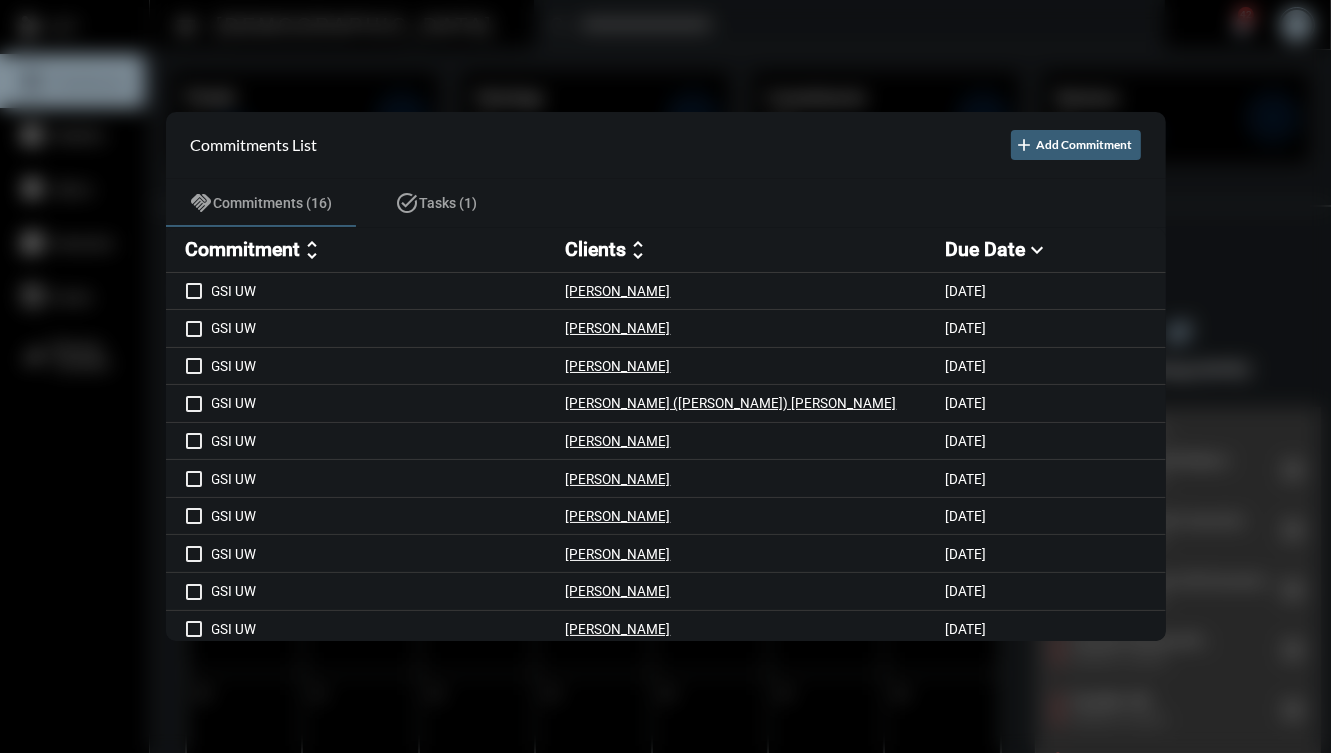 click at bounding box center [665, 376] 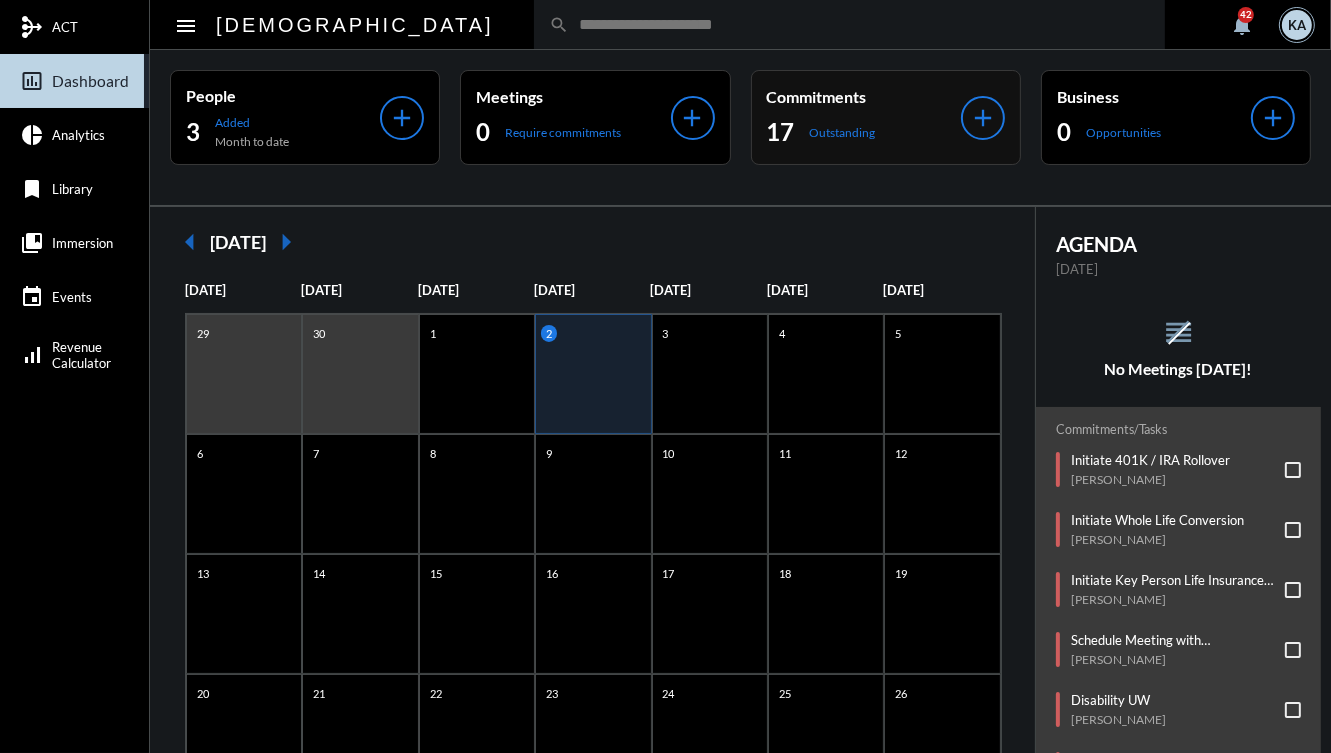 click on "Commitments" 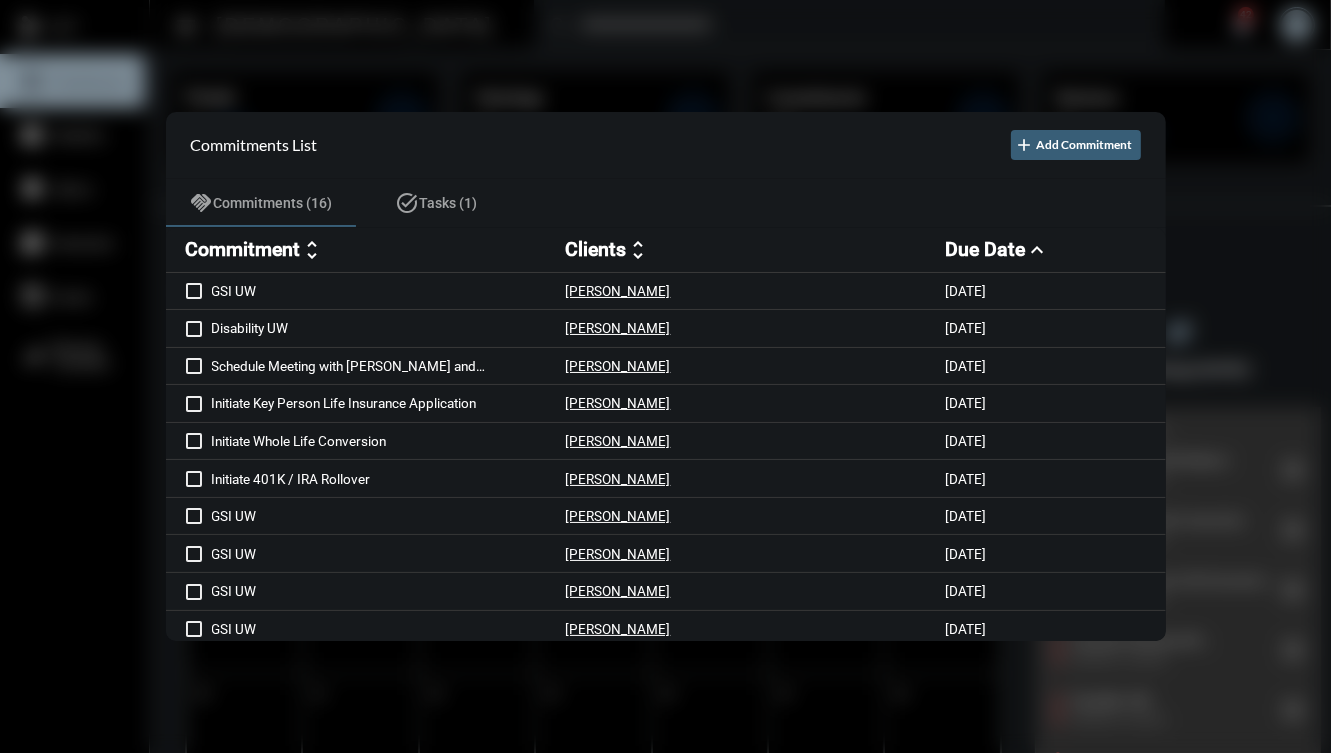 click on "Commitment unfold_more Clients unfold_more Due Date expand_less" at bounding box center (666, 250) 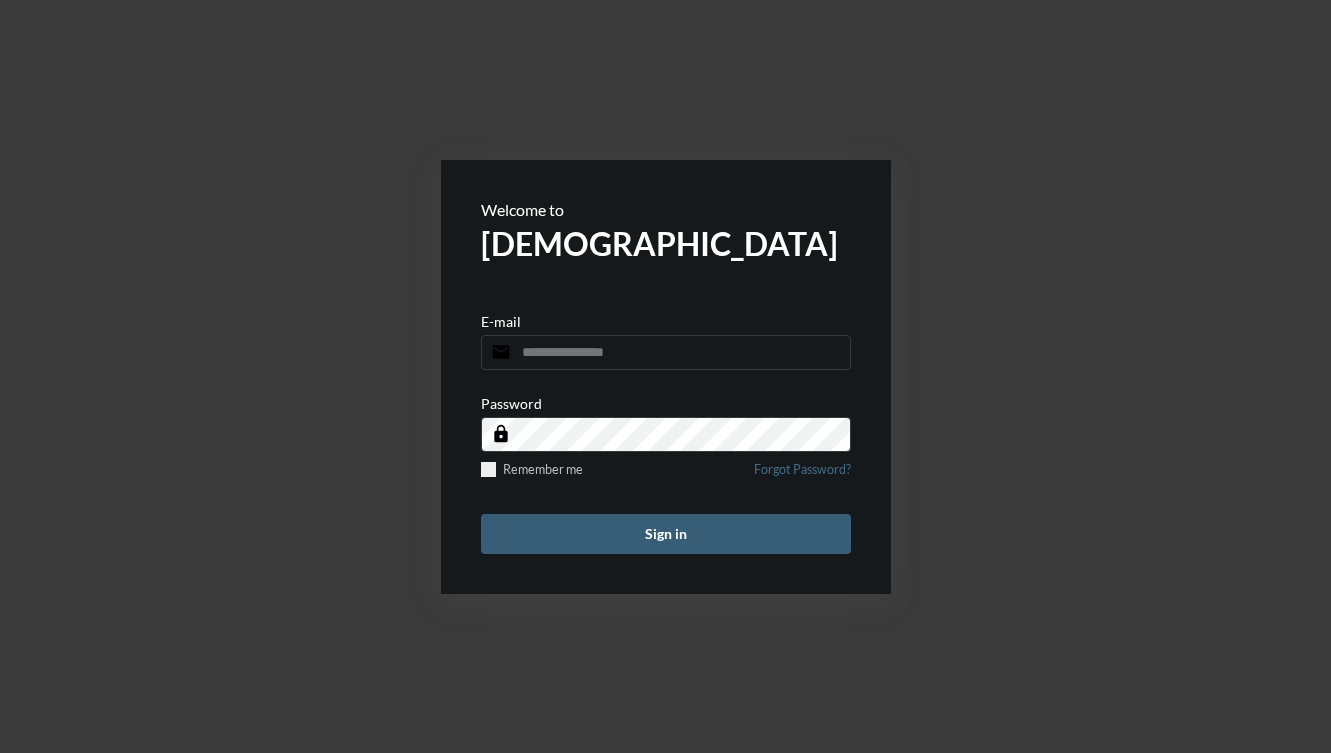 scroll, scrollTop: 0, scrollLeft: 0, axis: both 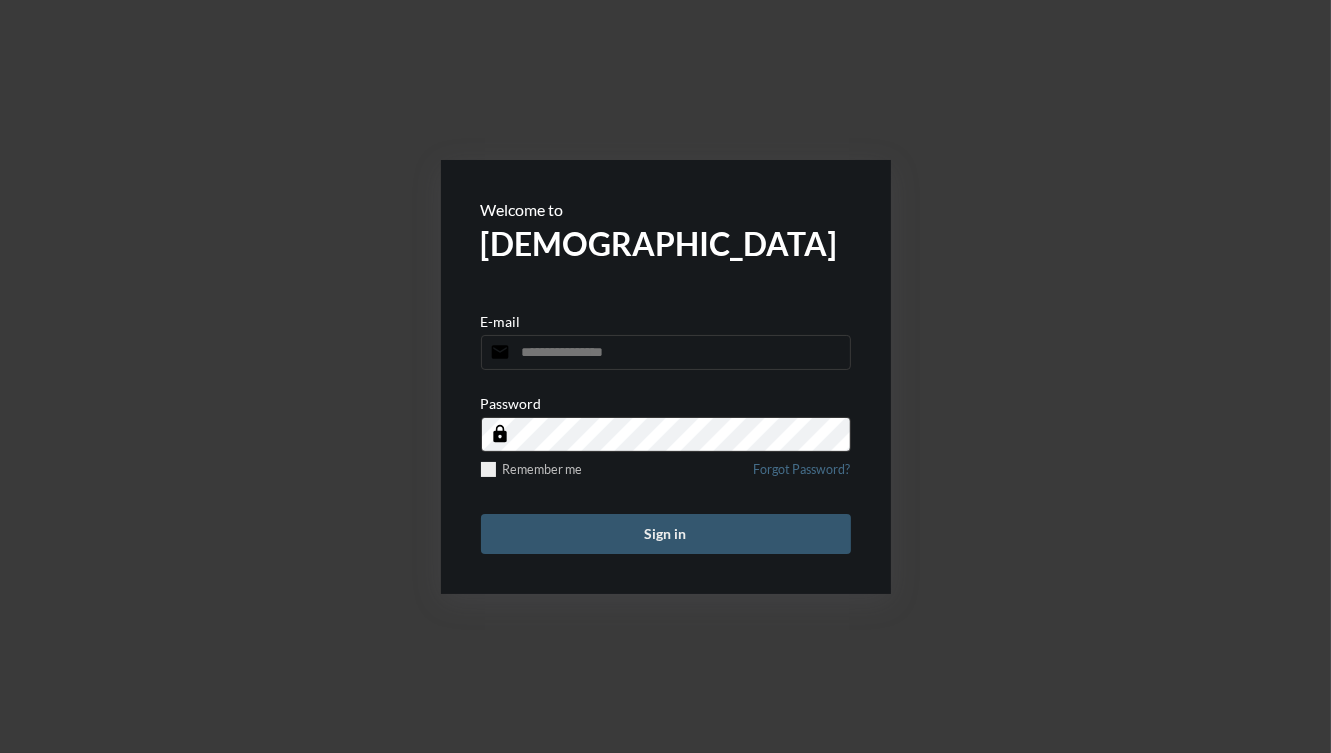 type on "**********" 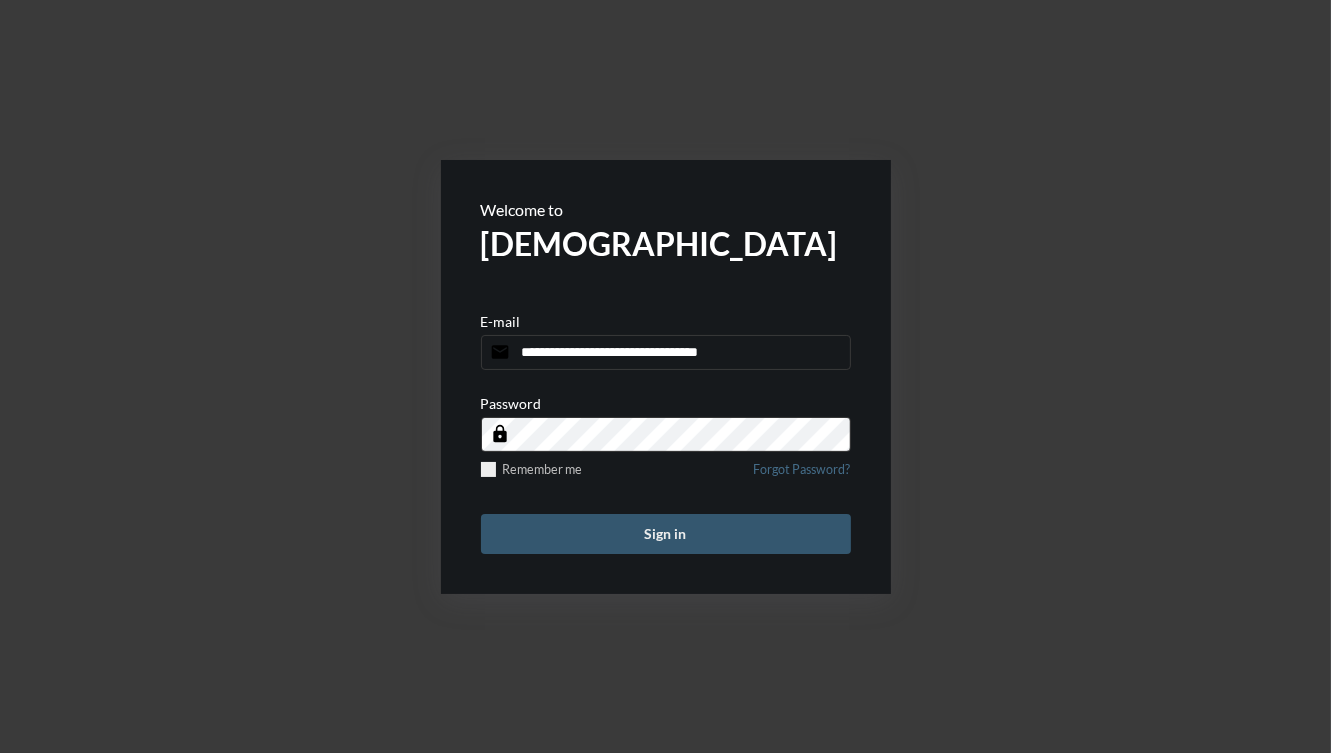 click on "Sign in" at bounding box center [666, 534] 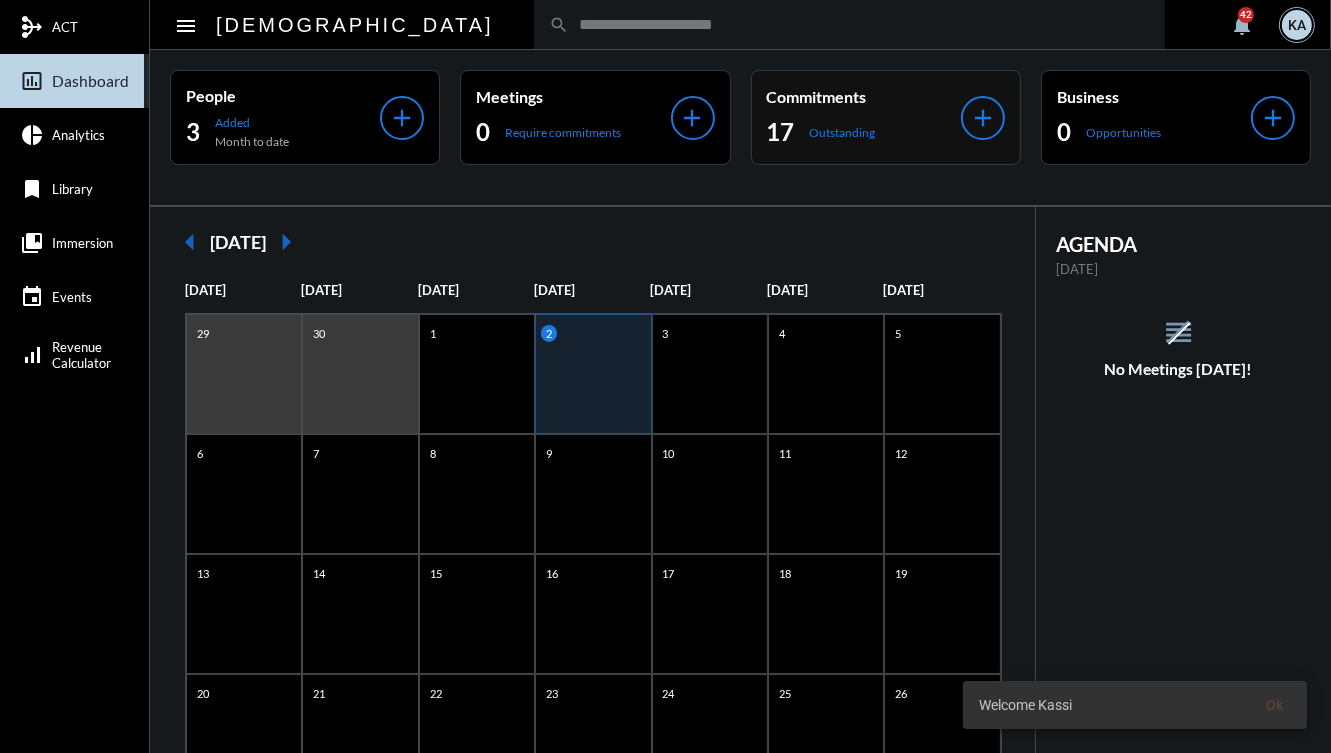 click on "Commitments 17 Outstanding" 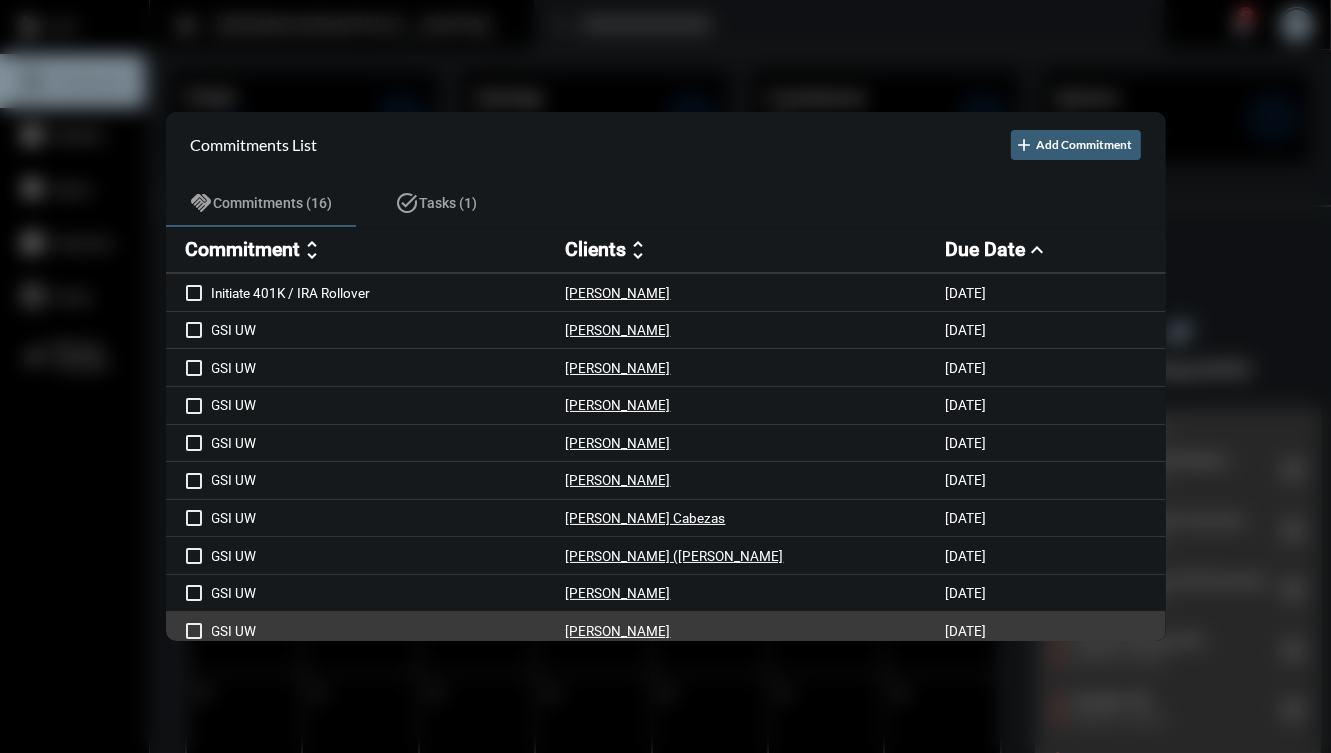 scroll, scrollTop: 182, scrollLeft: 0, axis: vertical 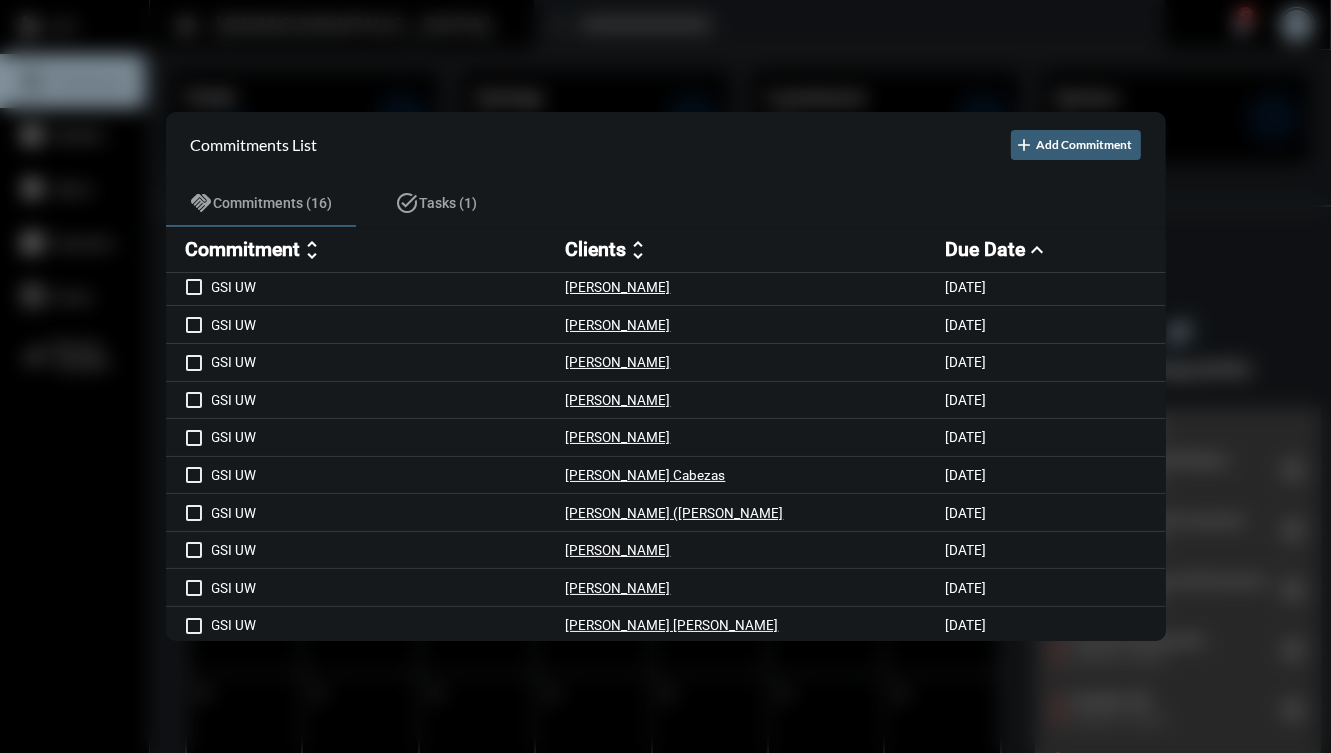click at bounding box center [665, 376] 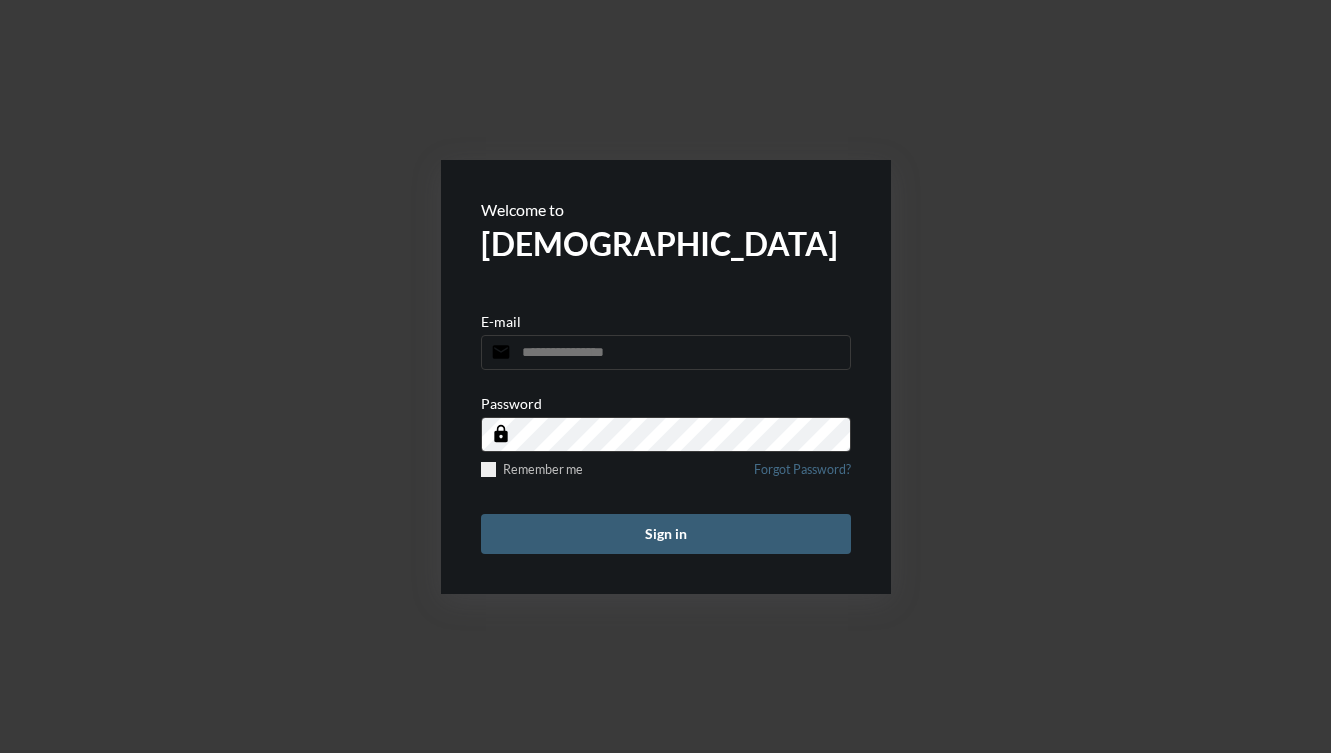 scroll, scrollTop: 0, scrollLeft: 0, axis: both 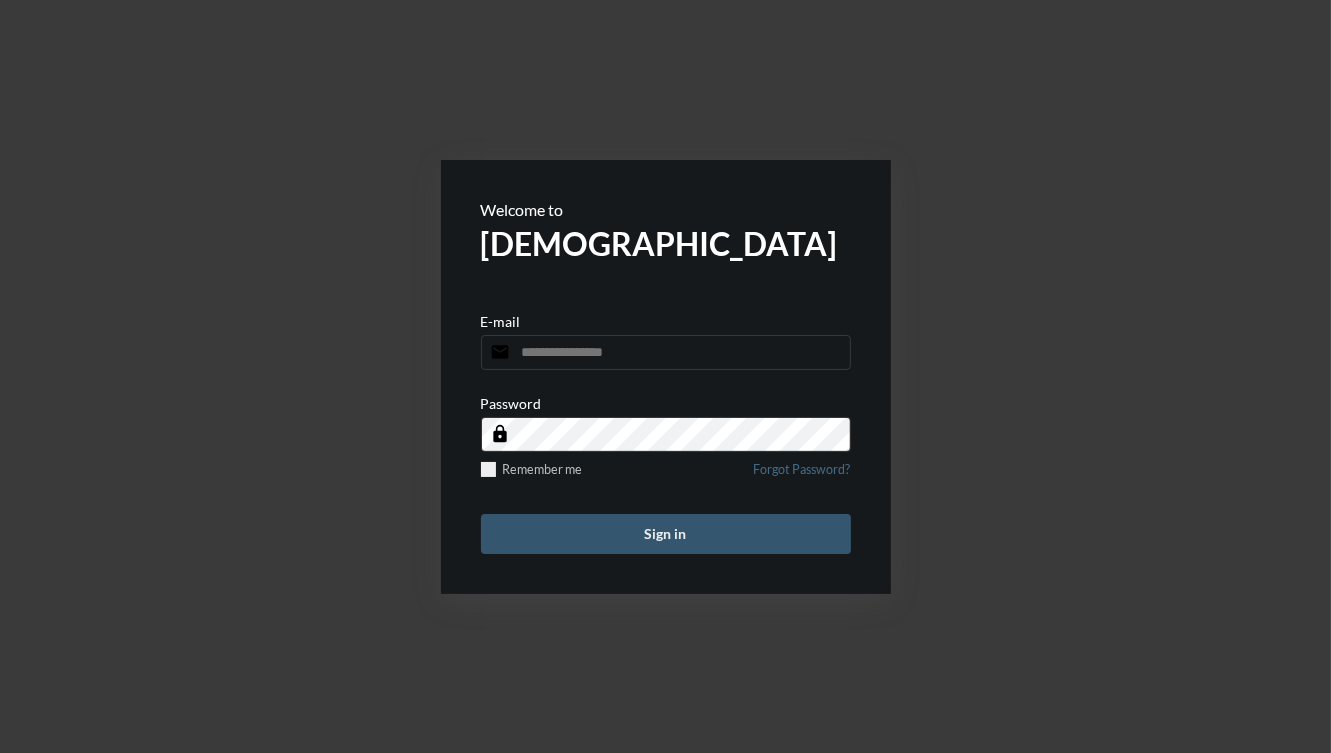 type on "**********" 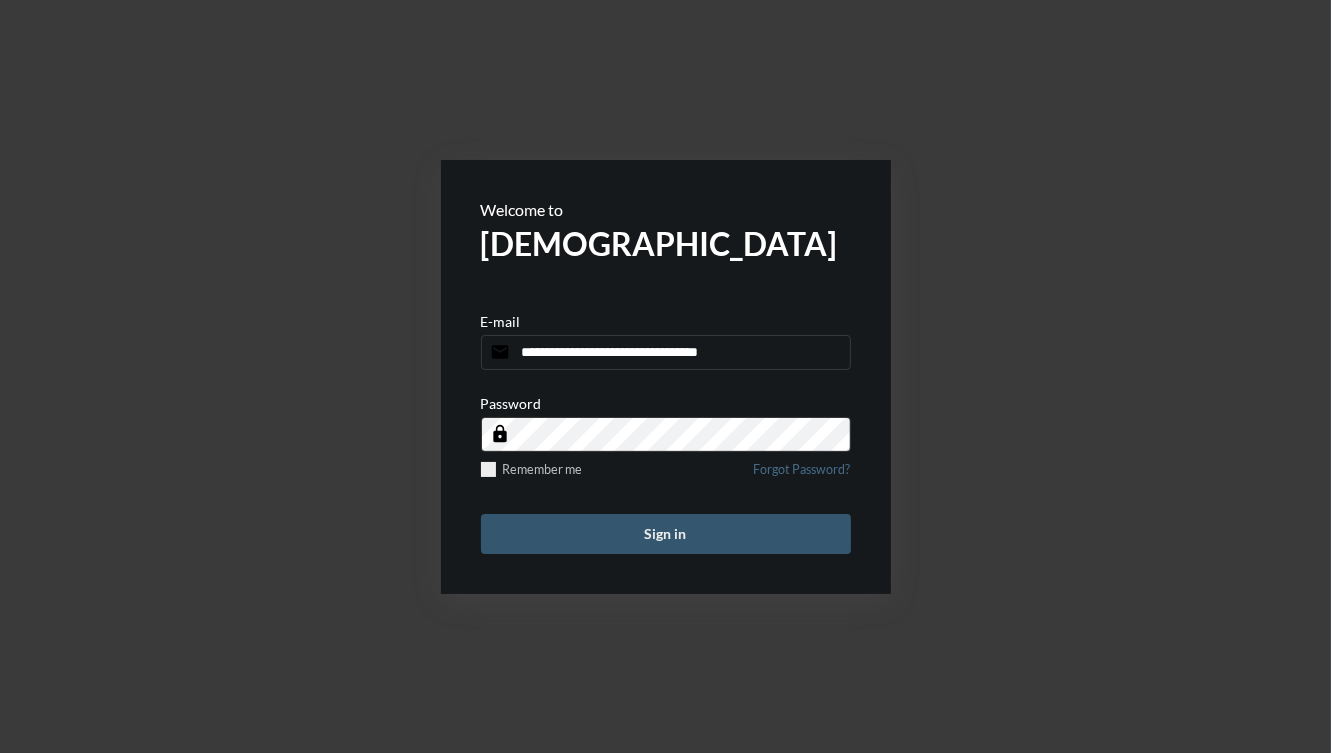 click on "Sign in" at bounding box center [666, 534] 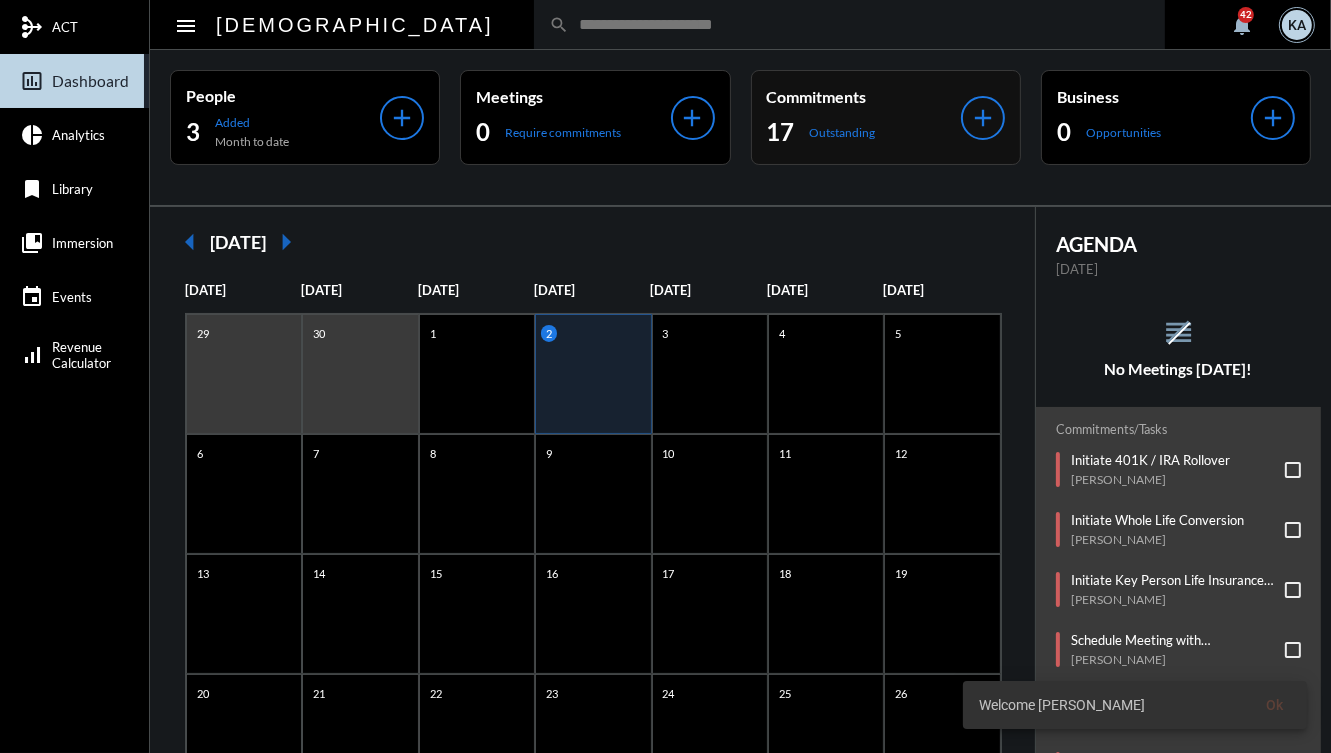 click on "Commitments" 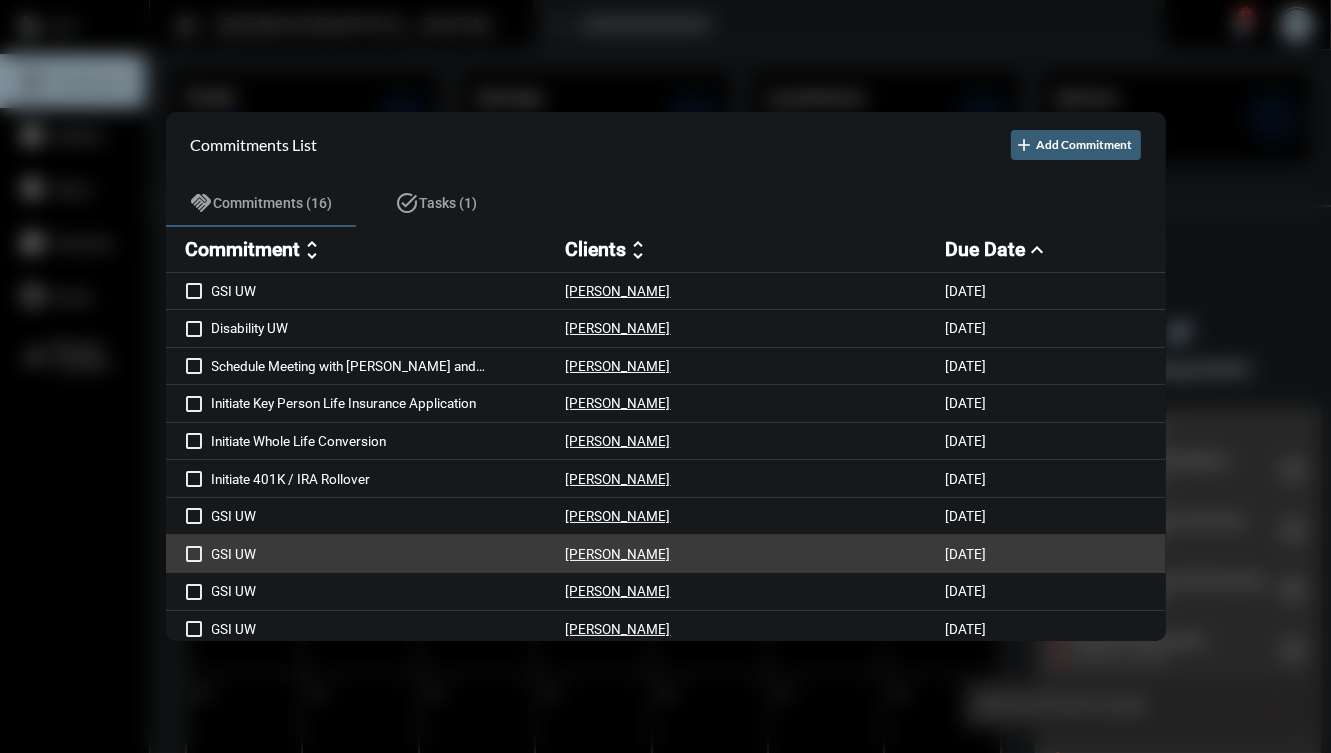 scroll, scrollTop: 229, scrollLeft: 0, axis: vertical 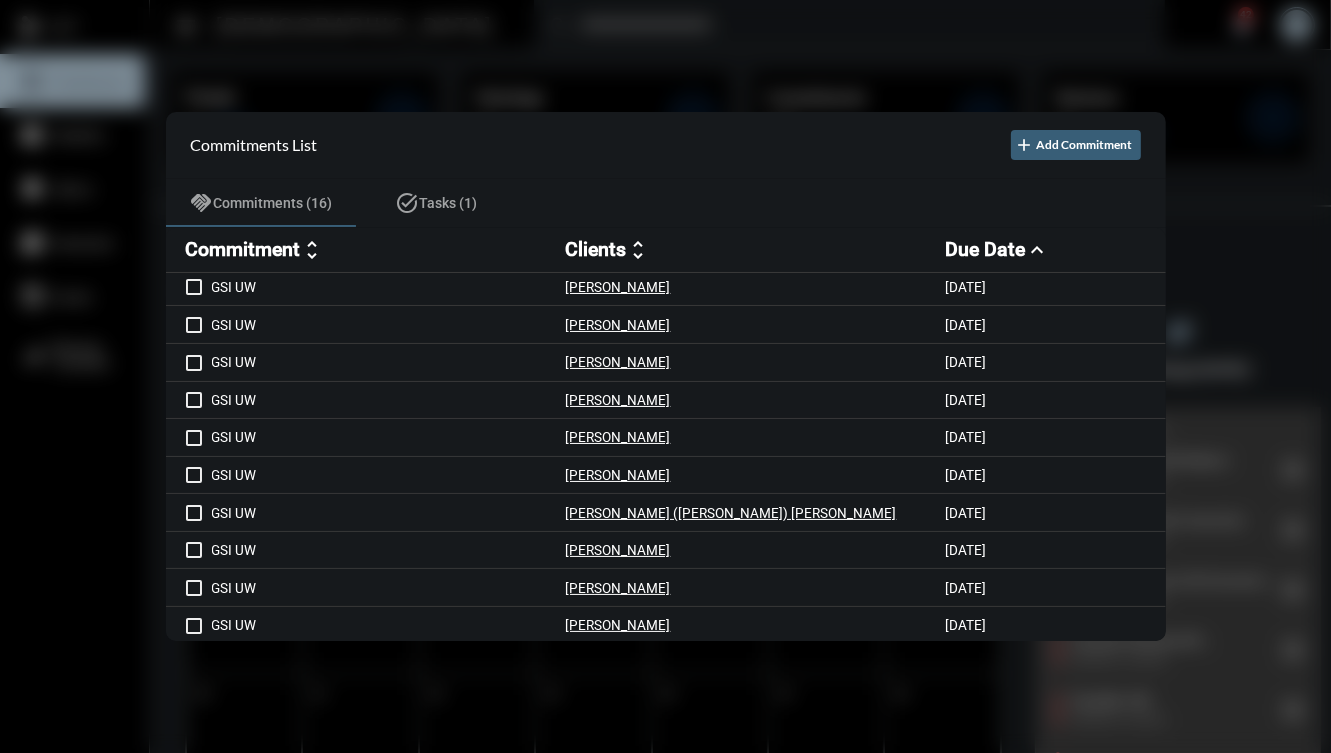 click at bounding box center [665, 376] 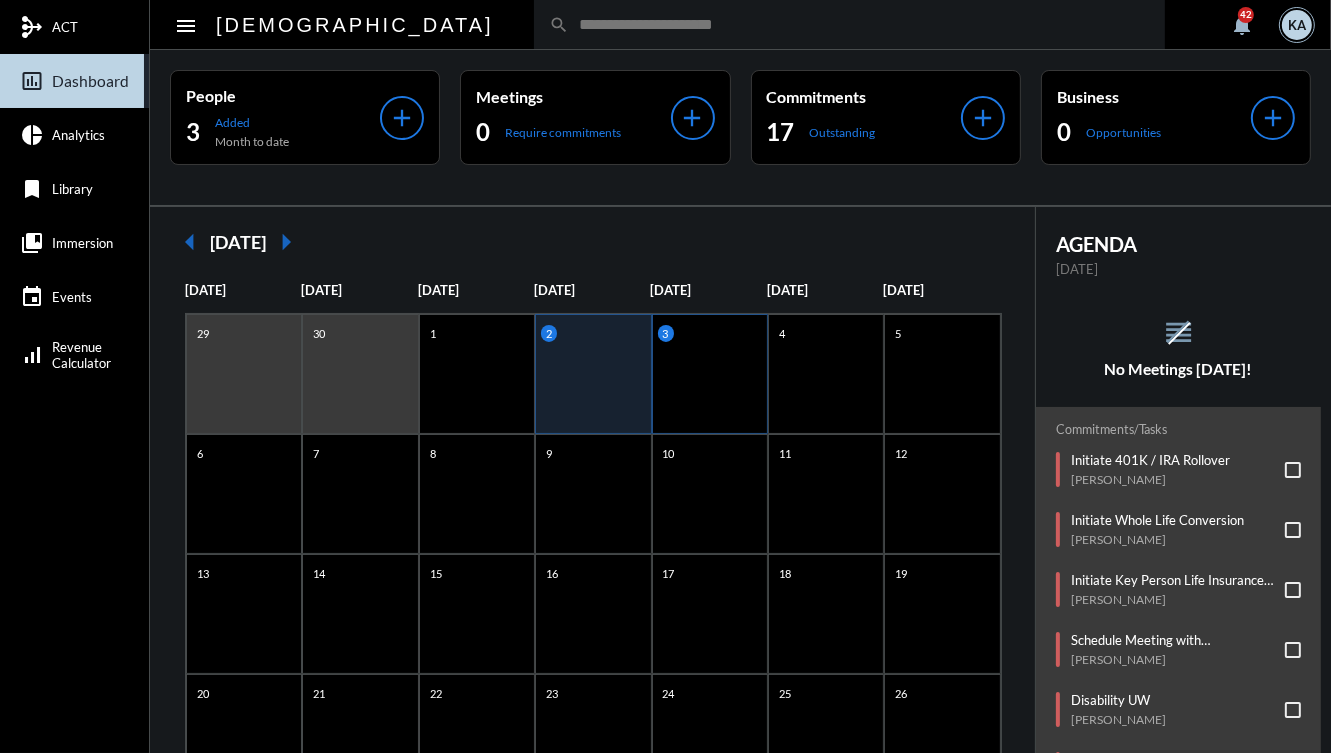 click on "3" 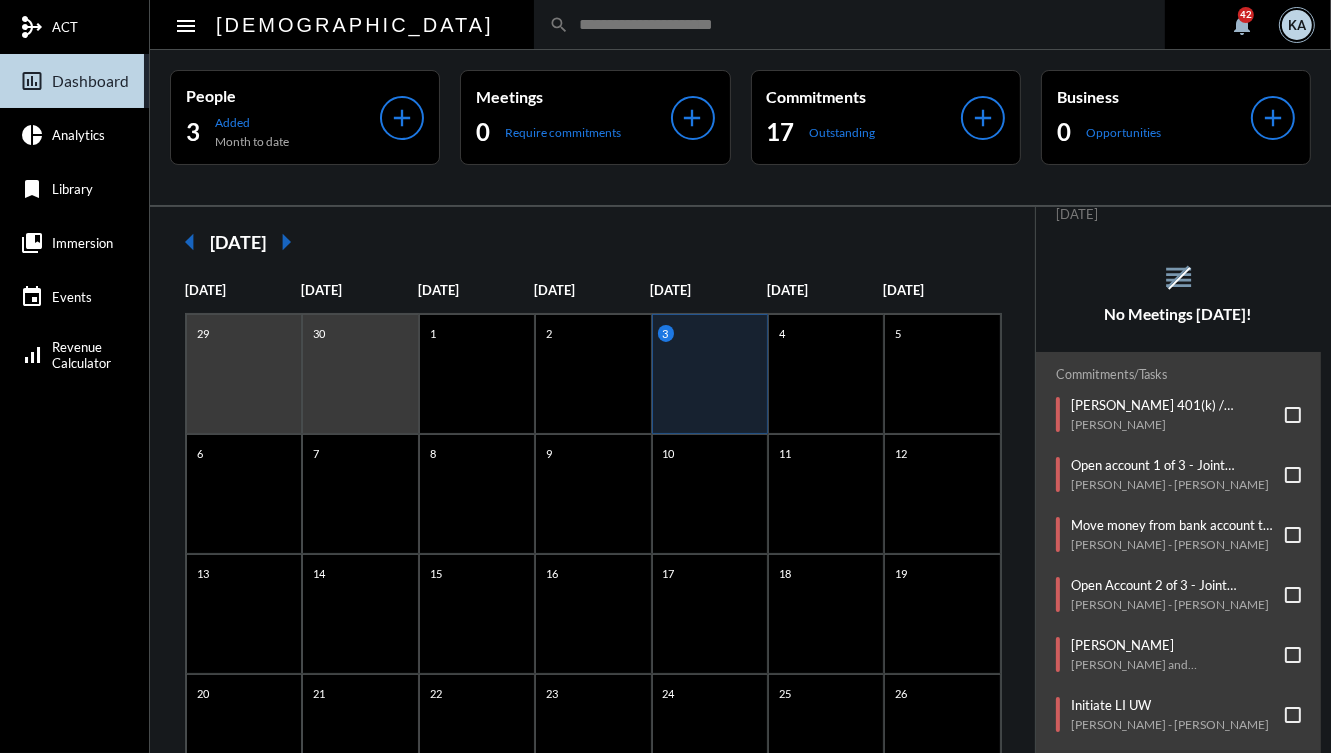 scroll, scrollTop: 160, scrollLeft: 0, axis: vertical 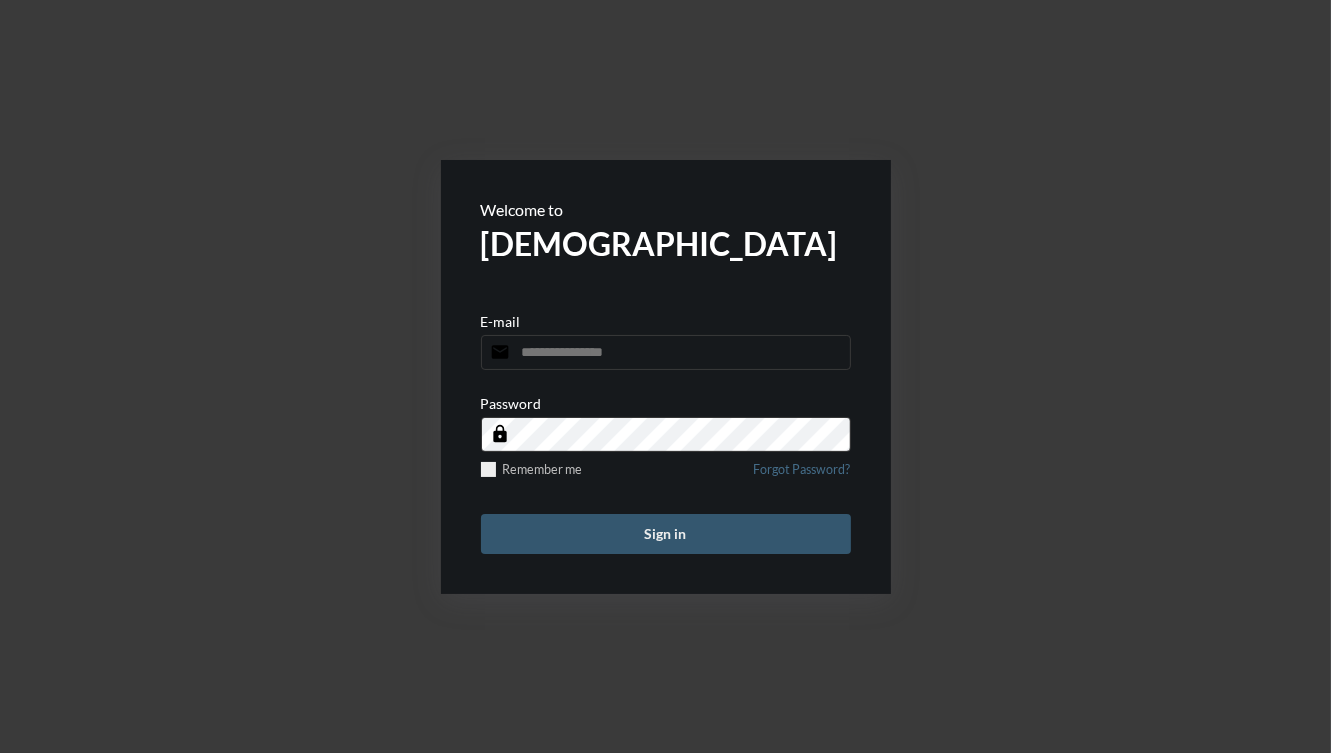 type on "**********" 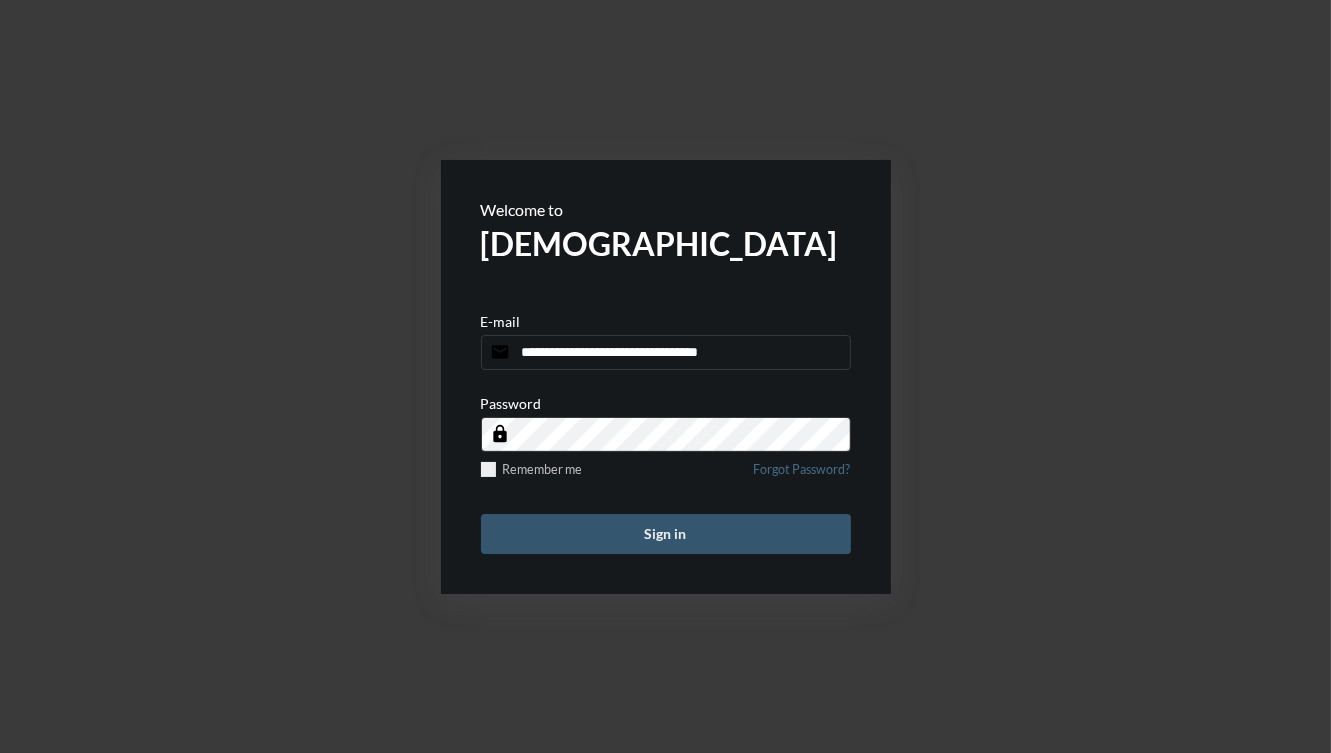 click on "Sign in" at bounding box center (666, 534) 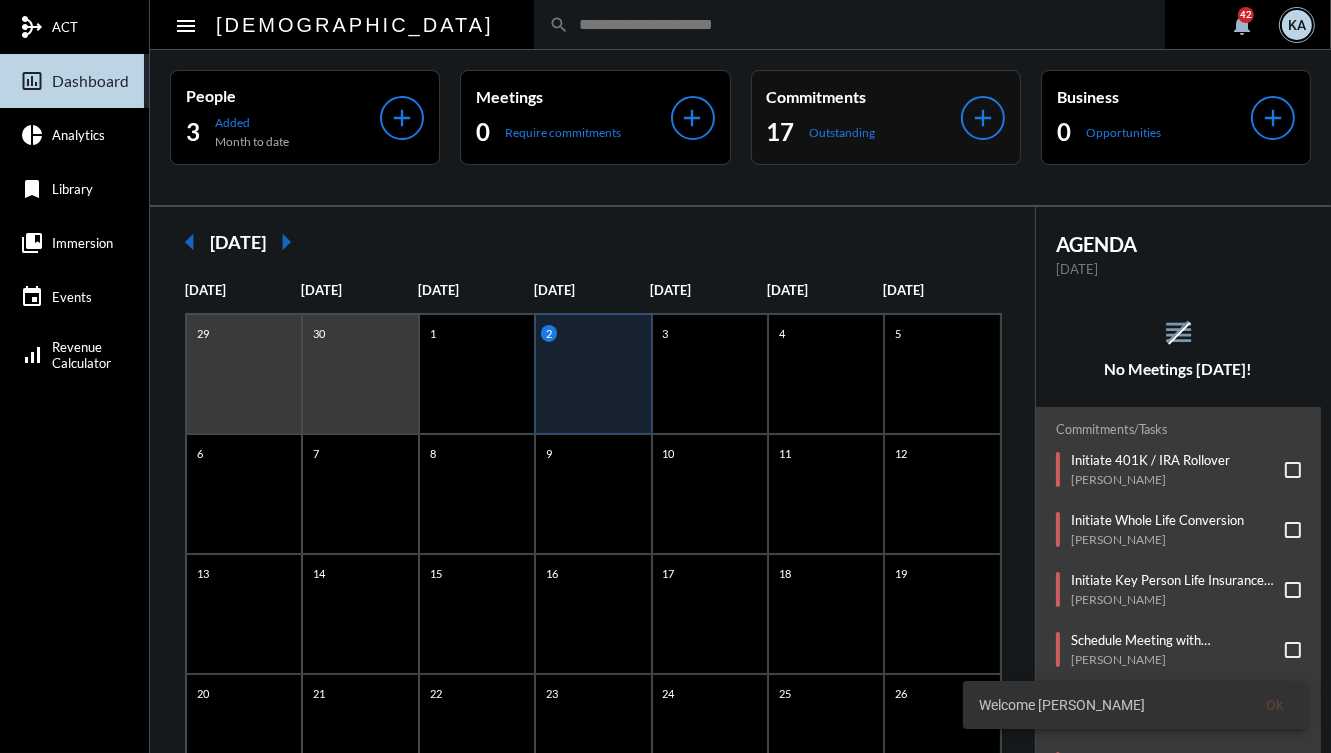 click on "17" 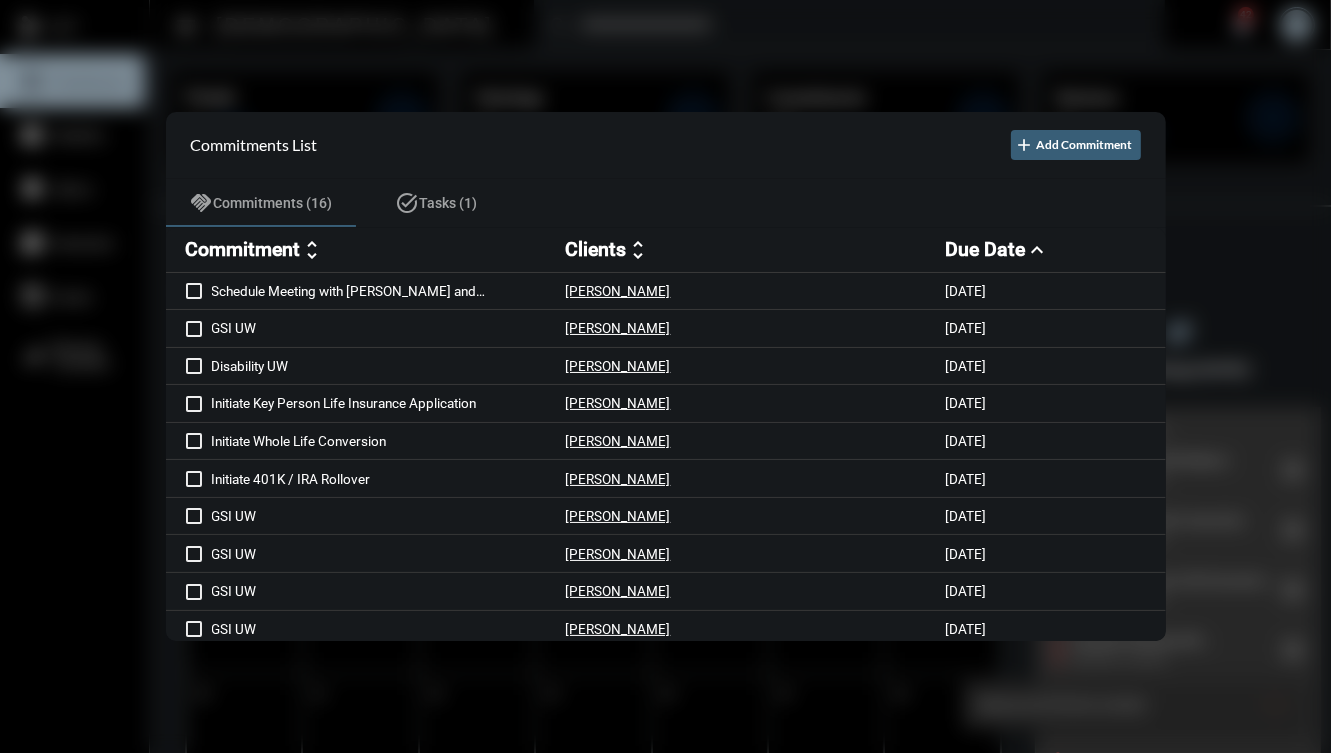 click on "Commitment" at bounding box center [243, 249] 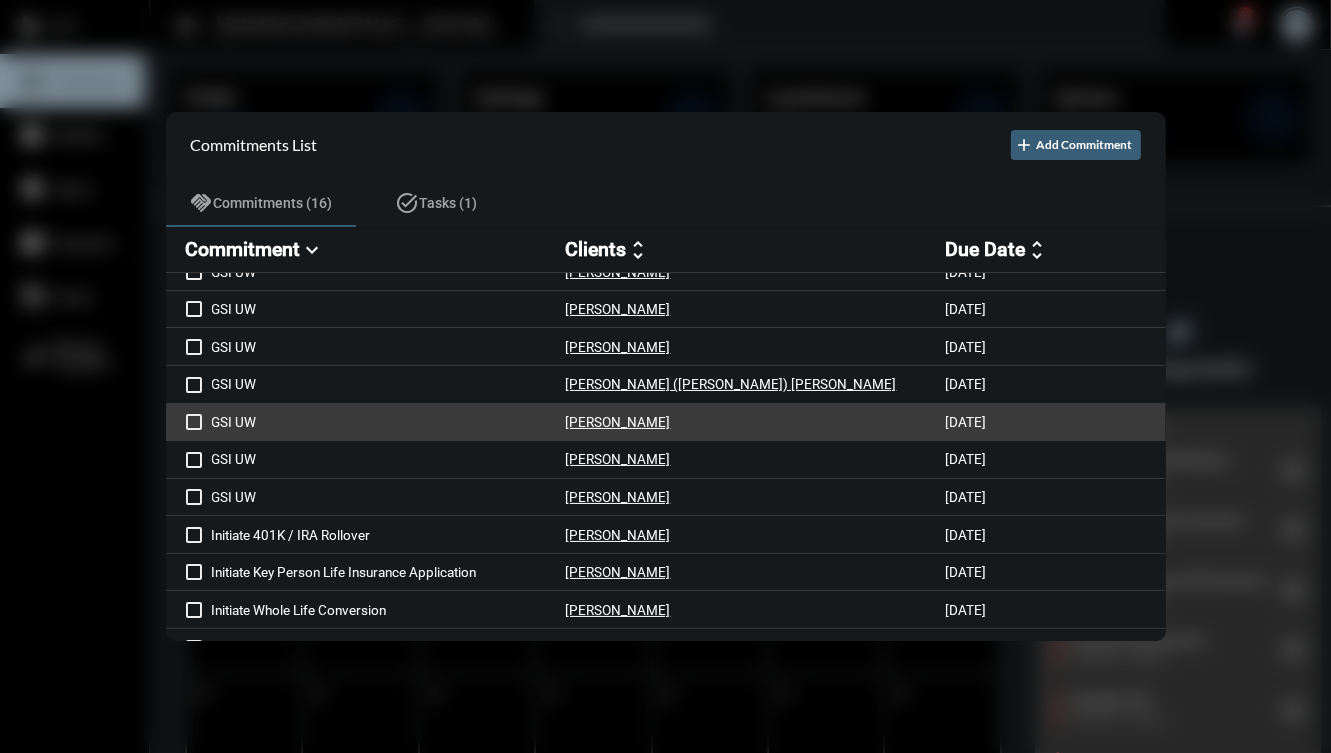 scroll, scrollTop: 229, scrollLeft: 0, axis: vertical 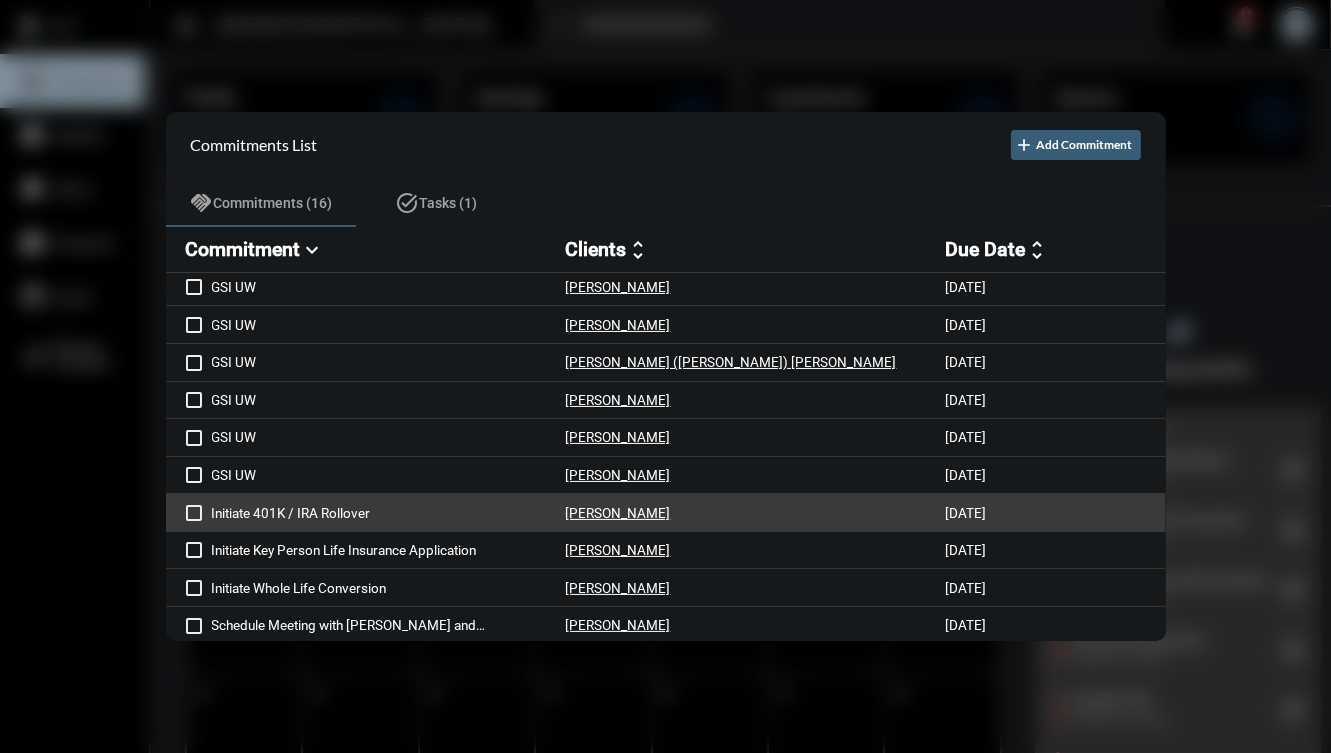 click on "Initiate 401K / IRA Rollover" at bounding box center [389, 513] 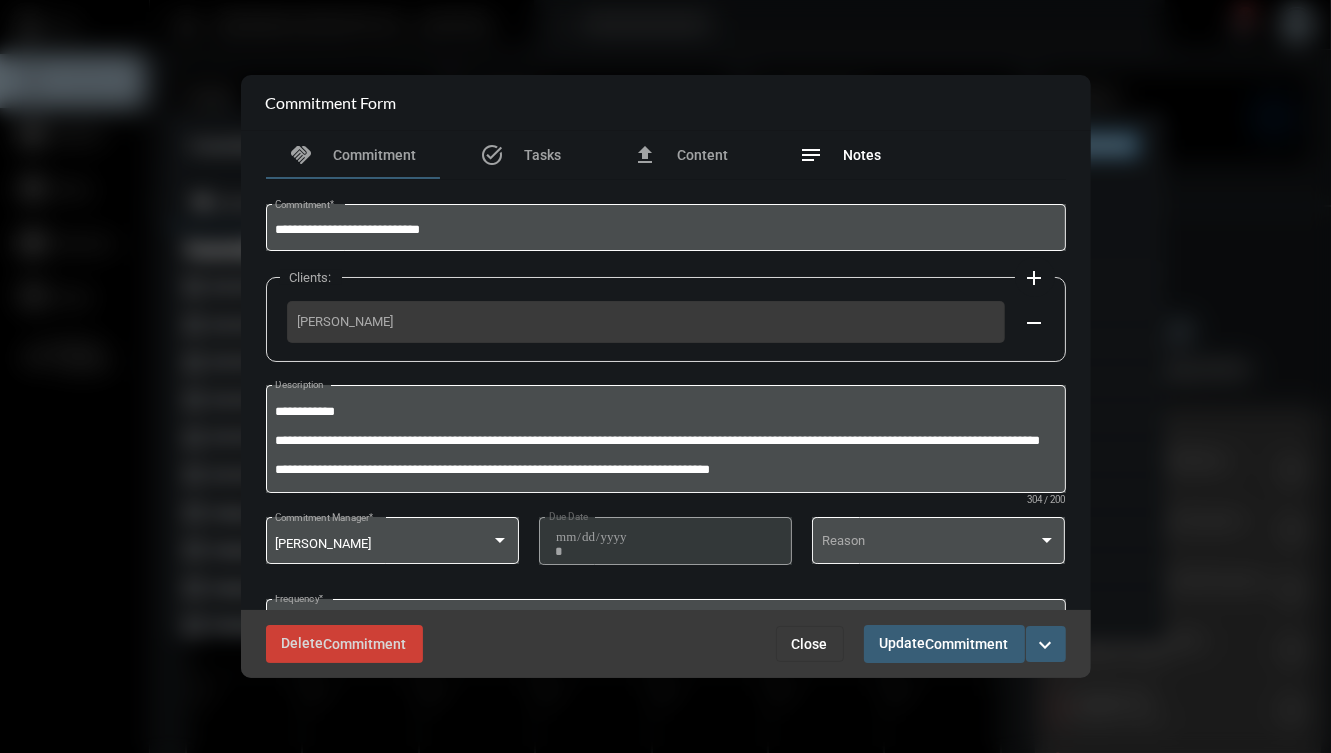click on "notes" at bounding box center [812, 155] 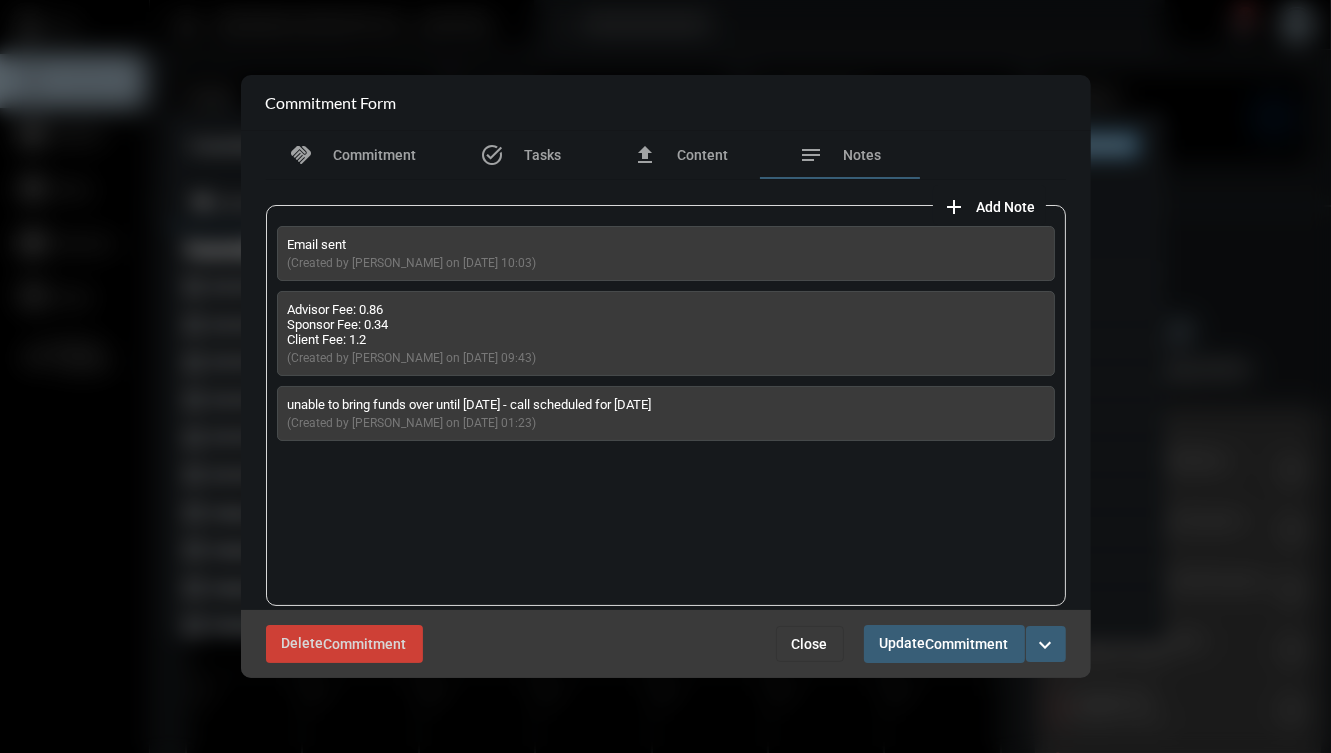 click on "add" at bounding box center [955, 207] 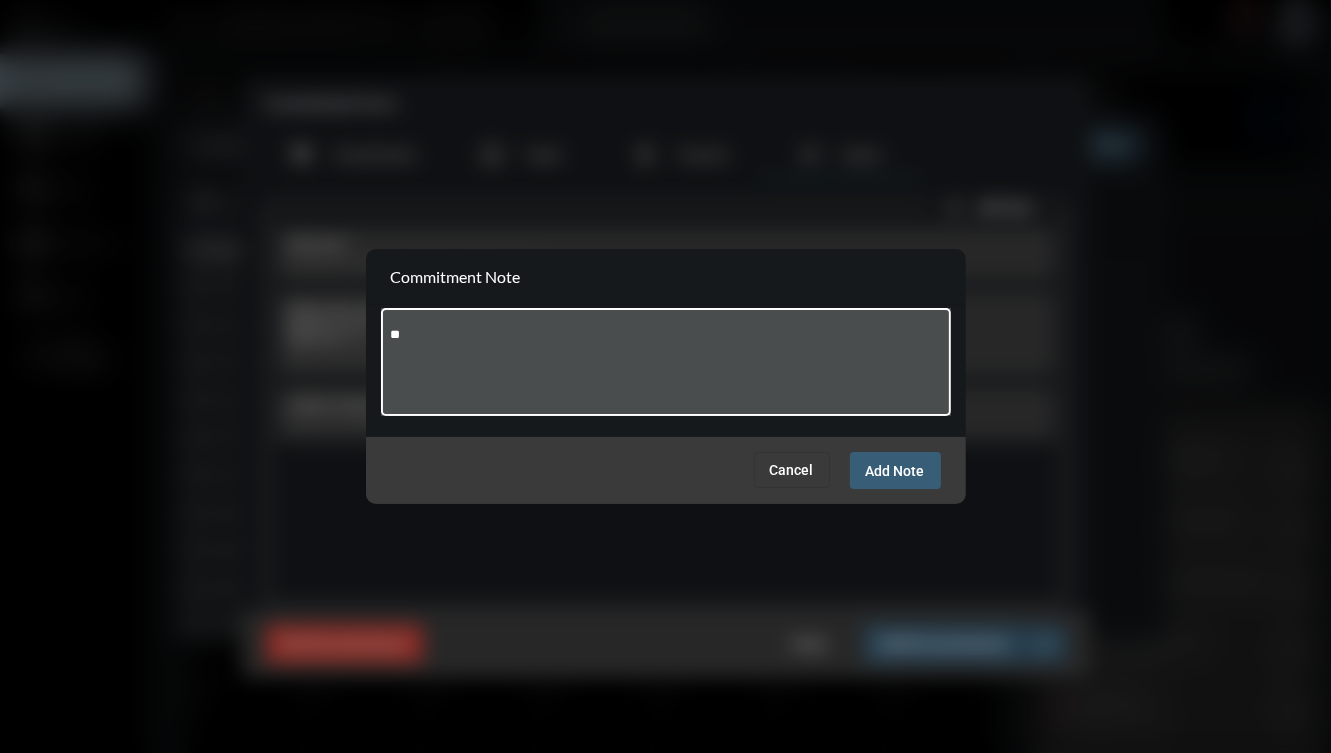 type on "*" 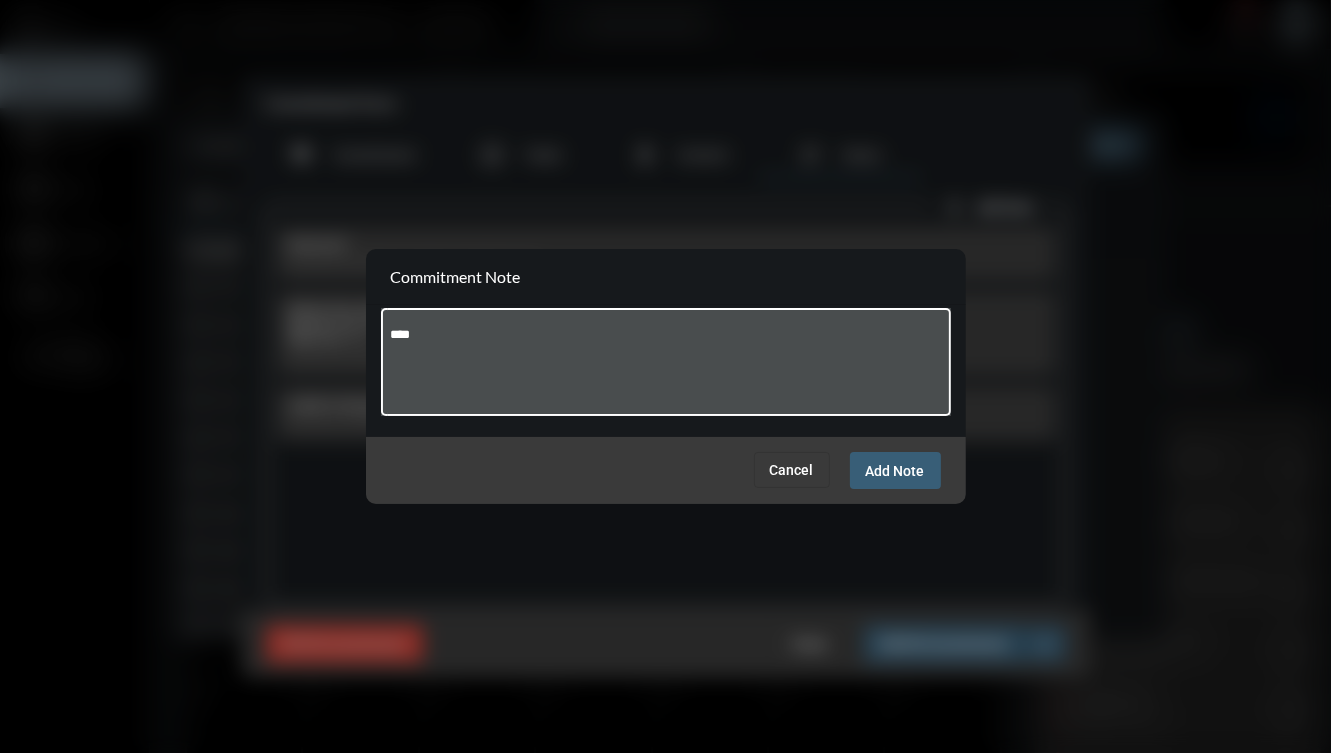 type on "****" 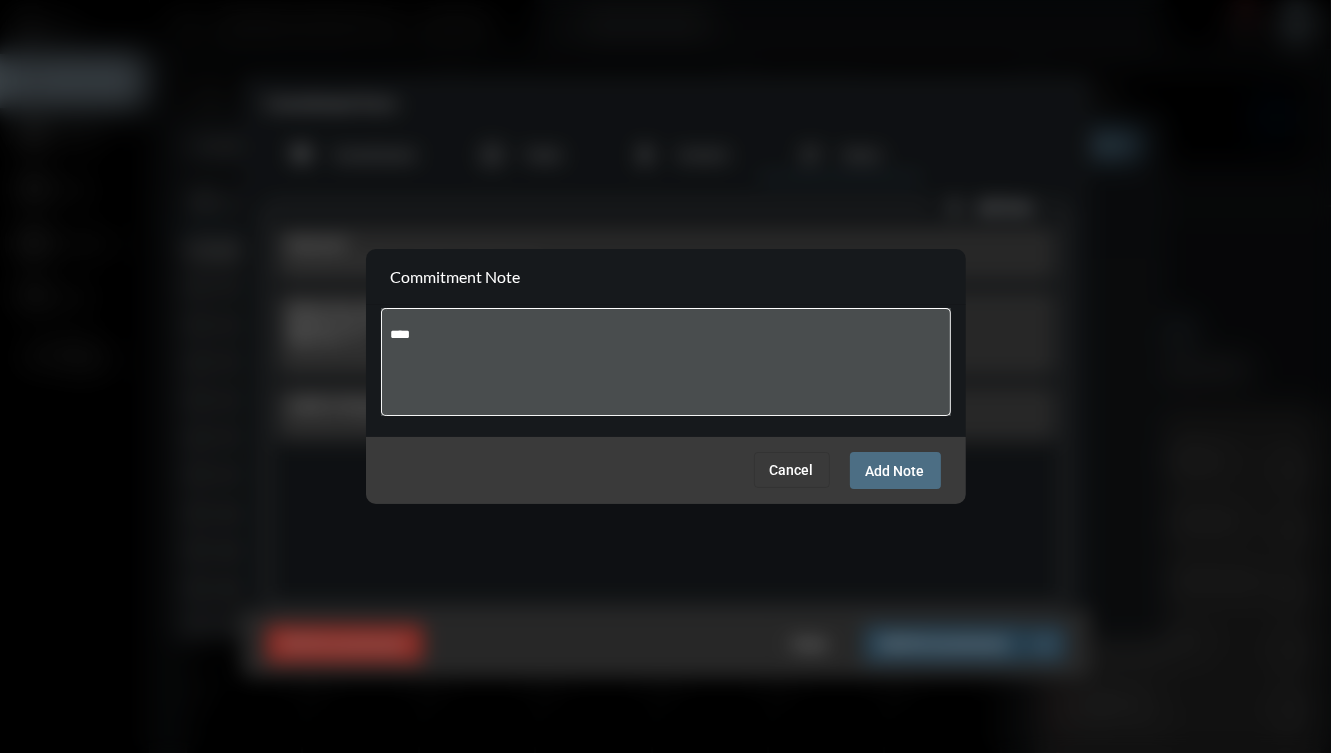 click on "Add Note" at bounding box center (895, 471) 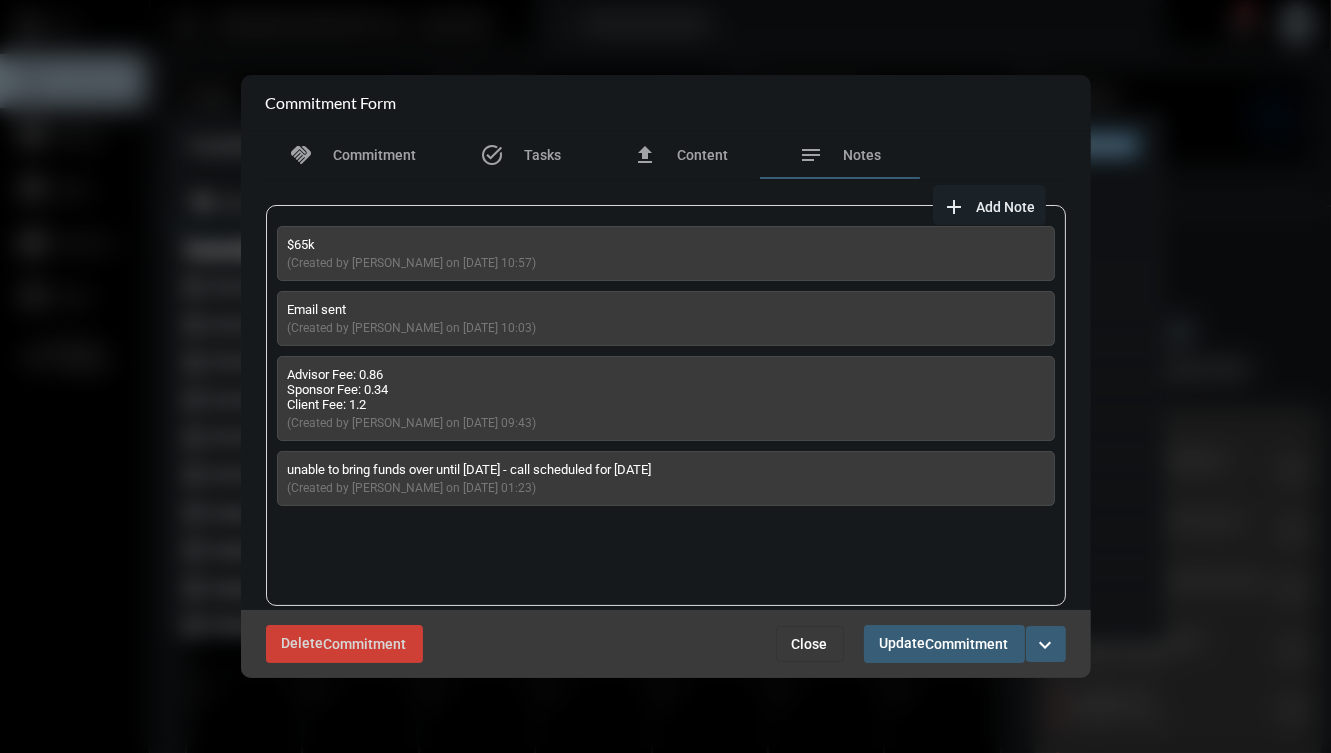 click on "Commitment Form" at bounding box center [666, 103] 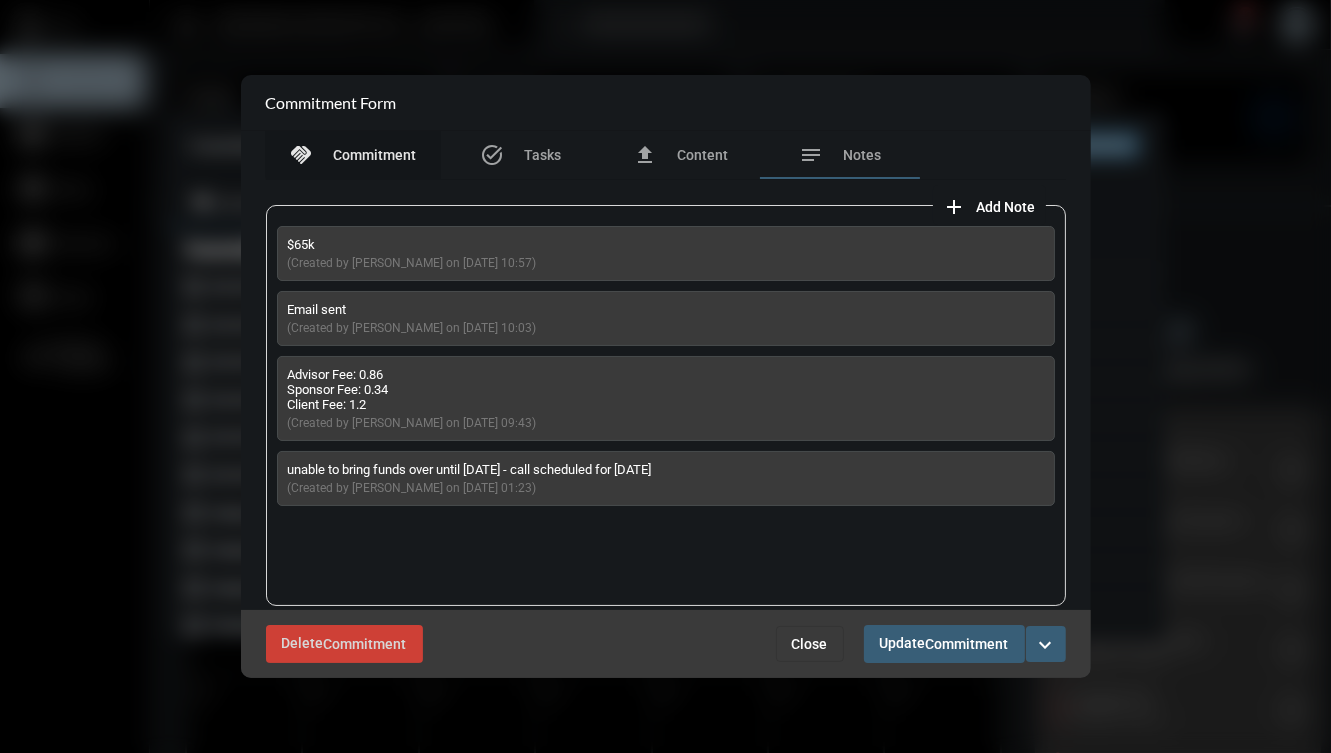 click on "handshake Commitment" at bounding box center [353, 155] 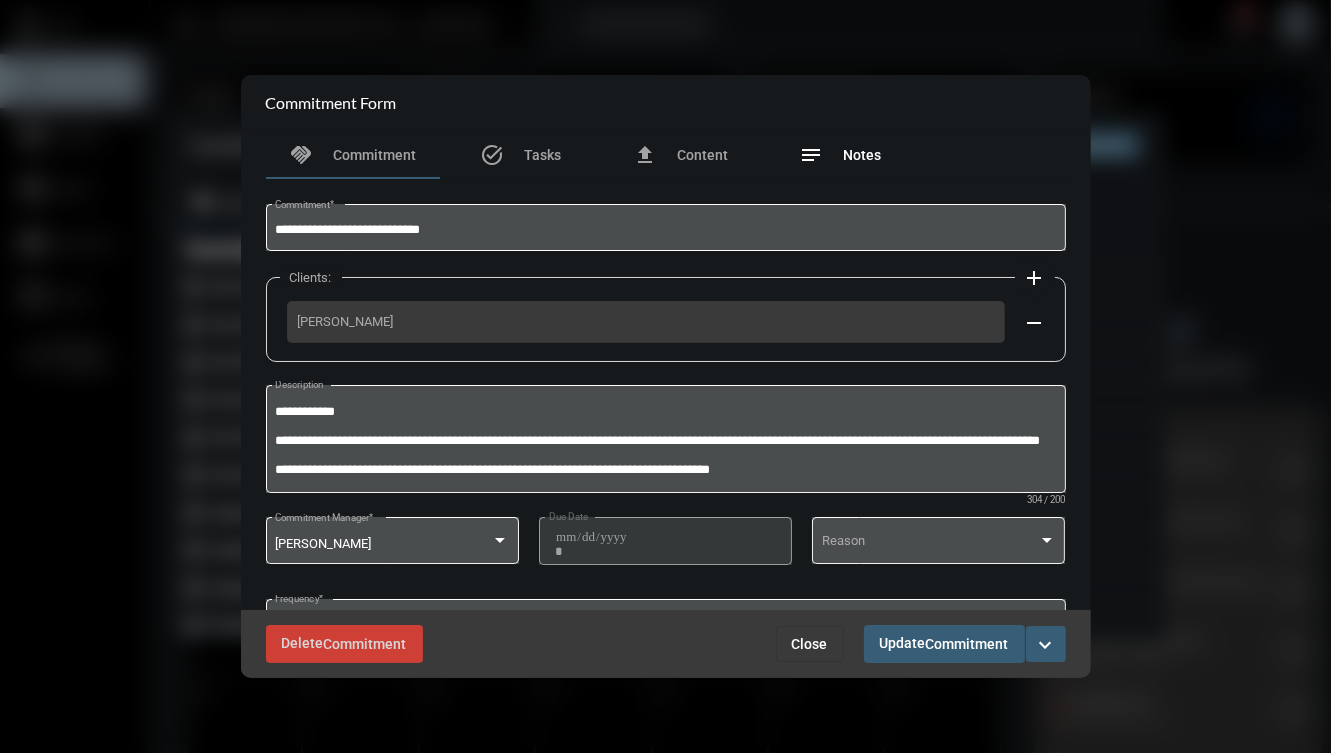 click on "notes Notes" at bounding box center (841, 155) 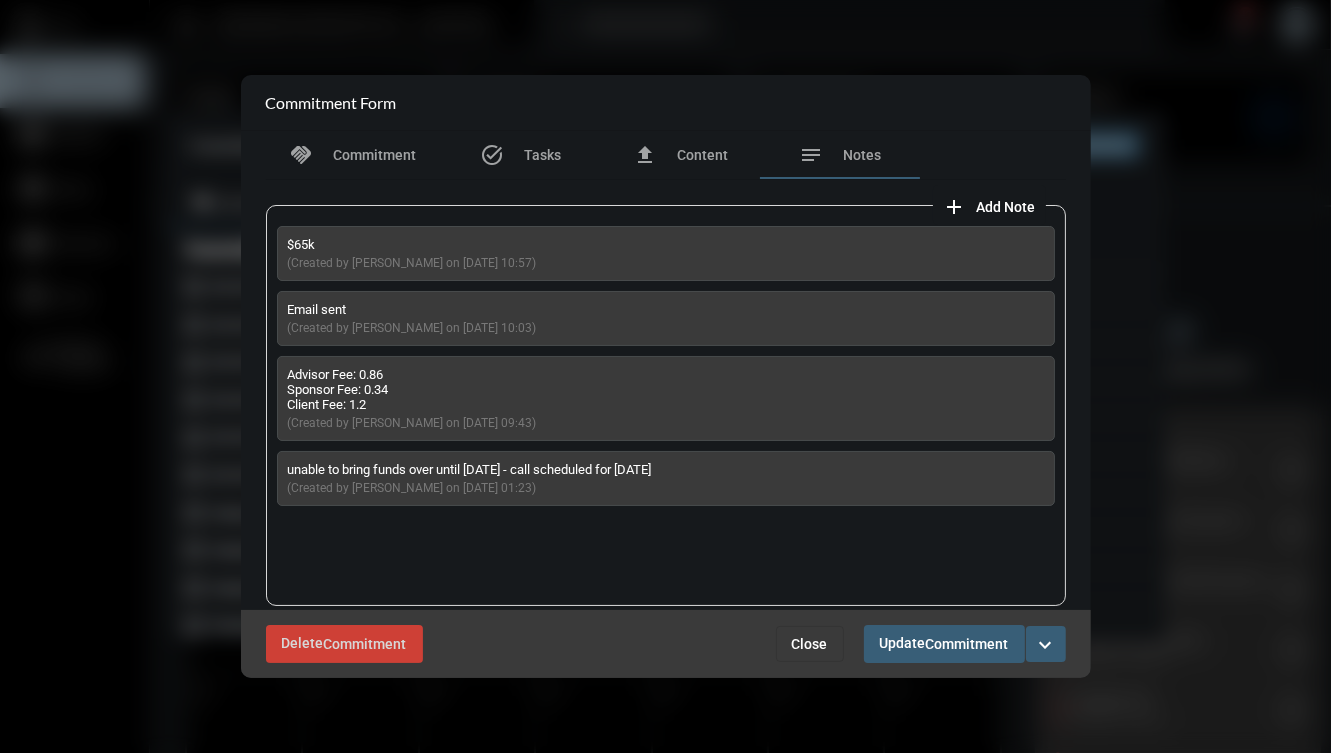 click on "add" at bounding box center [955, 207] 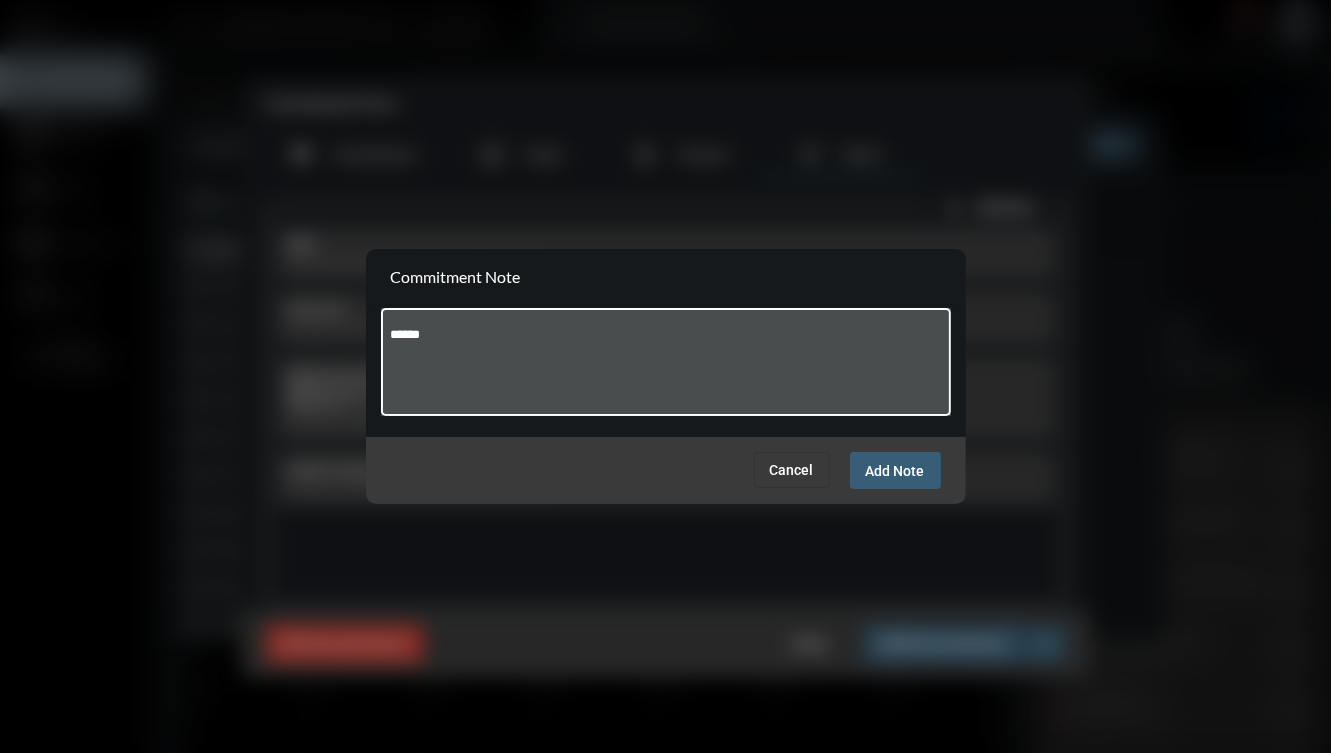 type on "******" 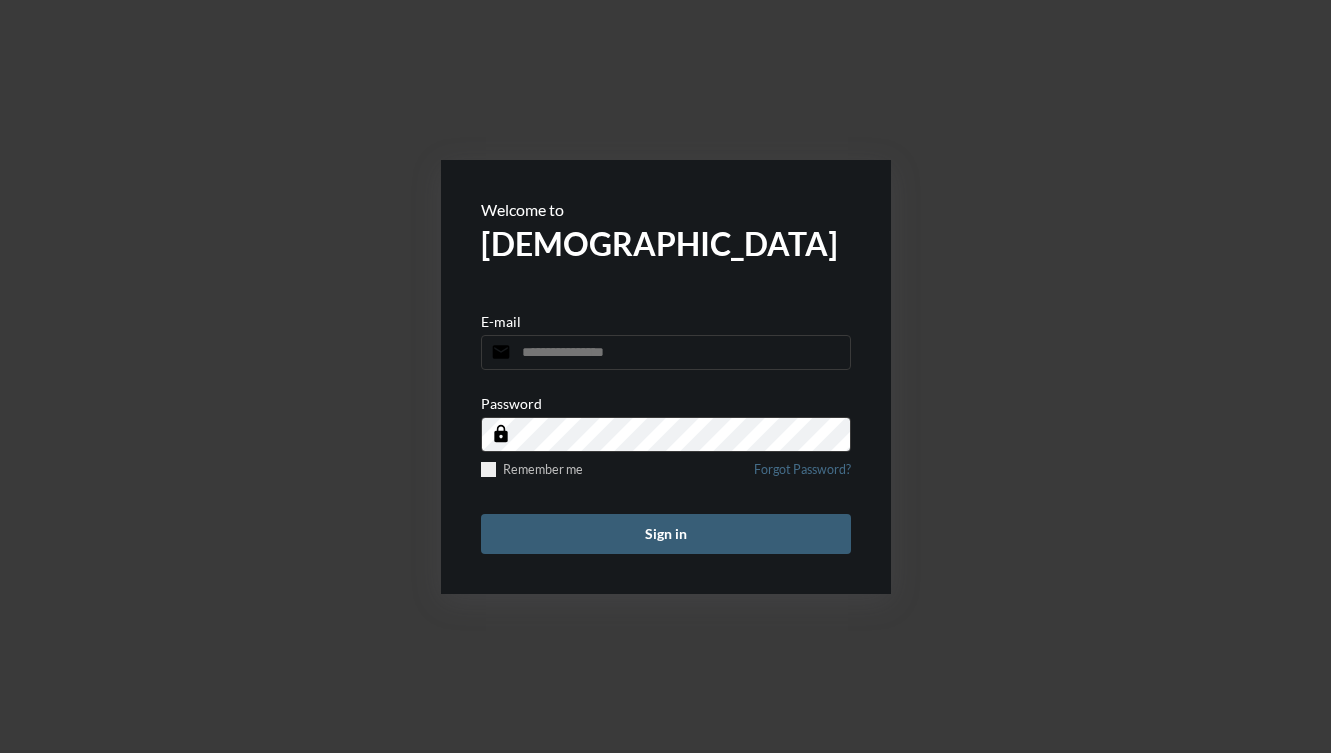 scroll, scrollTop: 0, scrollLeft: 0, axis: both 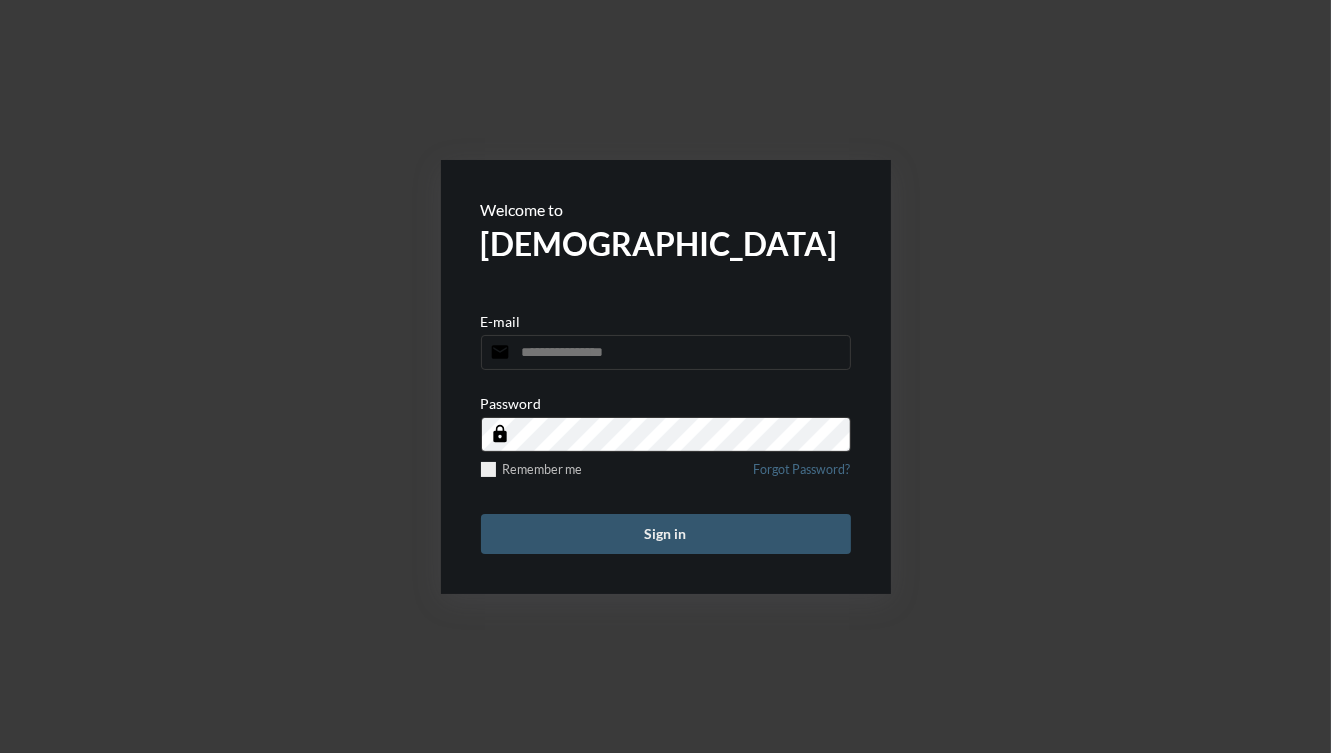 type on "**********" 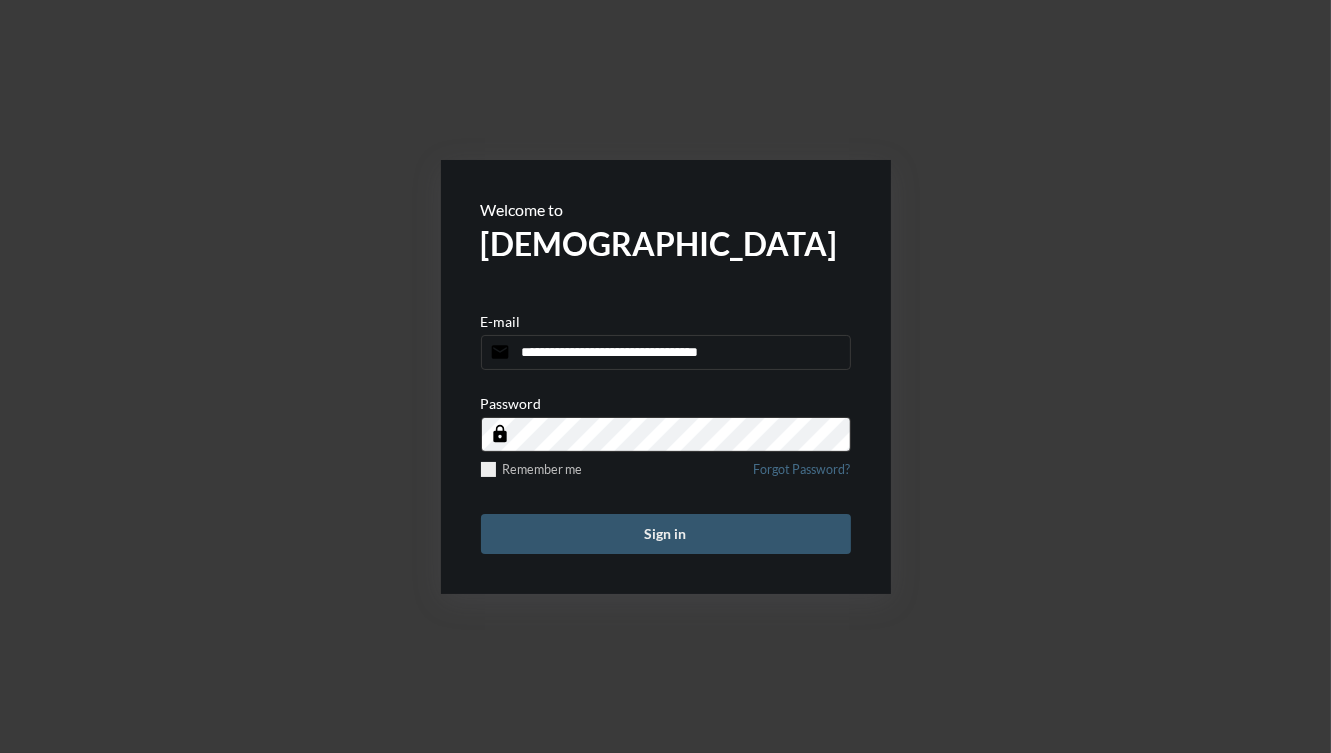 click on "Sign in" at bounding box center (666, 534) 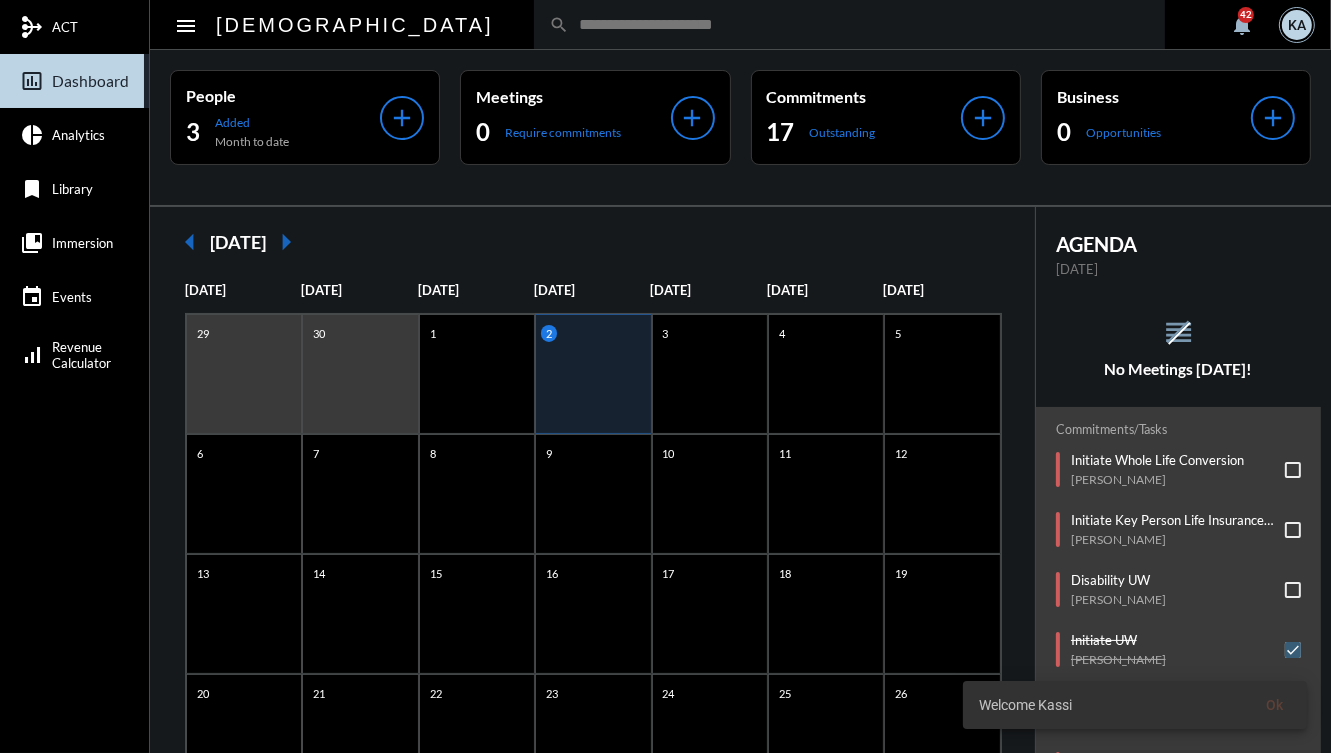 click 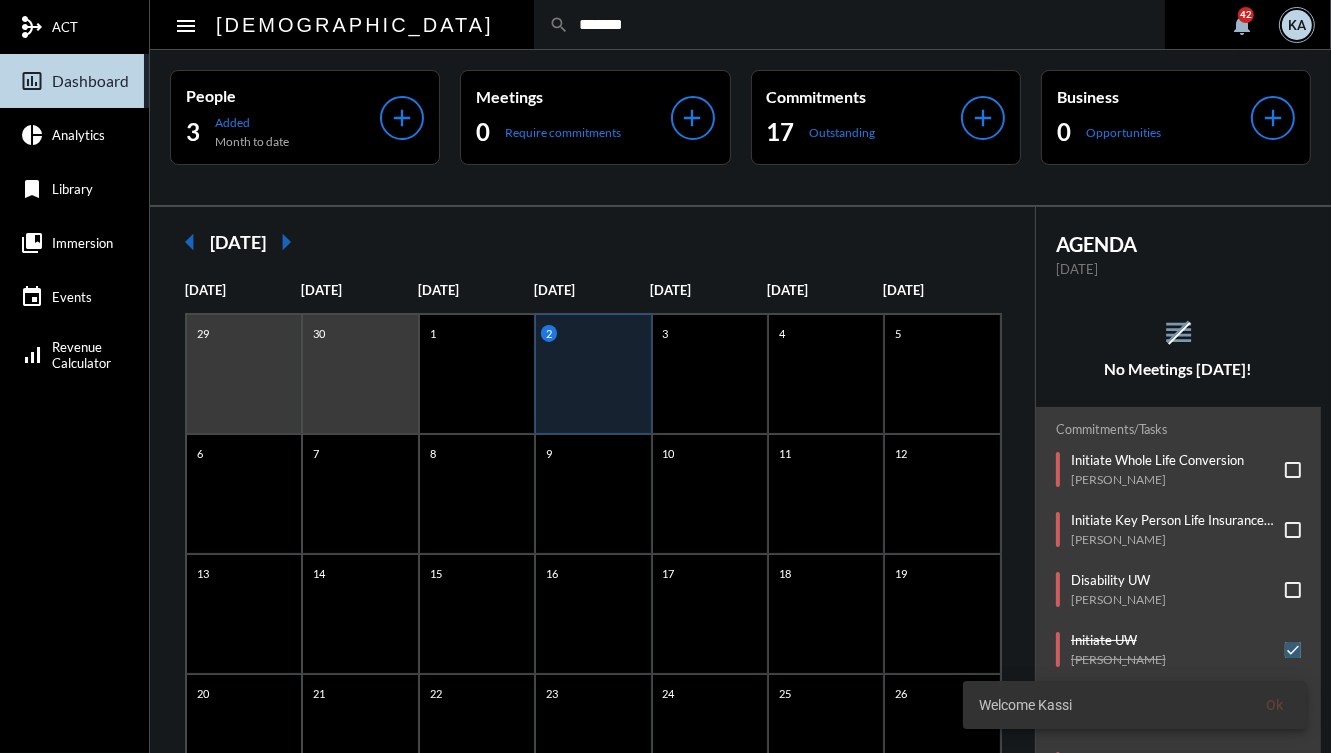 type on "*******" 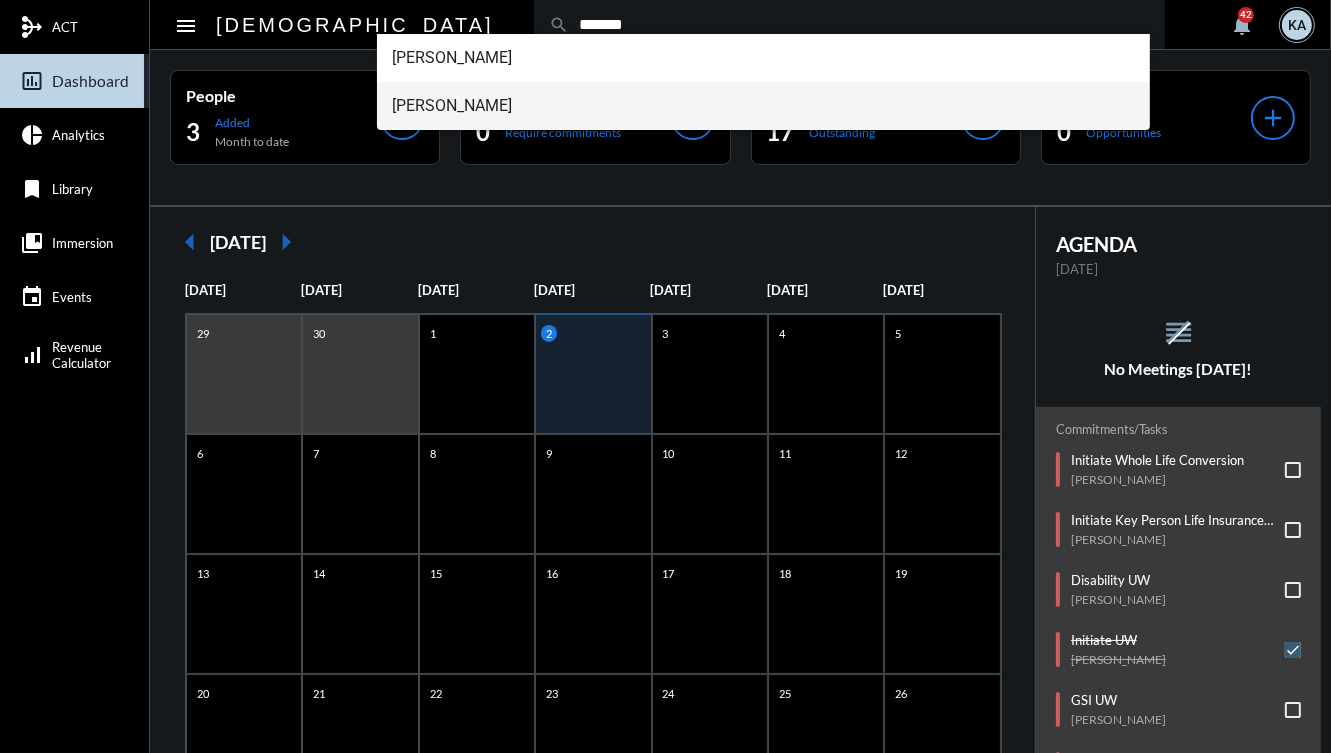 click on "Ryan  Cuerdon" at bounding box center [764, 106] 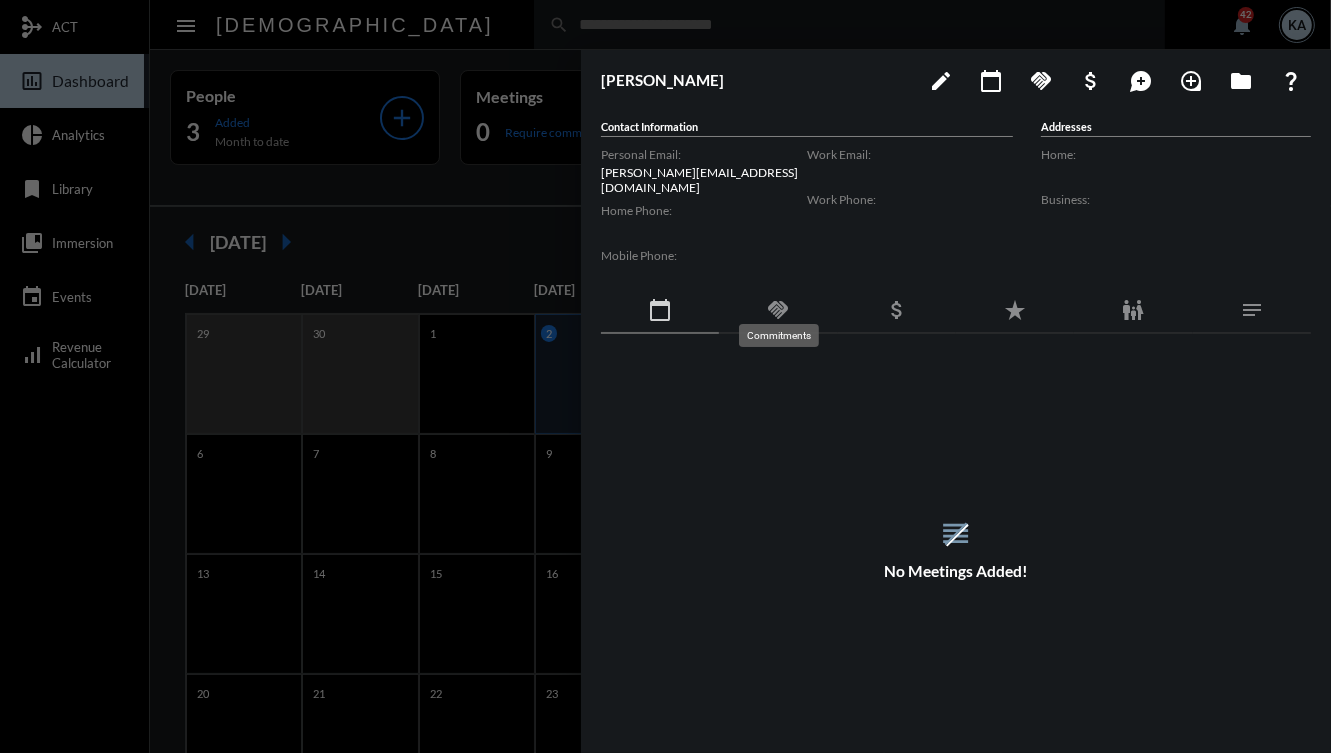 click on "handshake" 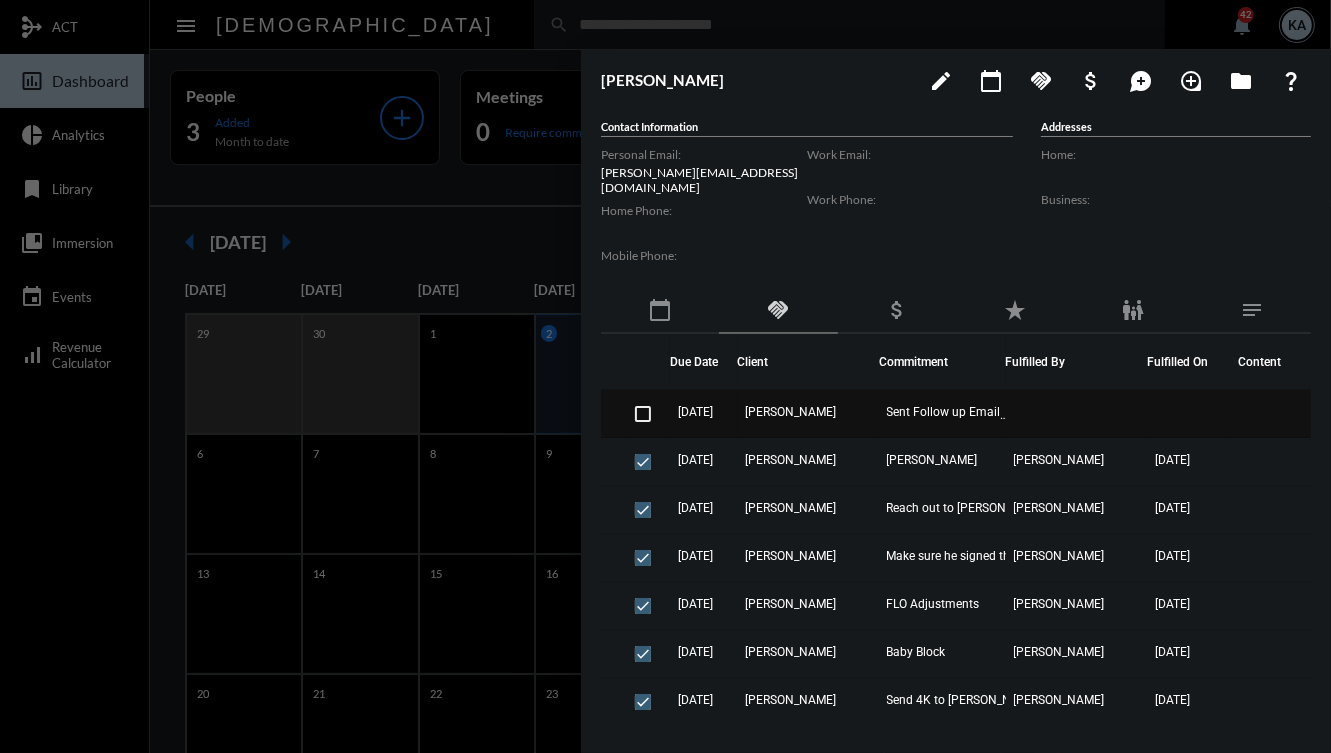click on "Ryan Cuerdon" 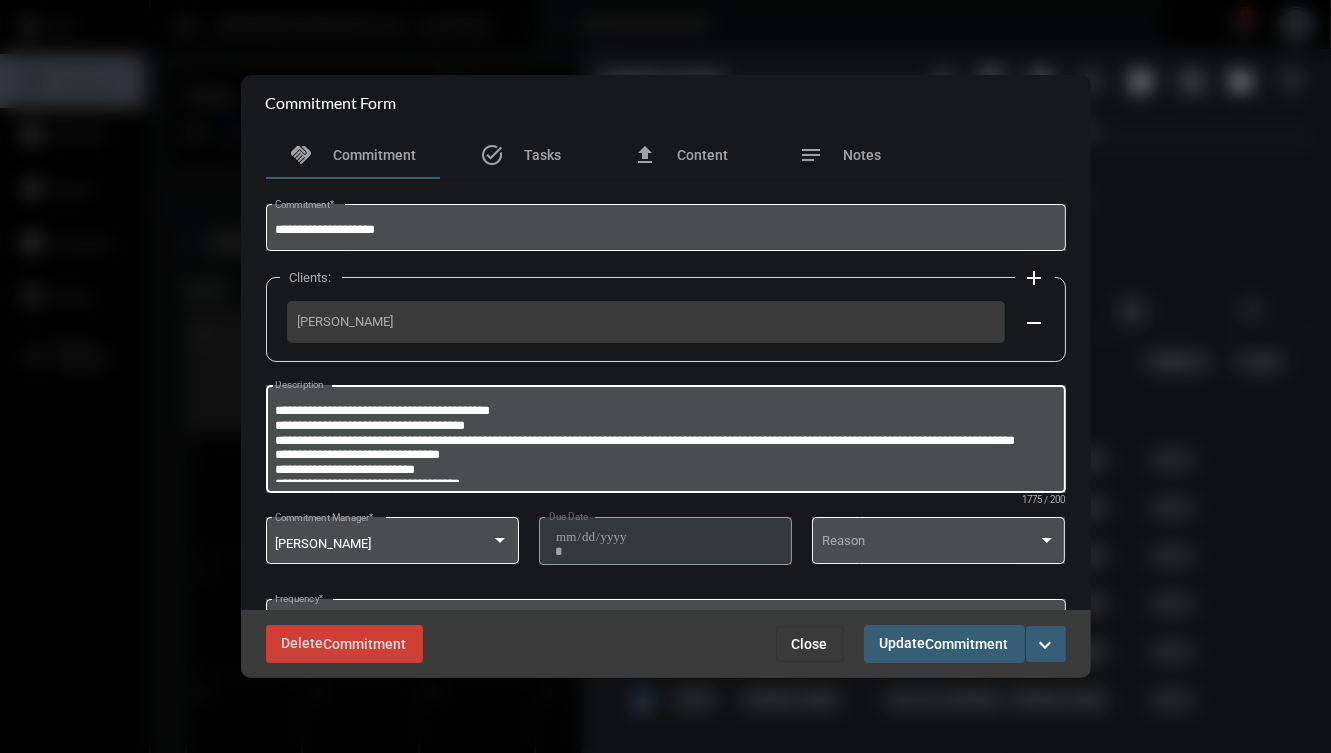 scroll, scrollTop: 0, scrollLeft: 0, axis: both 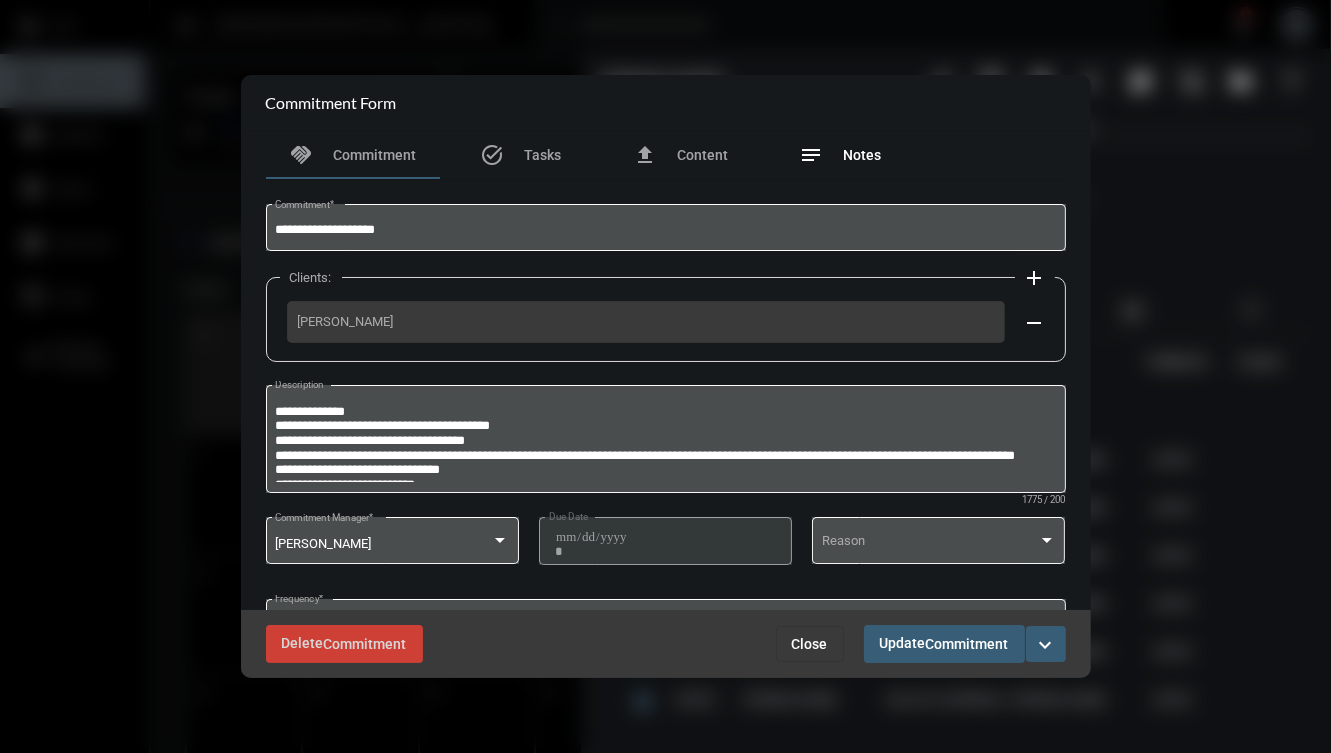 click on "notes" at bounding box center [812, 155] 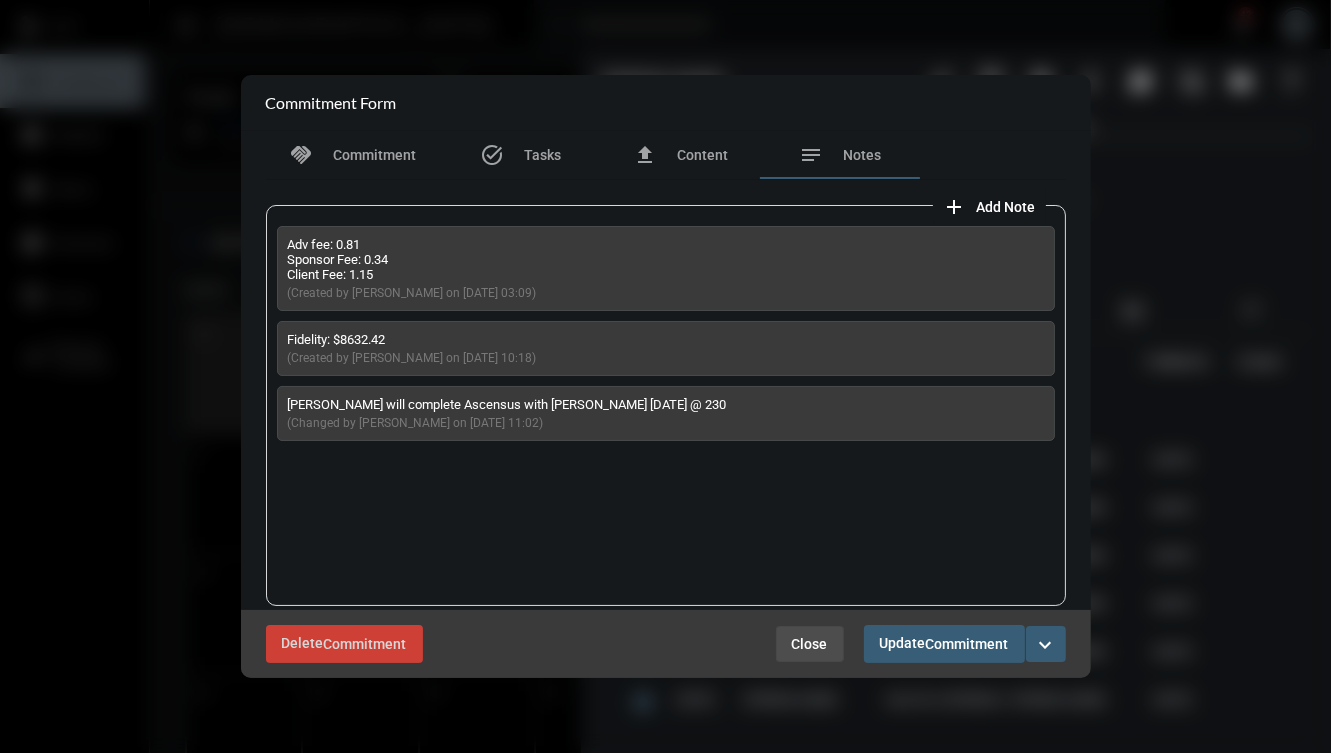click on "Close" at bounding box center (810, 644) 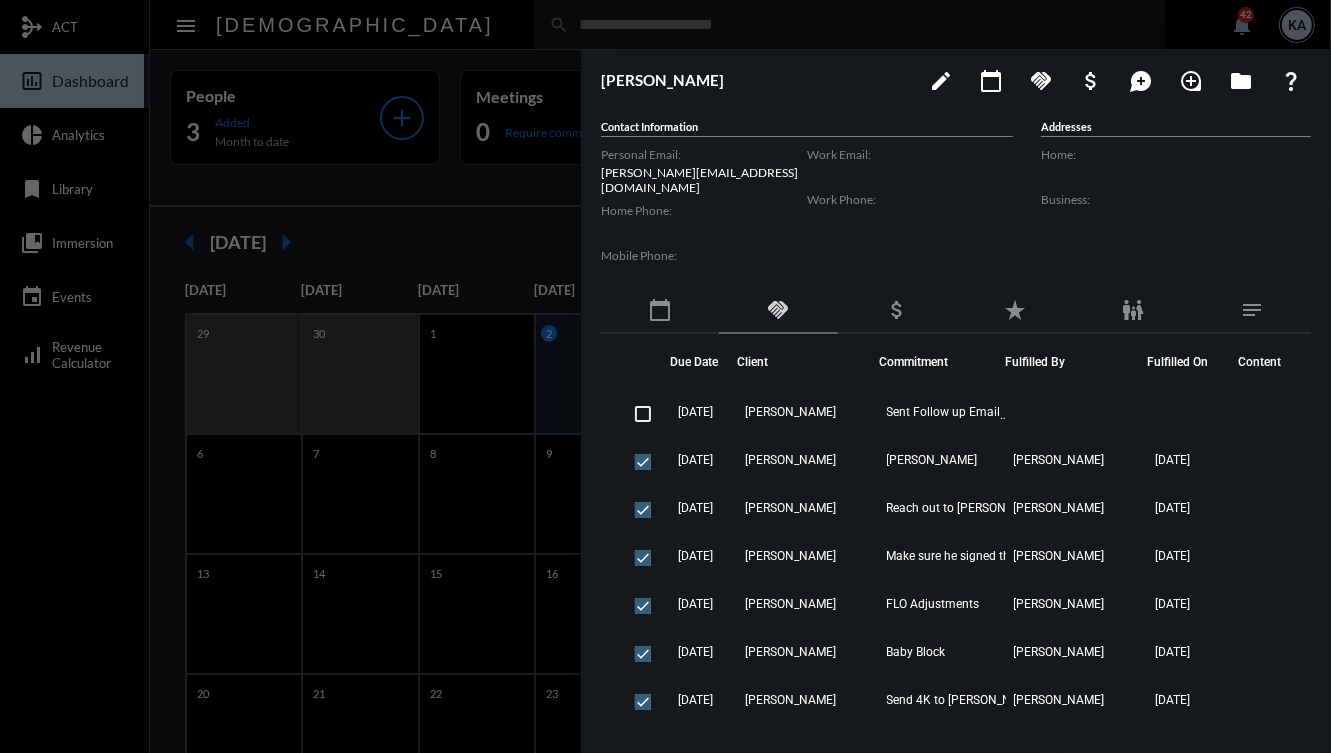 click at bounding box center [665, 376] 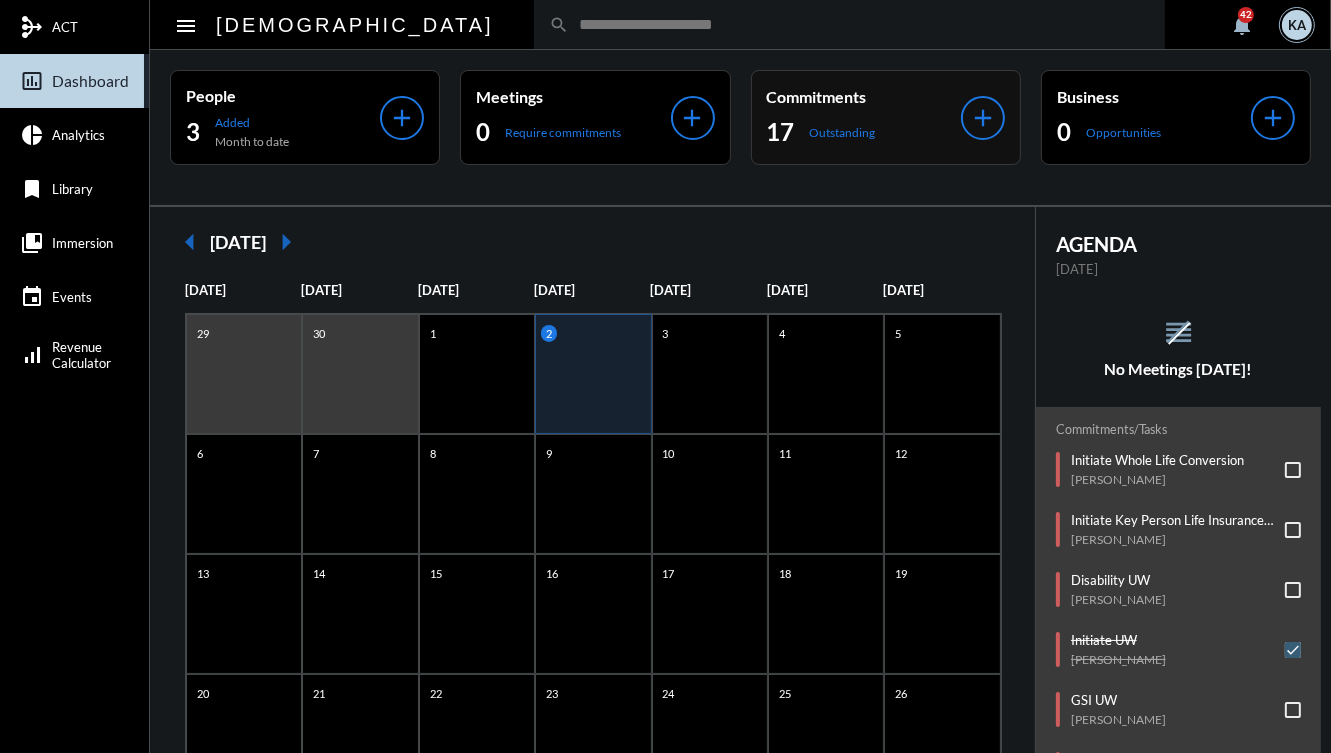 click on "Commitments 17 Outstanding add" 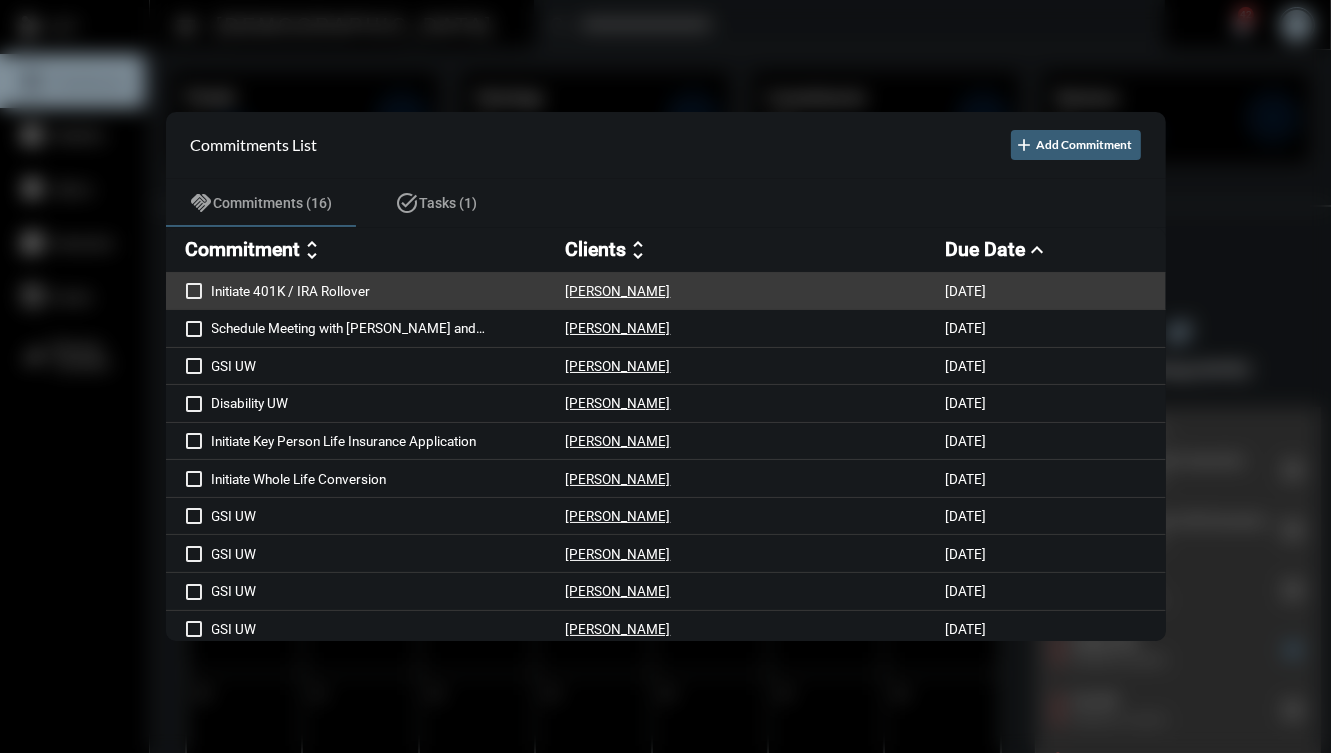 click on "Initiate 401K / IRA Rollover    Sonia Rivas  7/2/25" at bounding box center [666, 292] 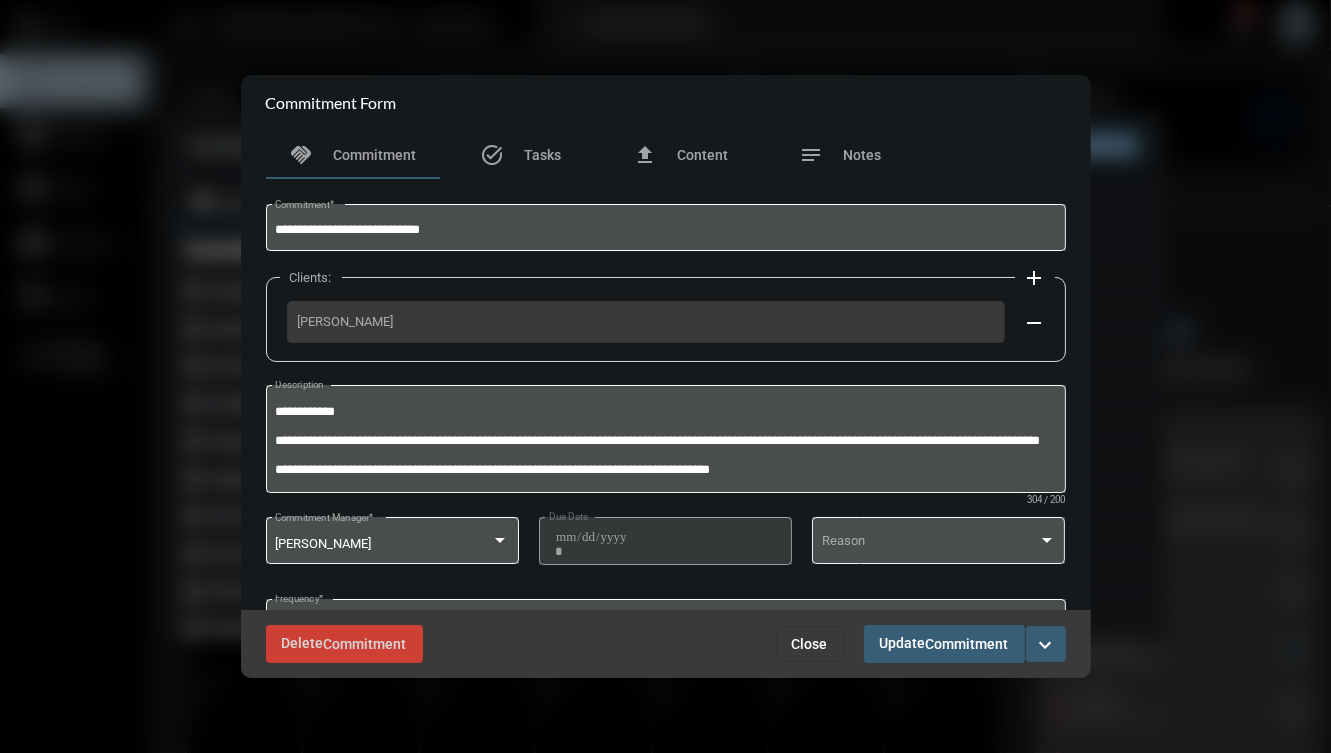 click on "Delete  Commitment  Close   Update  Commitment expand_more" at bounding box center (666, 643) 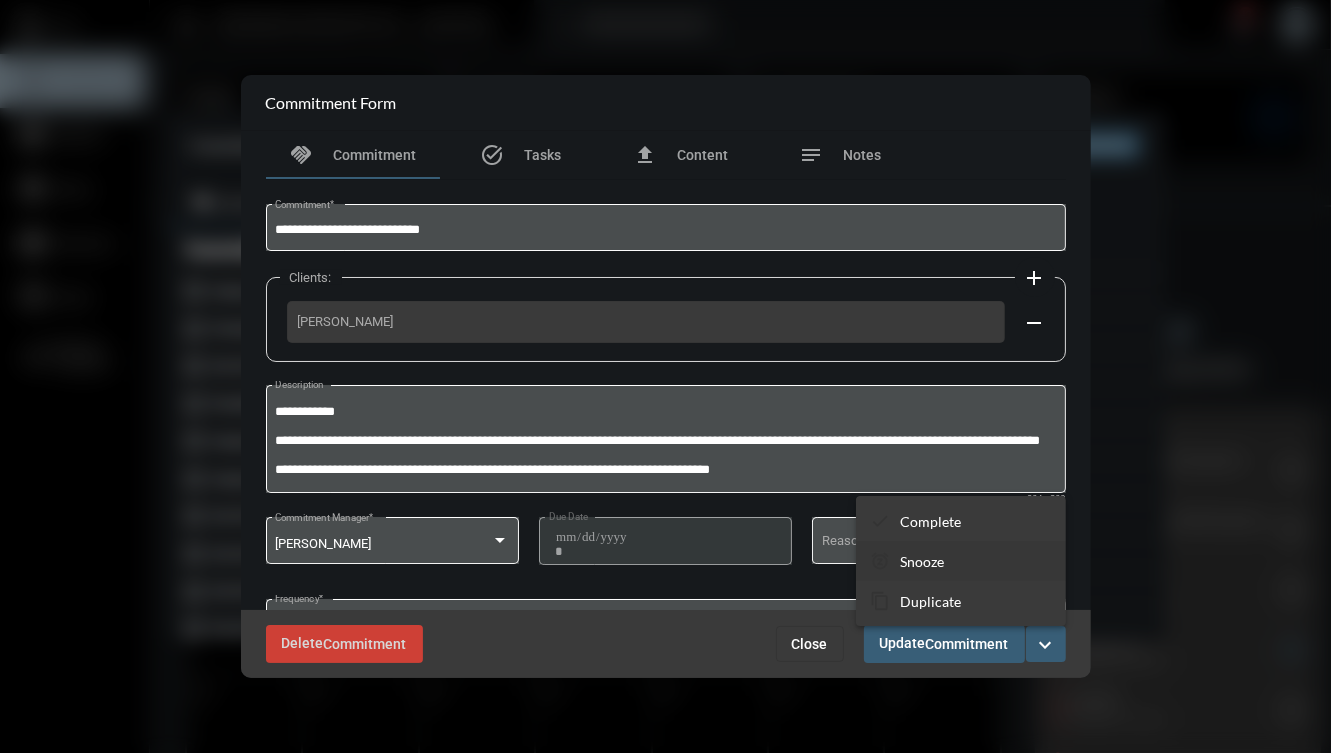 click on "snooze Snooze" at bounding box center (961, 561) 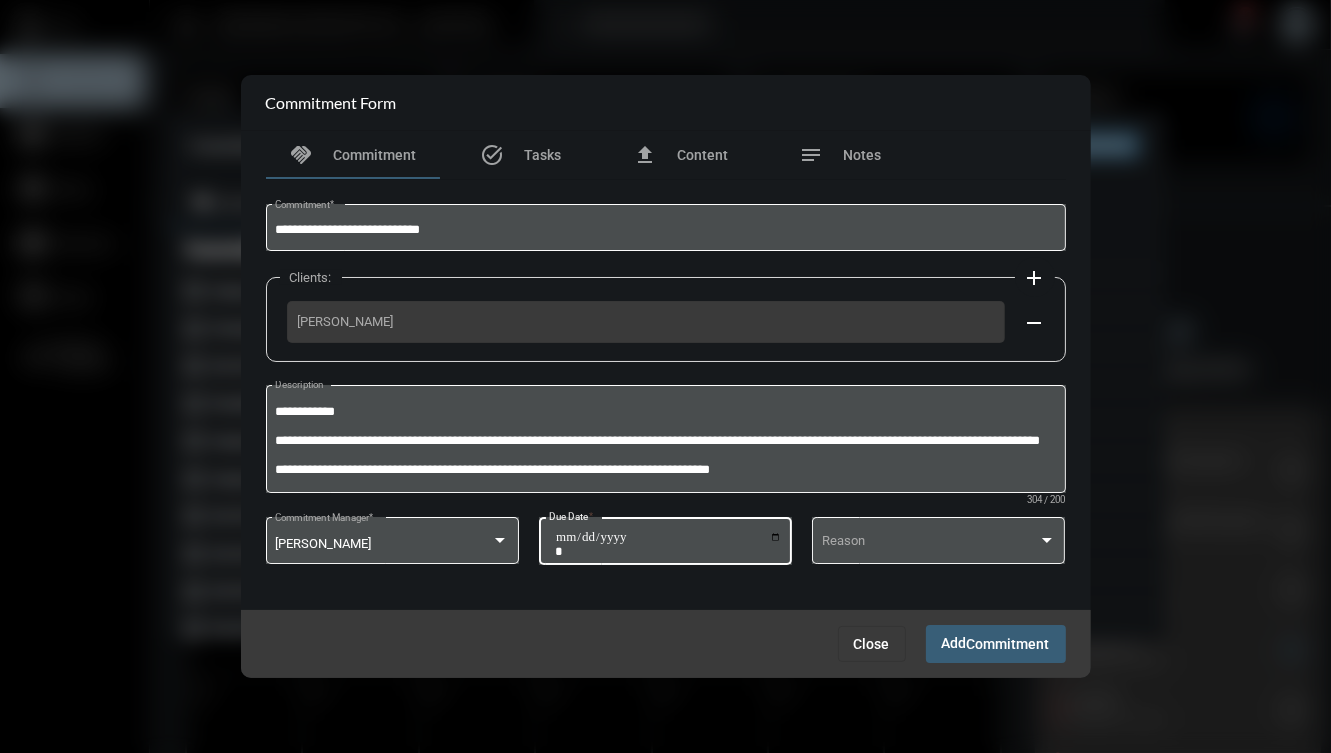 click on "**********" at bounding box center [668, 544] 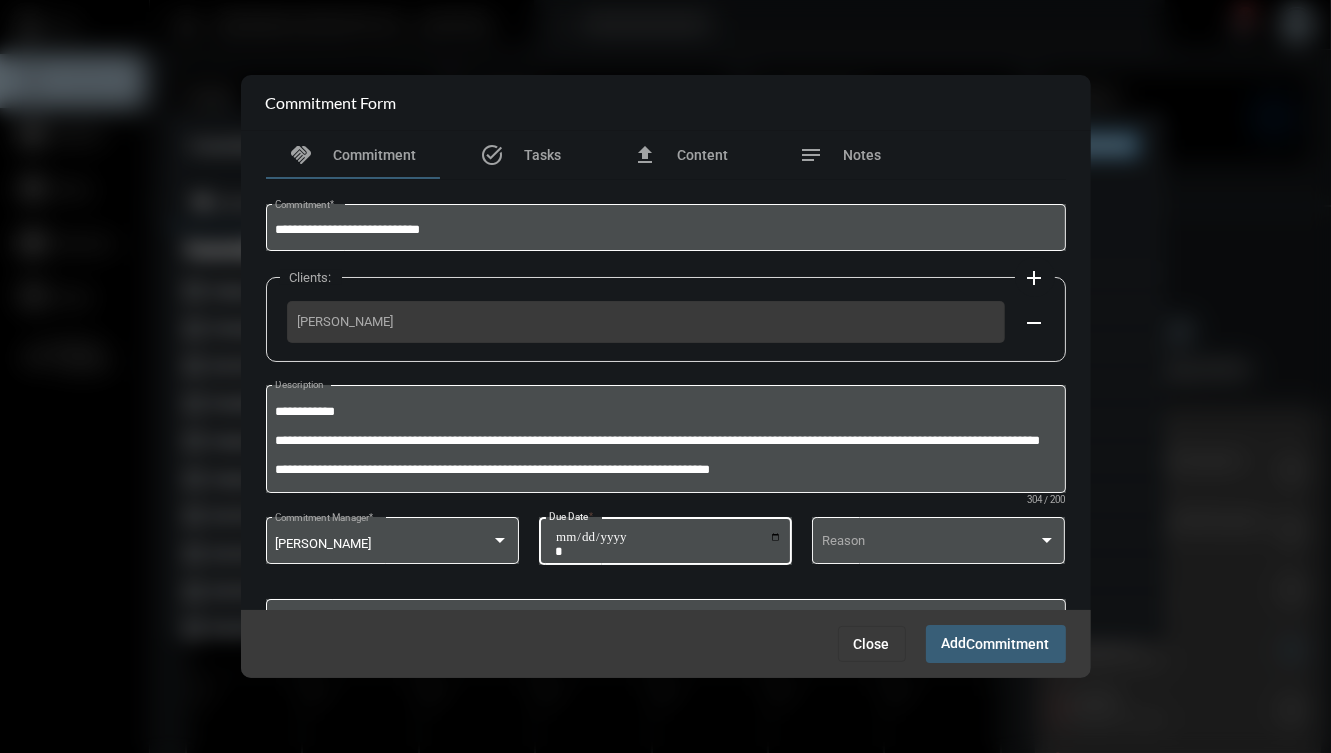 click on "**********" at bounding box center [668, 544] 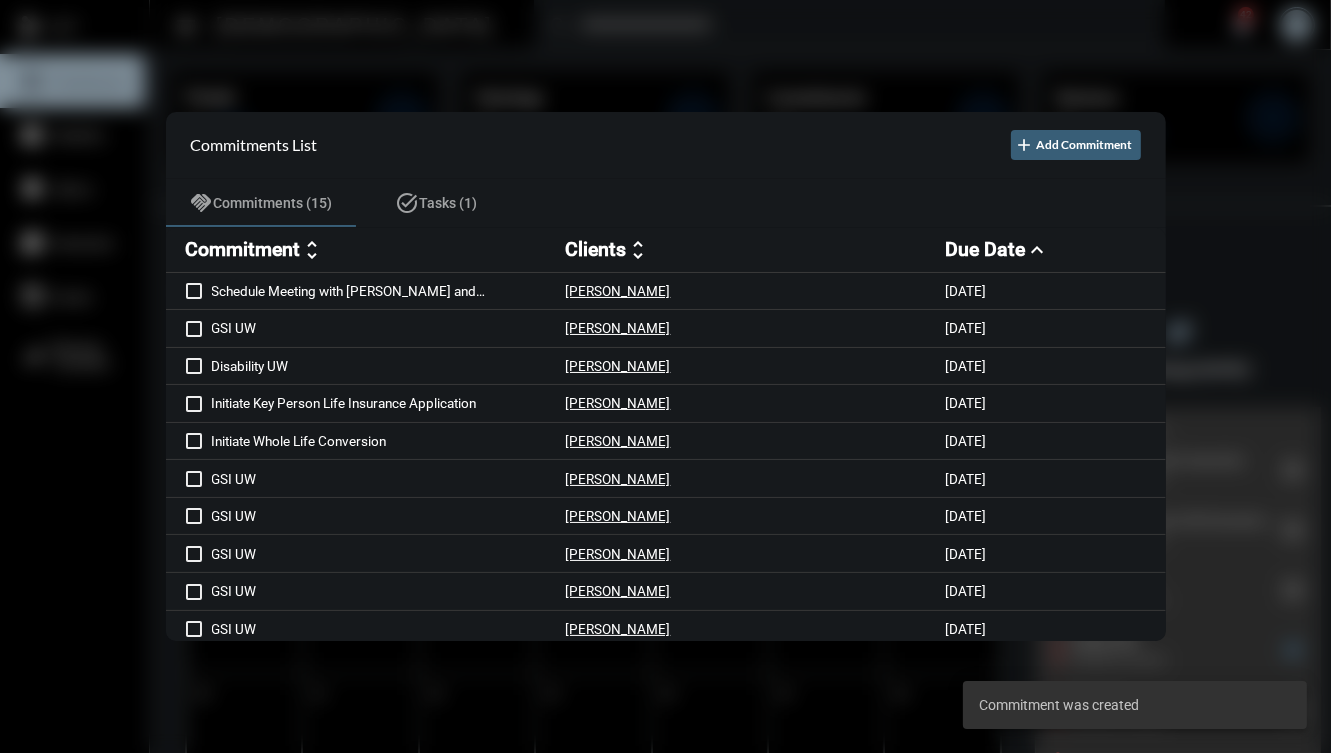 click on "Commitment" at bounding box center [243, 249] 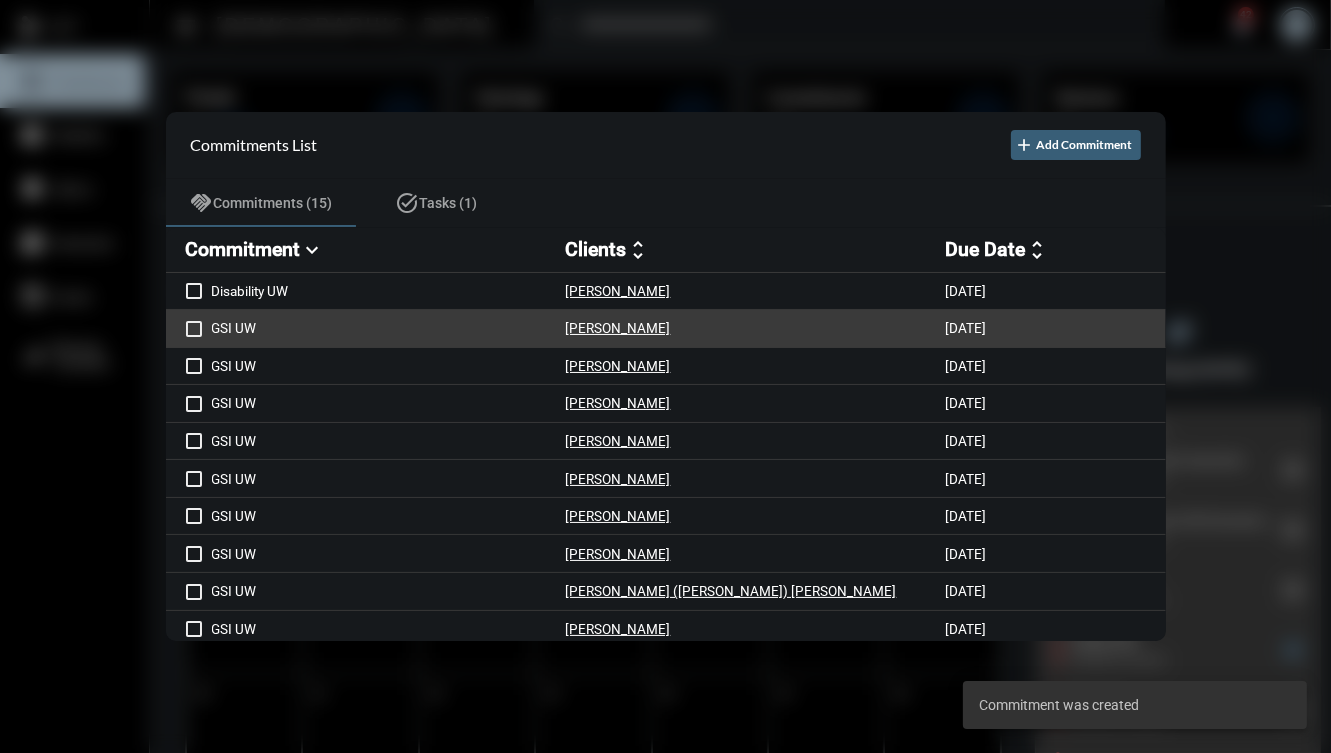 scroll, scrollTop: 192, scrollLeft: 0, axis: vertical 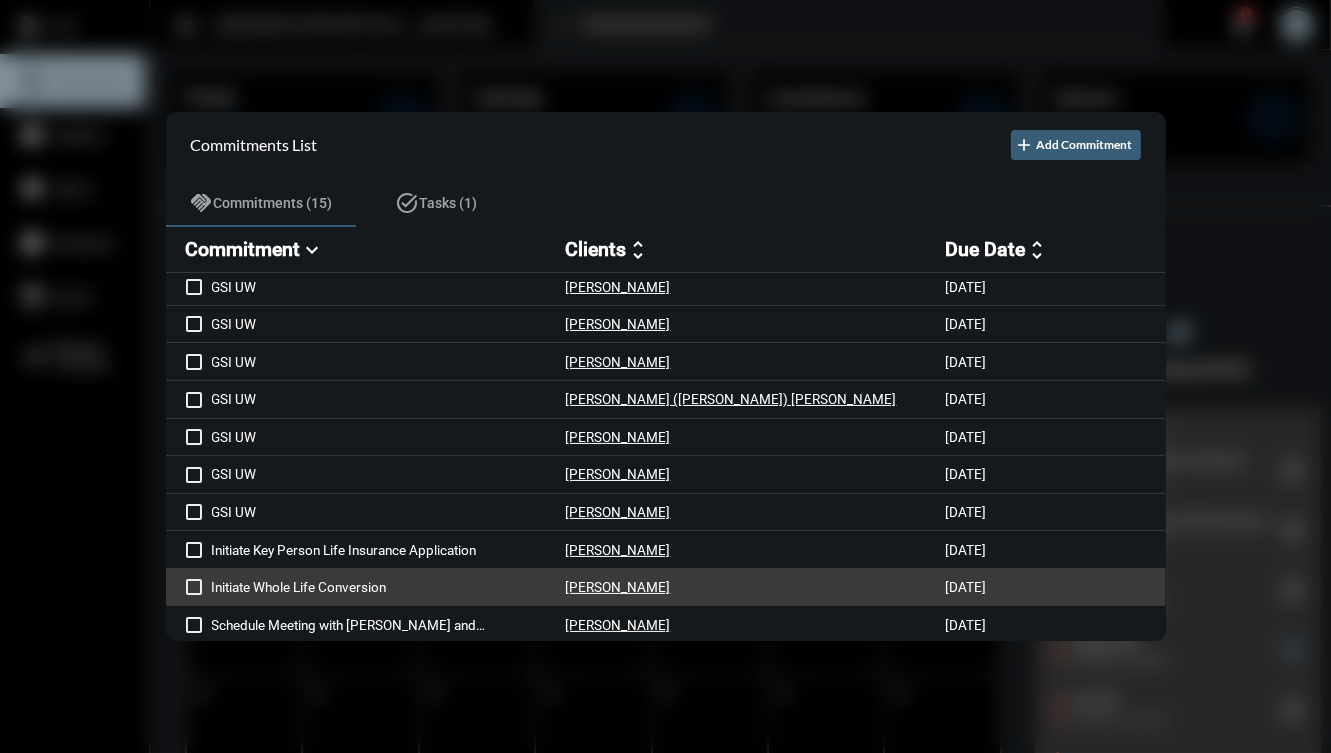 click on "Initiate Whole Life Conversion" at bounding box center [389, 587] 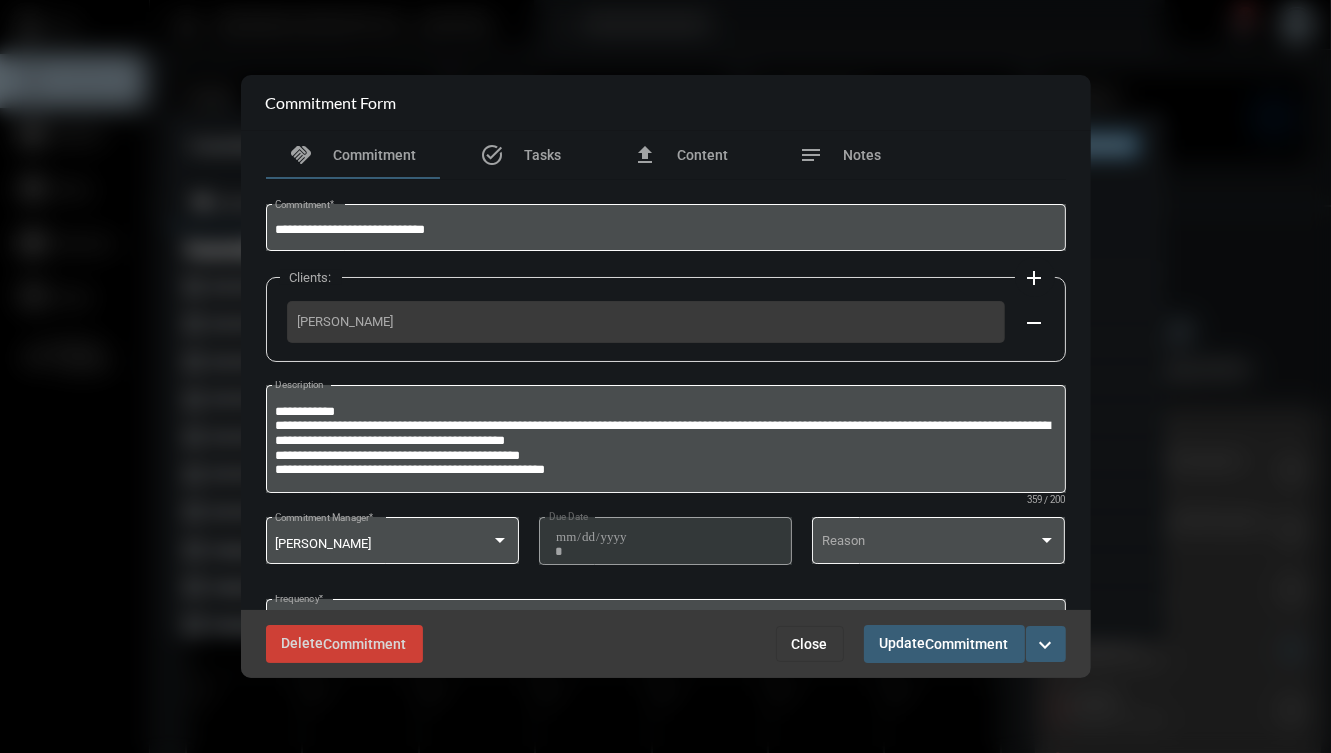 click on "expand_more" at bounding box center [1046, 645] 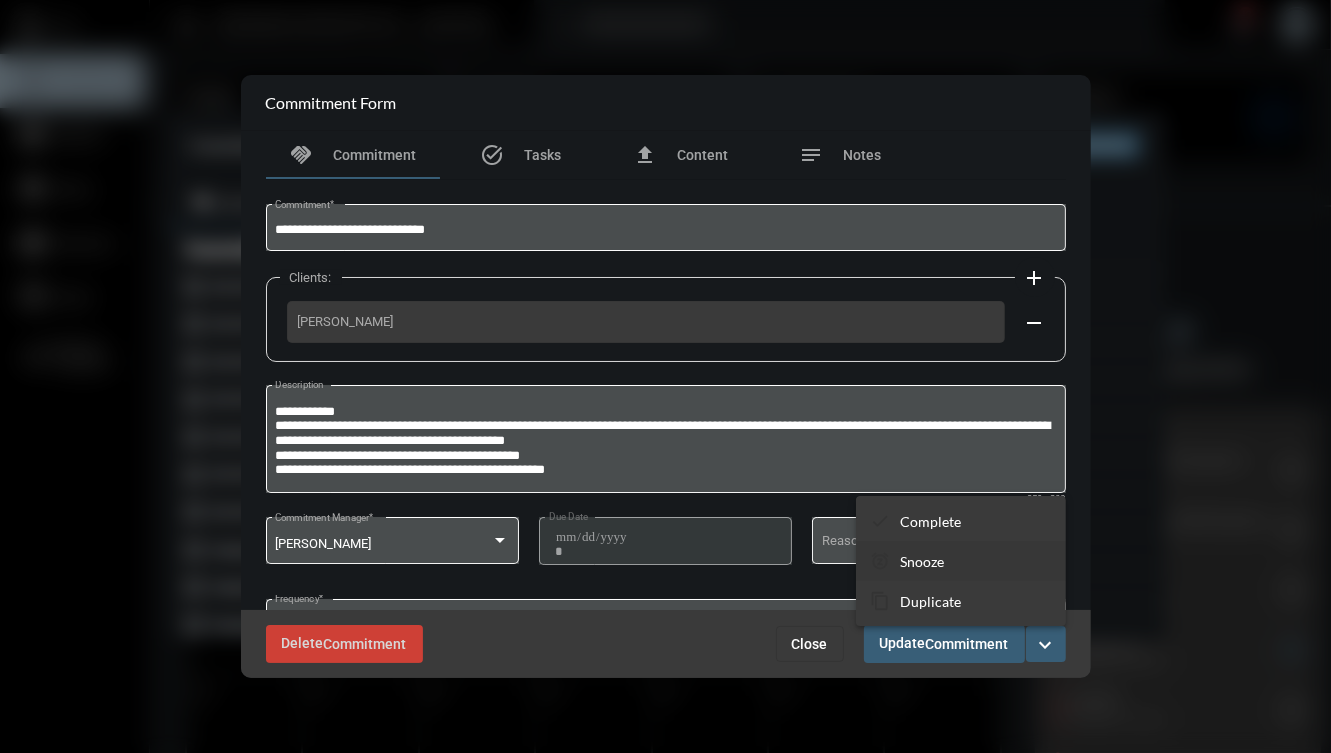 click on "snooze Snooze" at bounding box center (961, 561) 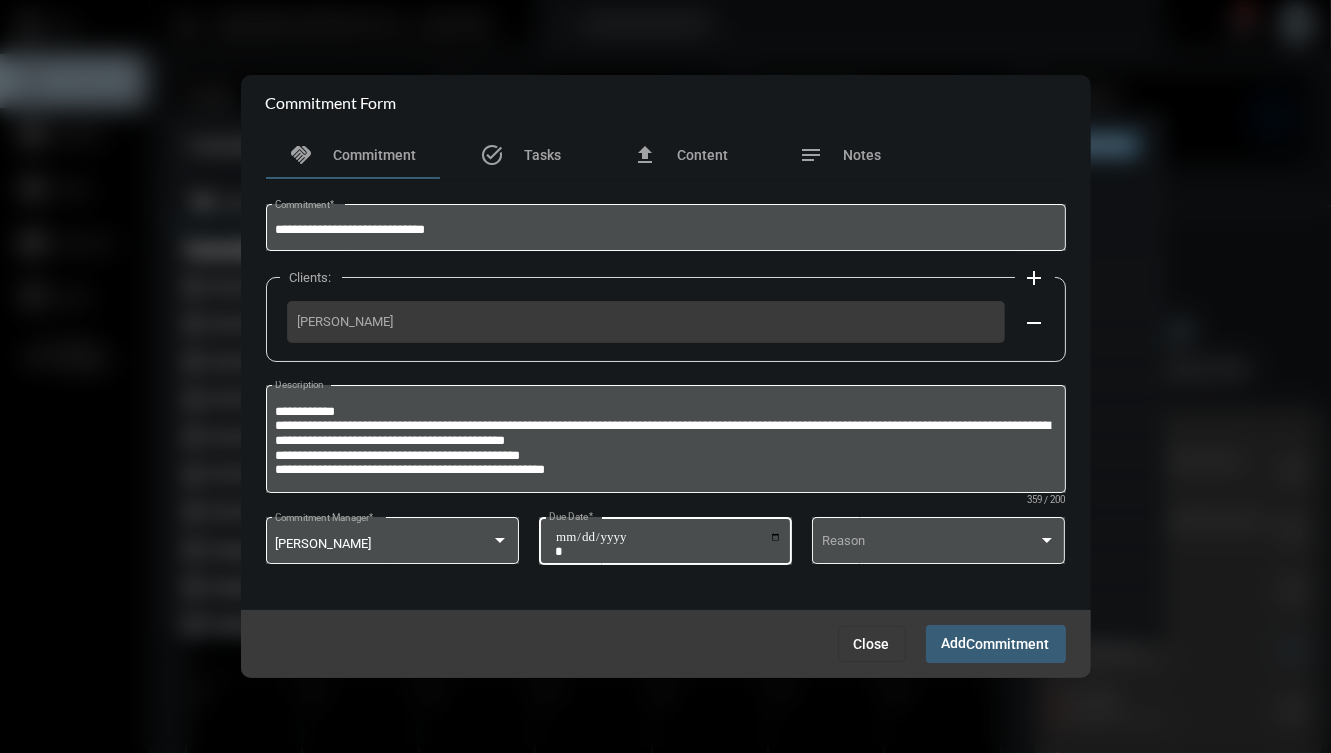 click on "**********" at bounding box center [668, 544] 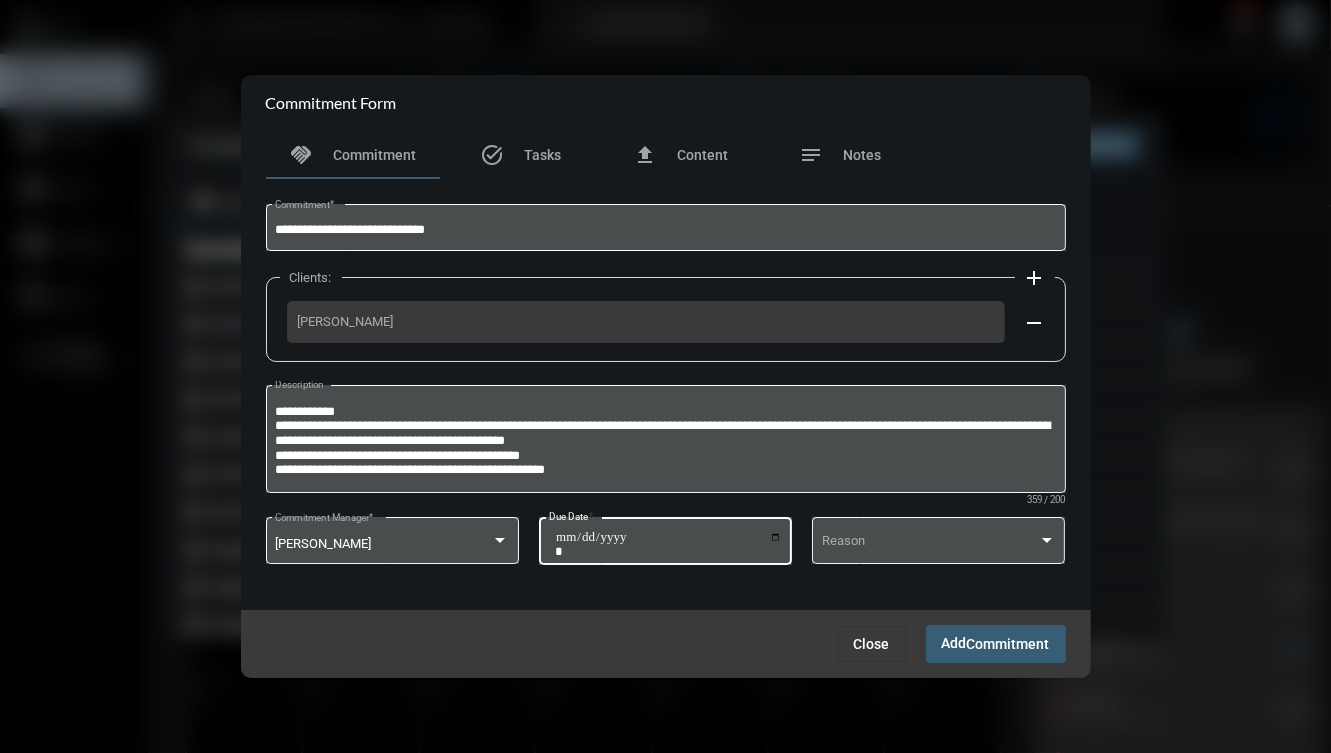 type on "**********" 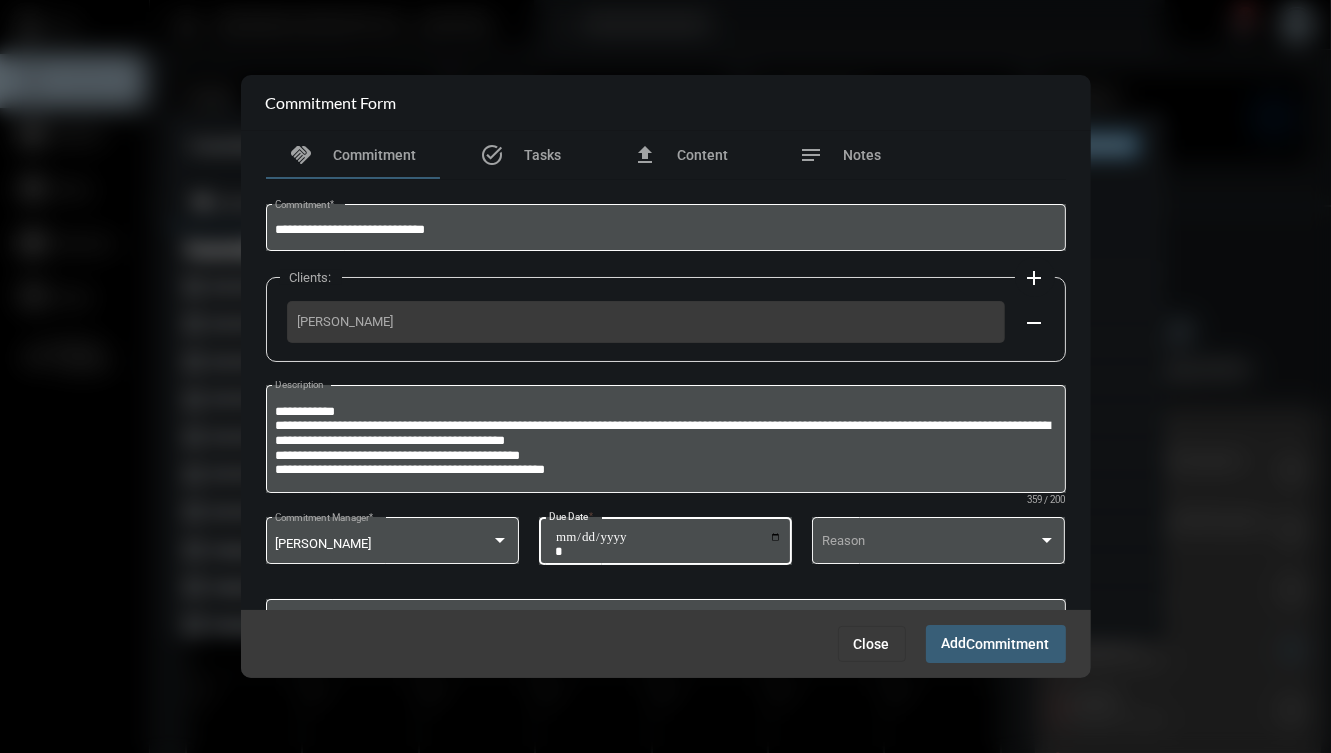 click on "Add   Commitment" at bounding box center (996, 643) 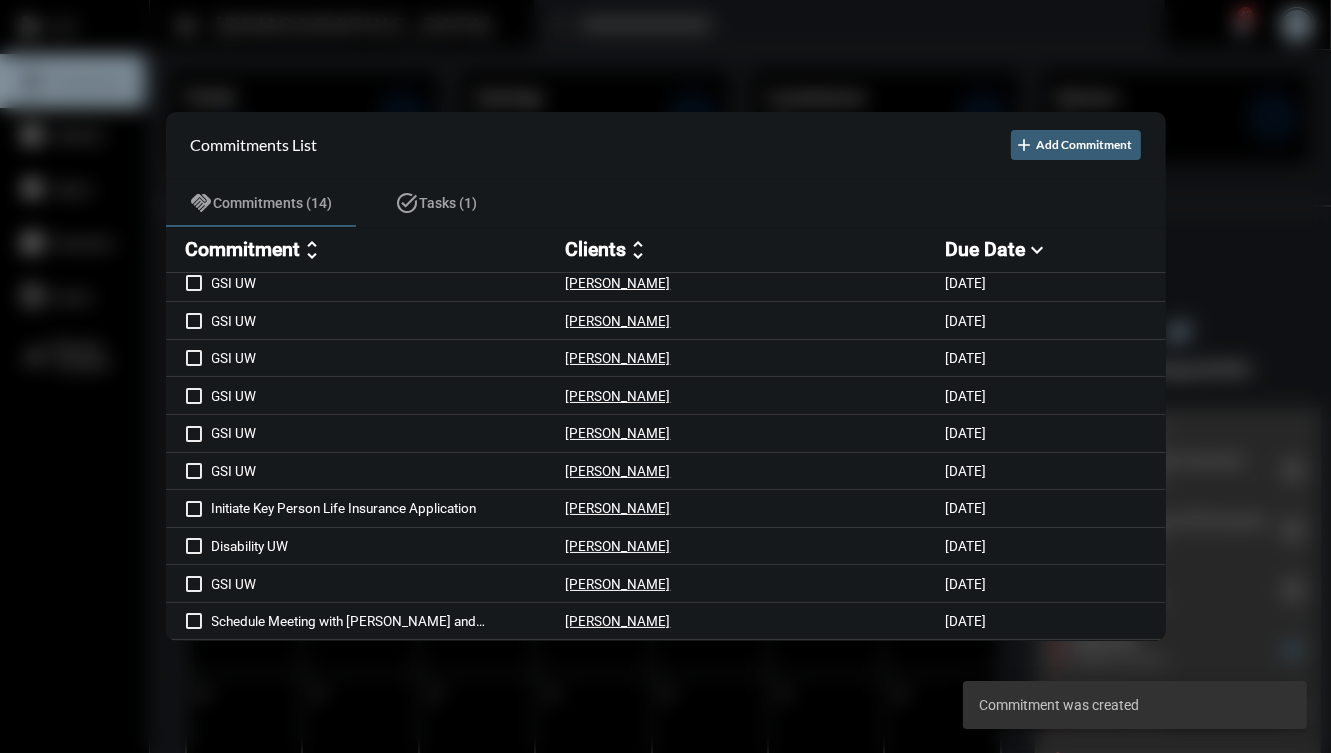 scroll, scrollTop: 155, scrollLeft: 0, axis: vertical 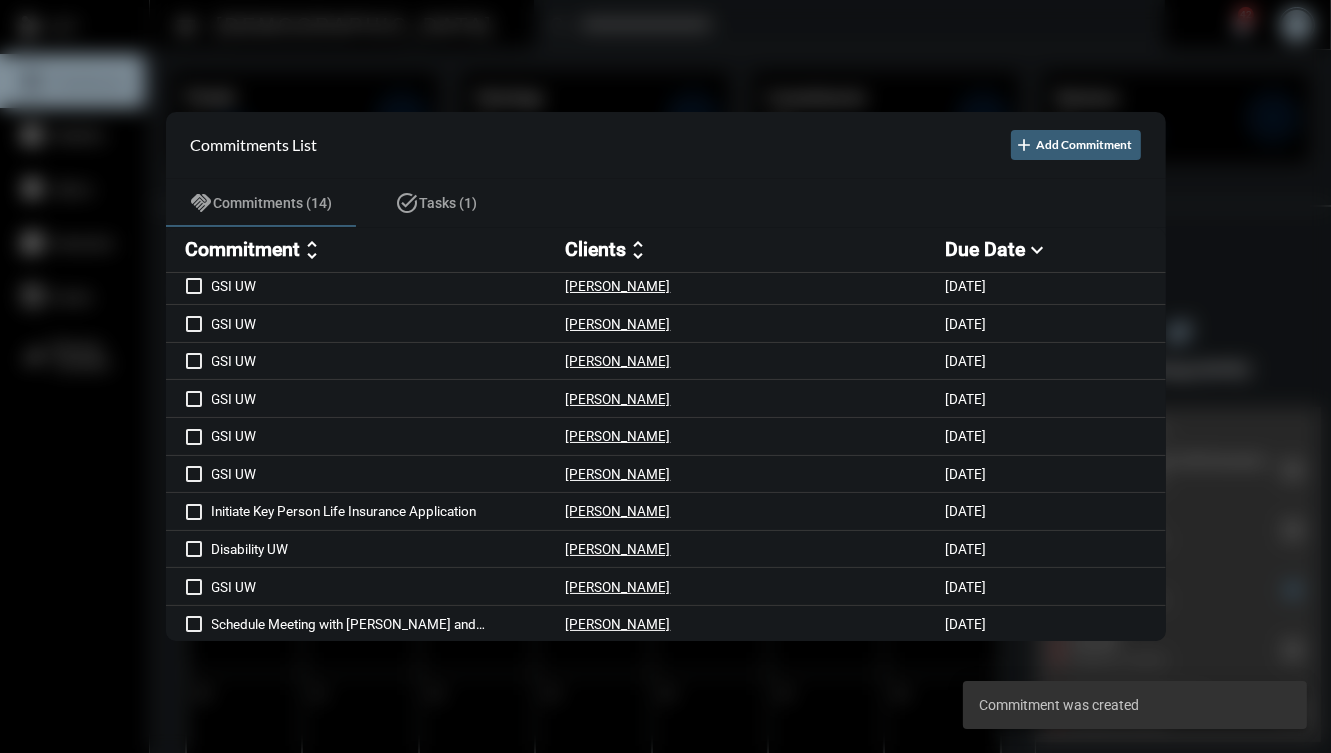 click on "Commitment" at bounding box center (243, 249) 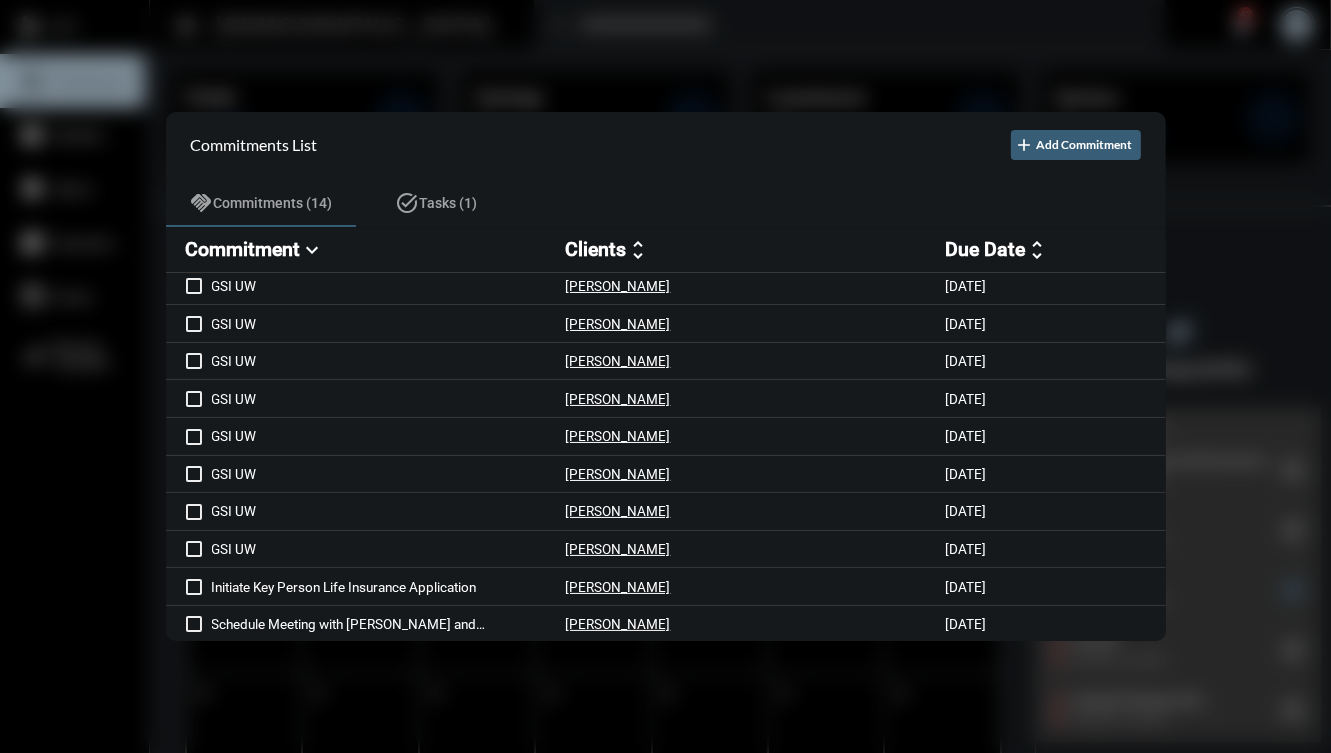 click at bounding box center (665, 376) 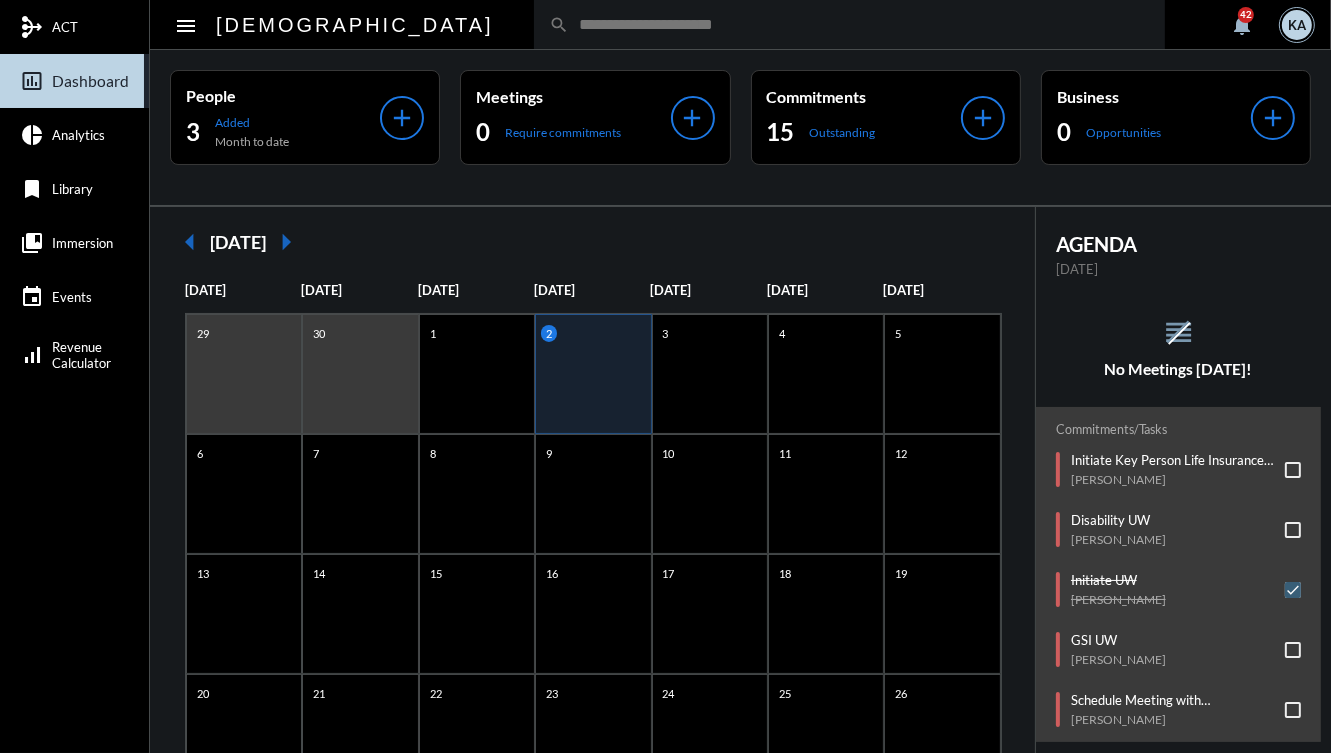 click on "search" 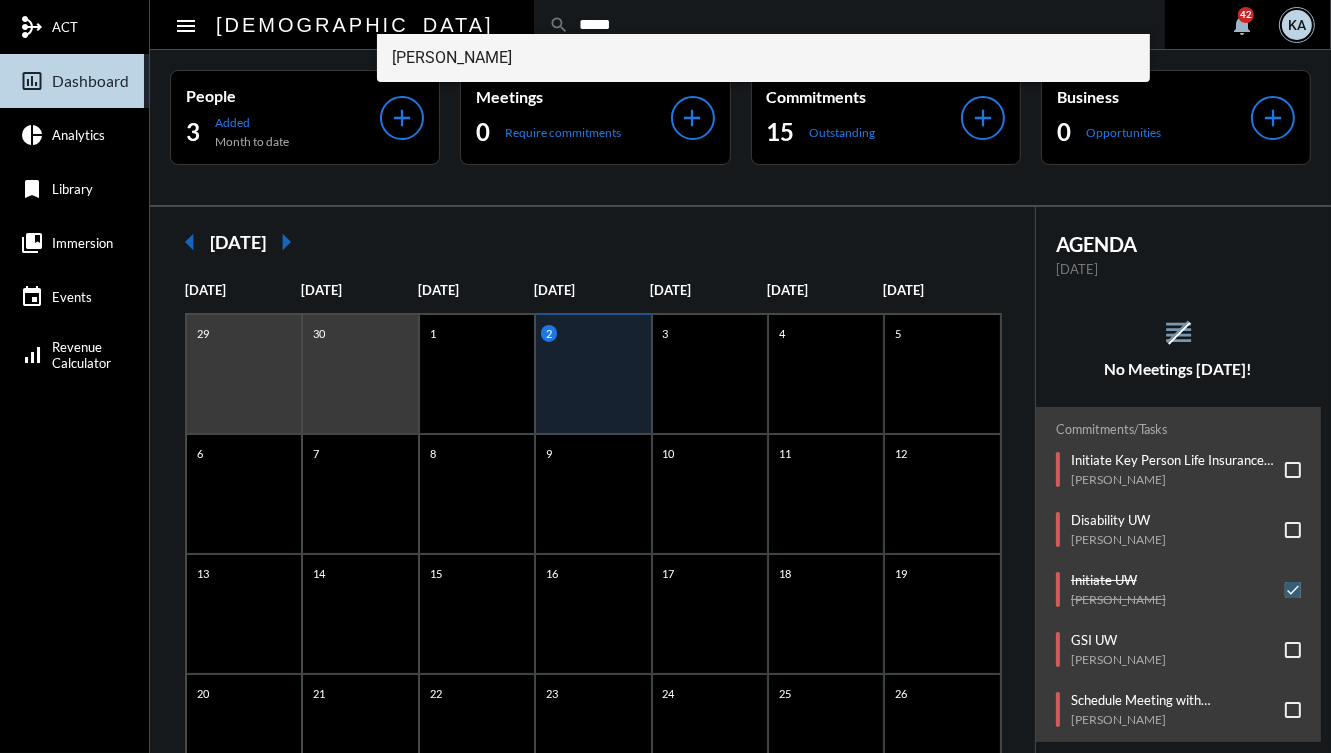 type on "*****" 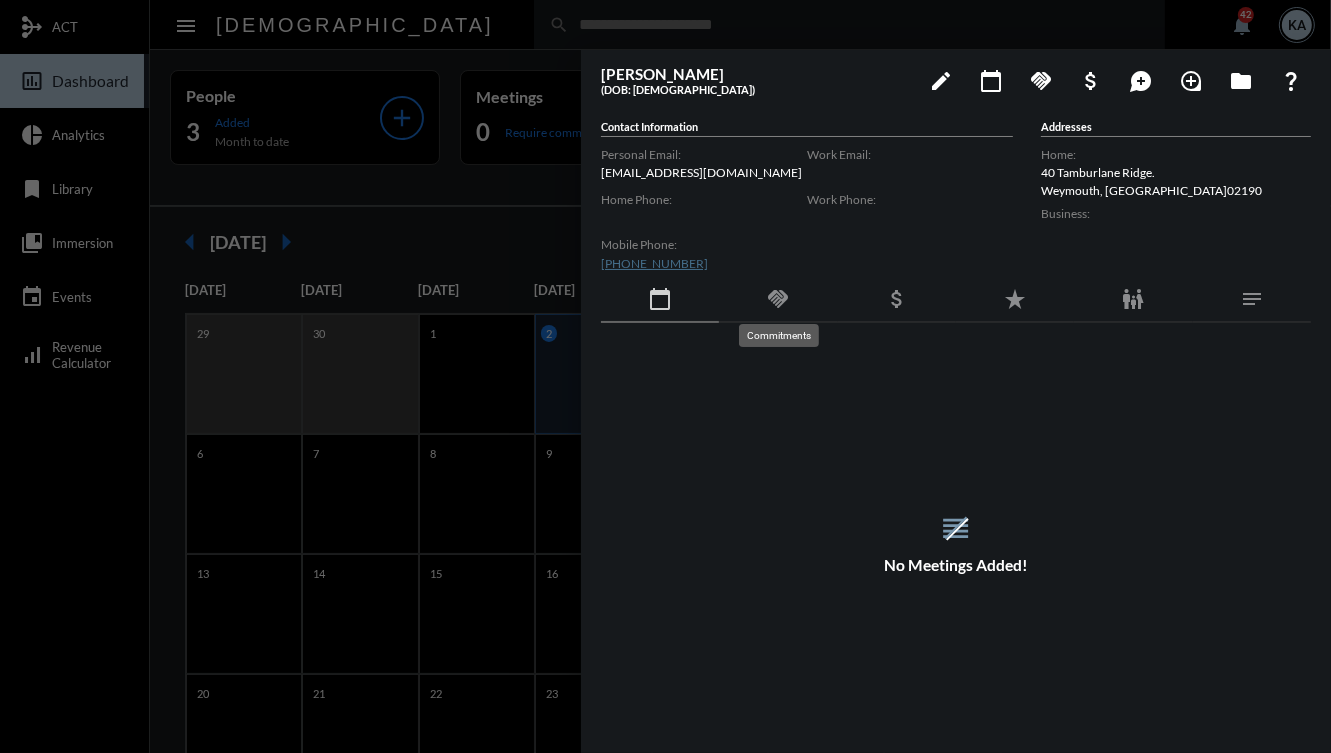 click on "handshake" 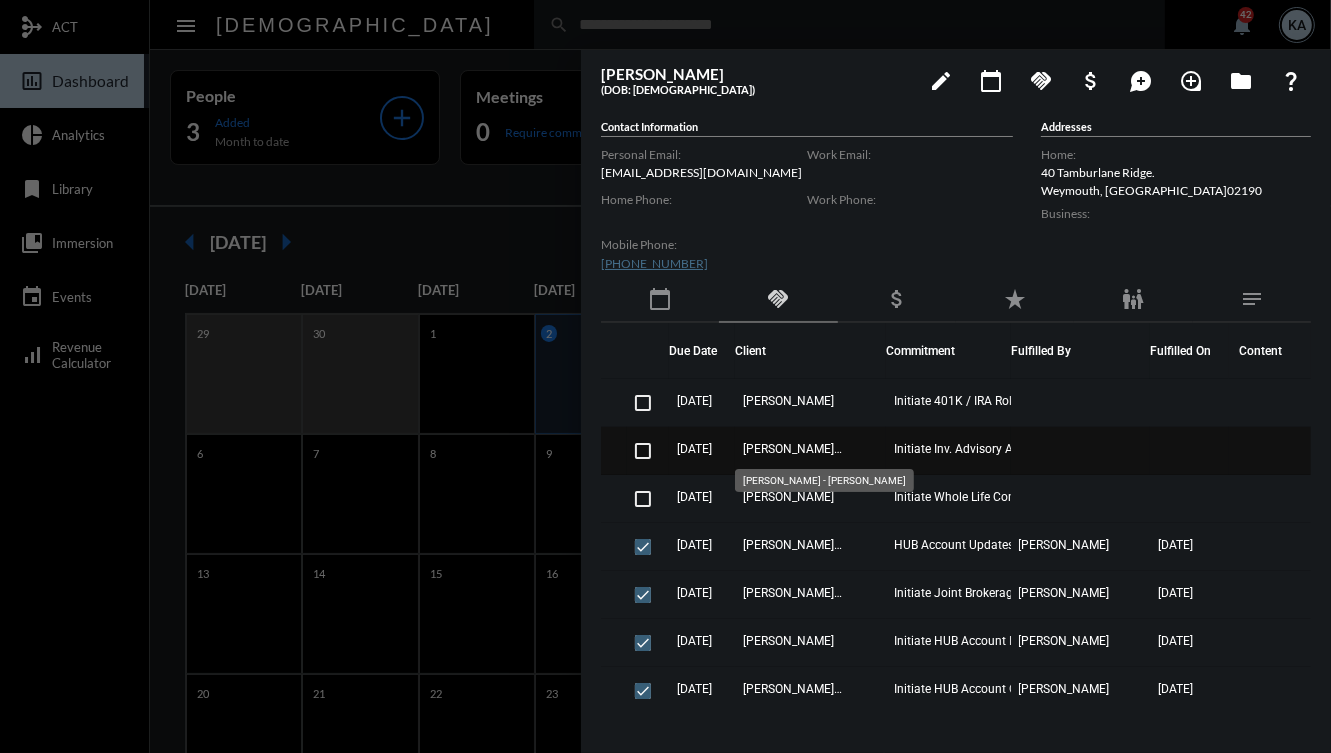 click on "Nisha Bulsara - Sonia Rivas" 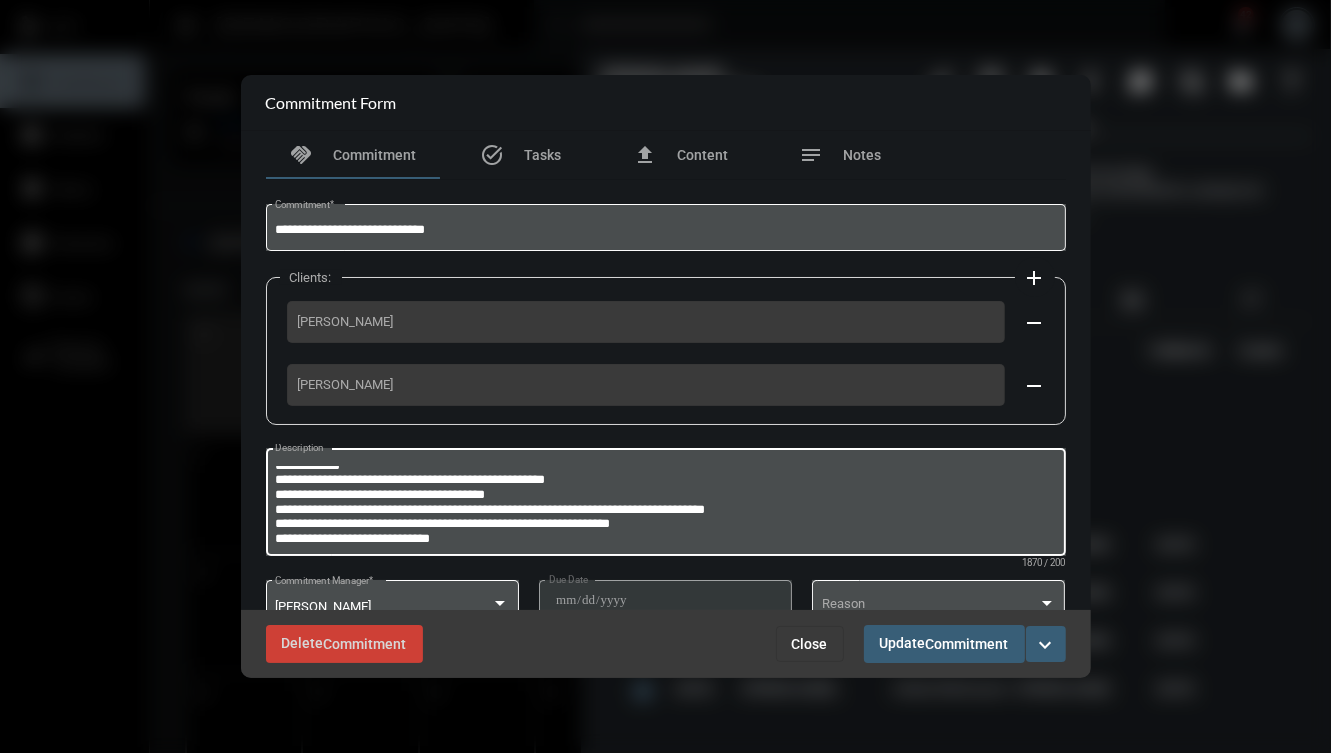 scroll, scrollTop: 10, scrollLeft: 0, axis: vertical 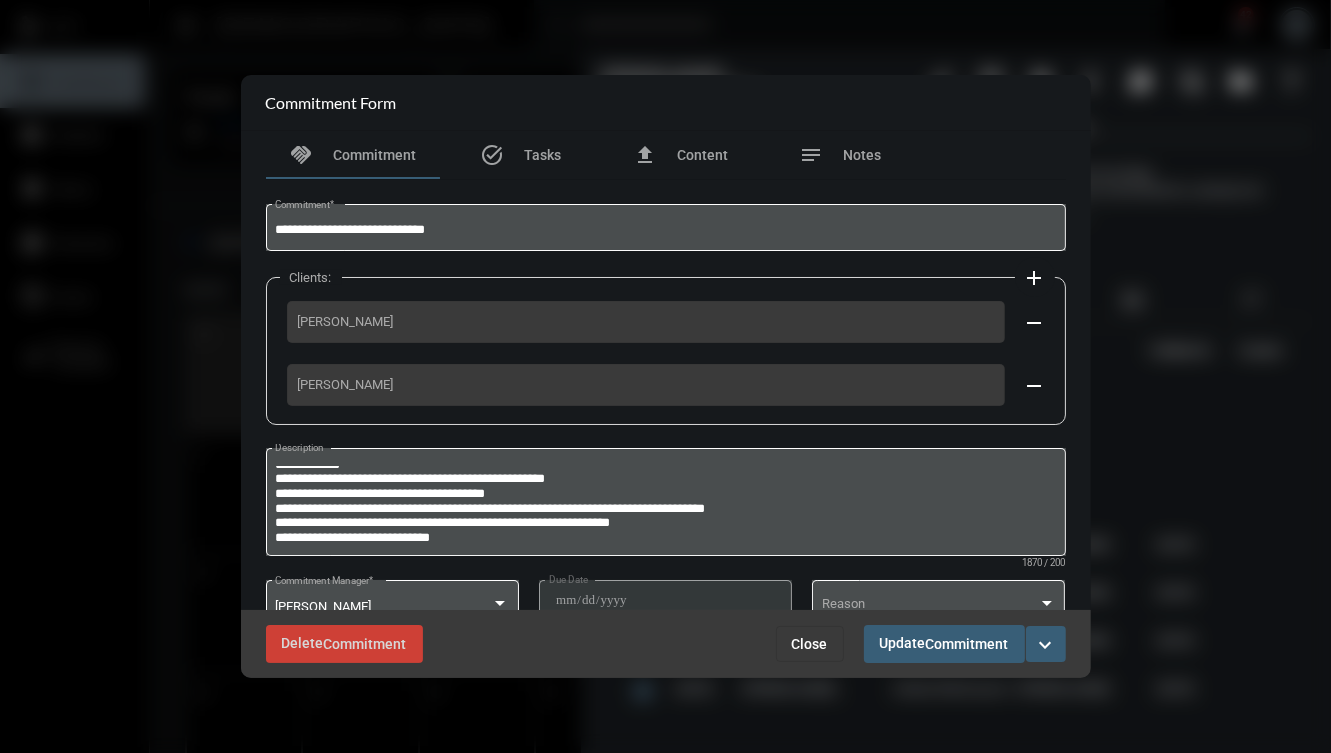 click at bounding box center [665, 376] 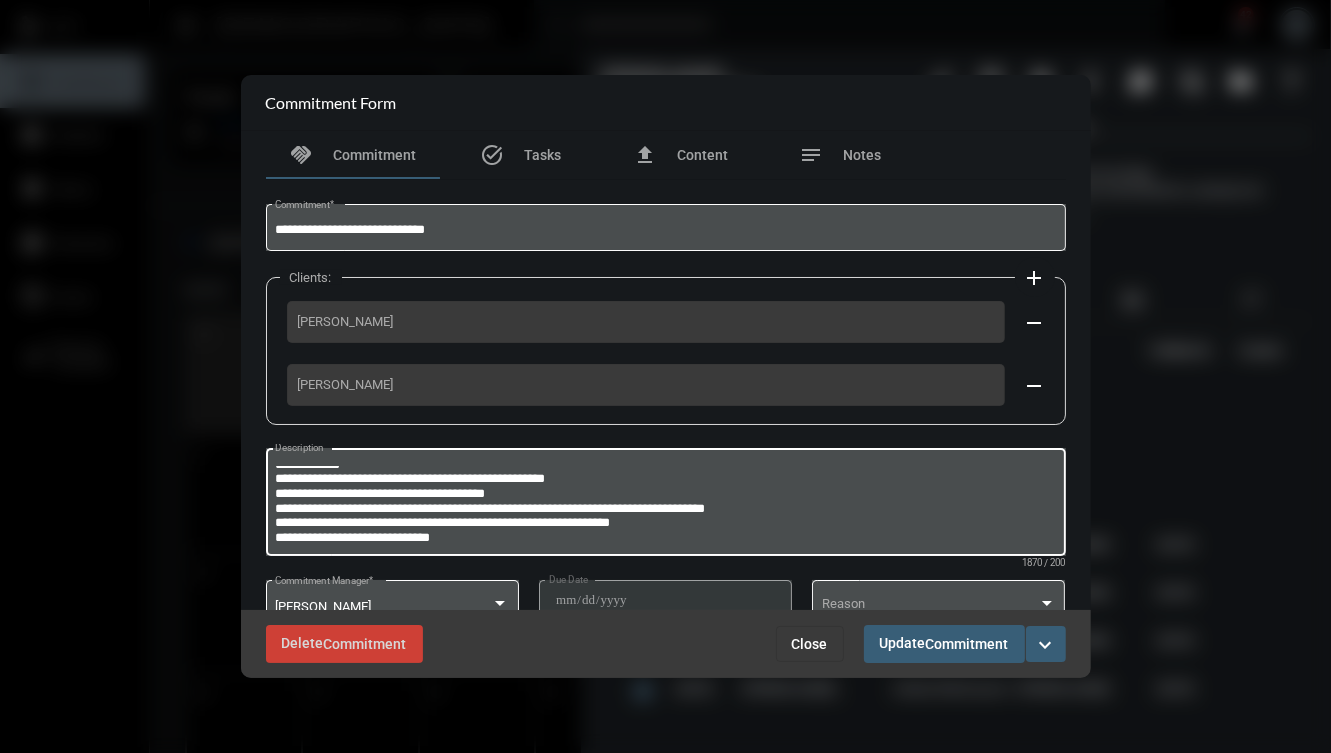 click on "Description" at bounding box center [663, 505] 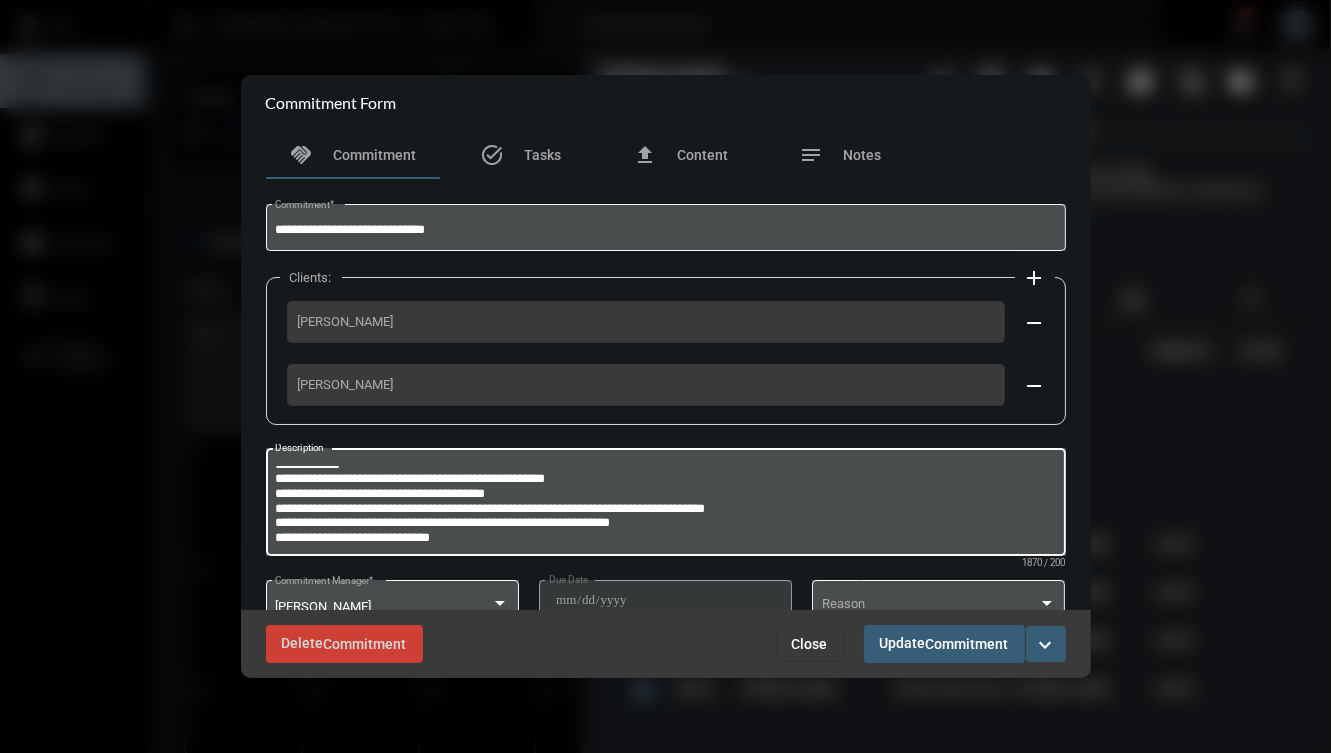 click on "Close" at bounding box center [810, 644] 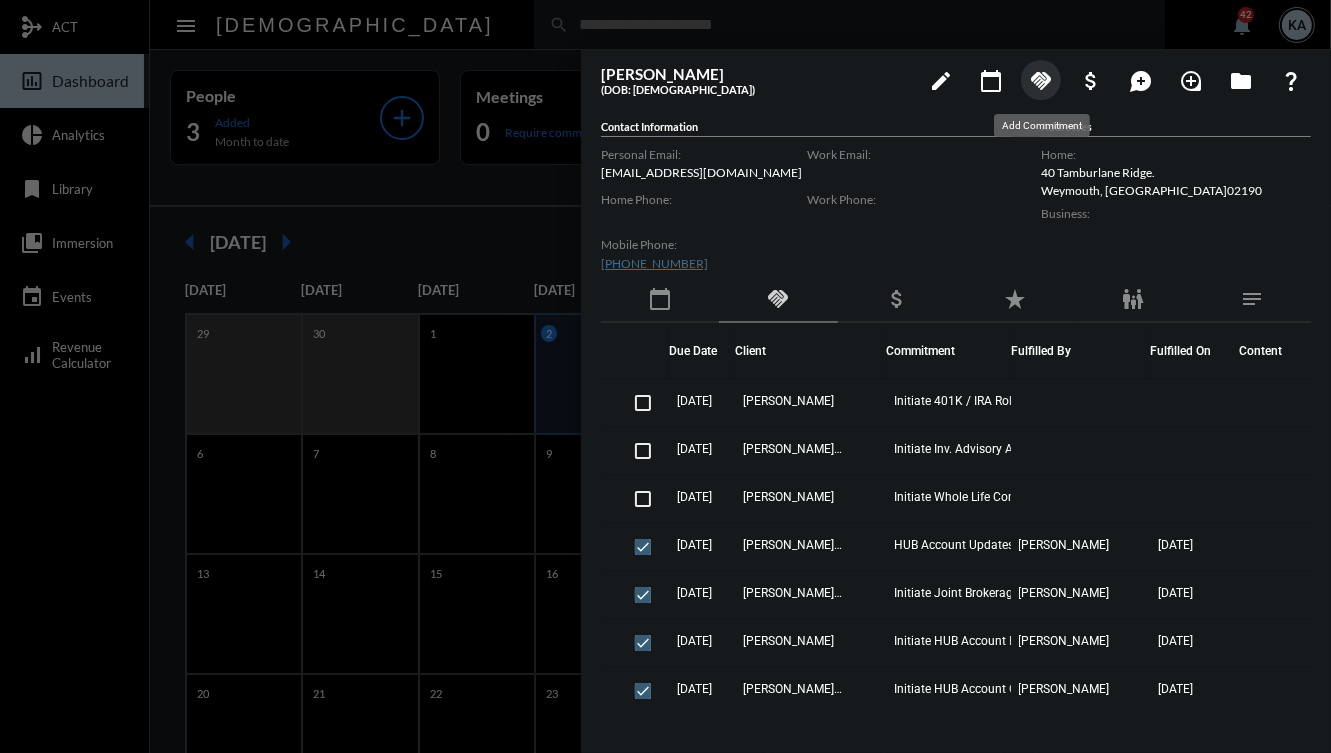 click on "handshake" 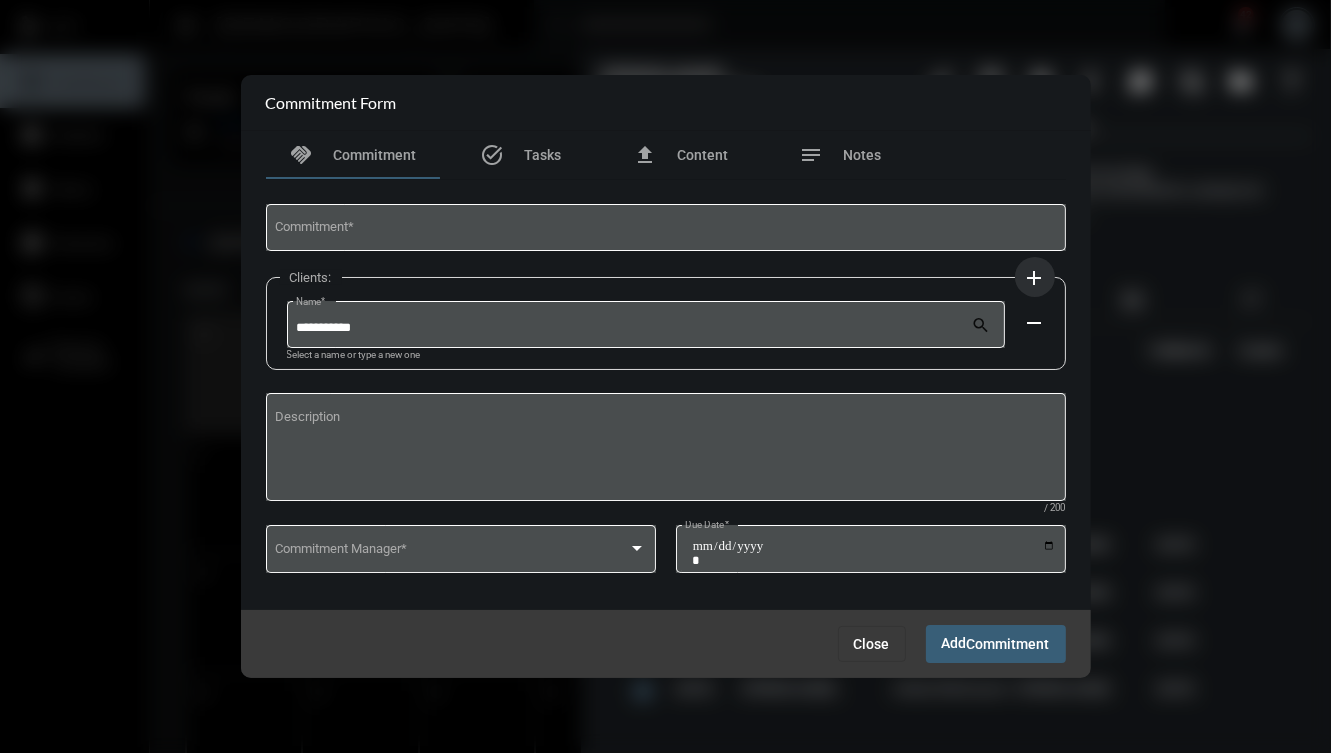 click on "add" 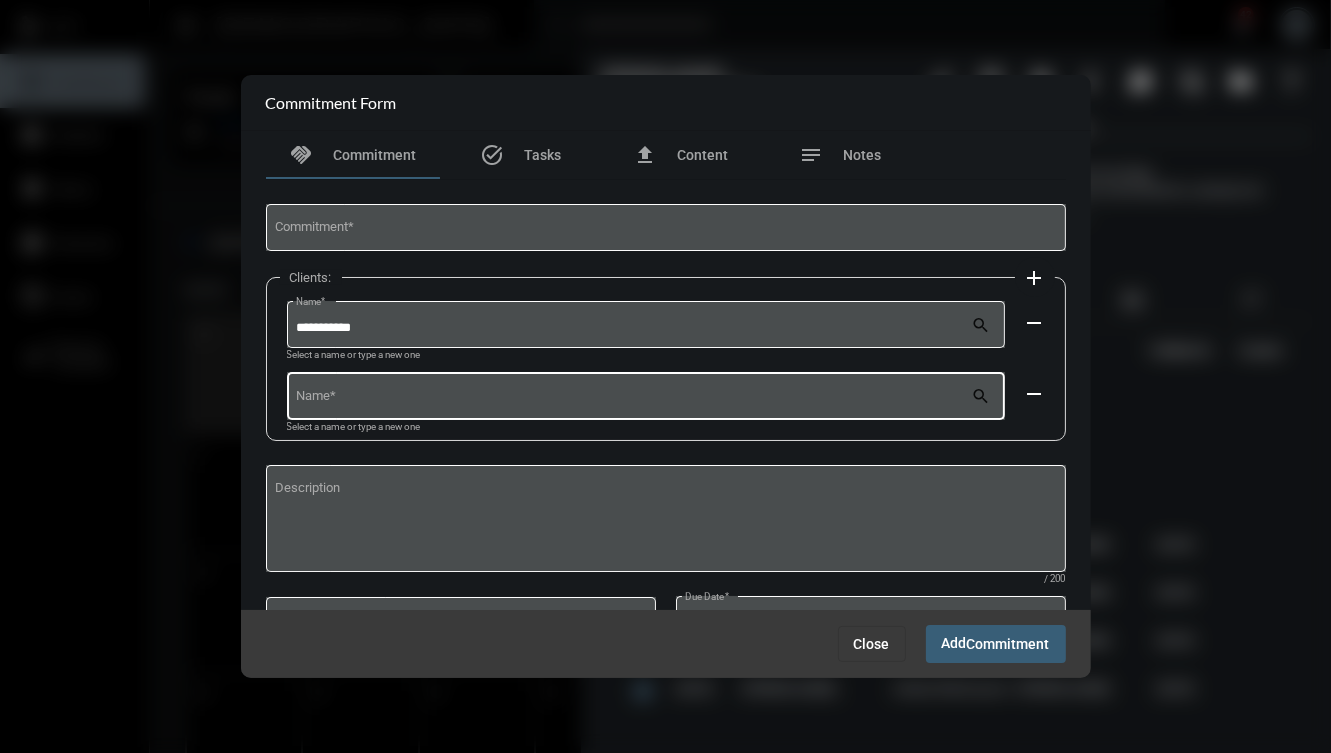 click on "Name  *" at bounding box center [633, 399] 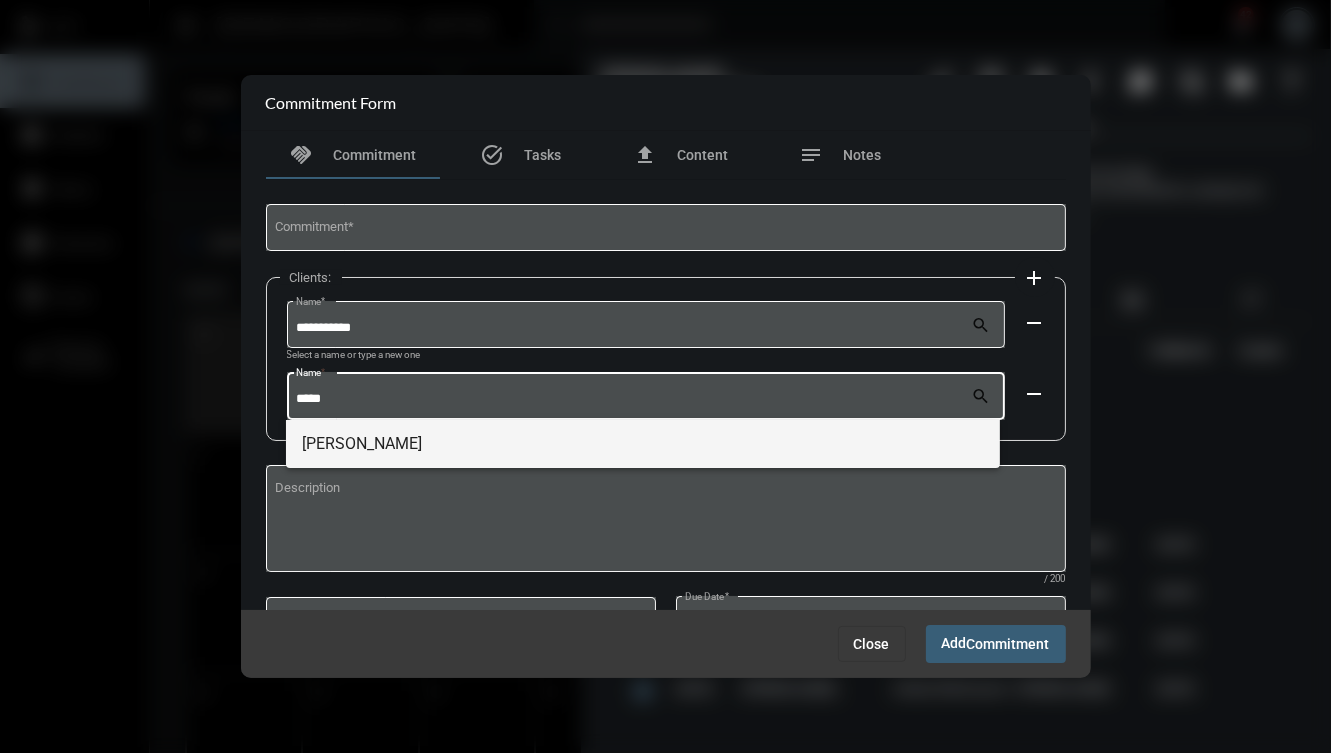 click on "Nisha Bulsara" at bounding box center (643, 444) 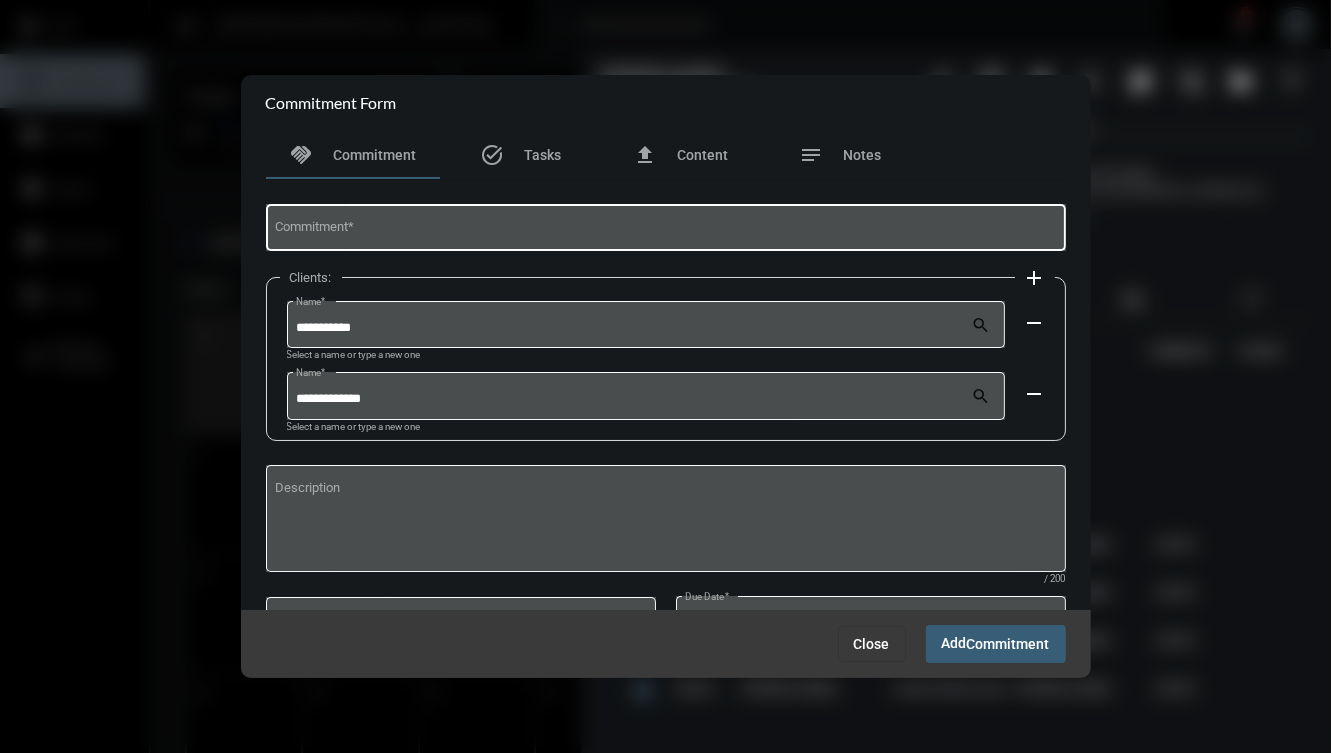 click on "Commitment  *" at bounding box center (665, 225) 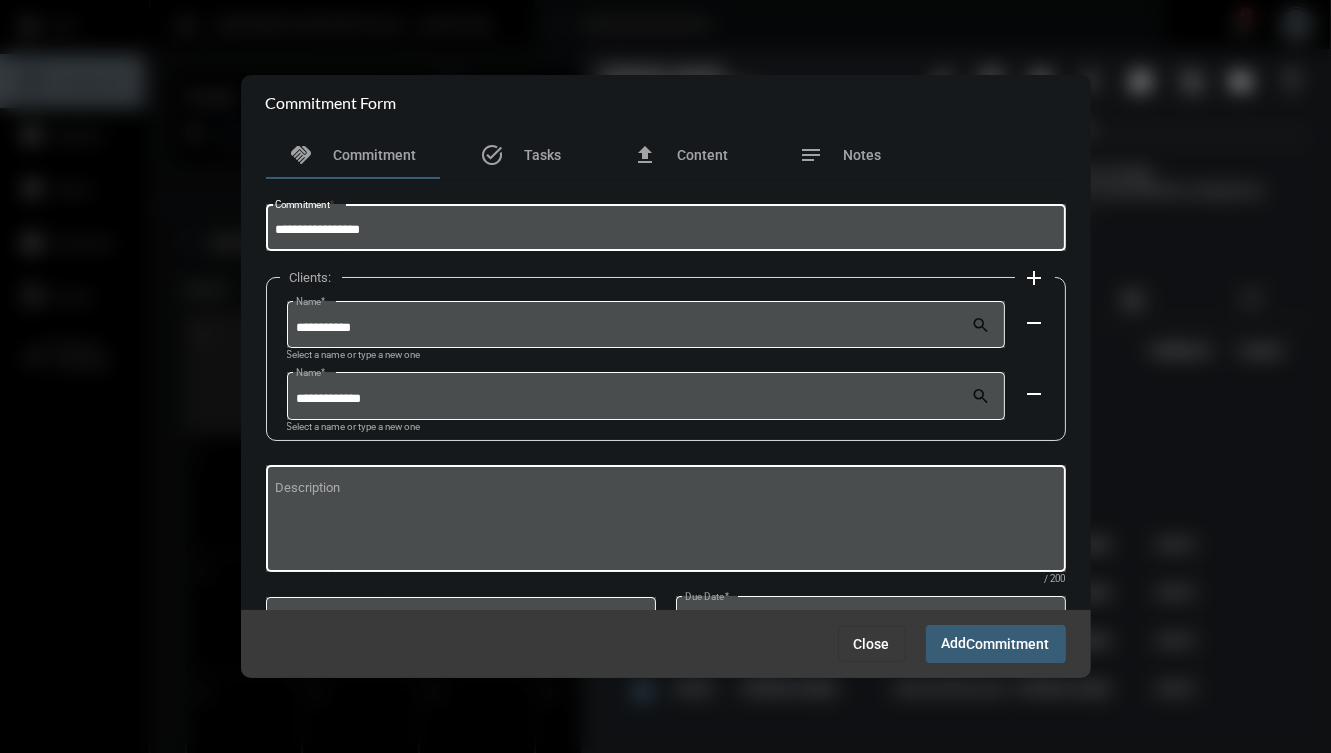 type on "**********" 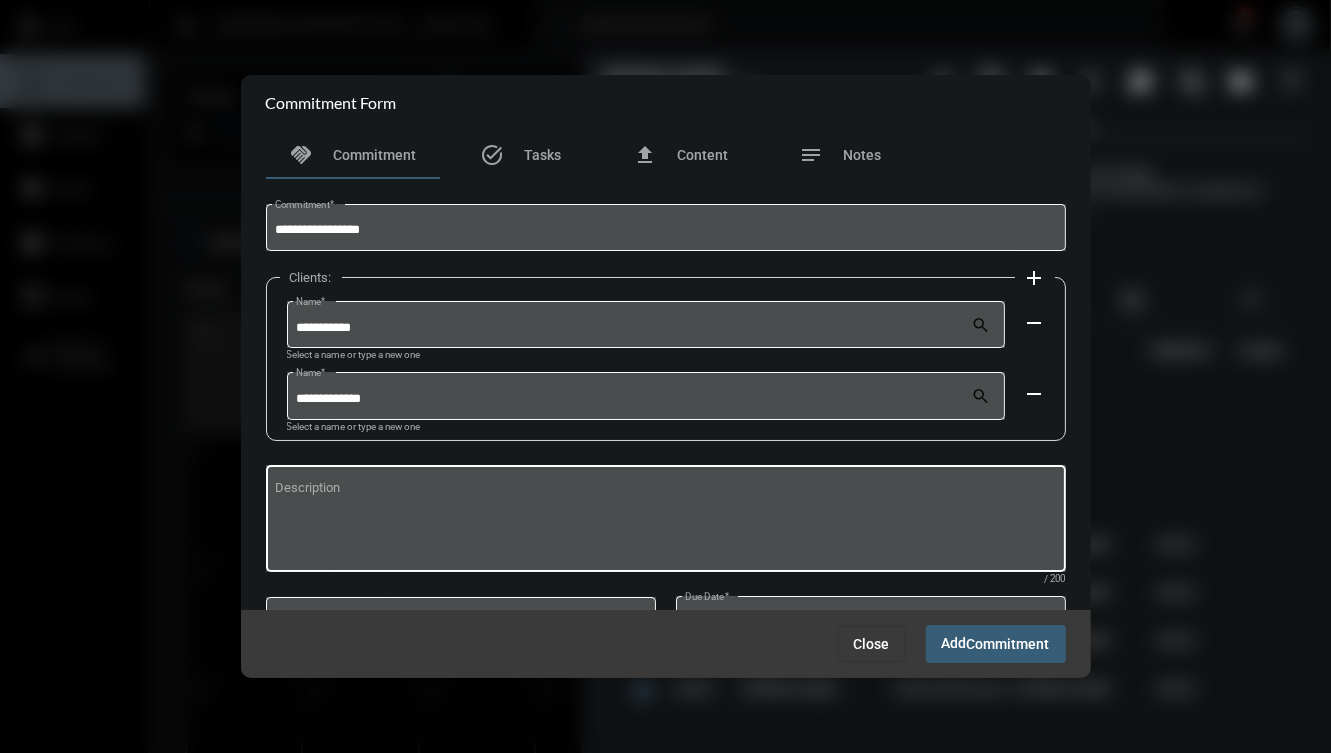 click on "Description" 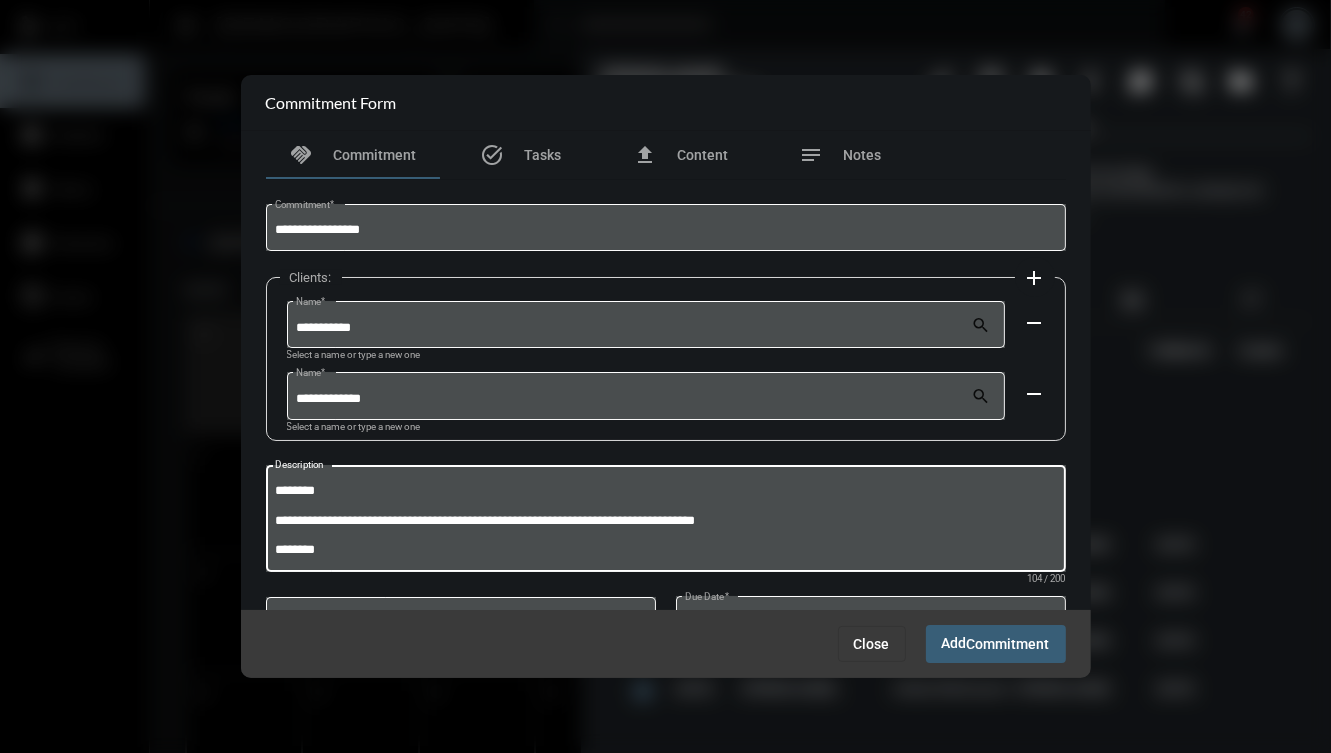 scroll, scrollTop: 11, scrollLeft: 0, axis: vertical 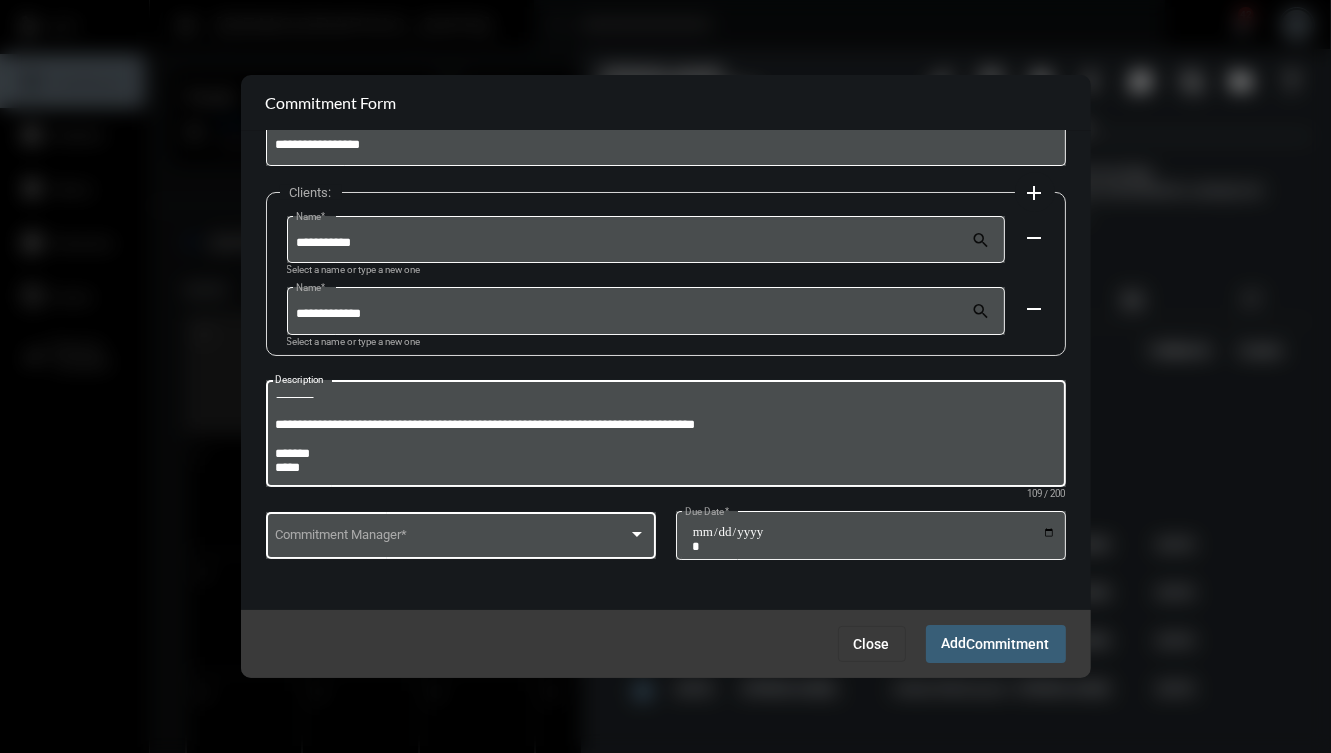 type on "**********" 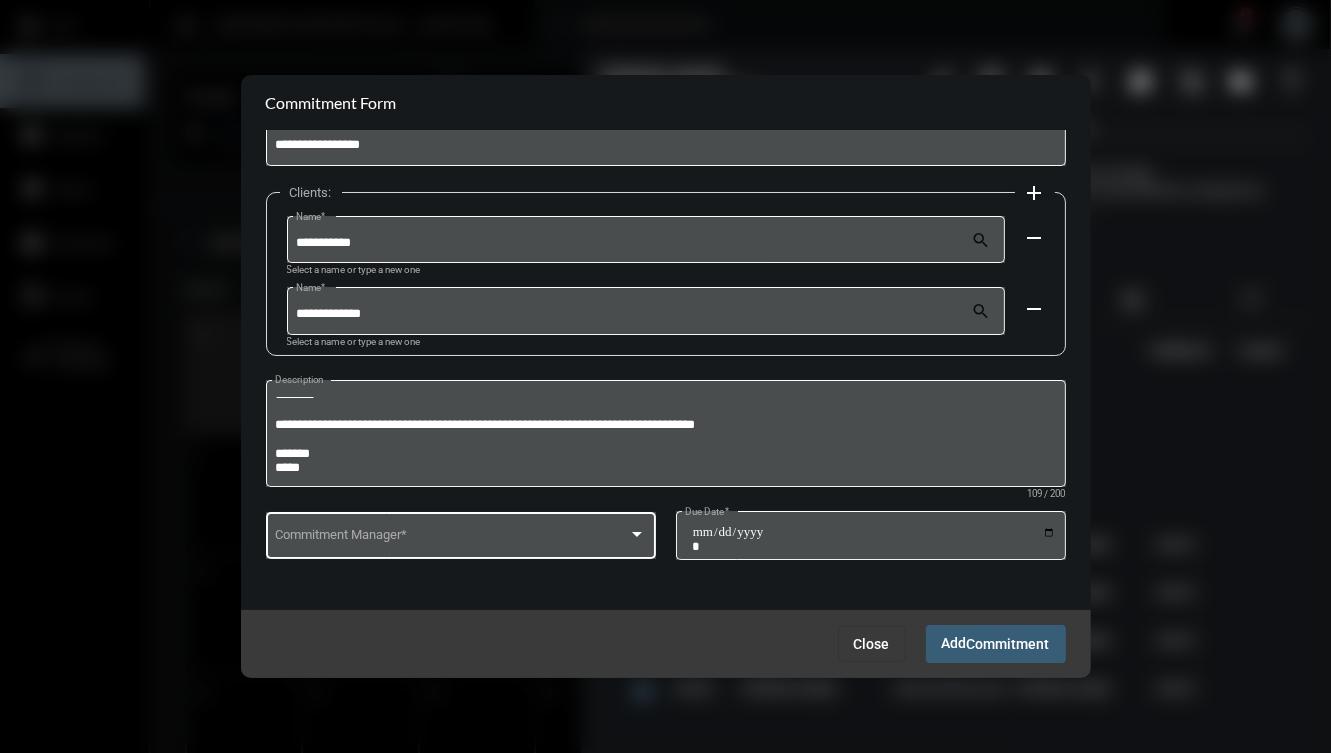 click on "Commitment Manager  *" at bounding box center (460, 533) 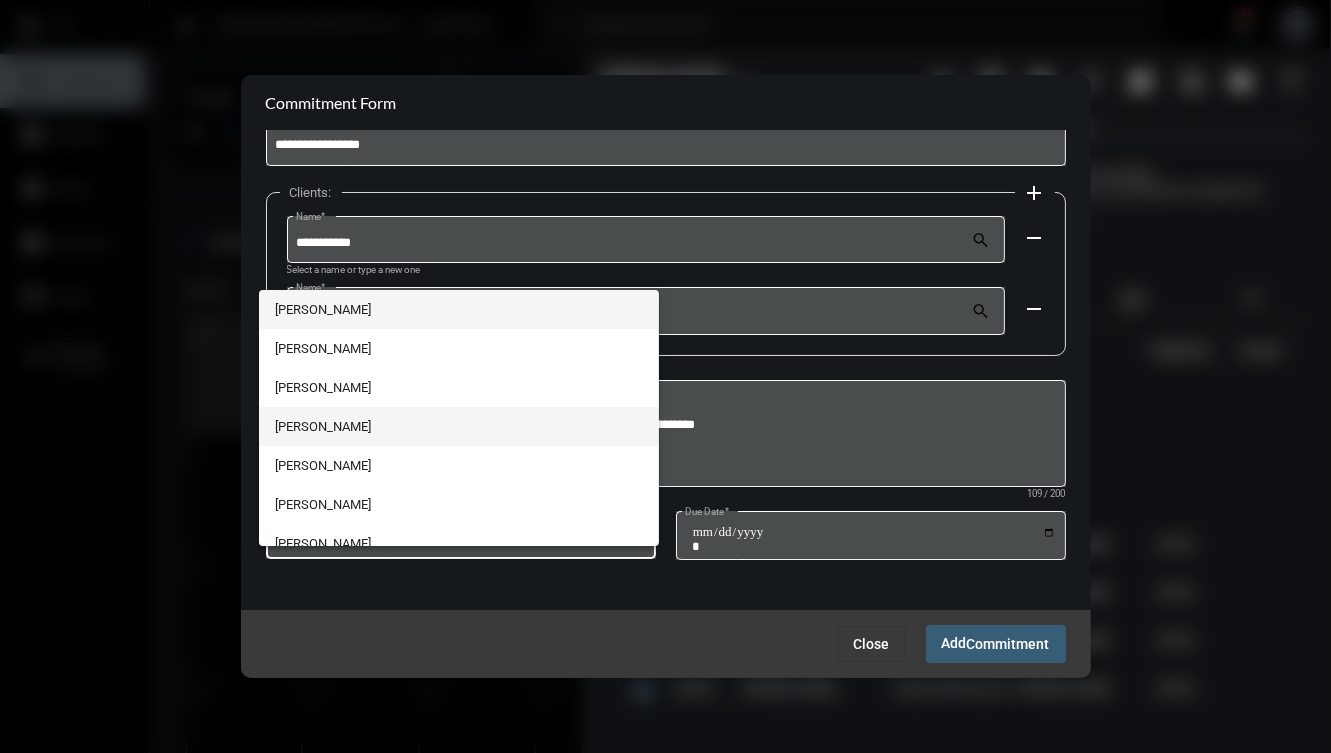 click on "Michael Shtifter" at bounding box center [459, 426] 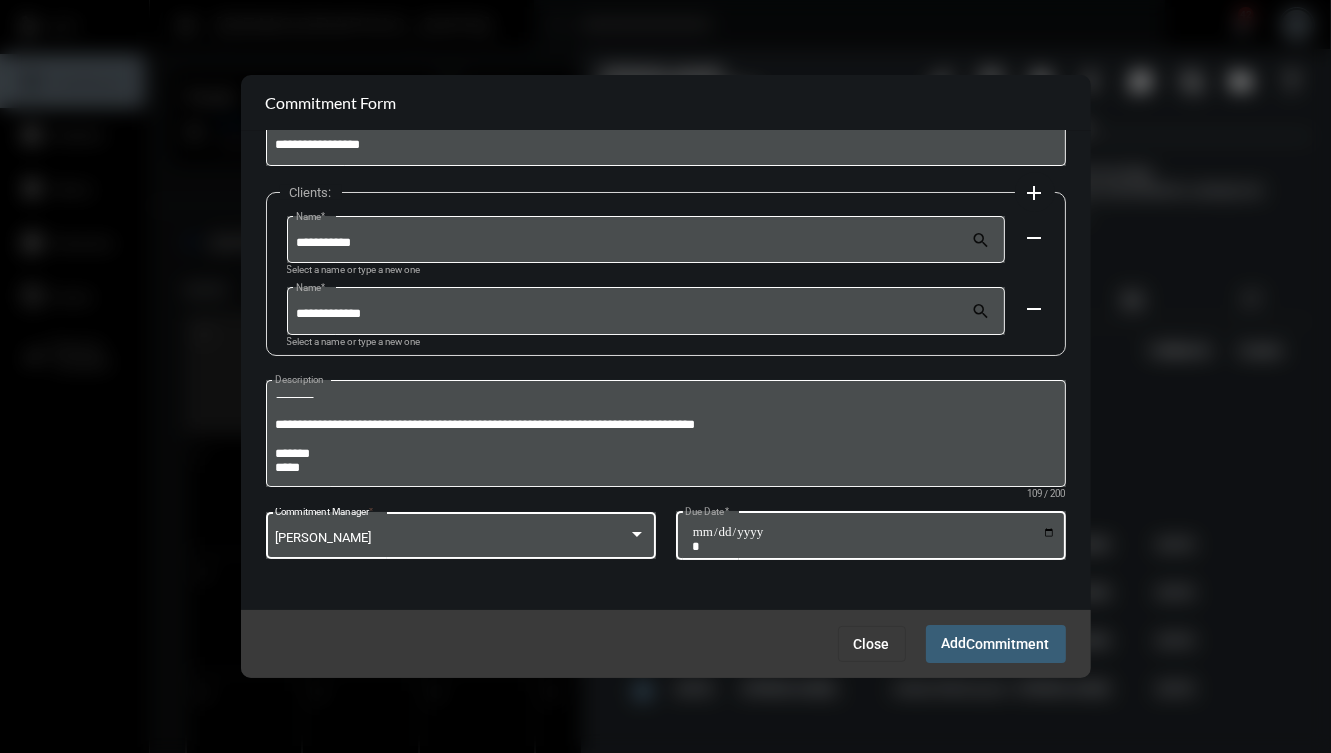click on "Due Date  *" at bounding box center (874, 539) 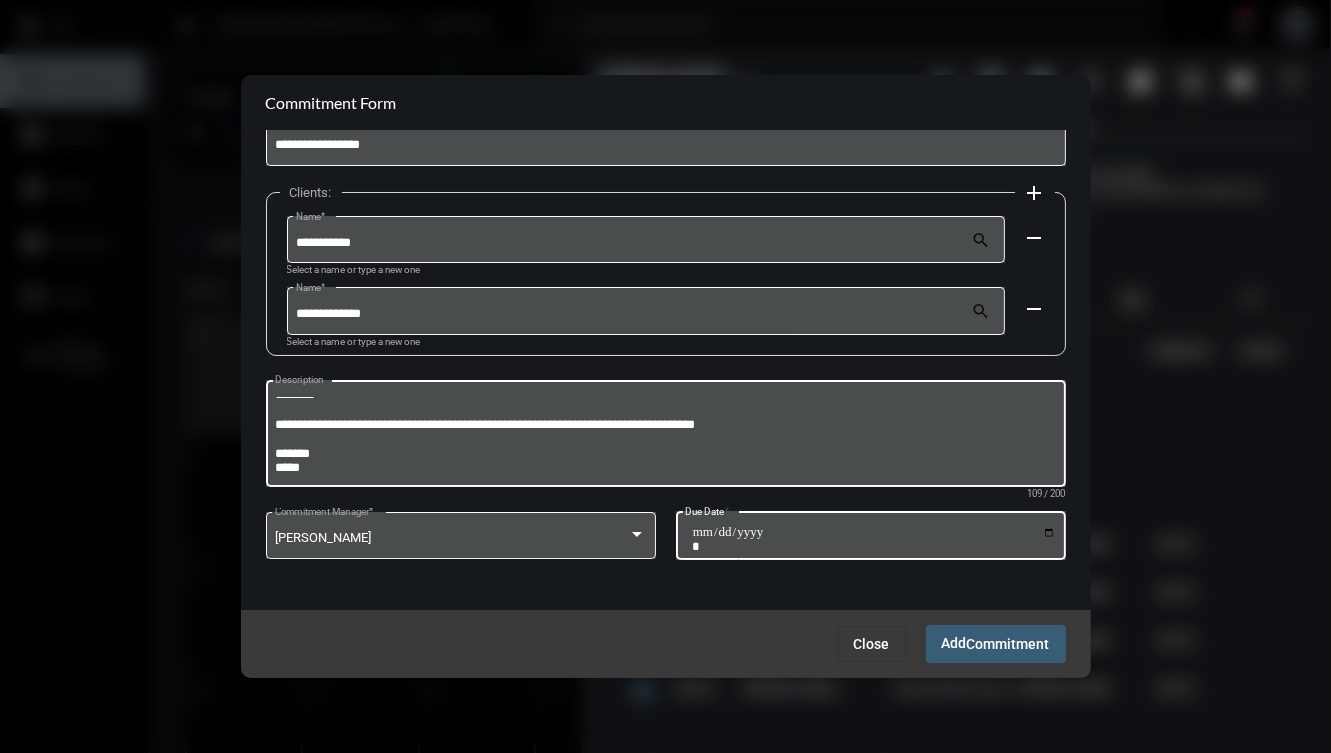 type on "**********" 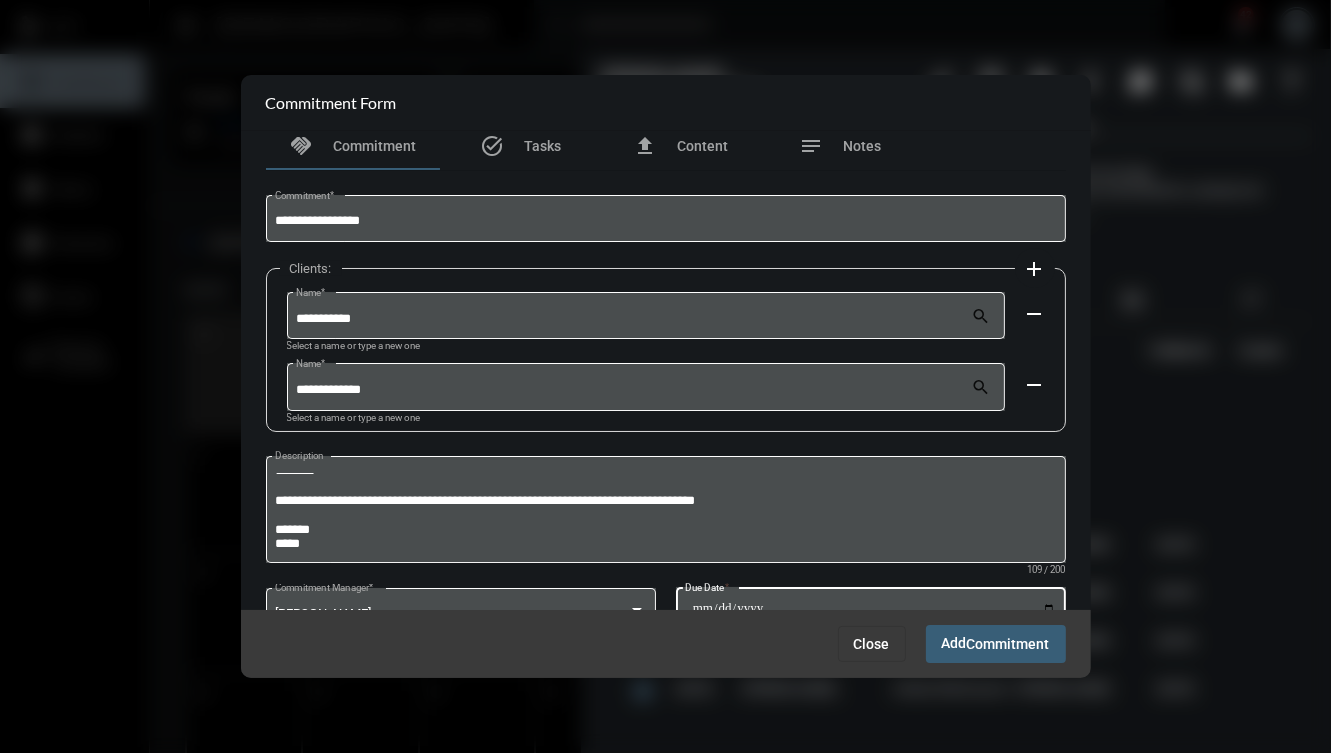 scroll, scrollTop: 6, scrollLeft: 0, axis: vertical 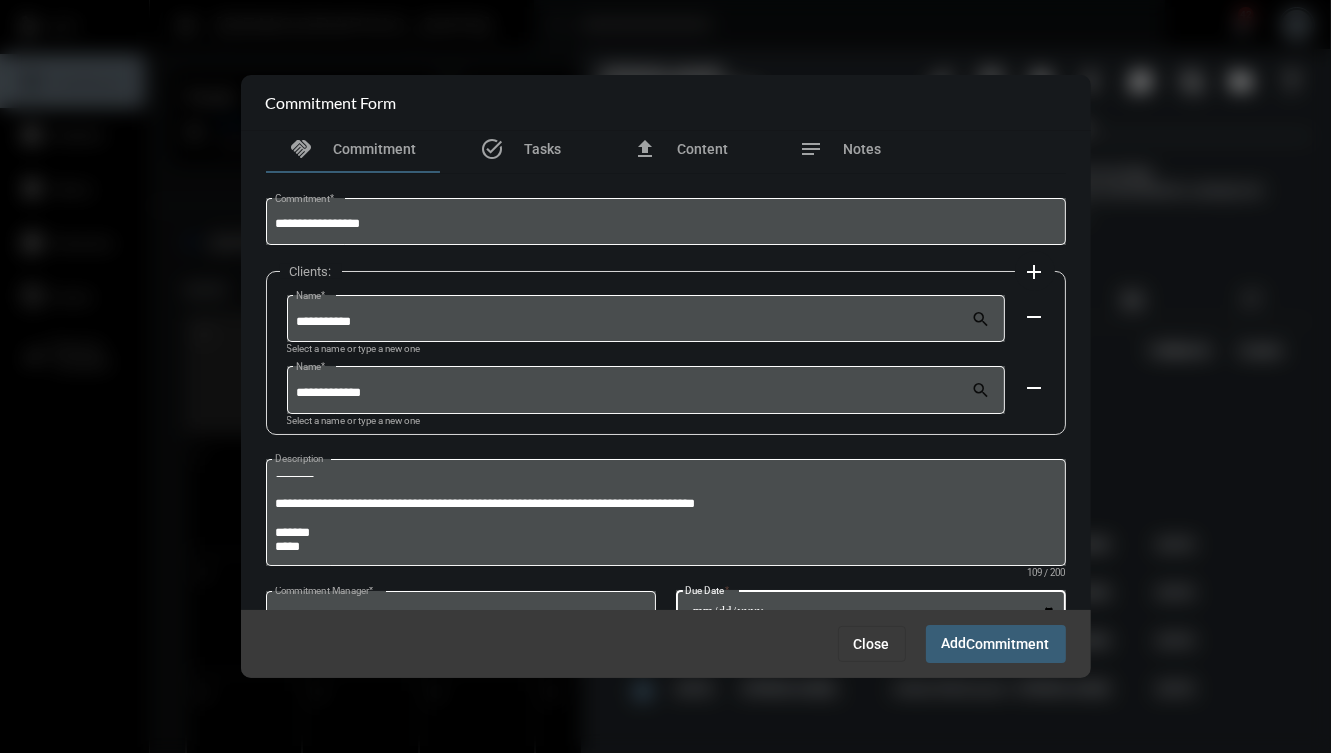 click on "Commitment" at bounding box center [1008, 645] 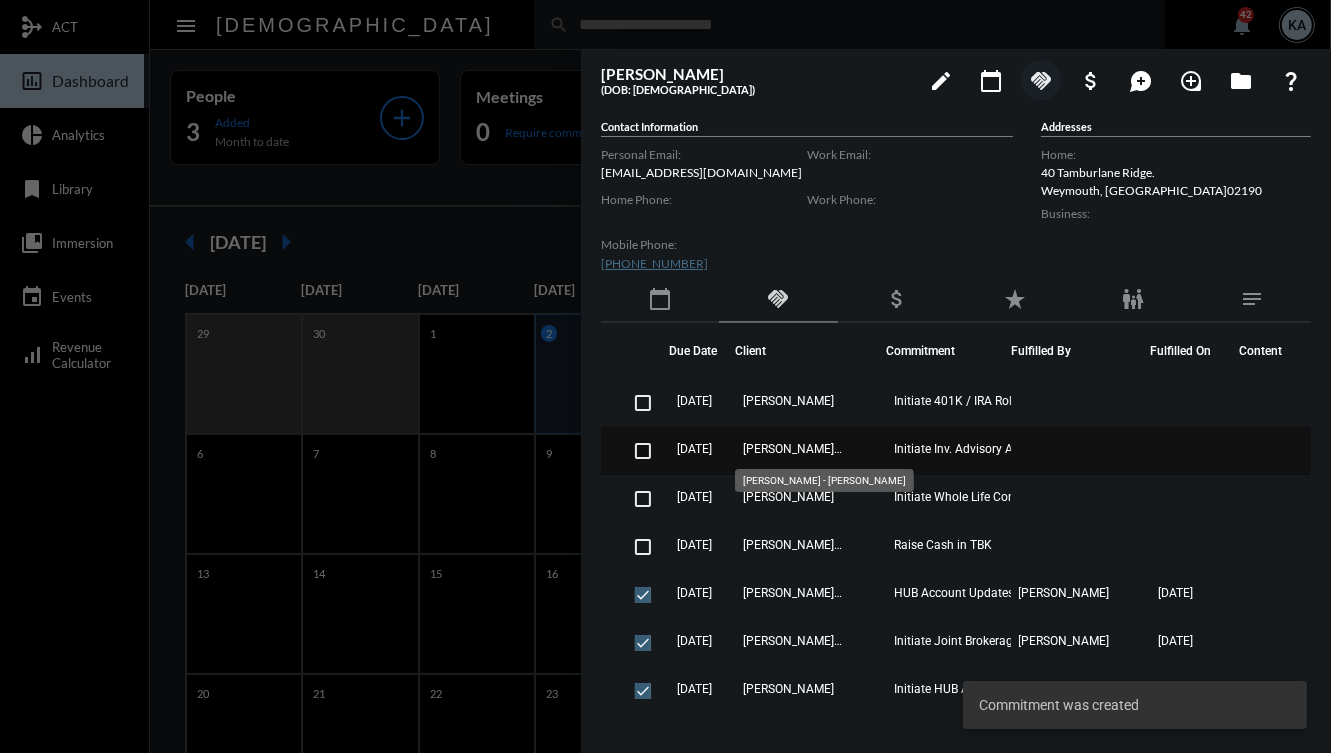 click on "Nisha Bulsara - Sonia Rivas" 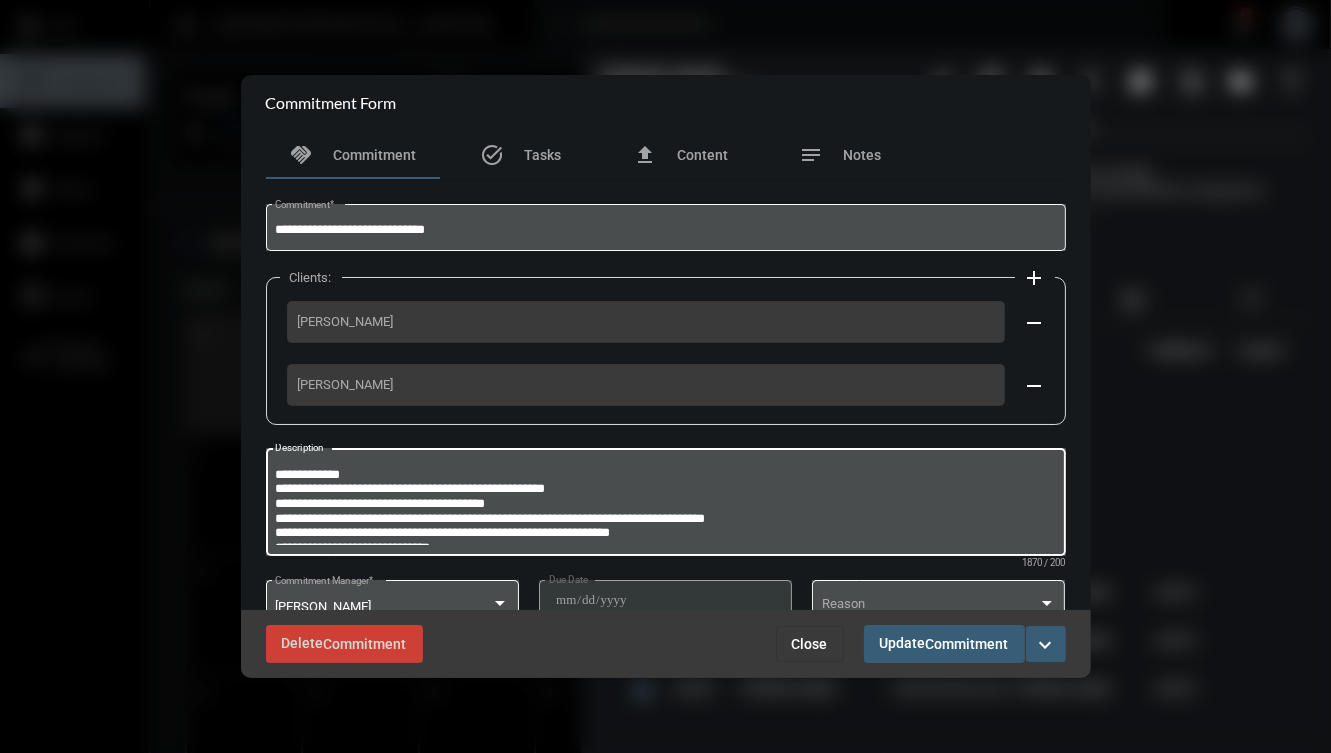 drag, startPoint x: 456, startPoint y: 516, endPoint x: 402, endPoint y: 516, distance: 54 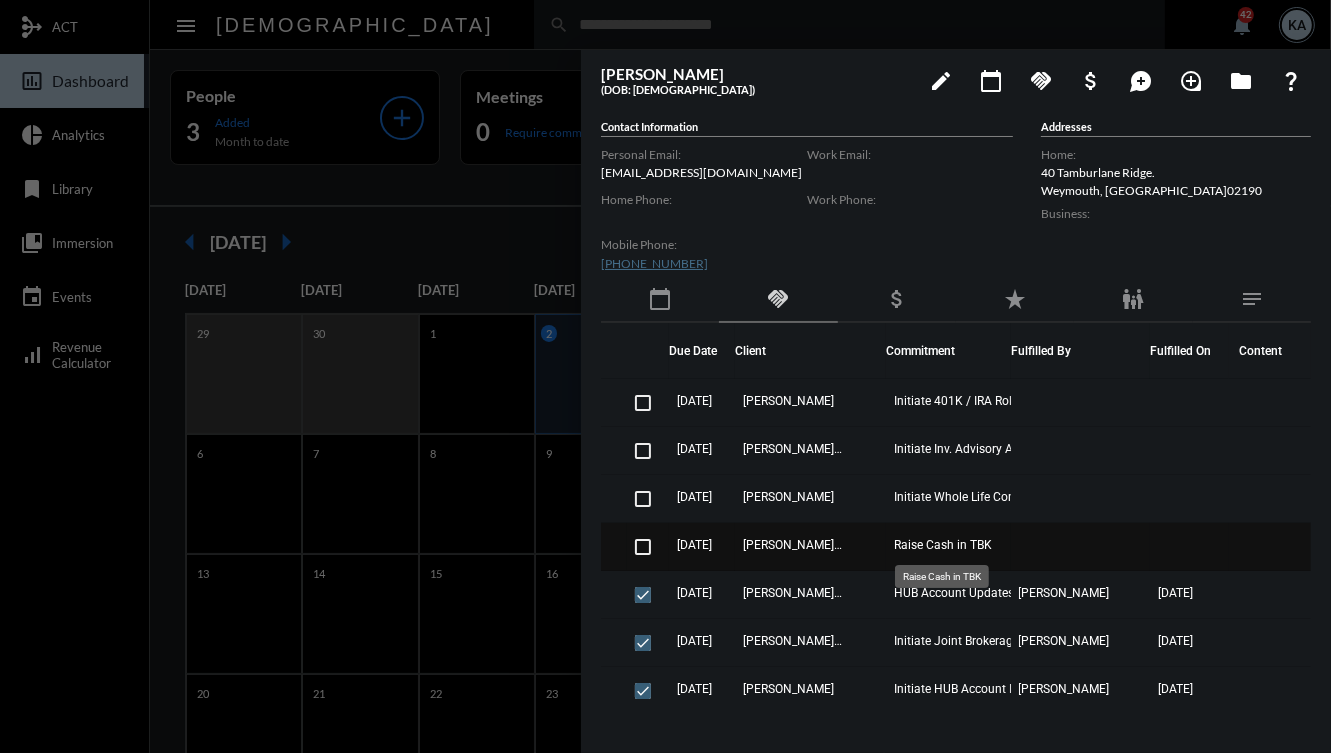 click on "Raise Cash in TBK" 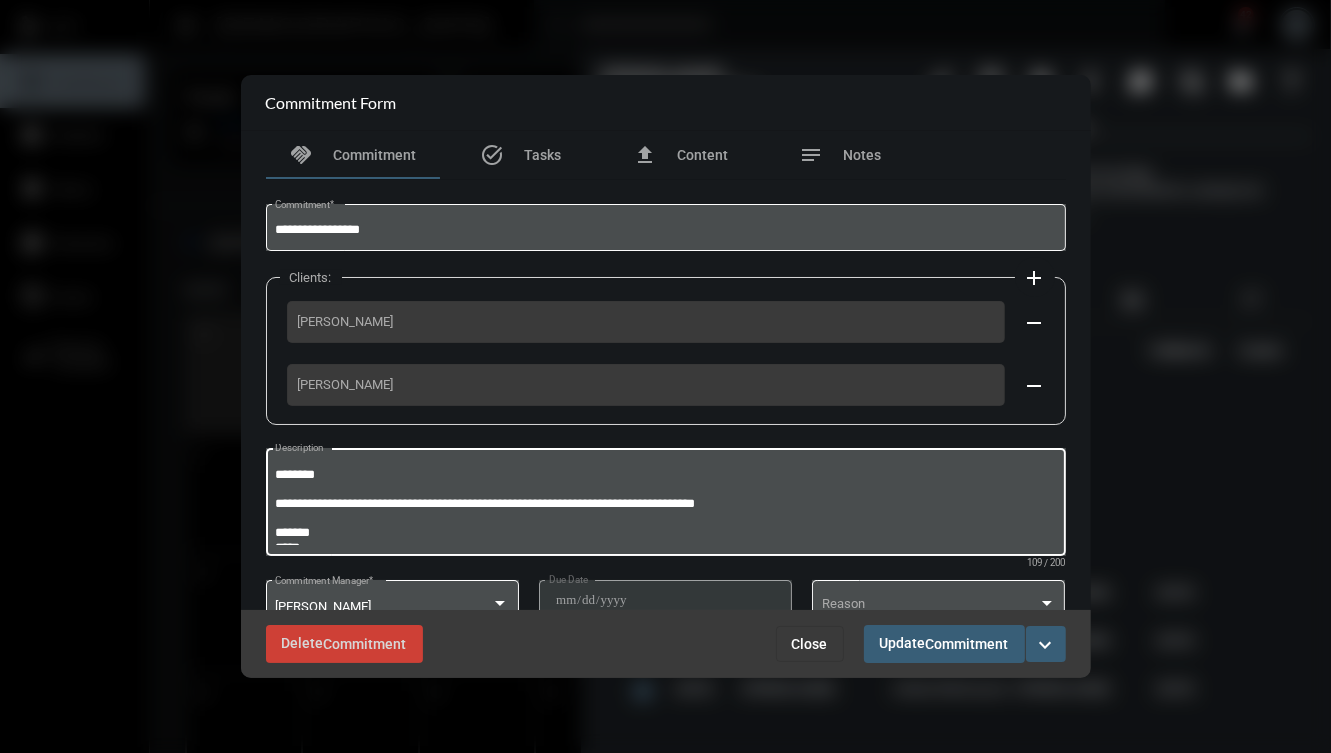 click on "**********" at bounding box center (665, 505) 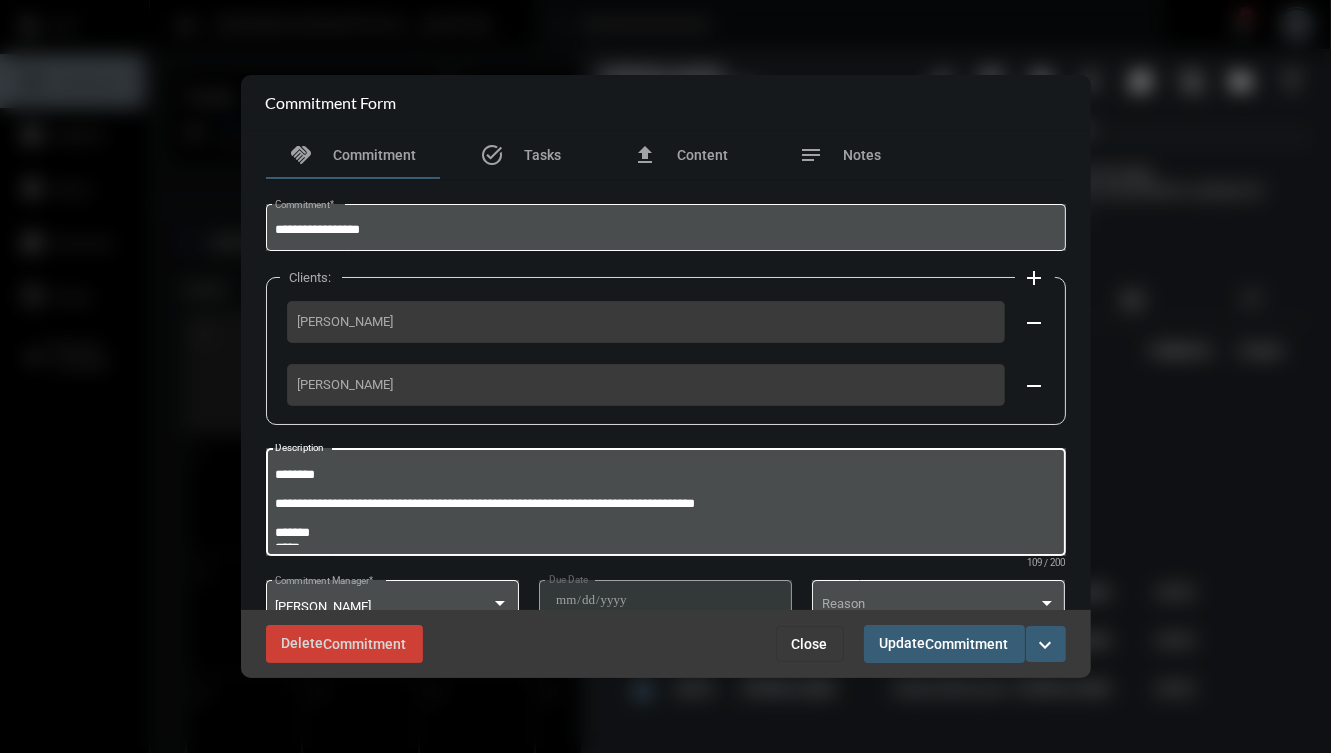 click on "**********" at bounding box center [665, 505] 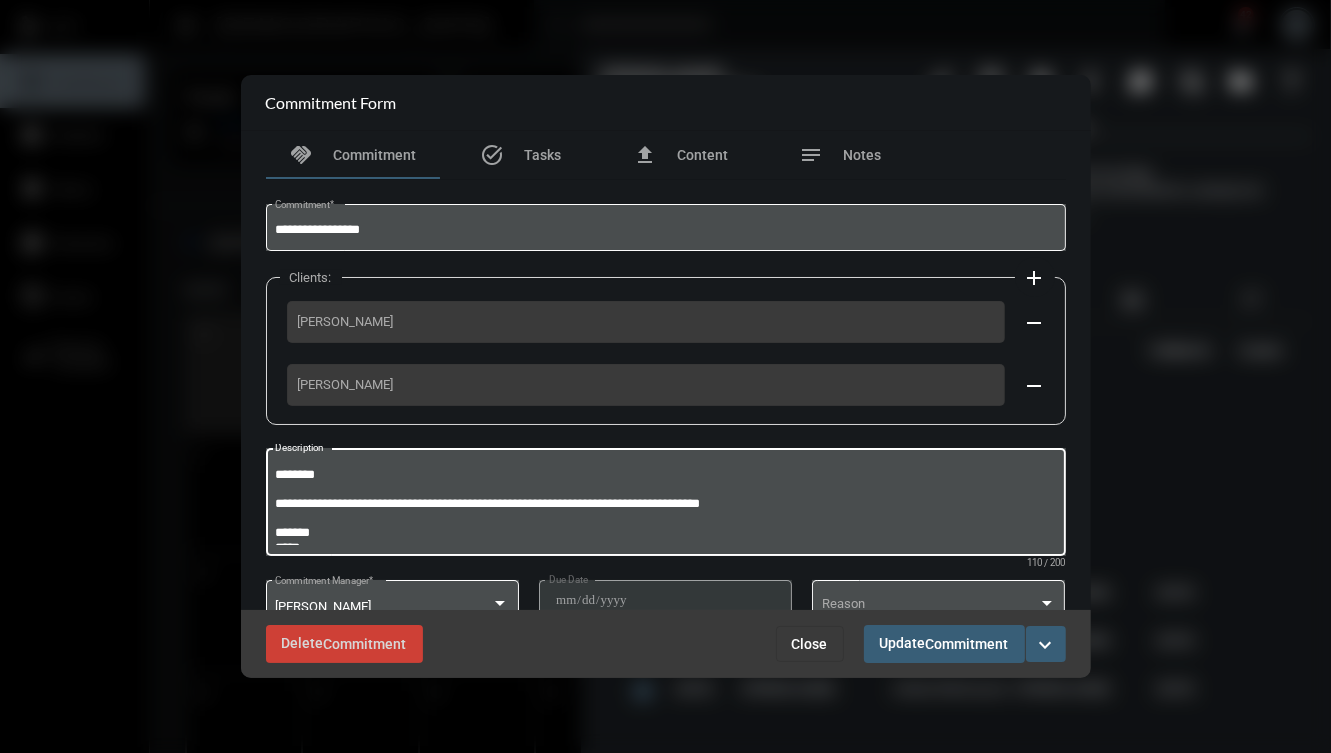 paste on "*********" 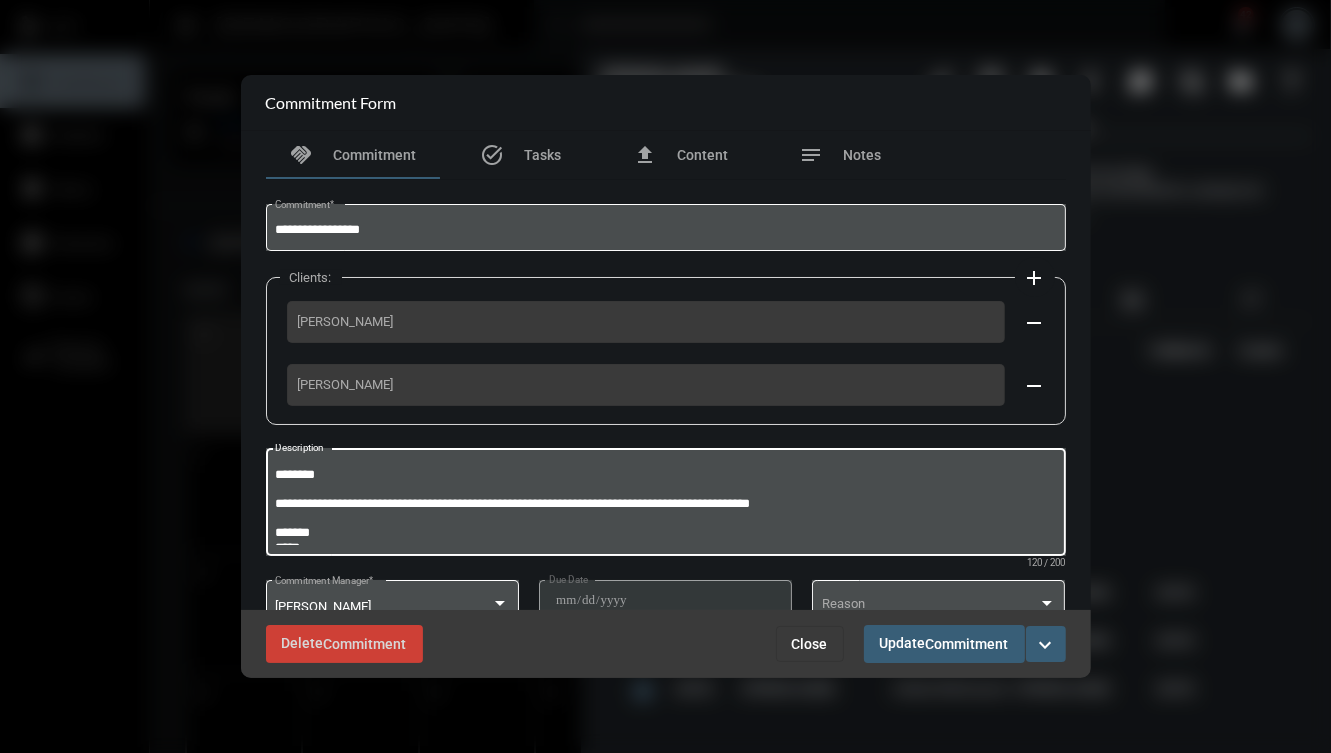 type on "**********" 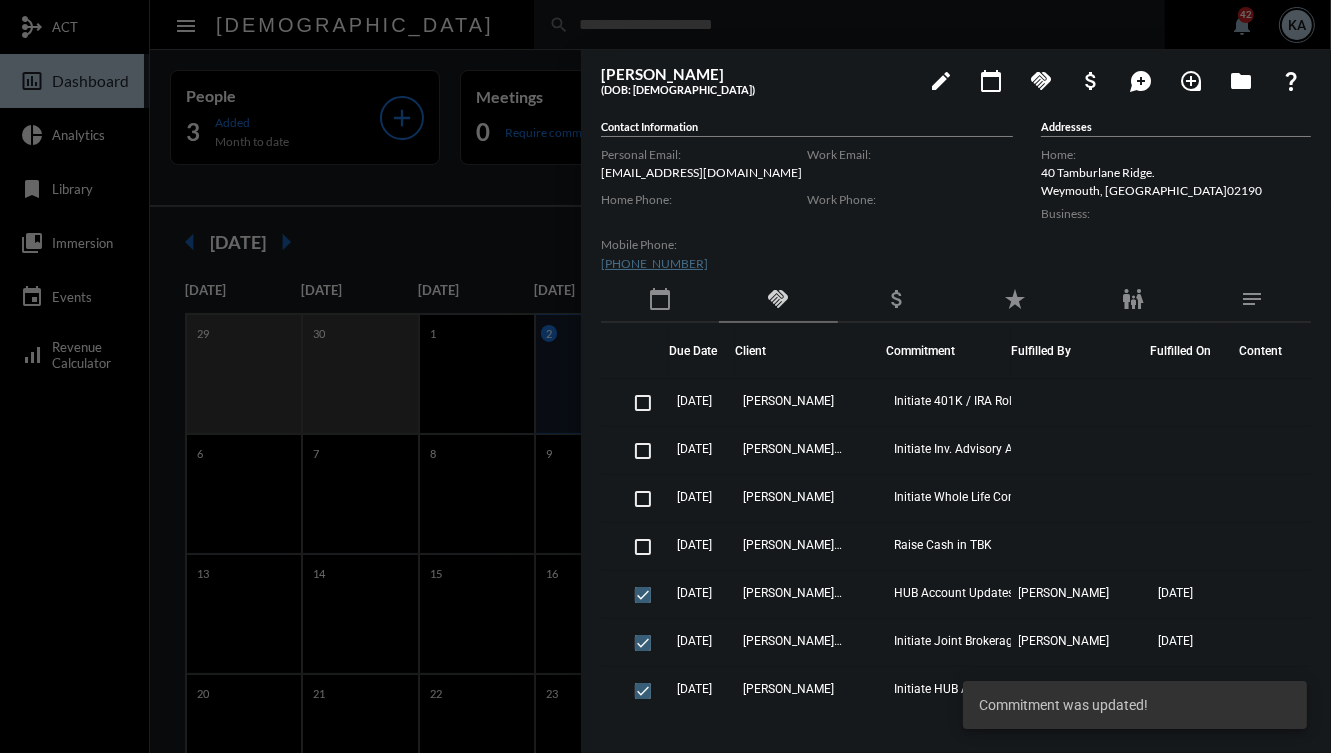 click at bounding box center (665, 376) 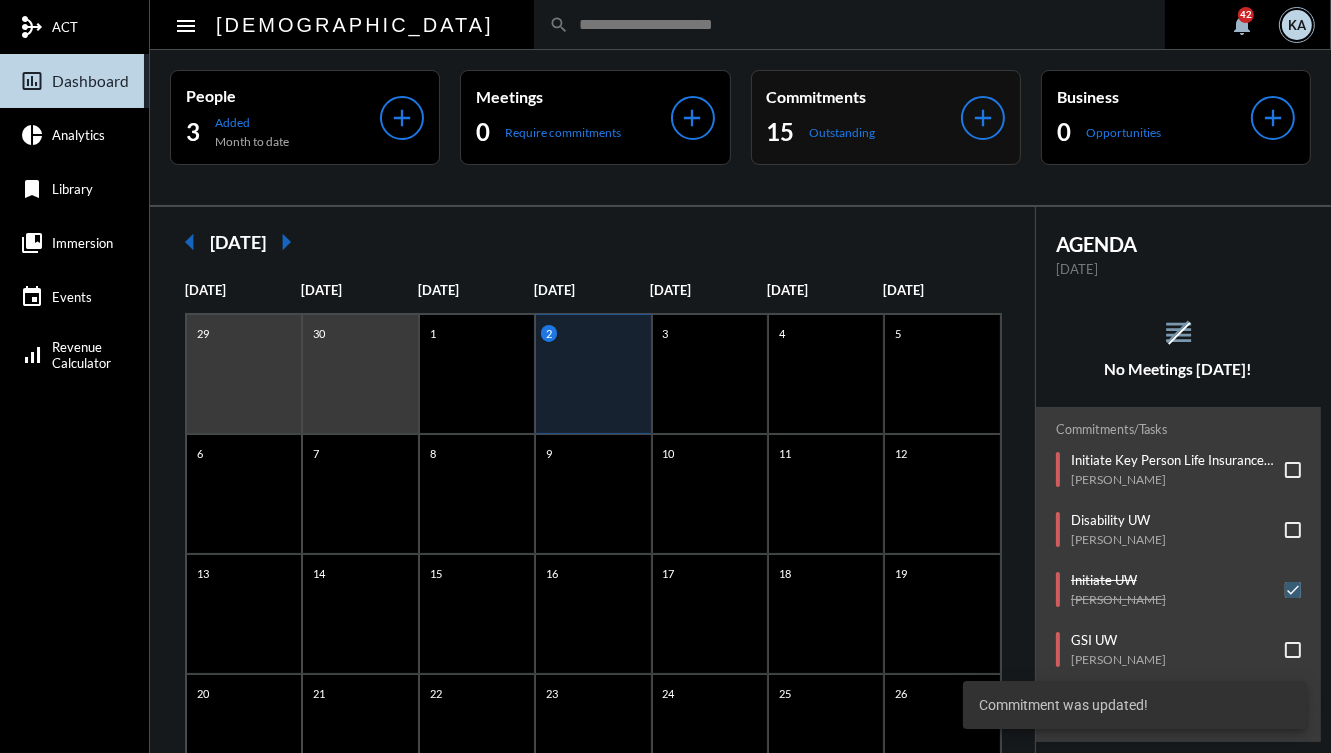 click on "Commitments" 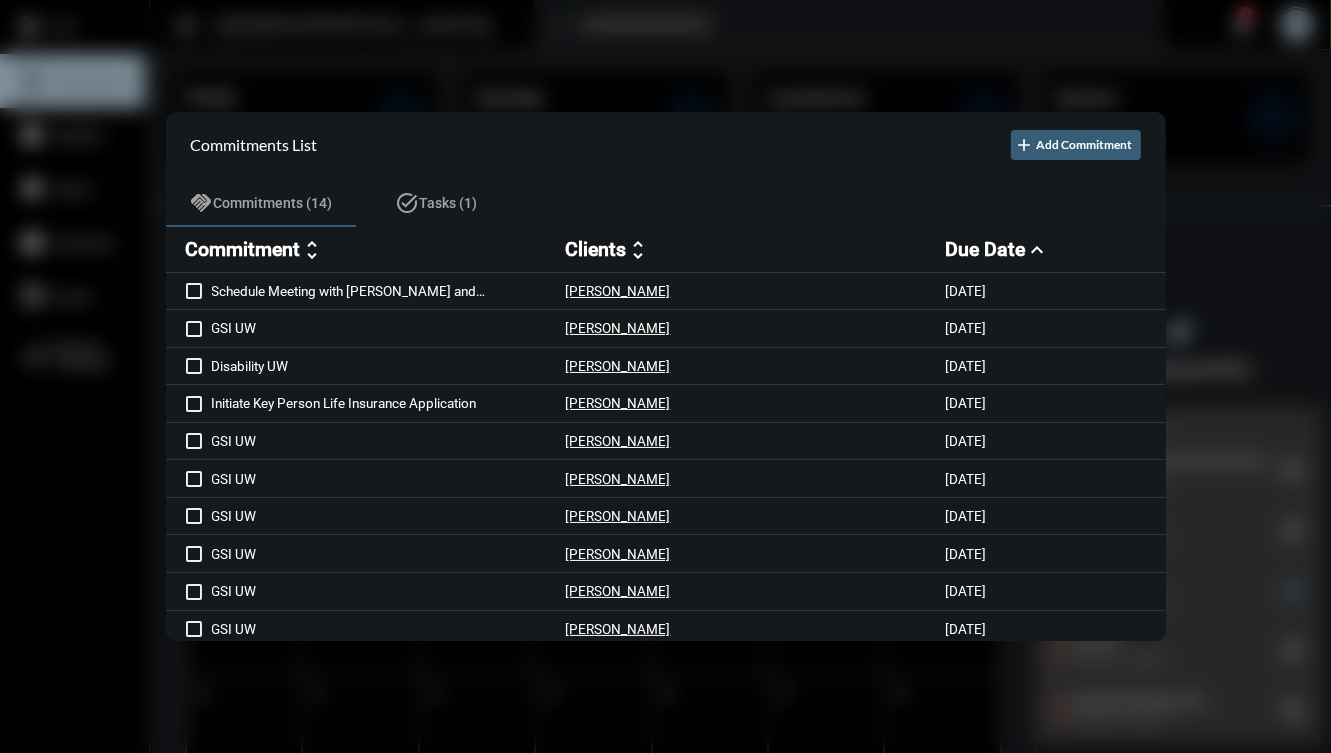click at bounding box center [665, 376] 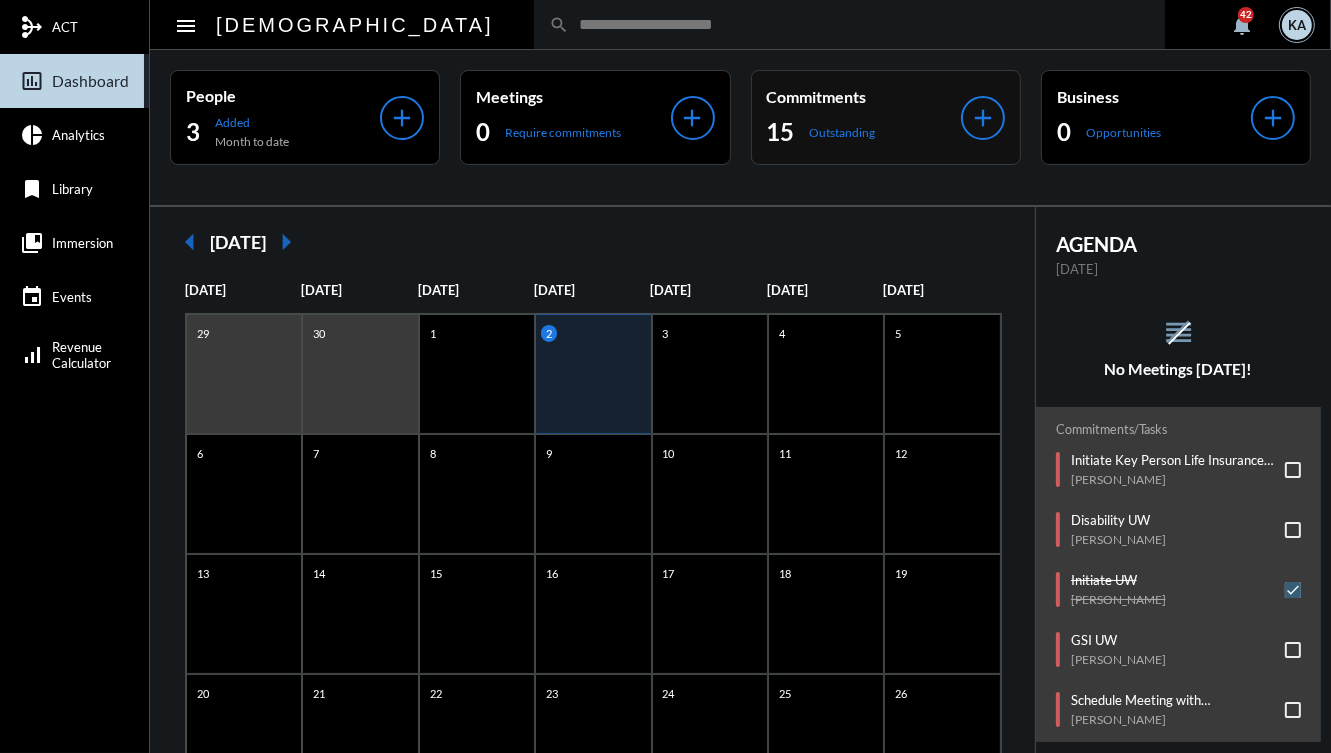 click on "Commitments 15 Outstanding add" 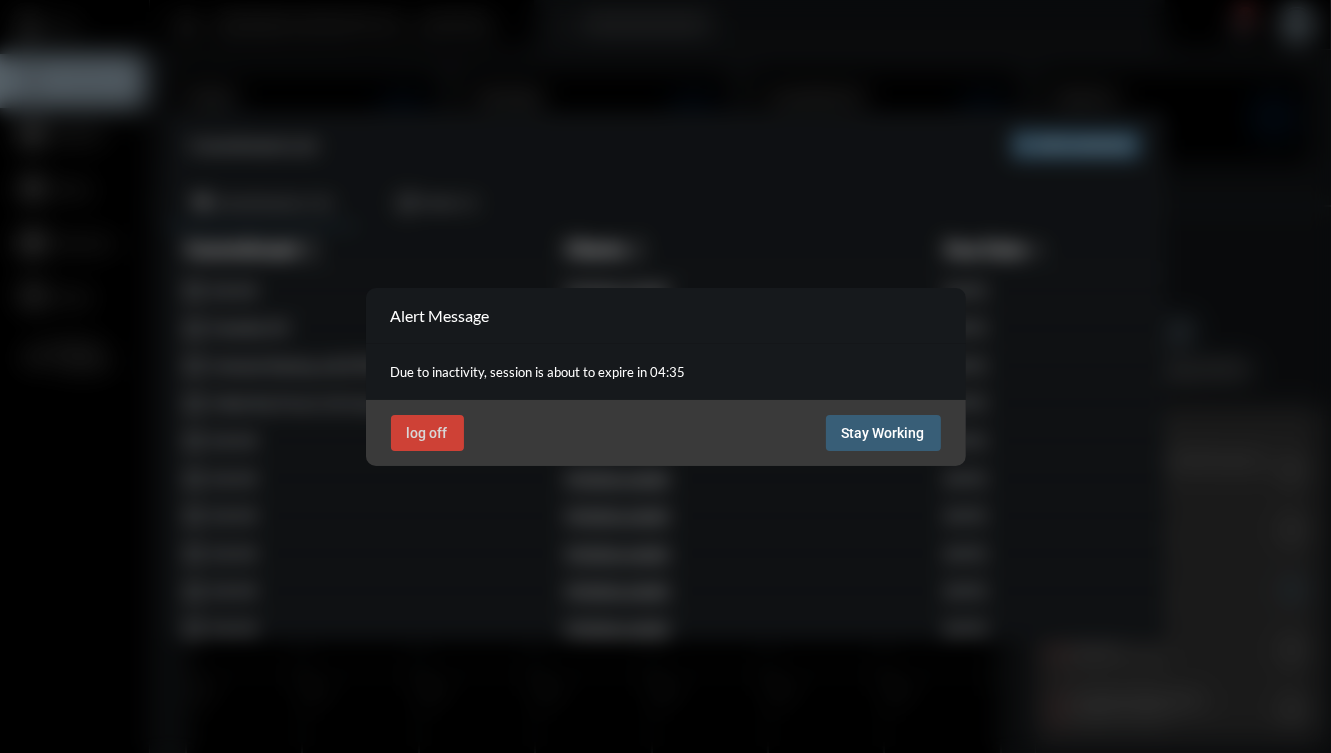 click on "Stay Working" at bounding box center (883, 433) 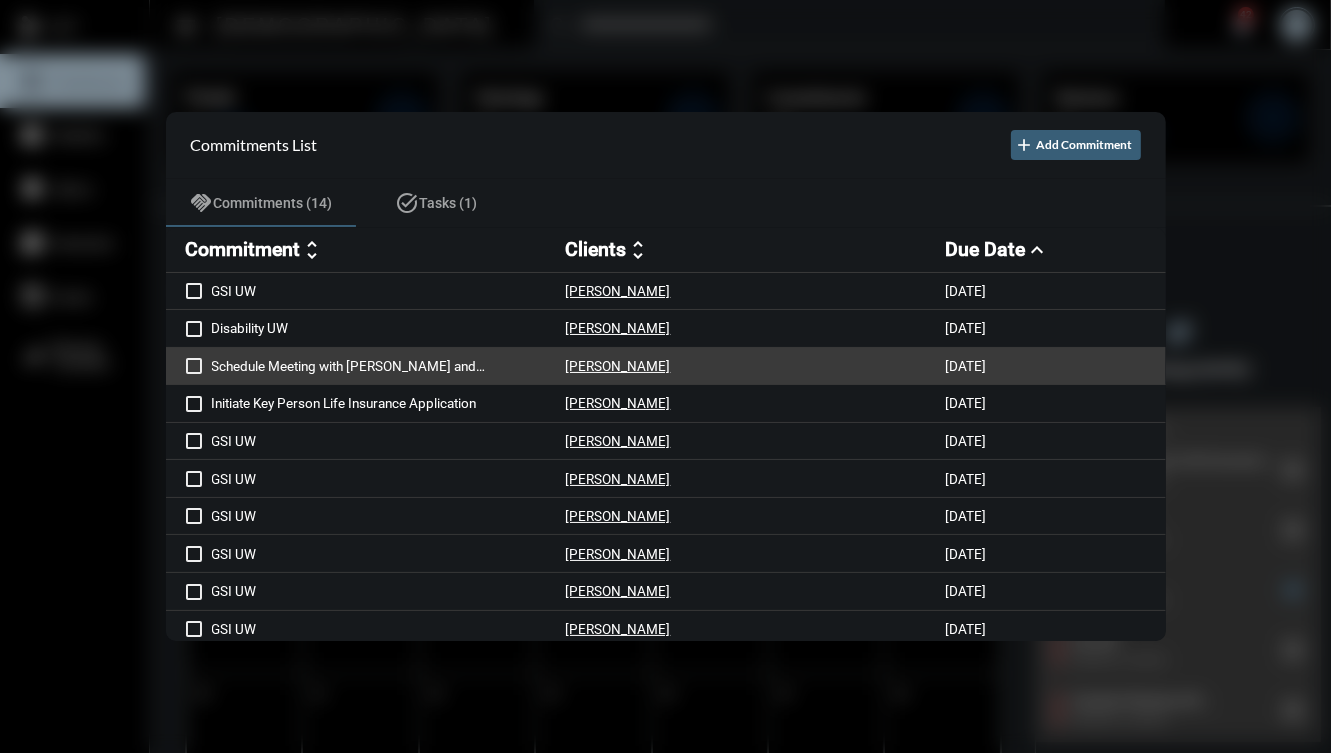 click on "Schedule Meeting with Dave and Lisa" at bounding box center (389, 366) 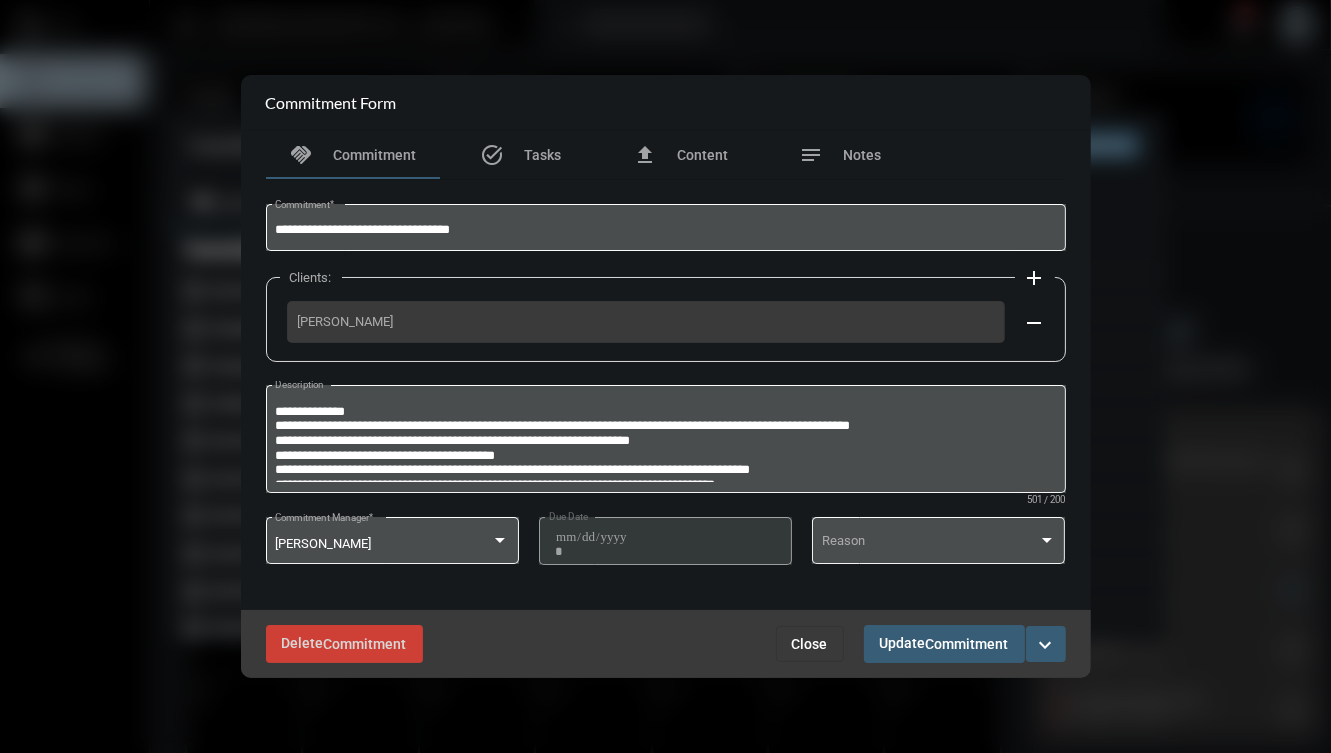 click on "expand_more" at bounding box center (1046, 645) 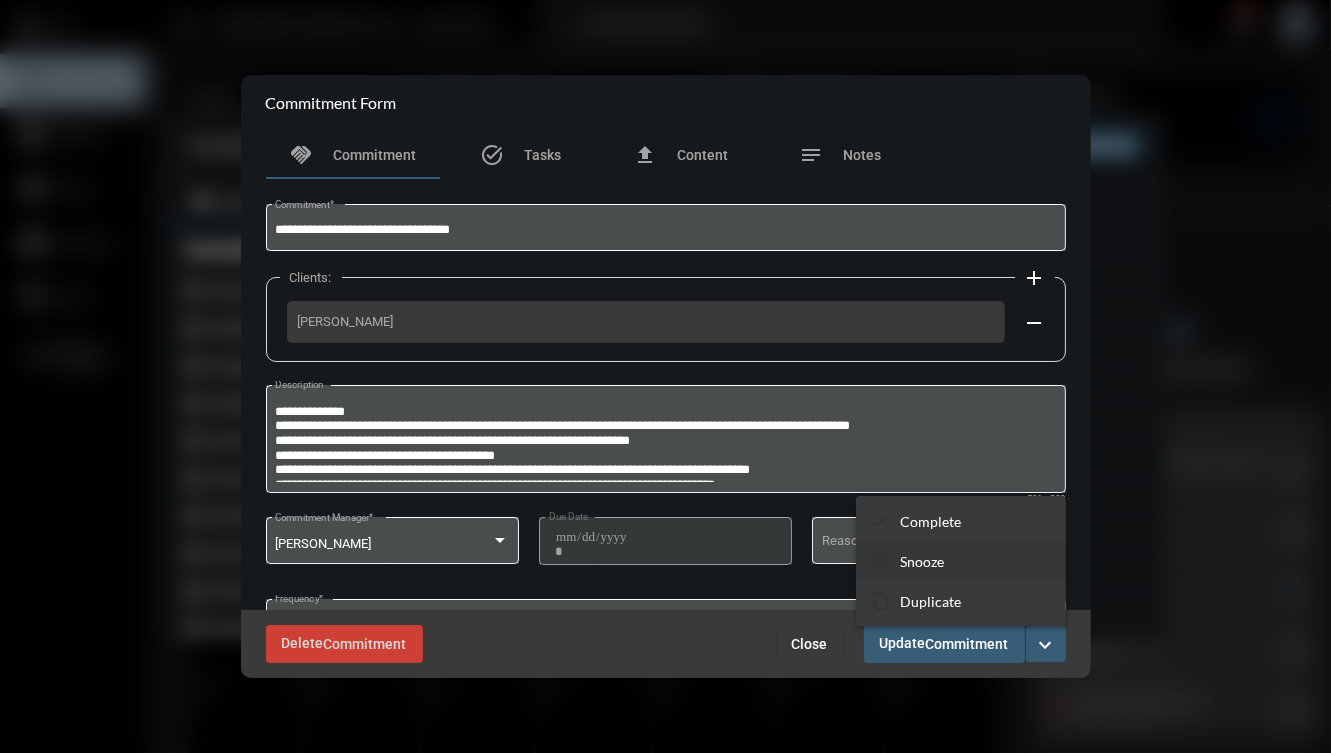 click on "snooze Snooze" at bounding box center (961, 561) 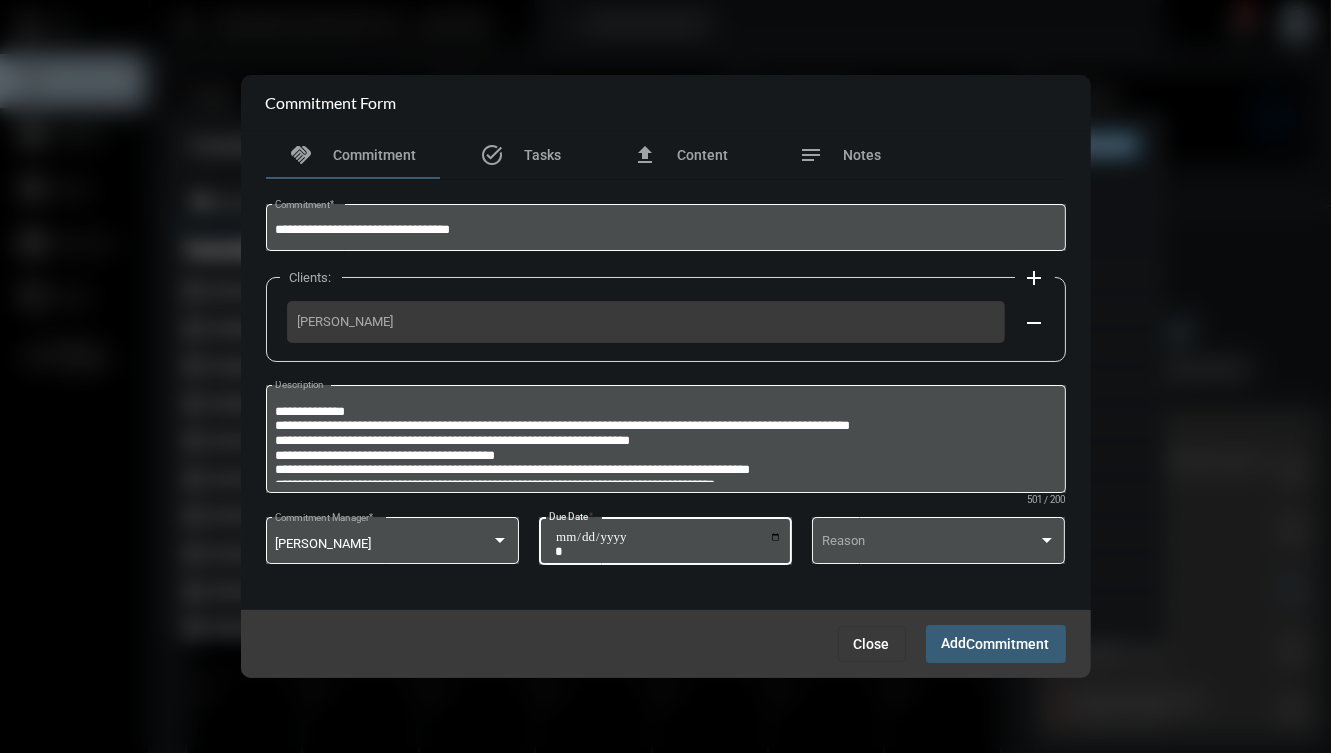 click on "**********" at bounding box center [668, 544] 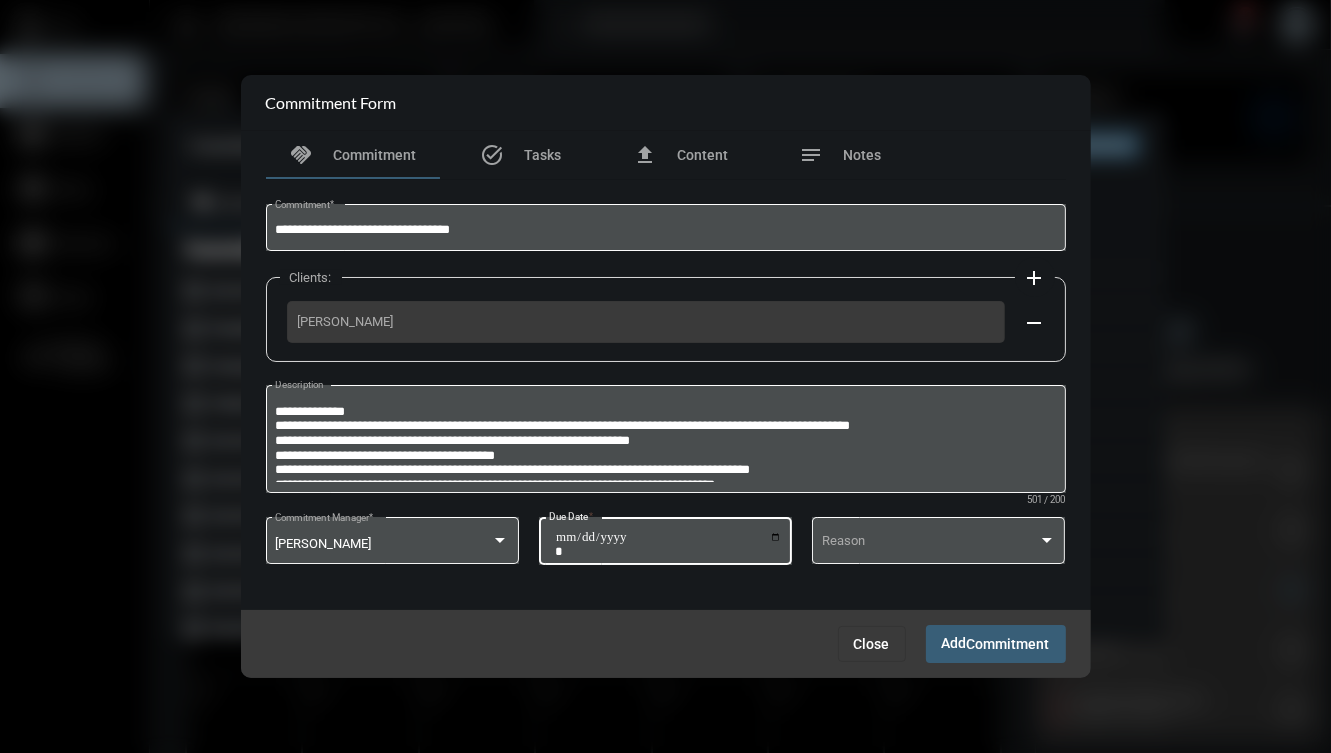 type on "**********" 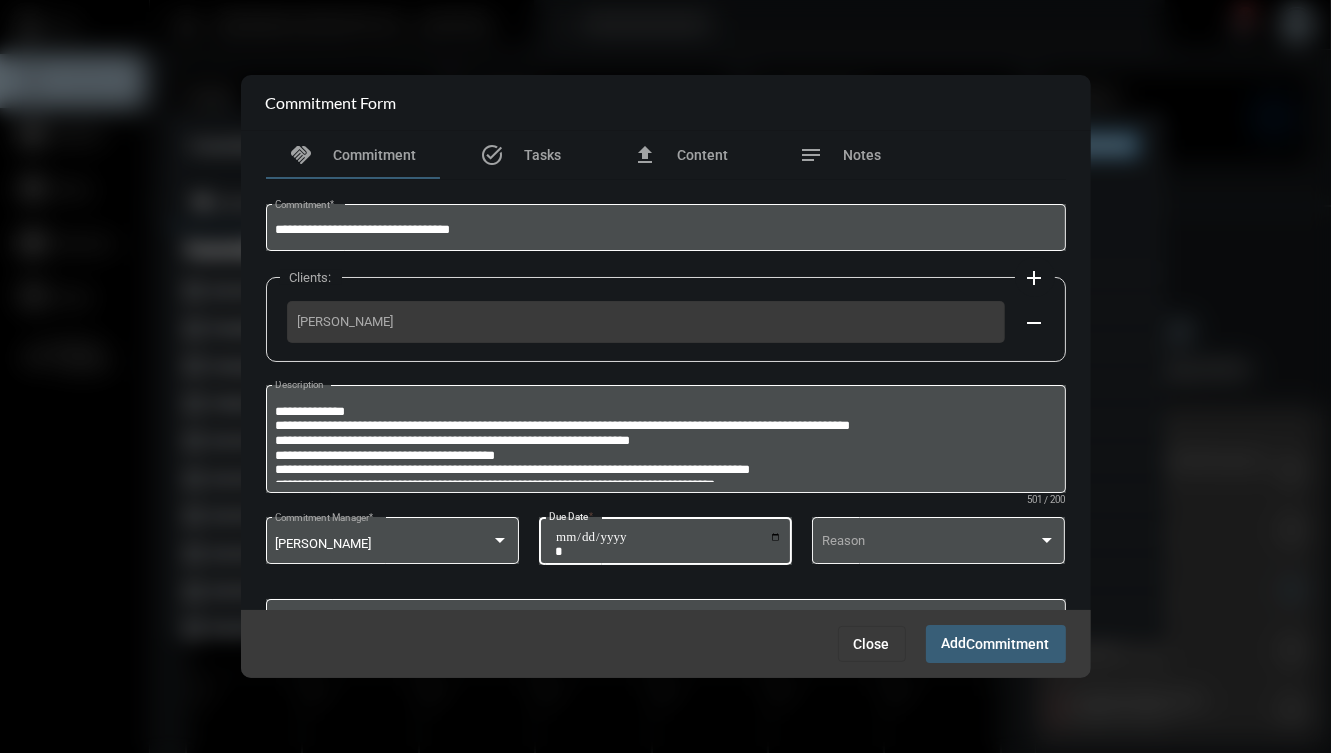 click on "Add   Commitment" at bounding box center [996, 643] 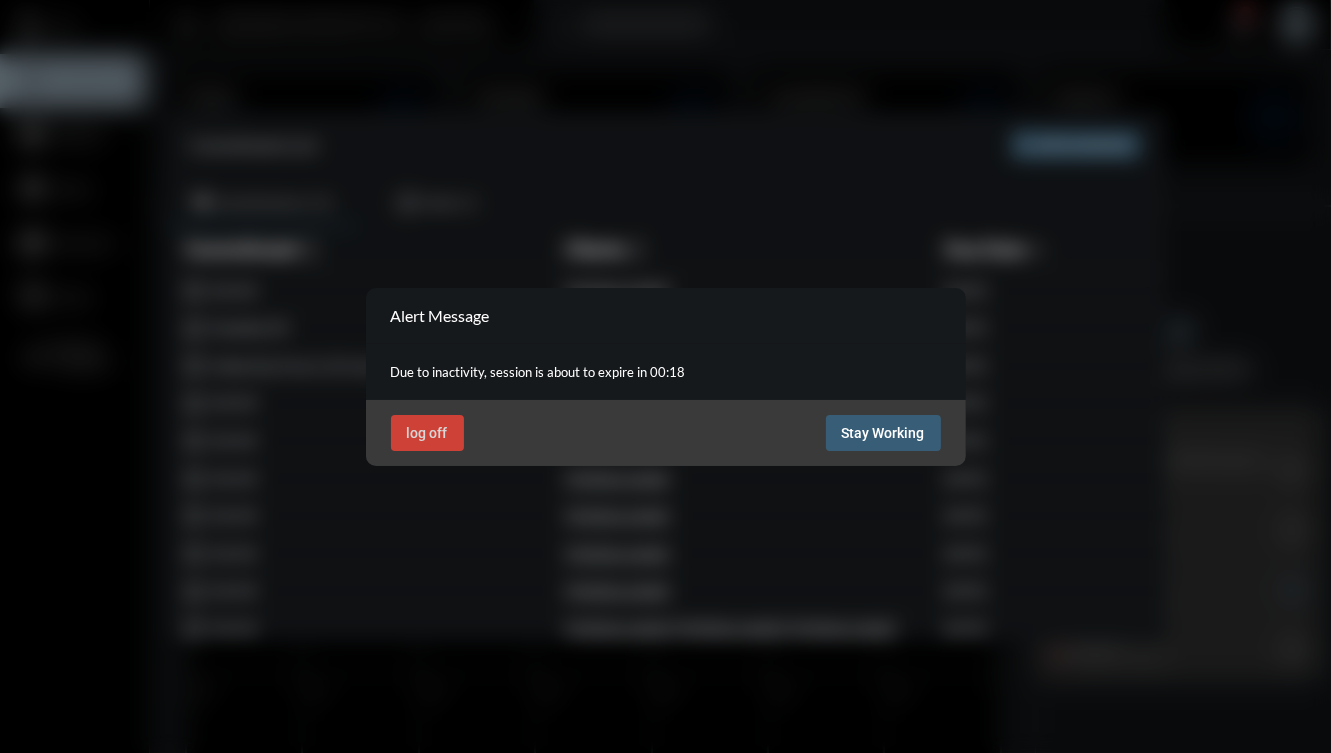 click on "Stay Working" at bounding box center (883, 433) 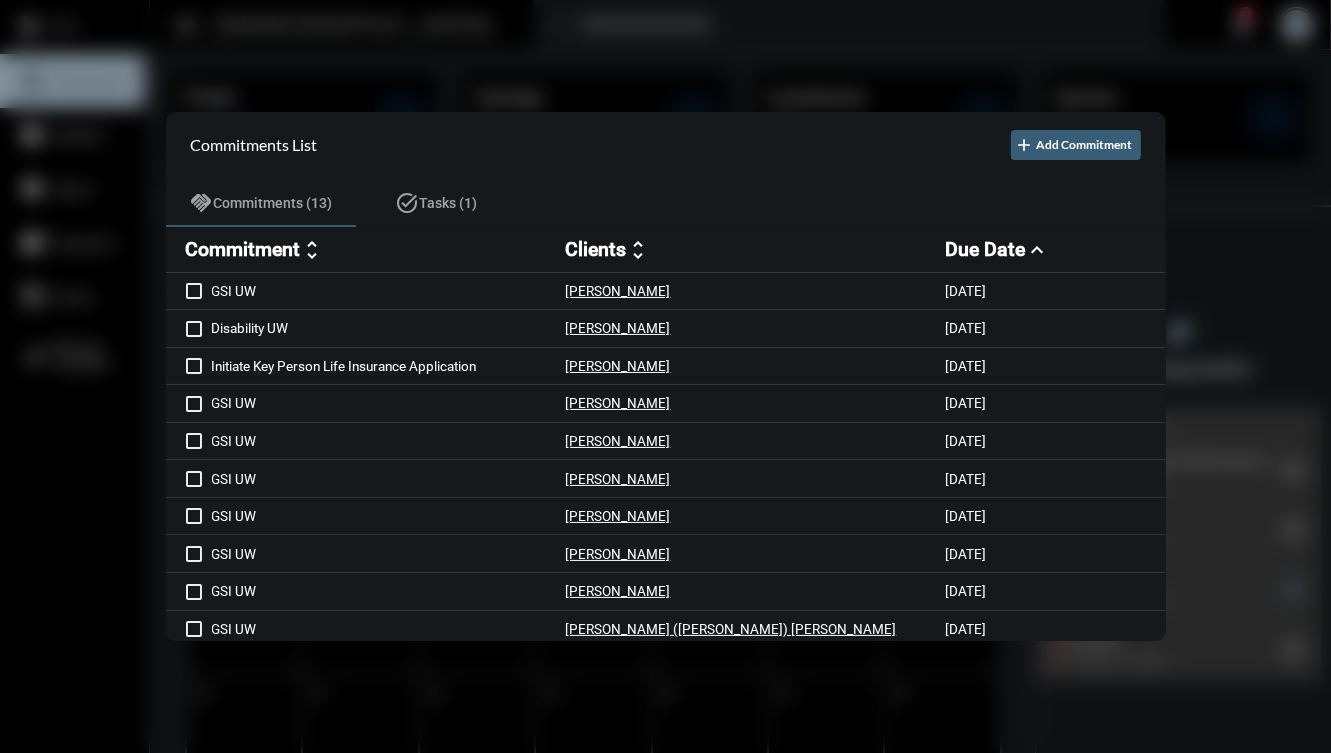 click at bounding box center [665, 376] 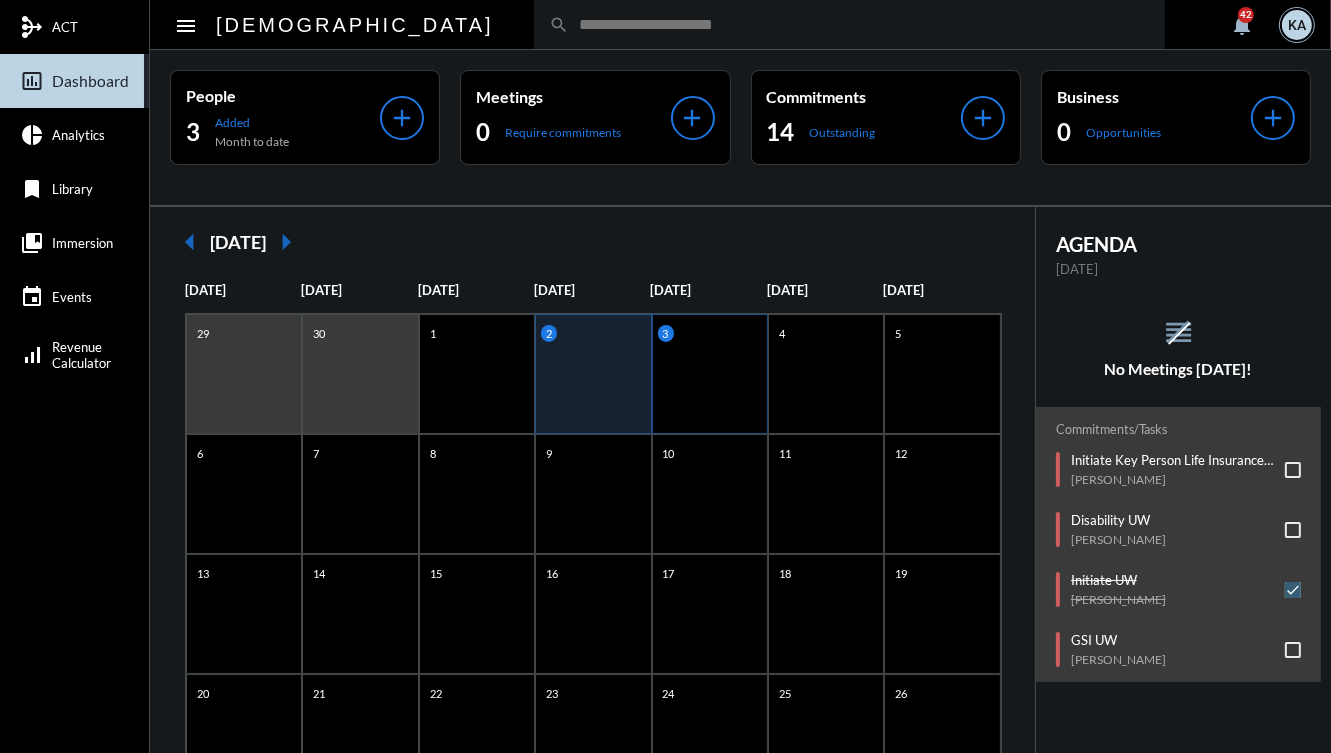 click on "3" 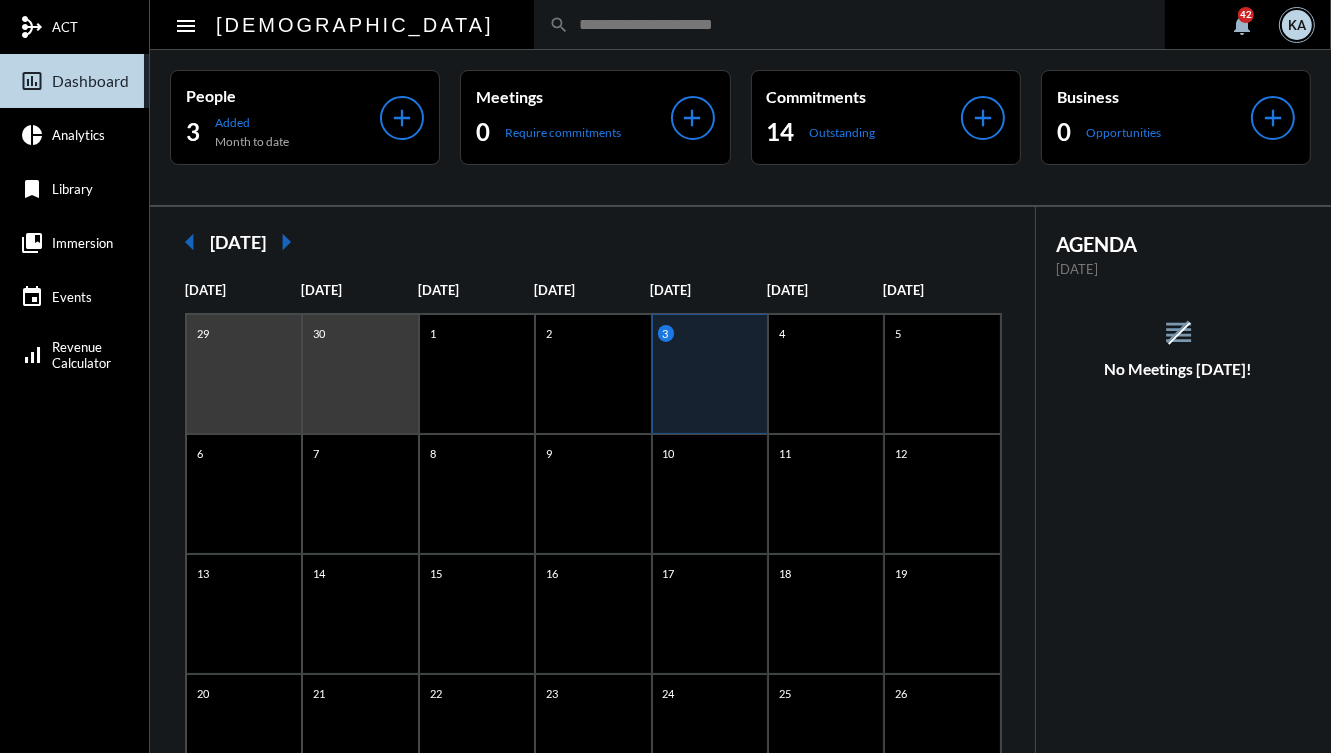scroll, scrollTop: 208, scrollLeft: 0, axis: vertical 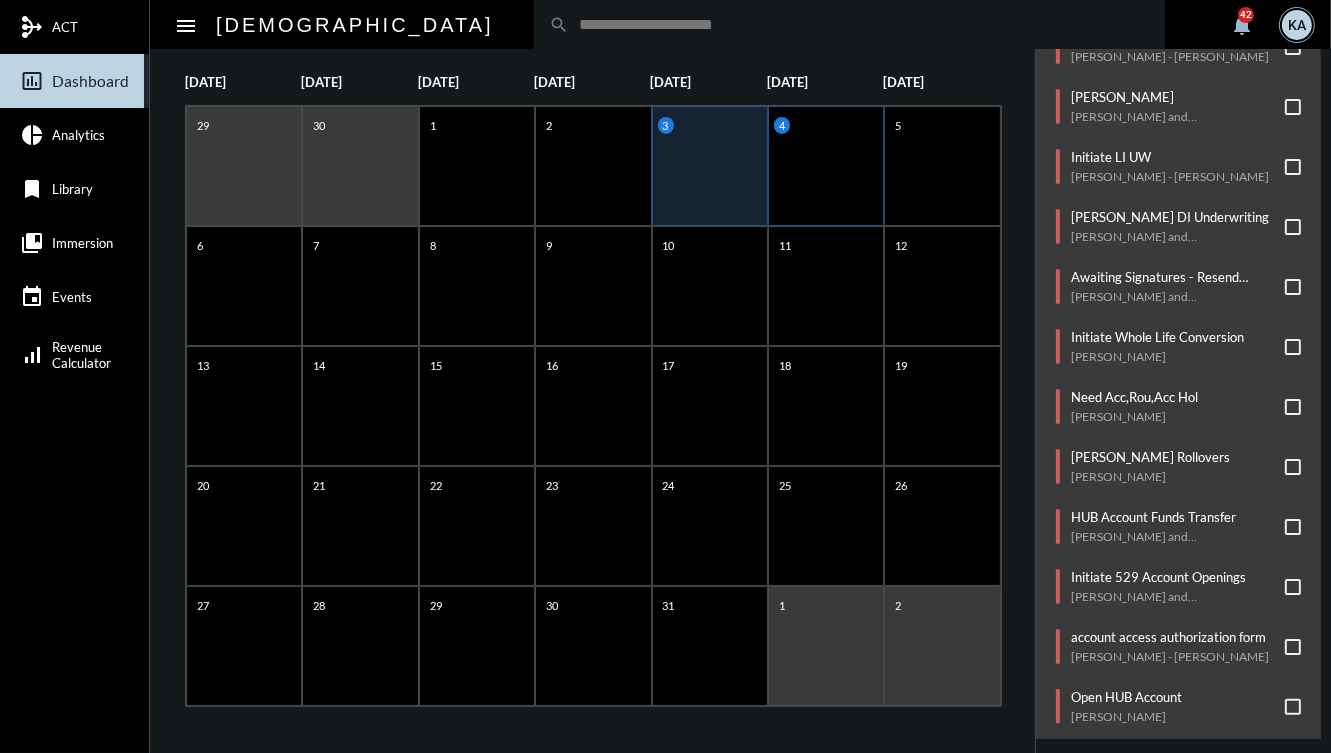 click on "4" 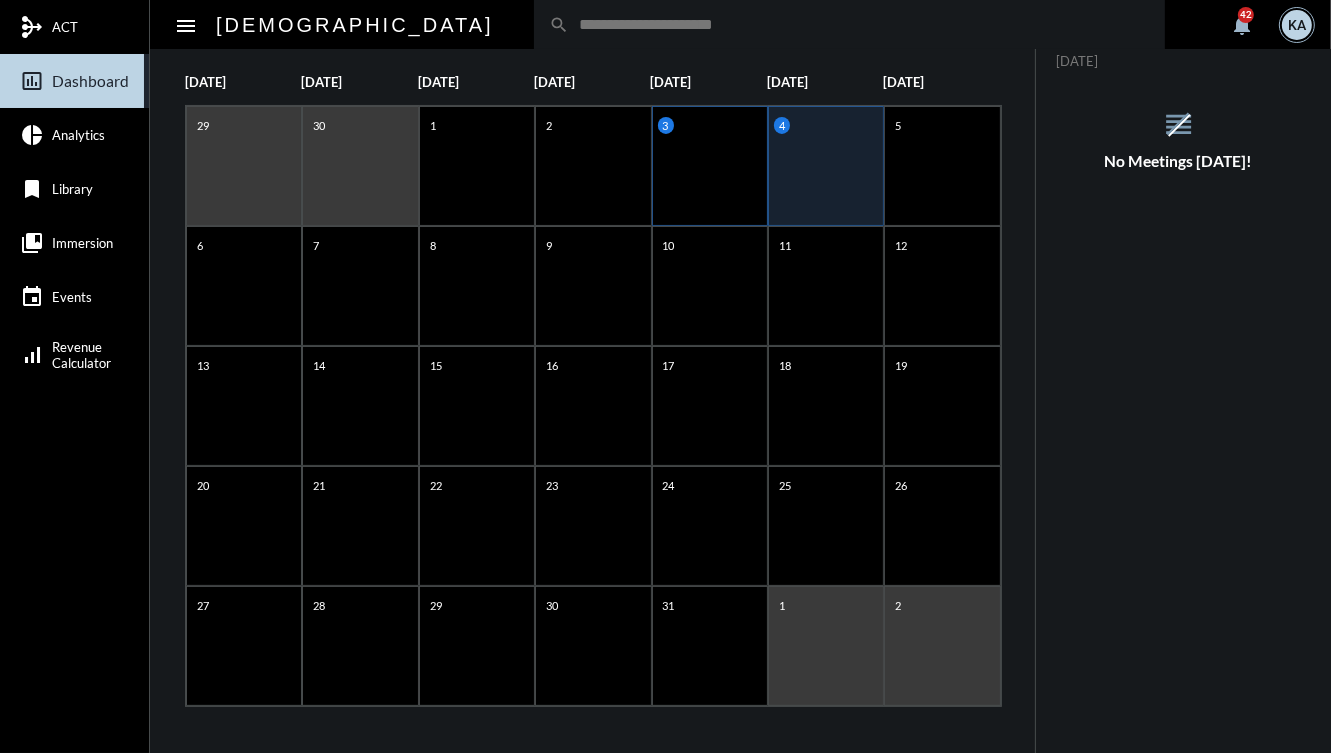 click on "3" 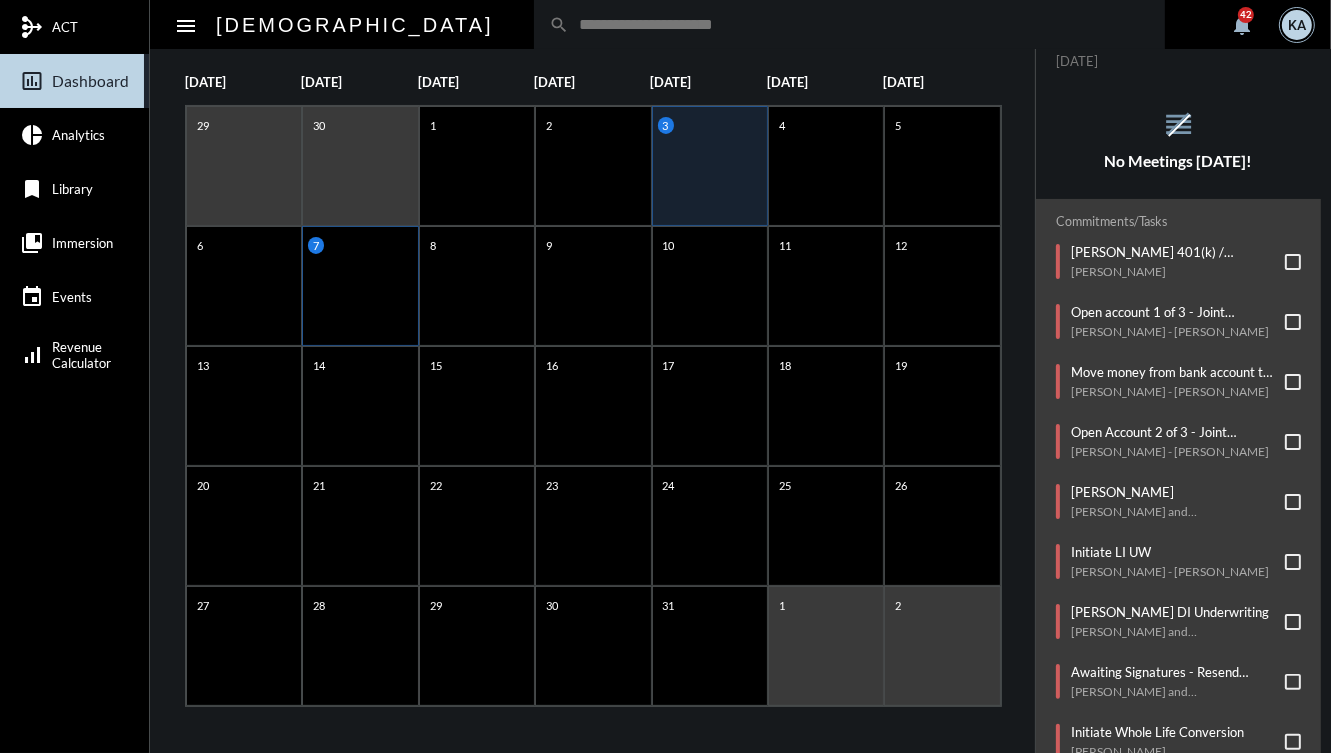 click on "7" 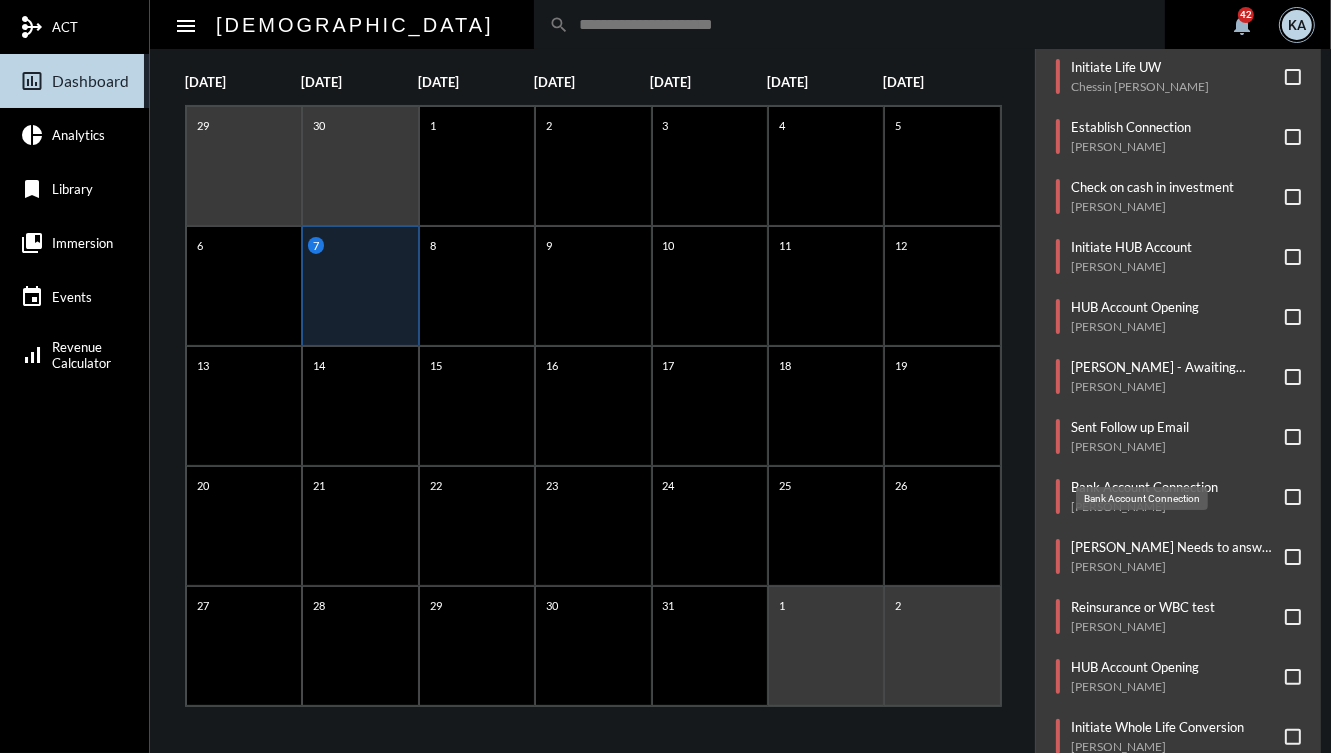 scroll, scrollTop: 807, scrollLeft: 0, axis: vertical 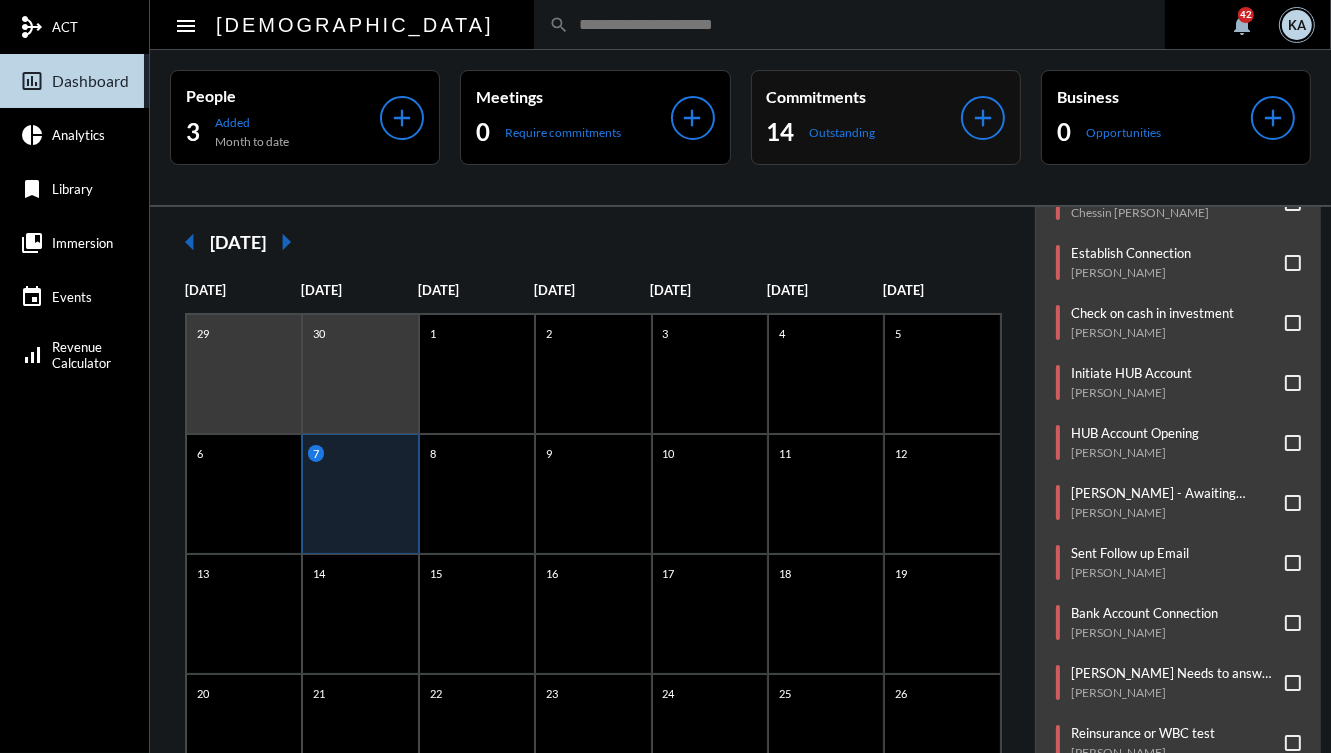 click on "Commitments 14 Outstanding" 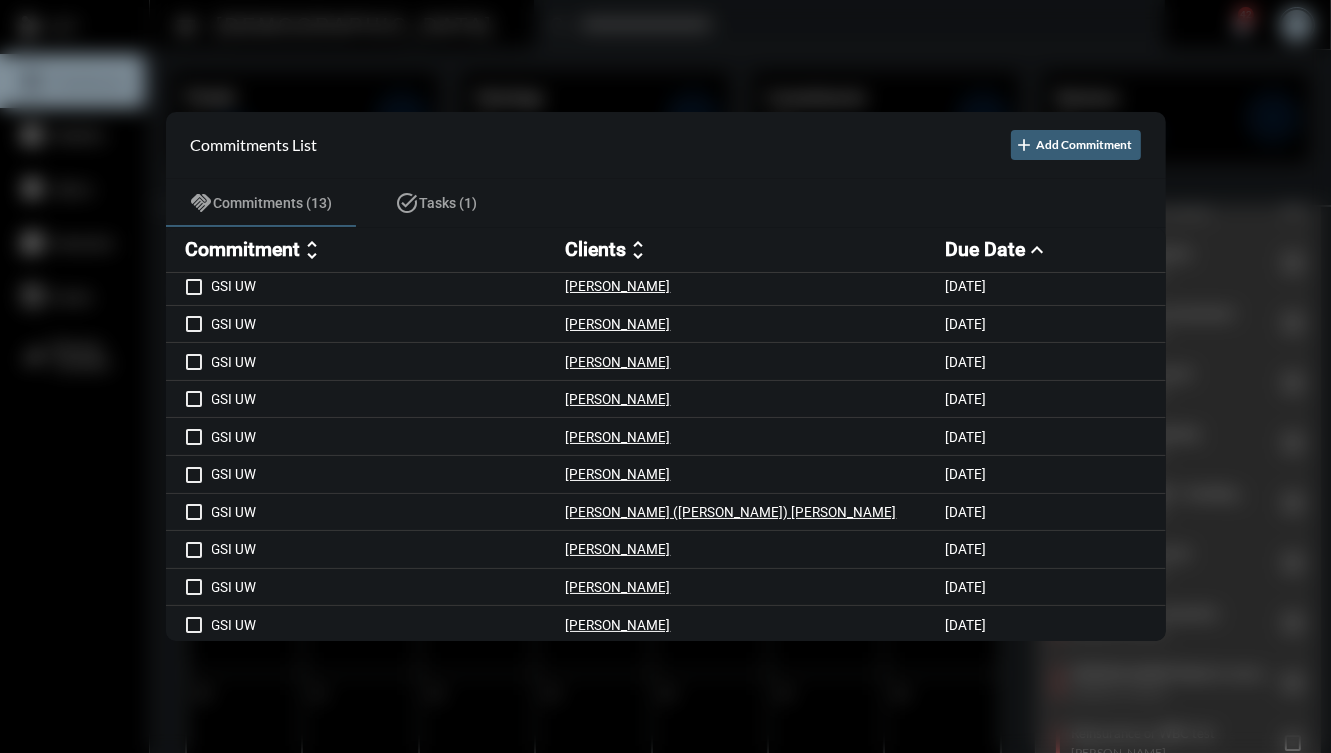 scroll, scrollTop: 0, scrollLeft: 0, axis: both 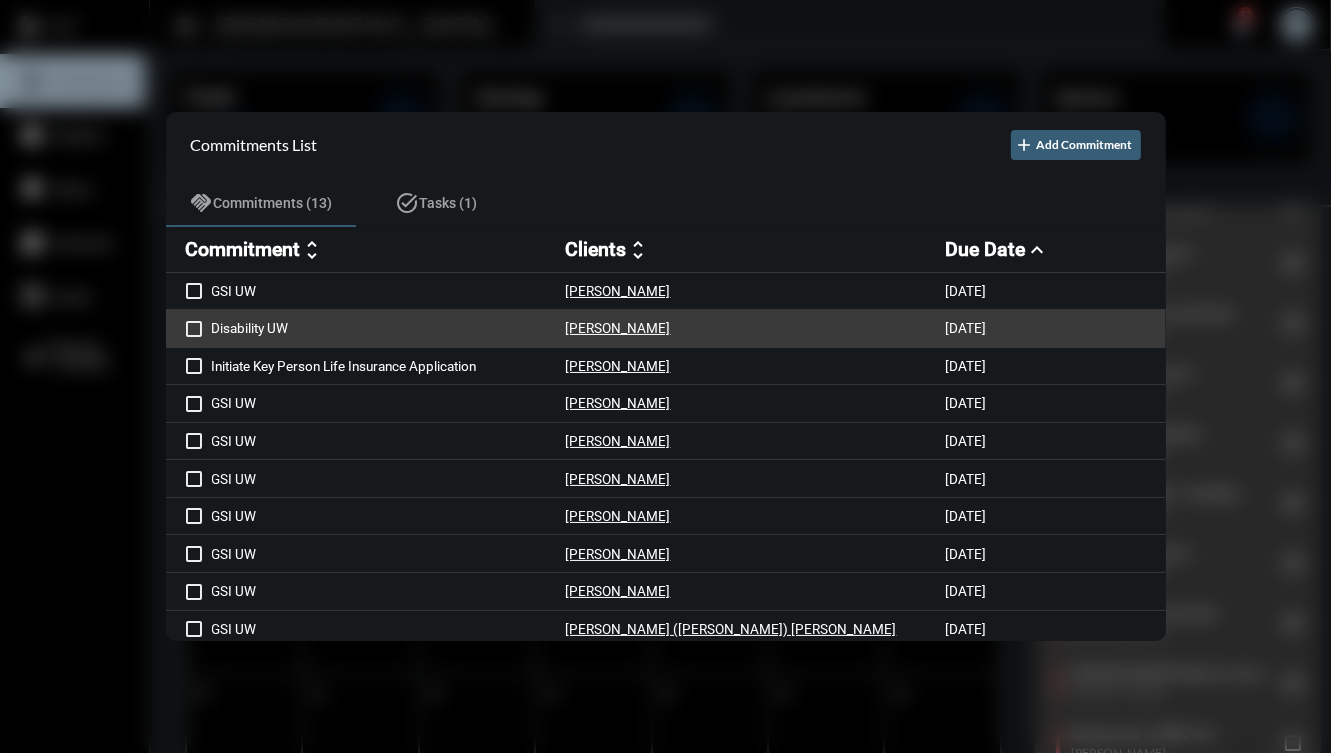 click on "Yi Wen Li" at bounding box center [756, 328] 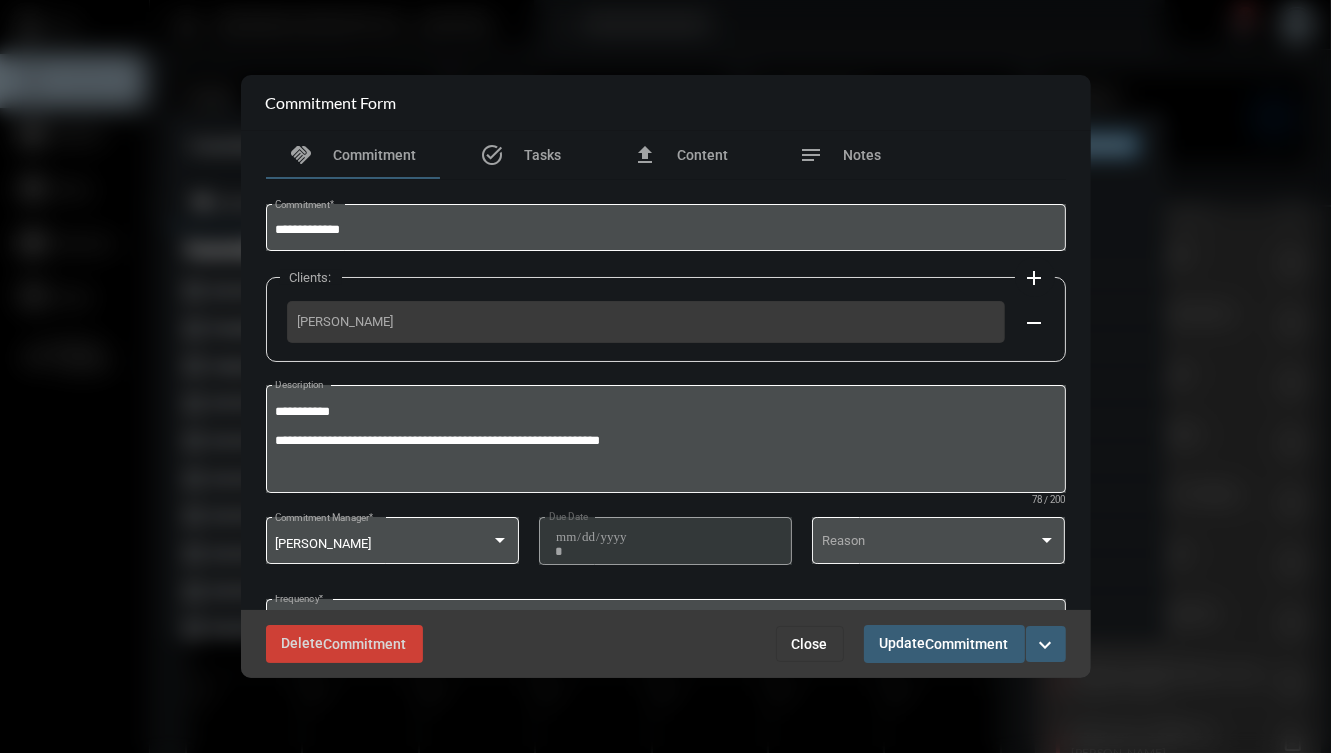 click on "Close" at bounding box center [810, 644] 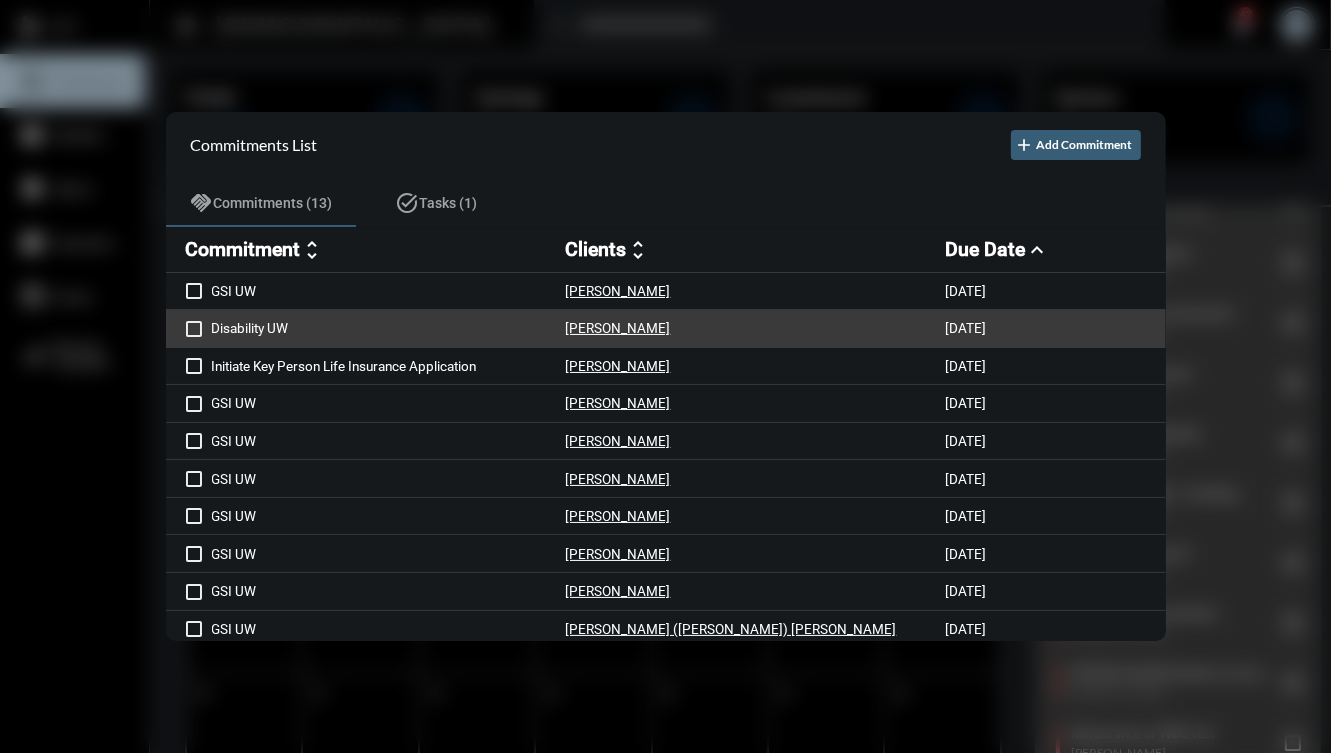 click on "Disability UW   Yi Wen Li  7/2/25" at bounding box center (666, 329) 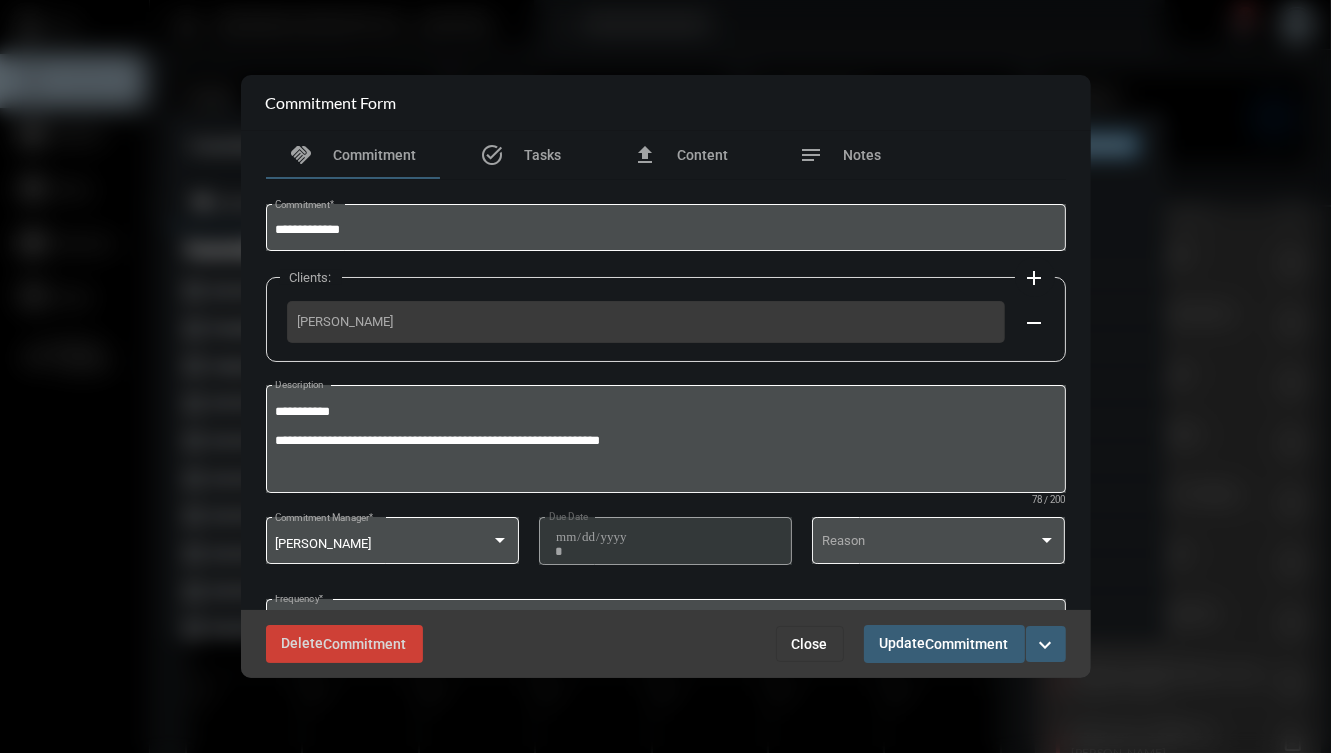 click on "Close" at bounding box center (810, 644) 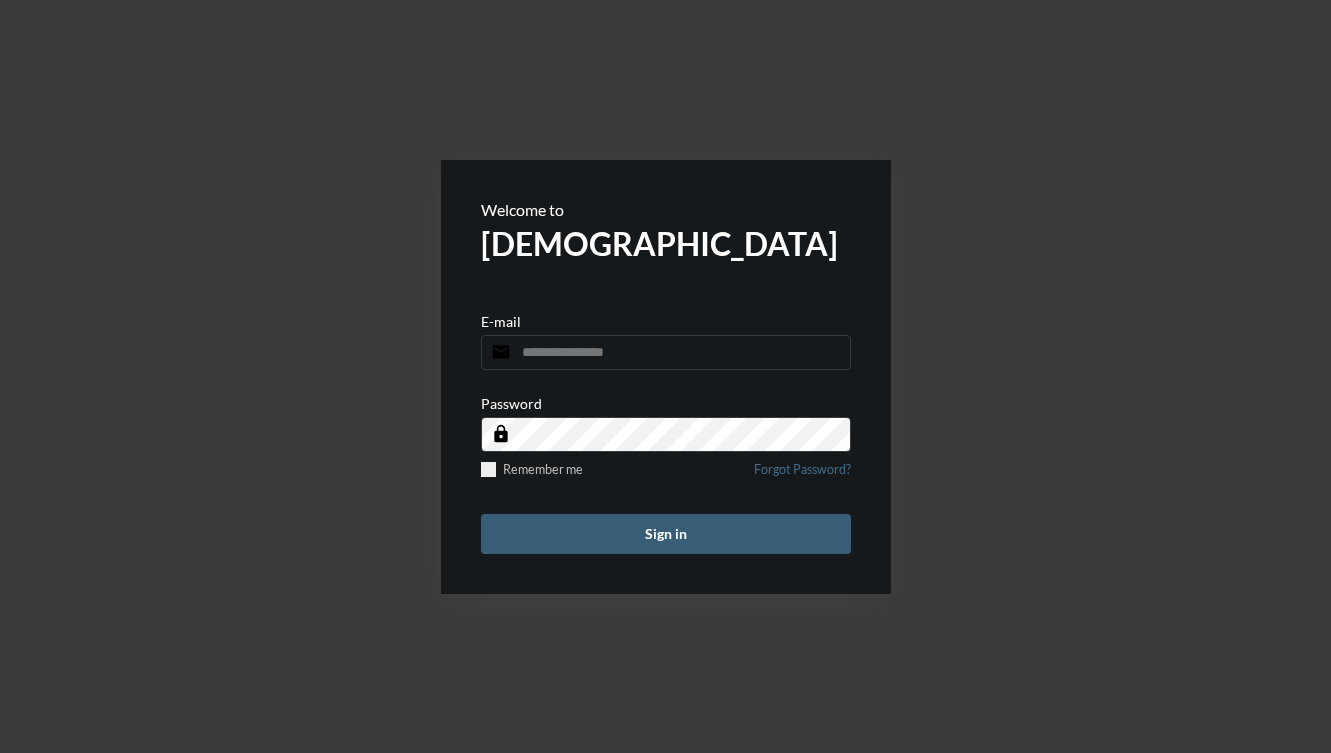 scroll, scrollTop: 0, scrollLeft: 0, axis: both 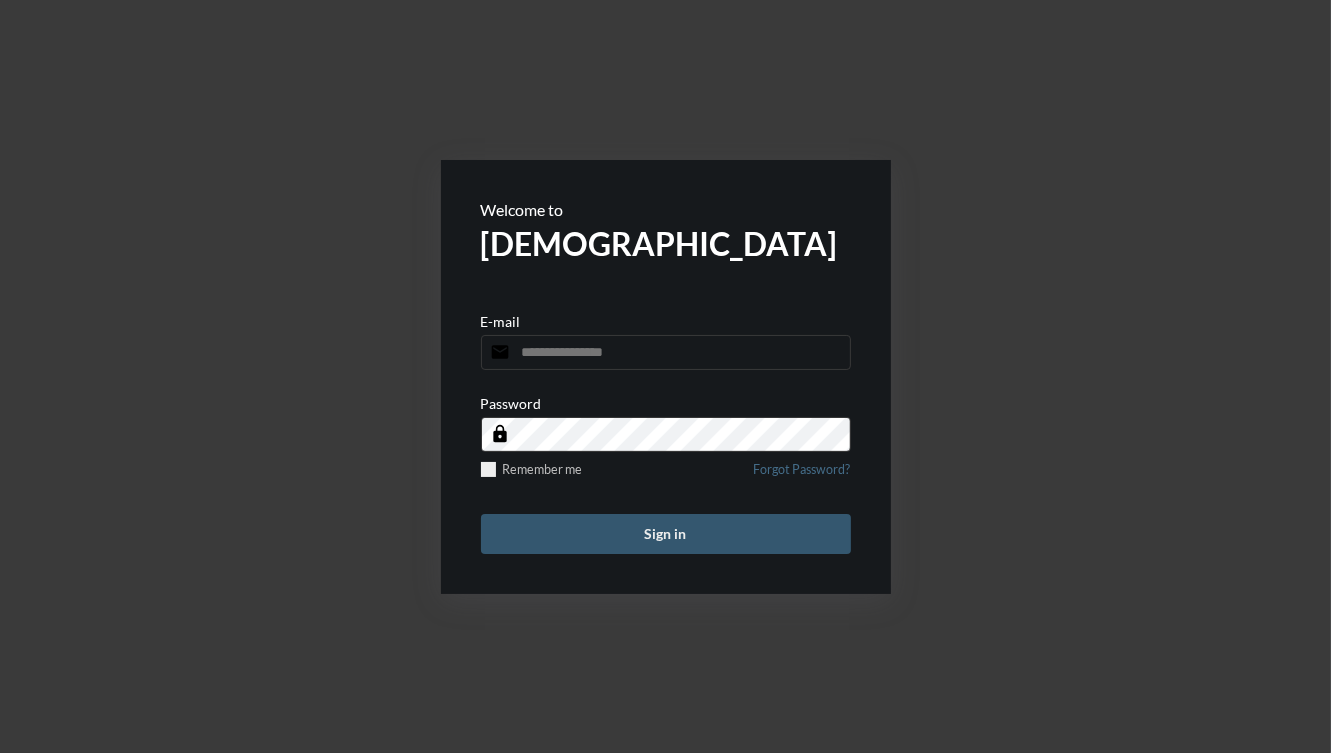 type on "**********" 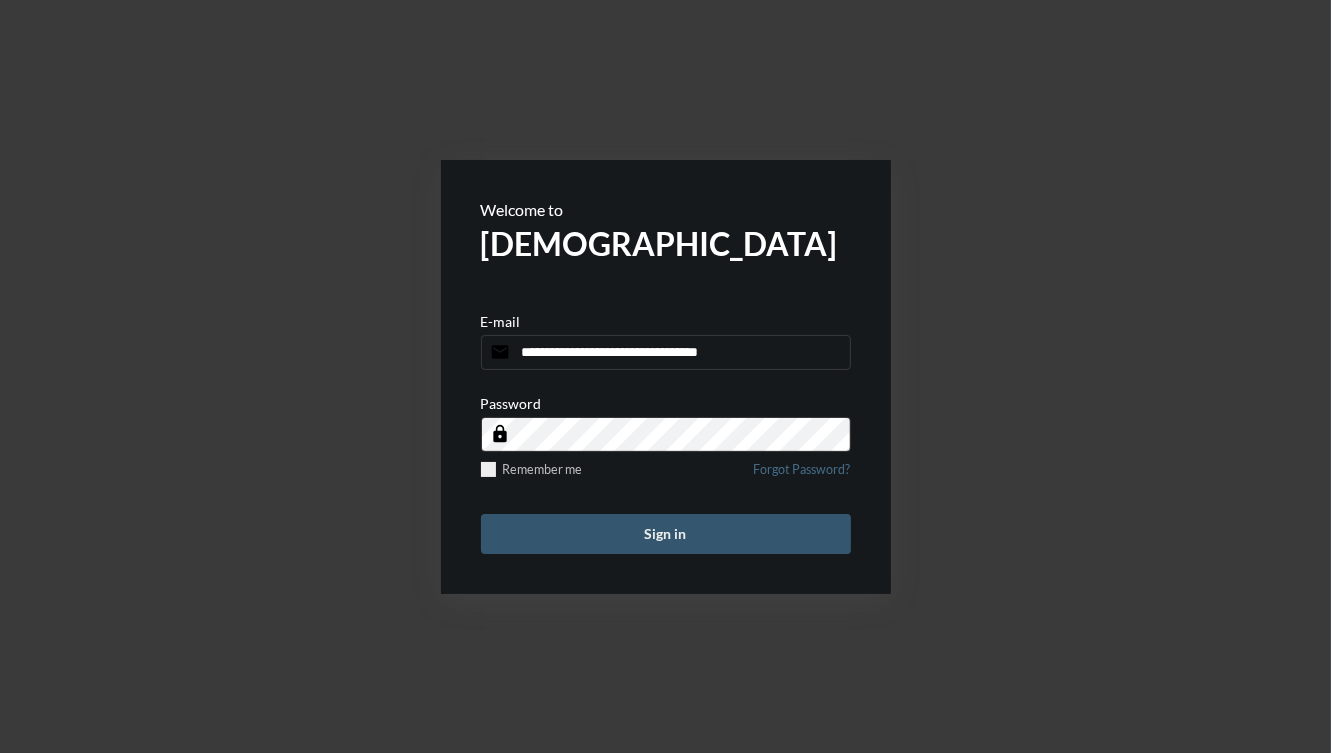 click on "Sign in" at bounding box center (666, 534) 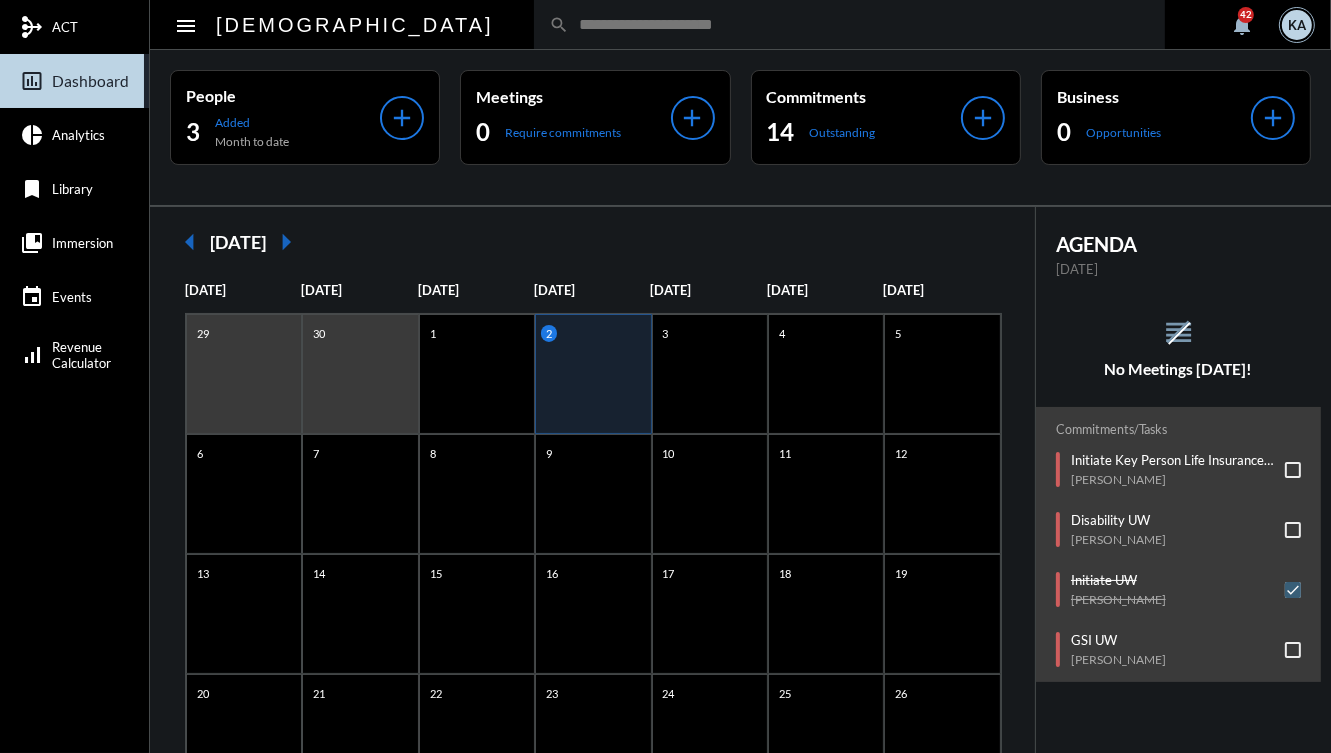 click on "search" 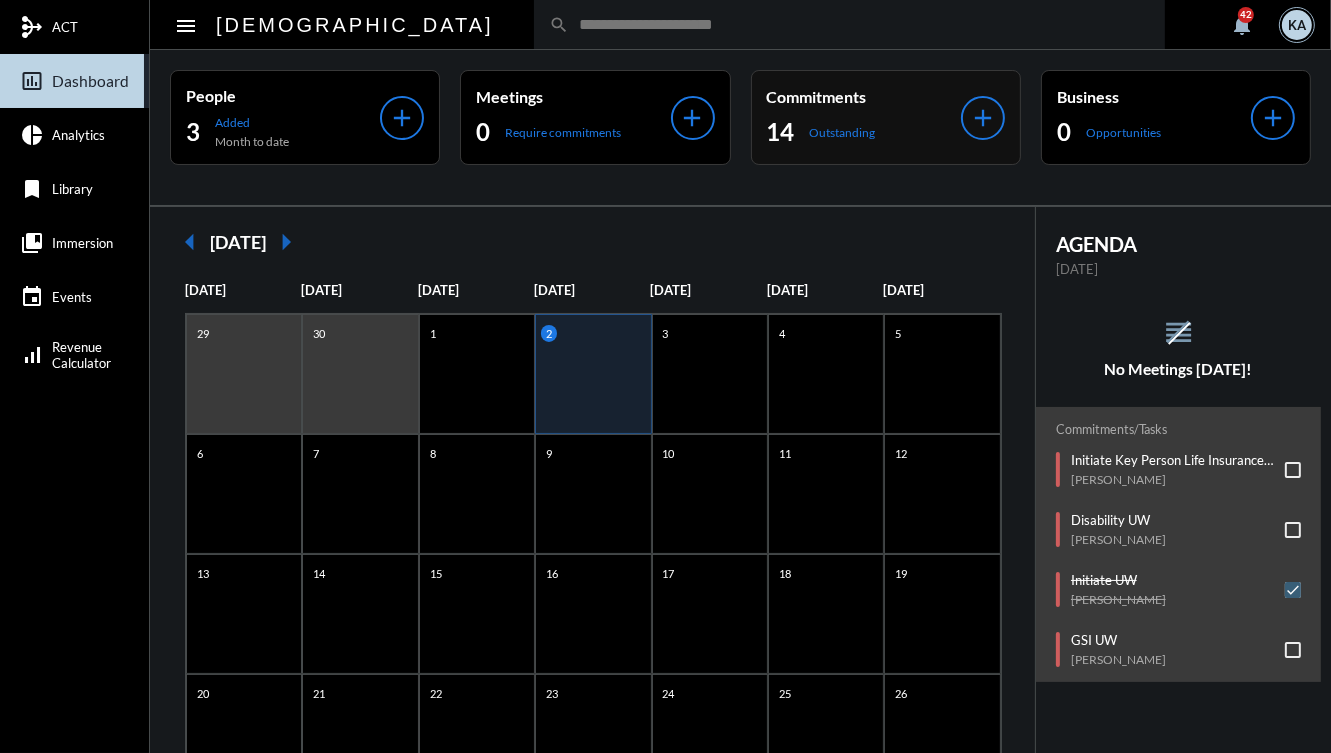 click on "Commitments 14 Outstanding add" 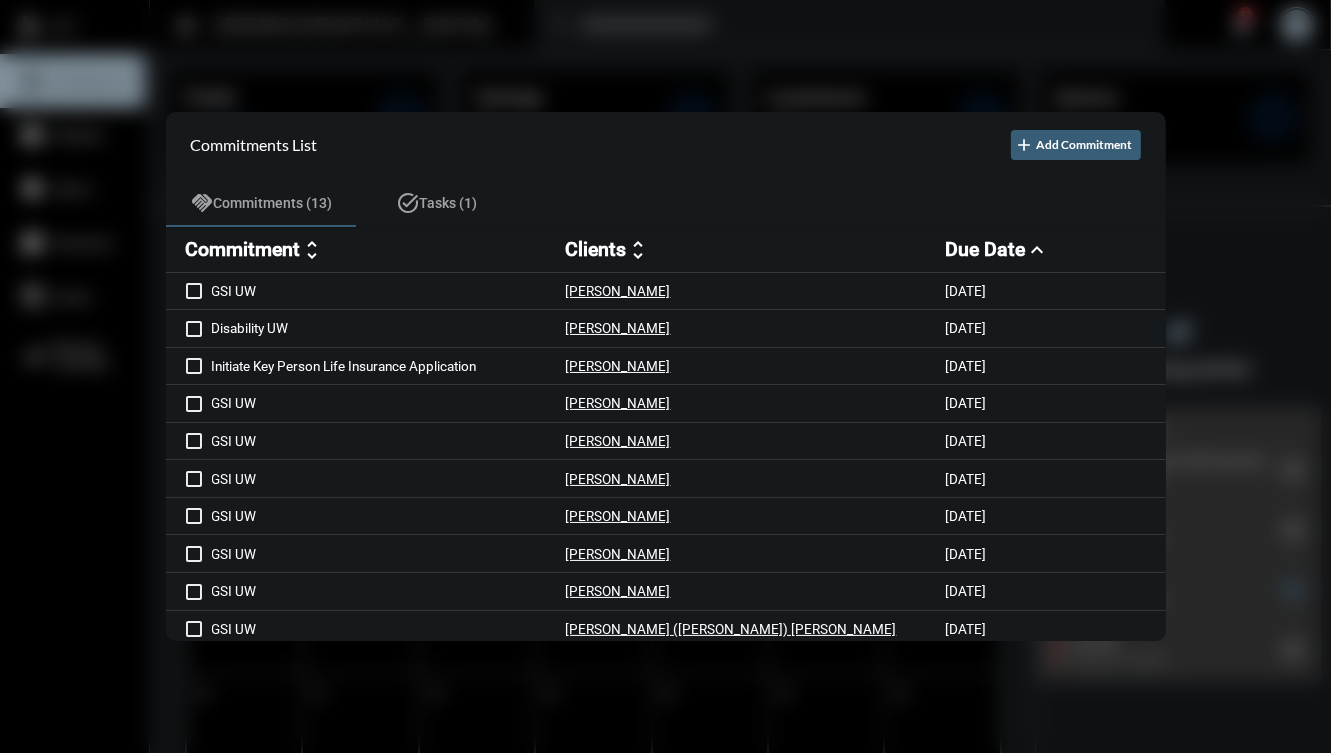 click at bounding box center [665, 376] 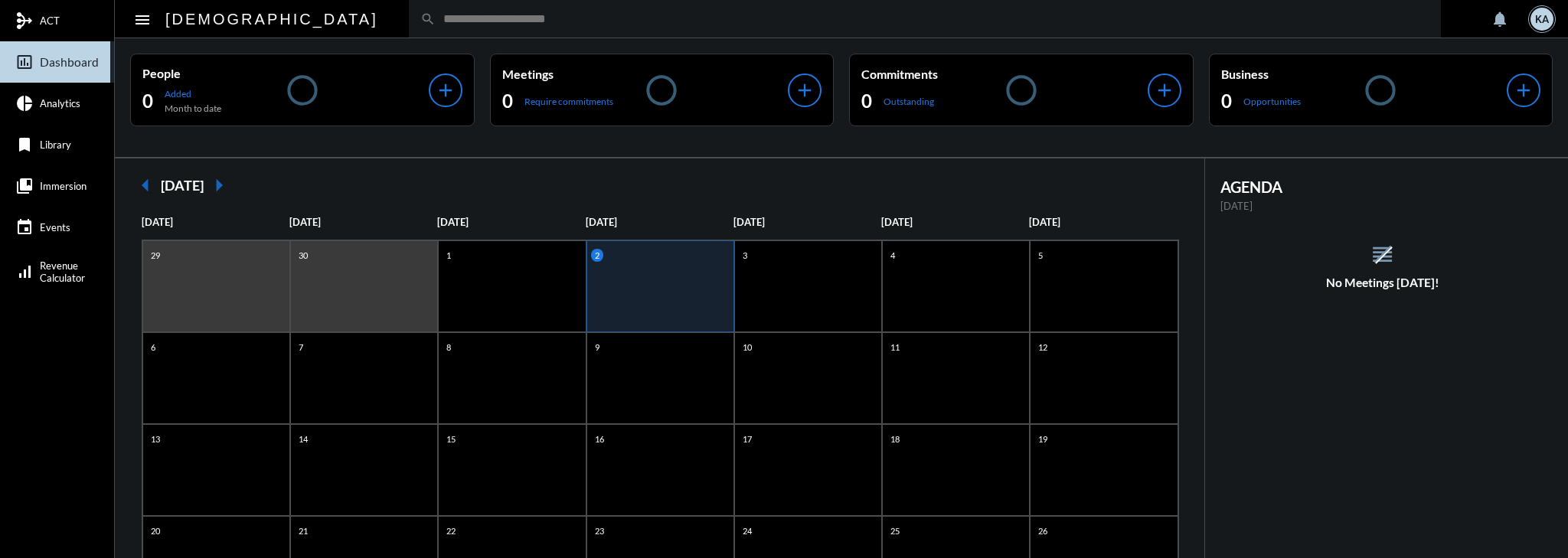 scroll, scrollTop: 0, scrollLeft: 0, axis: both 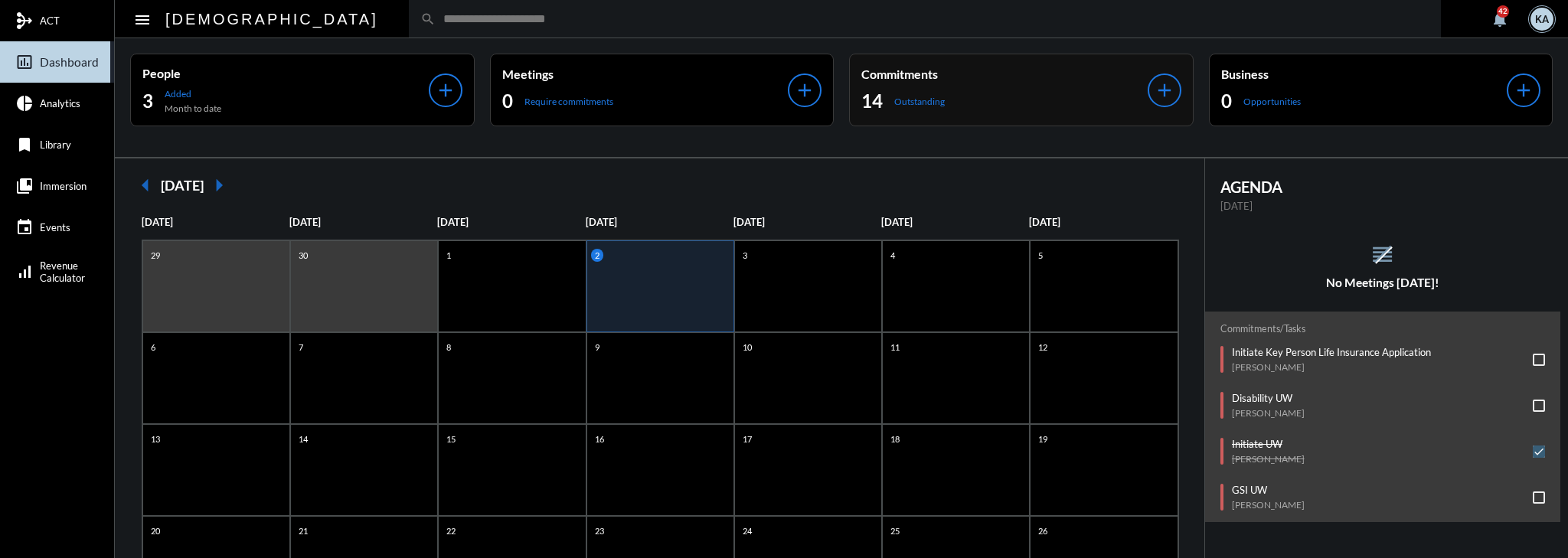 click on "Commitments" 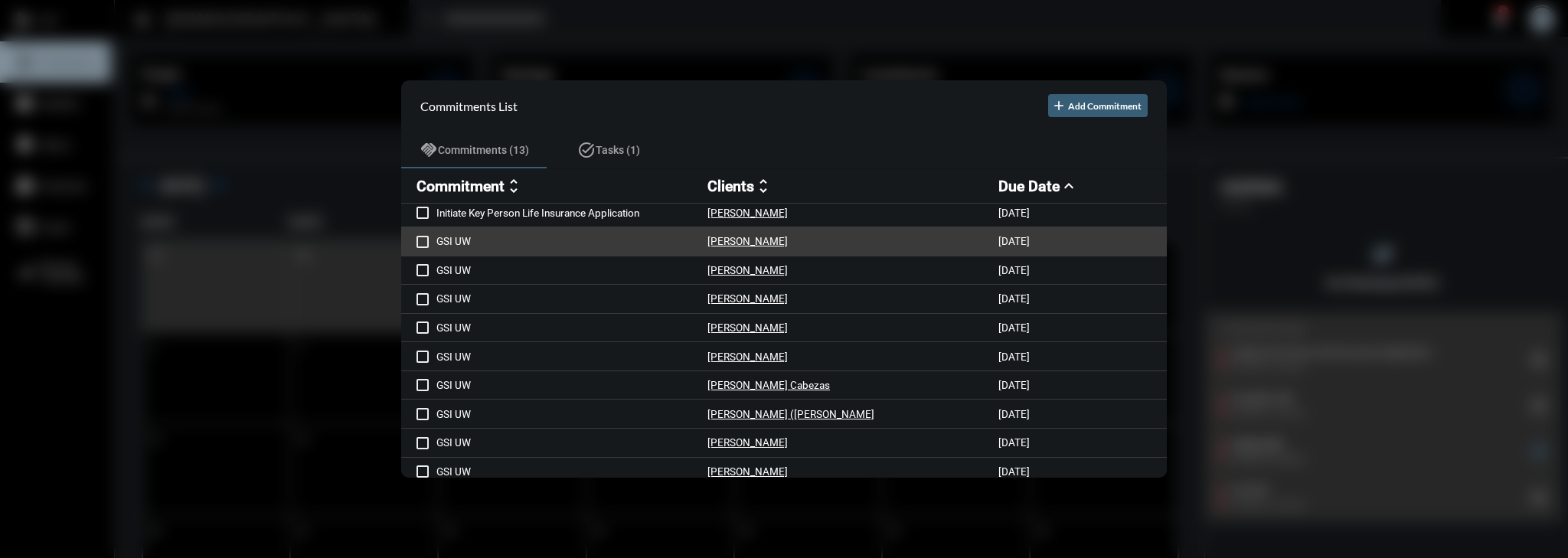 scroll, scrollTop: 0, scrollLeft: 0, axis: both 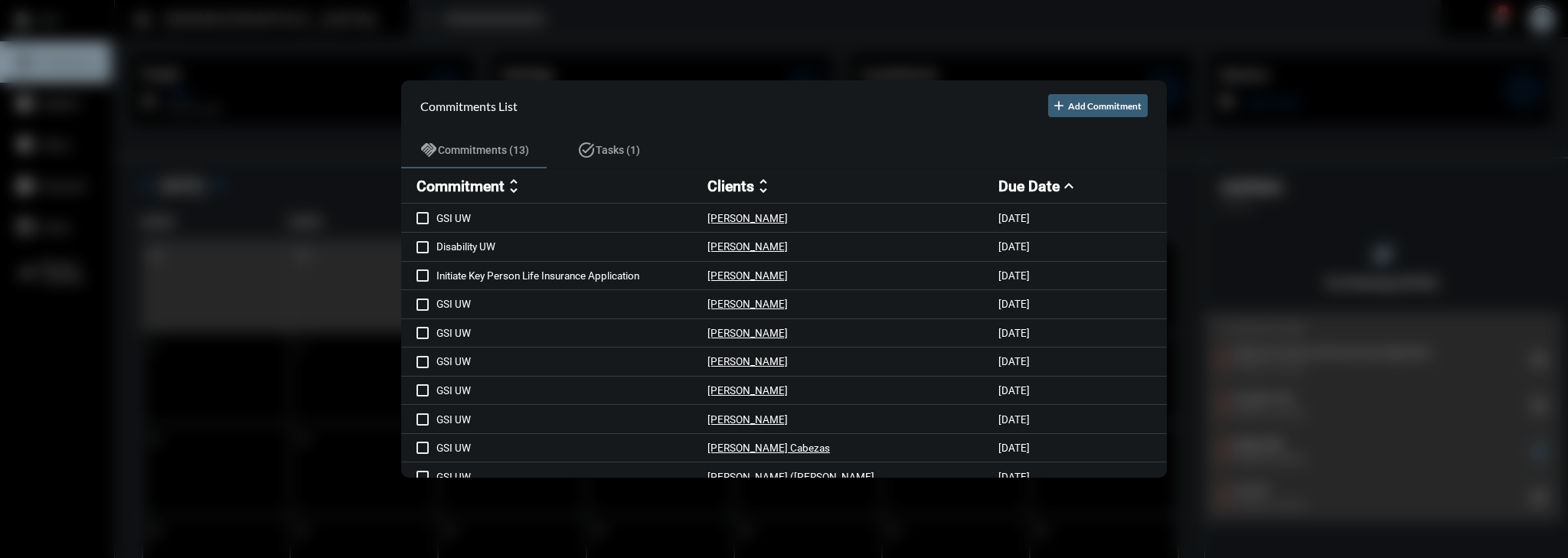 click on "Commitment" at bounding box center [460, 186] 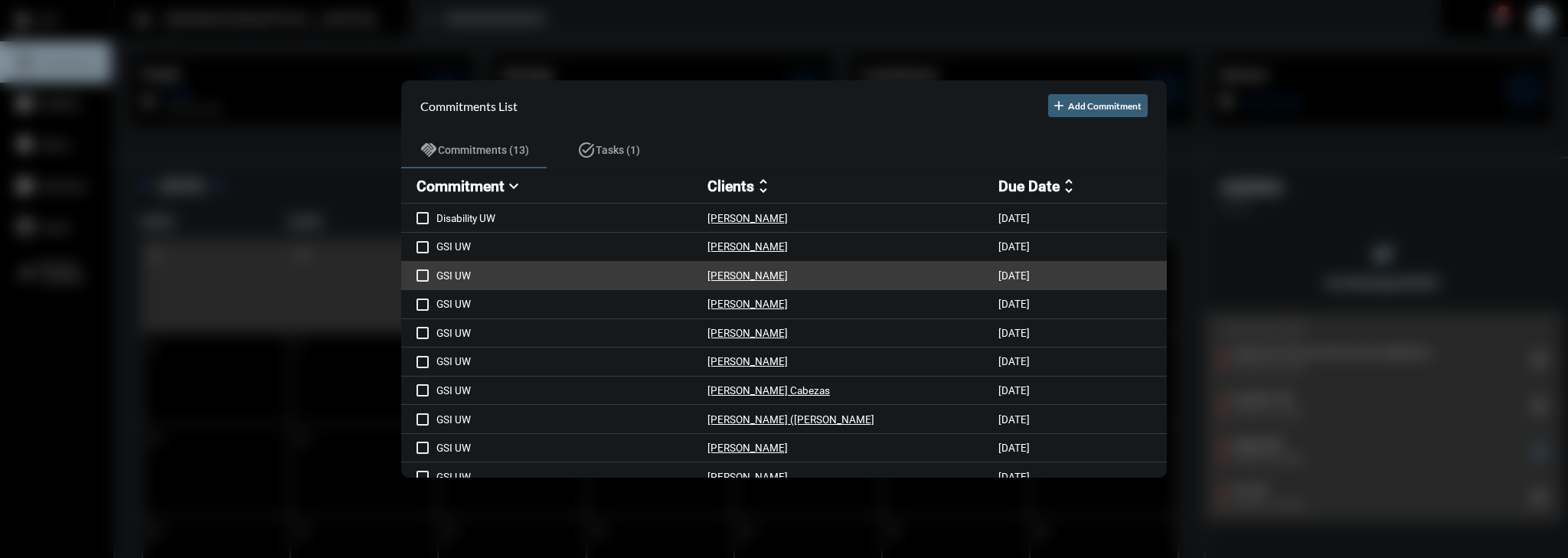 scroll, scrollTop: 99, scrollLeft: 0, axis: vertical 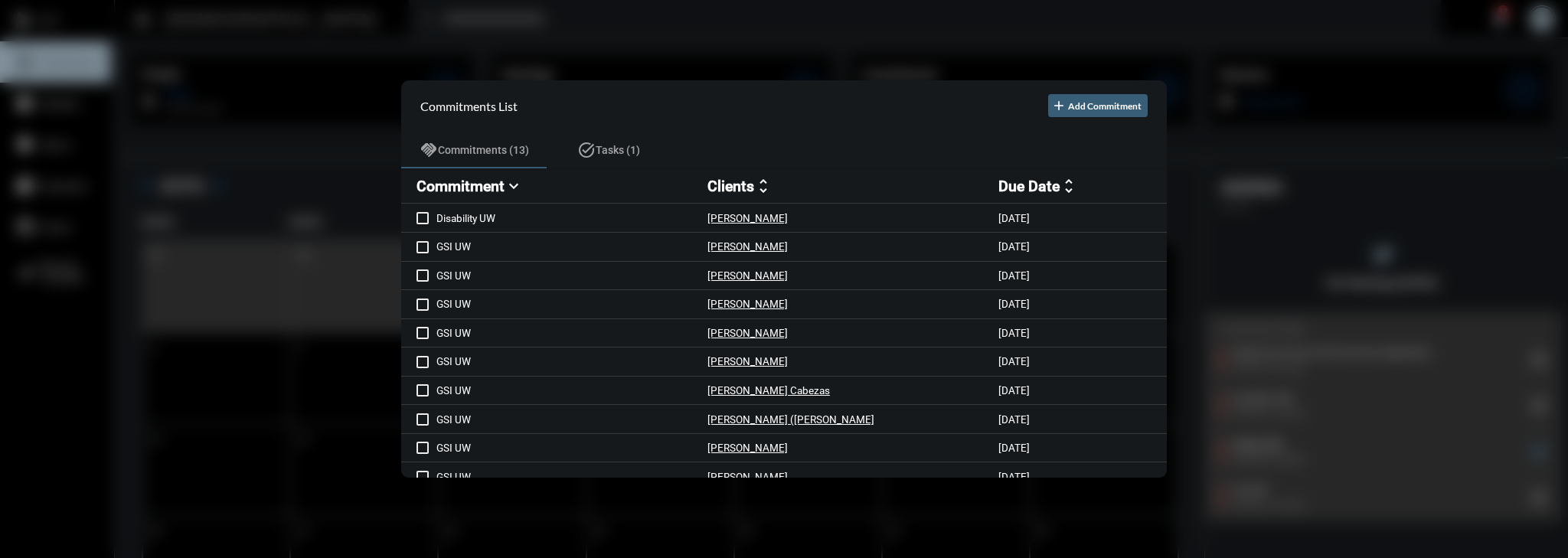 click on "Commitments List add  Add Commitment" at bounding box center [784, 106] 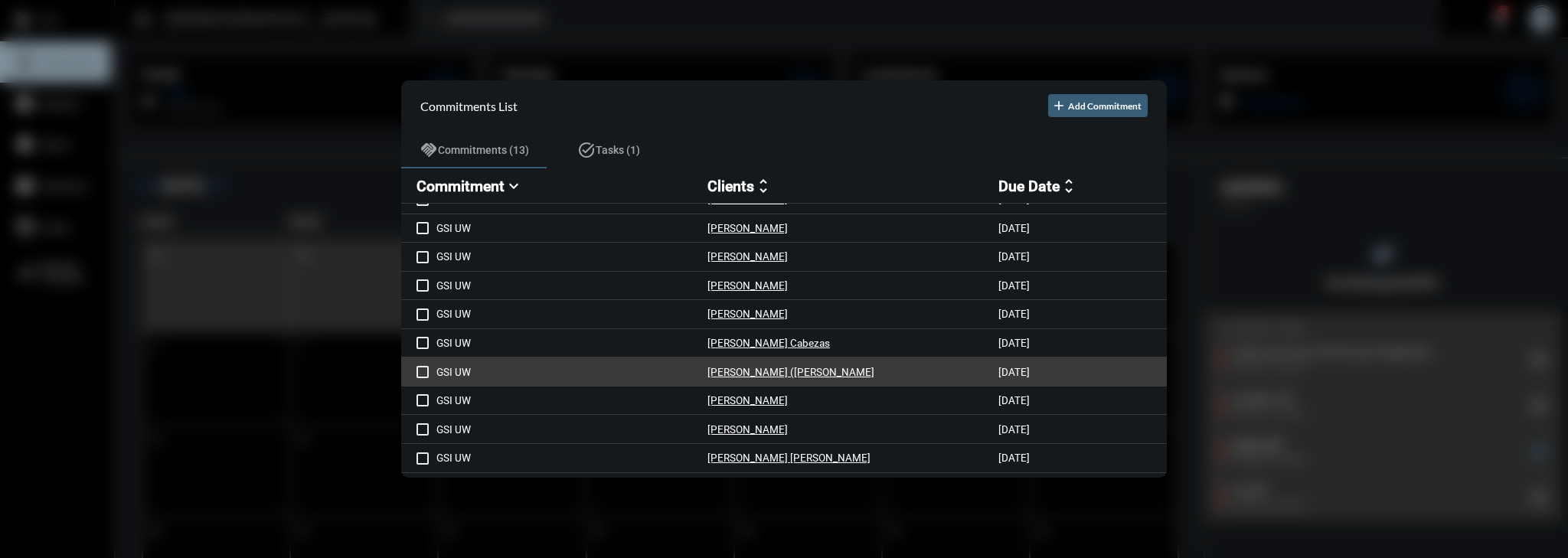 scroll, scrollTop: 0, scrollLeft: 0, axis: both 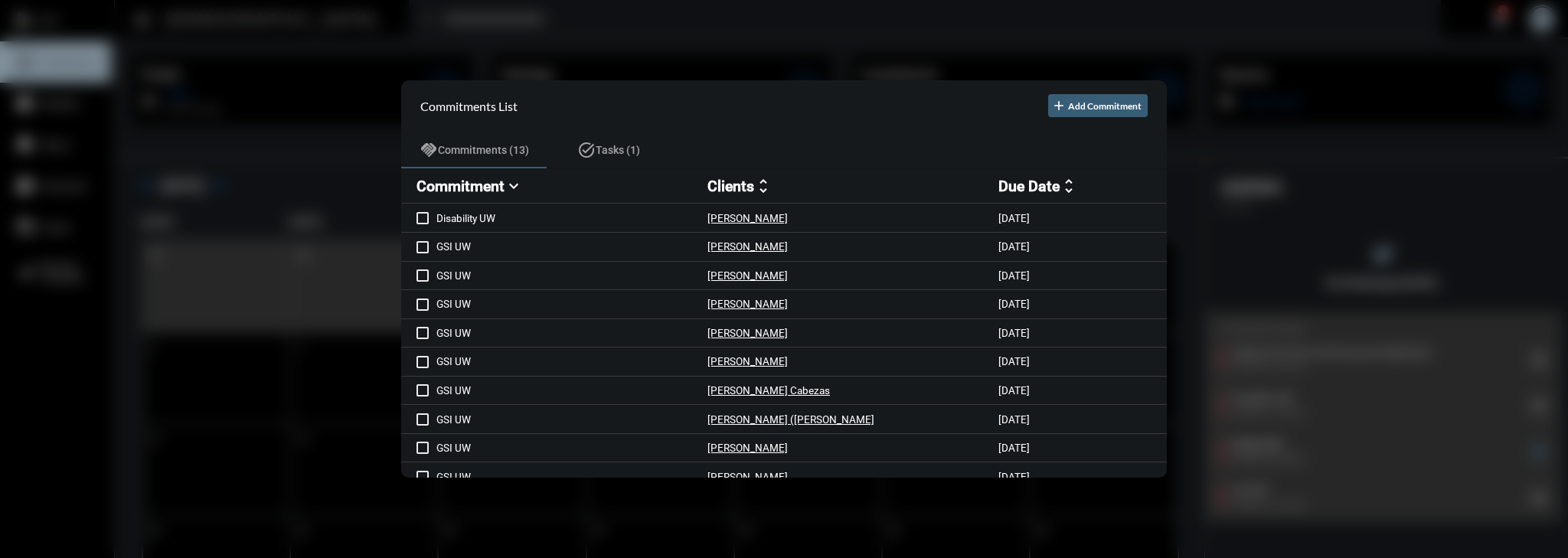 click on "Commitments List add  Add Commitment" at bounding box center [784, 106] 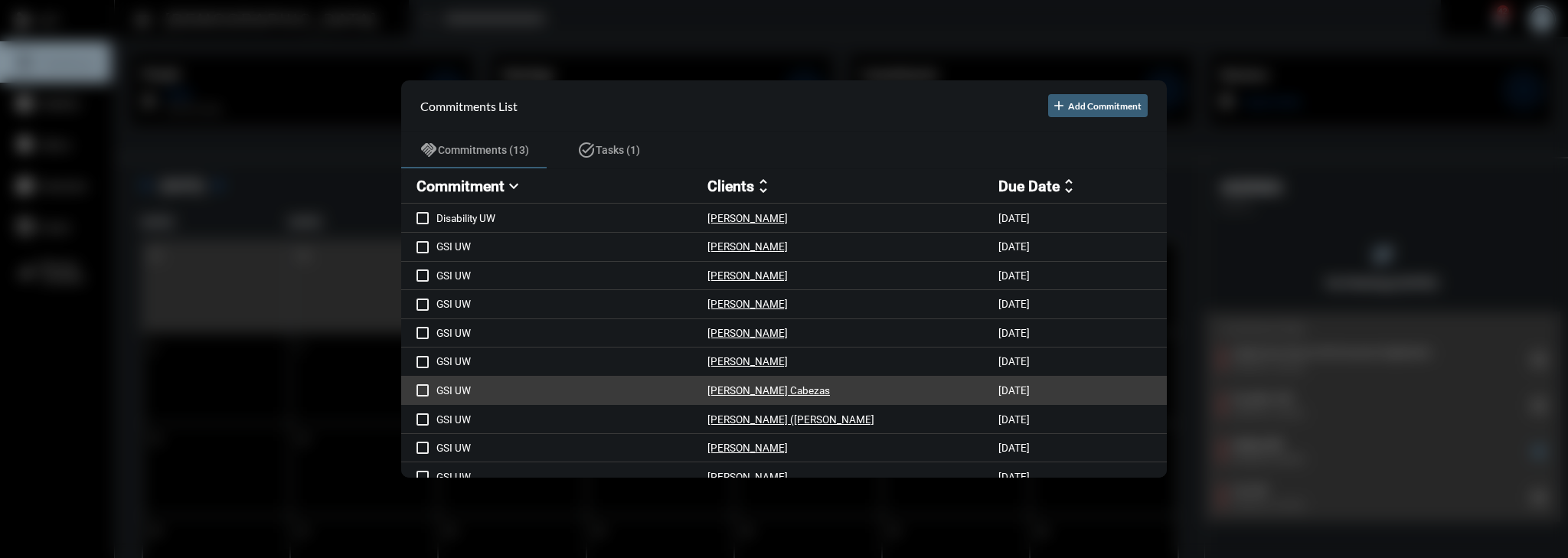 scroll, scrollTop: 0, scrollLeft: 0, axis: both 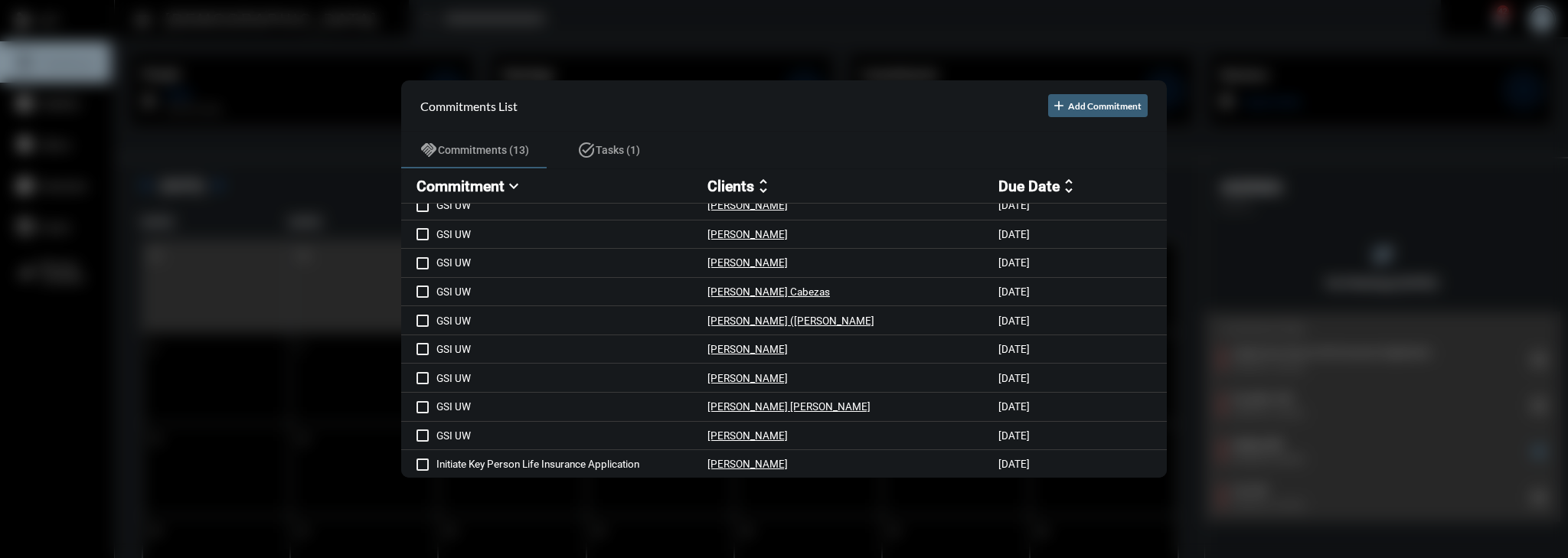click at bounding box center (784, 279) 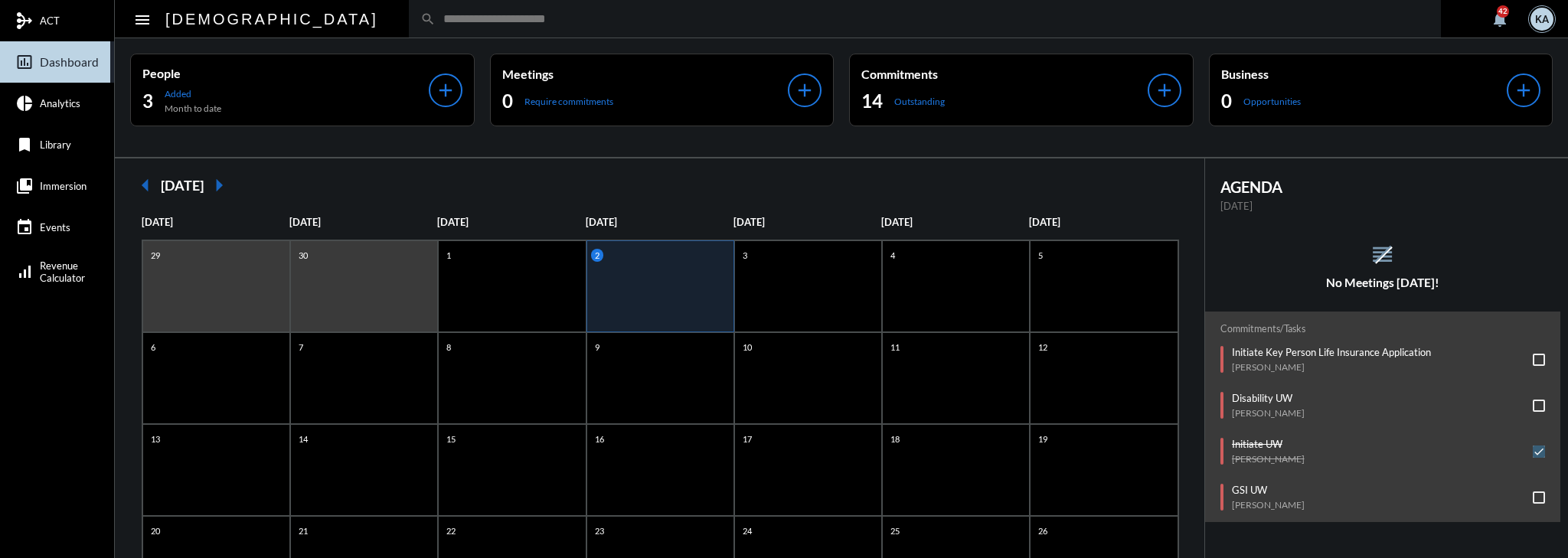 click 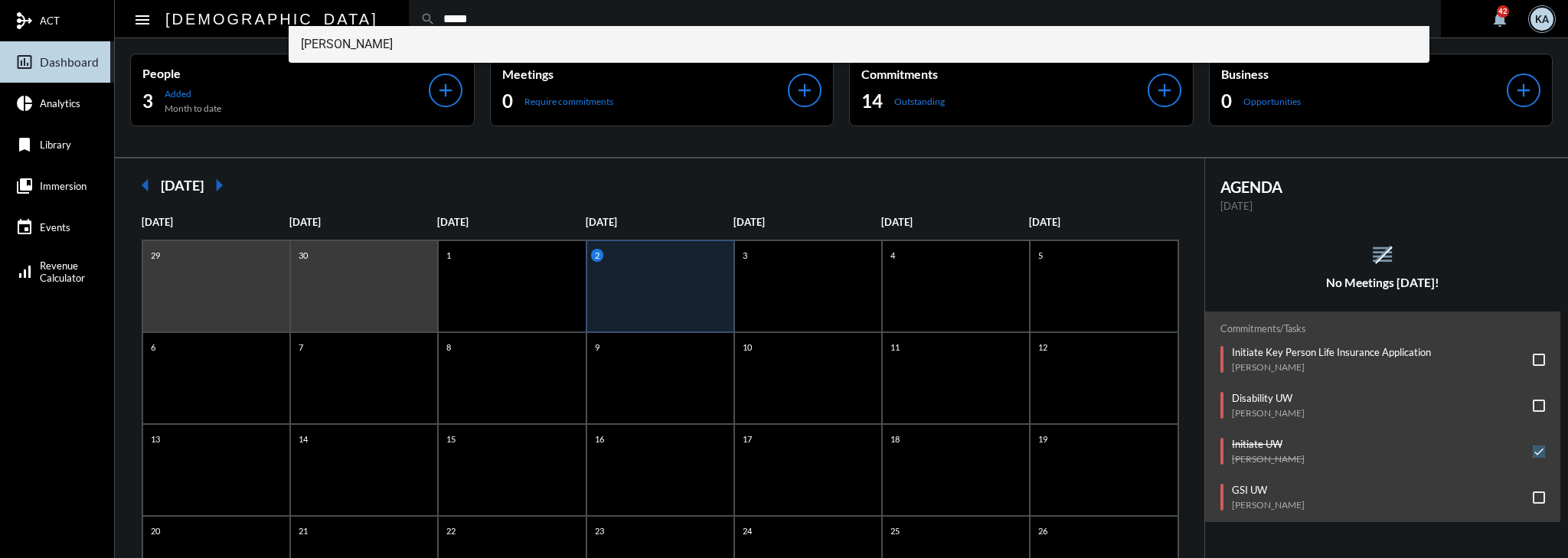 type on "*****" 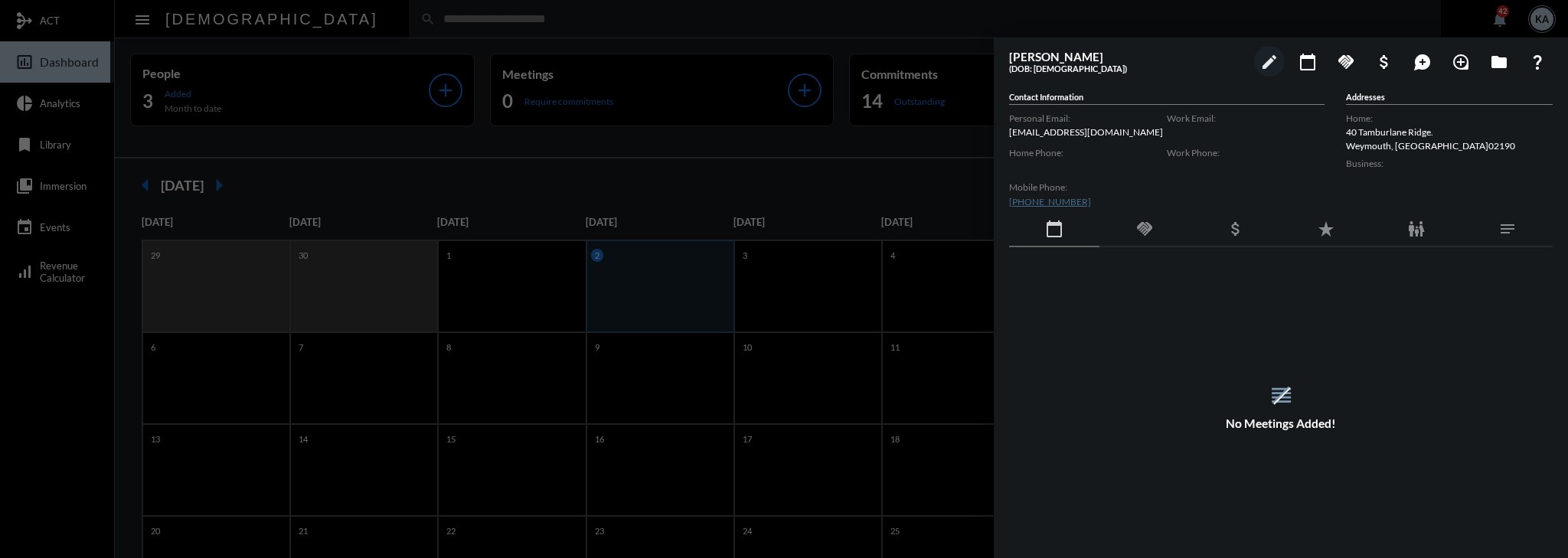 click on "handshake" 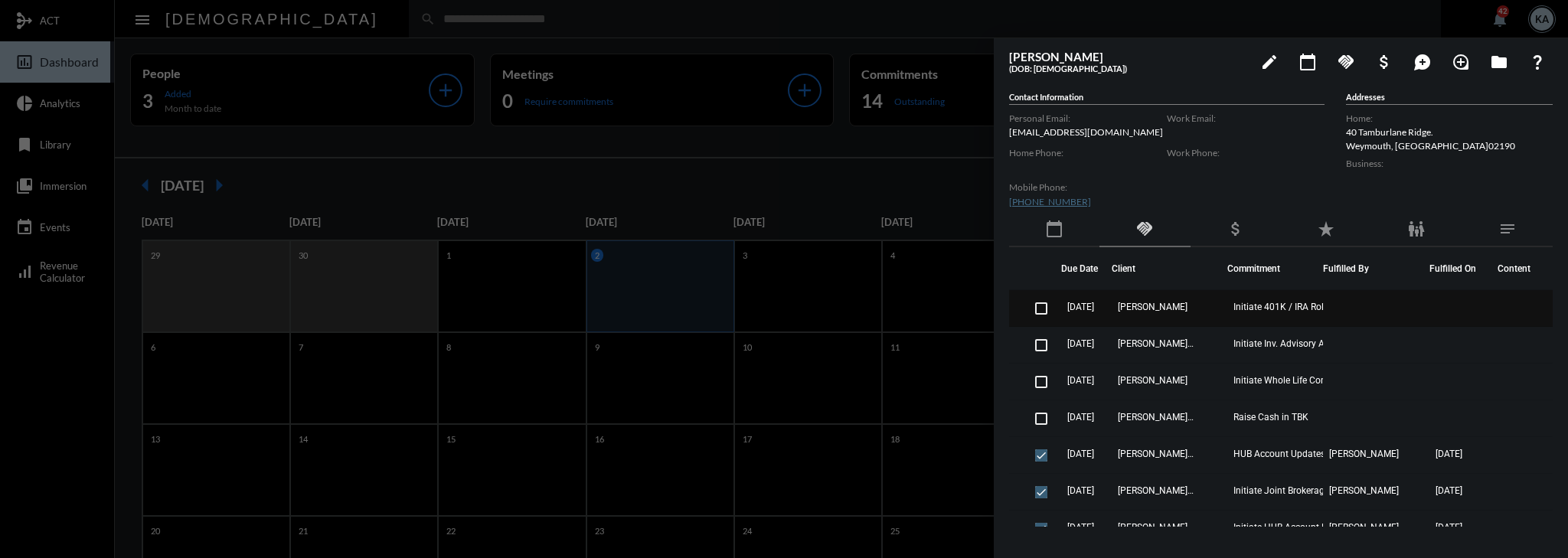click on "Sonia Rivas" 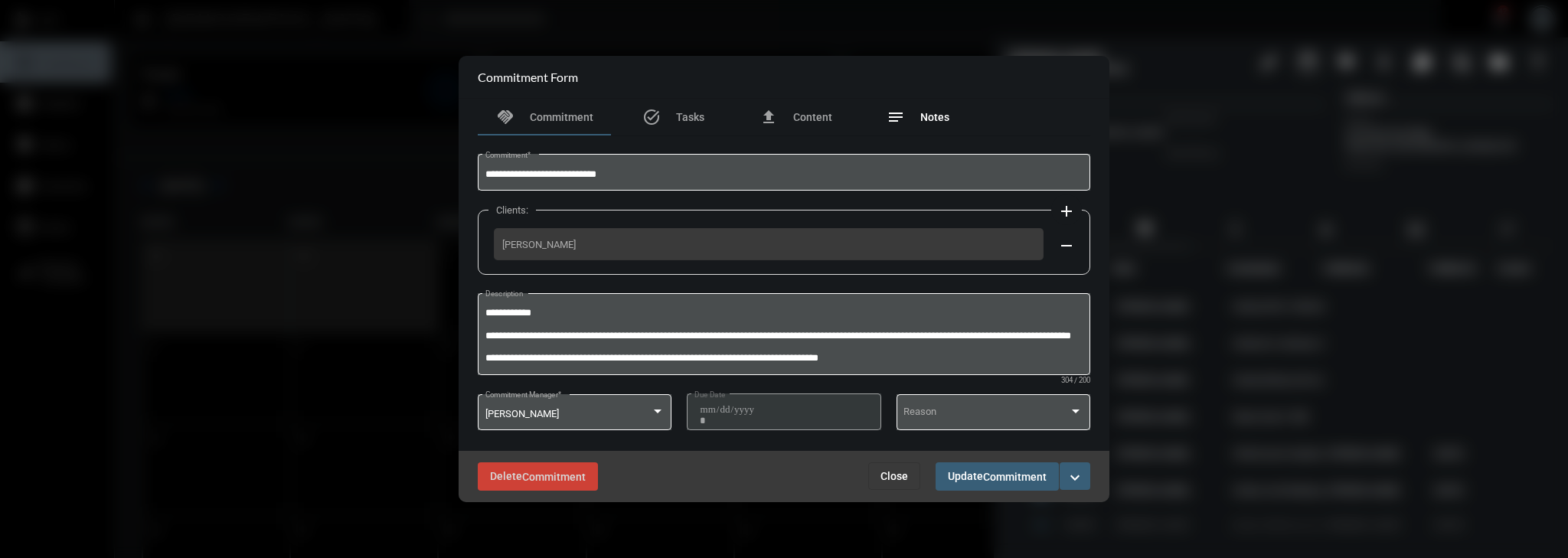 click on "Notes" at bounding box center [935, 117] 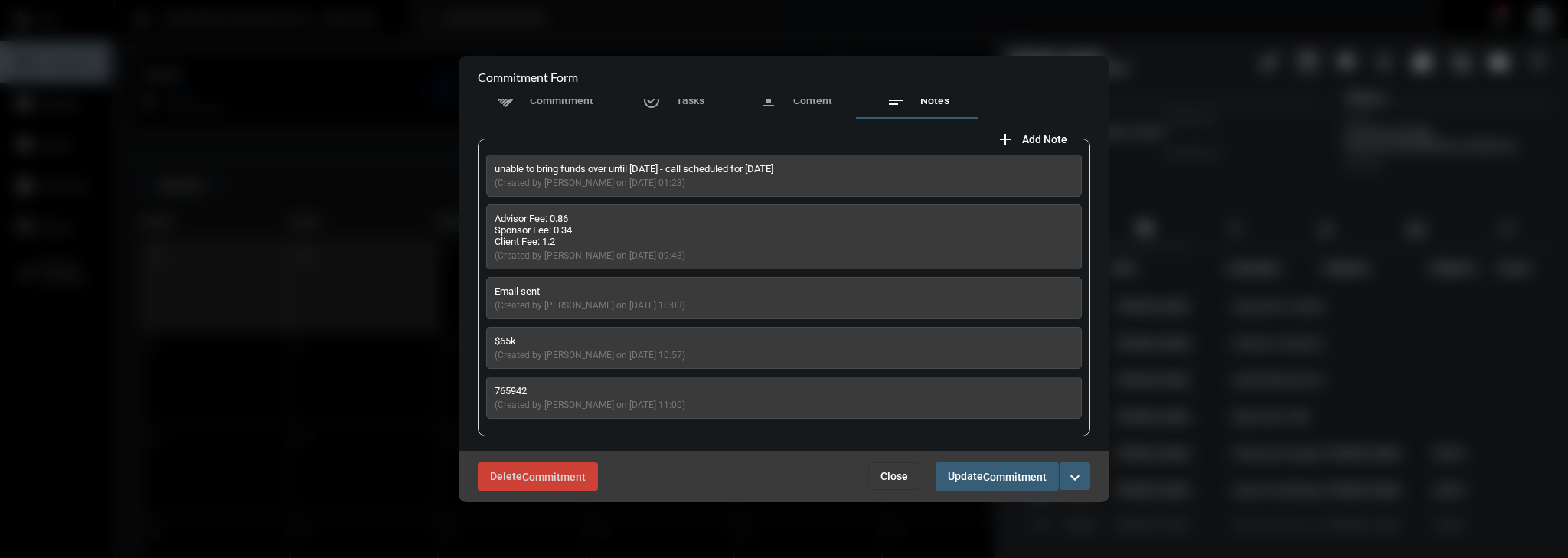 scroll, scrollTop: 0, scrollLeft: 0, axis: both 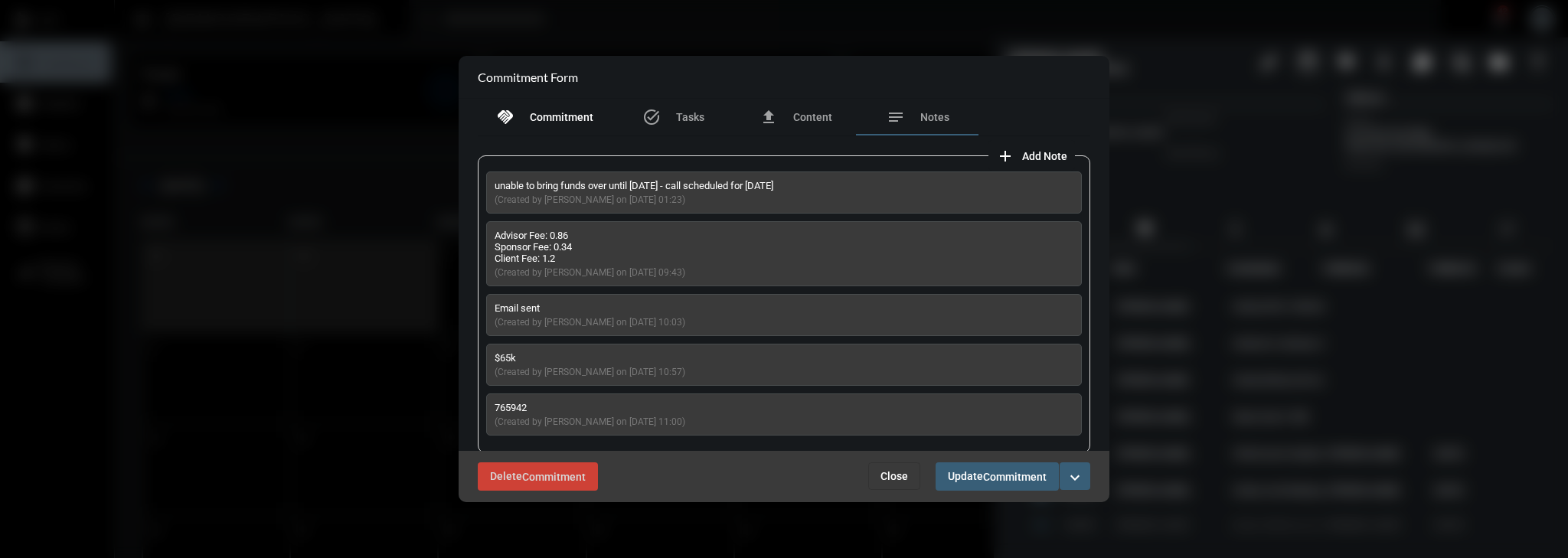 click on "handshake Commitment" at bounding box center [544, 117] 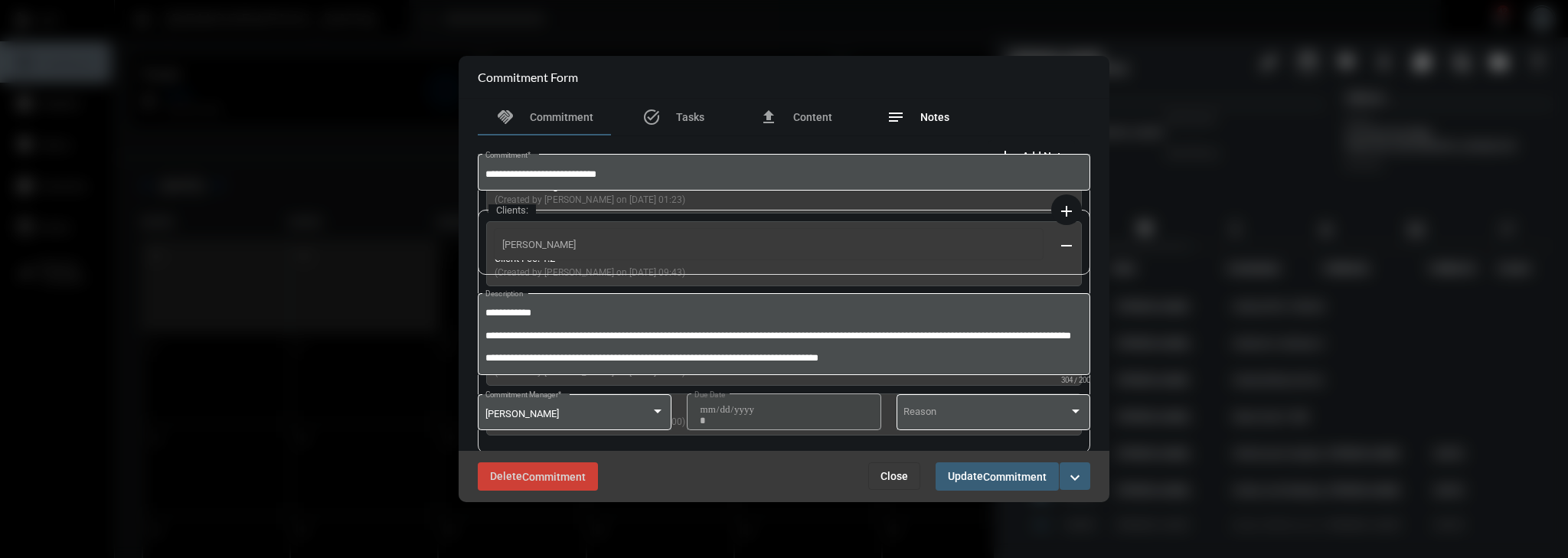 click on "Notes" at bounding box center (935, 117) 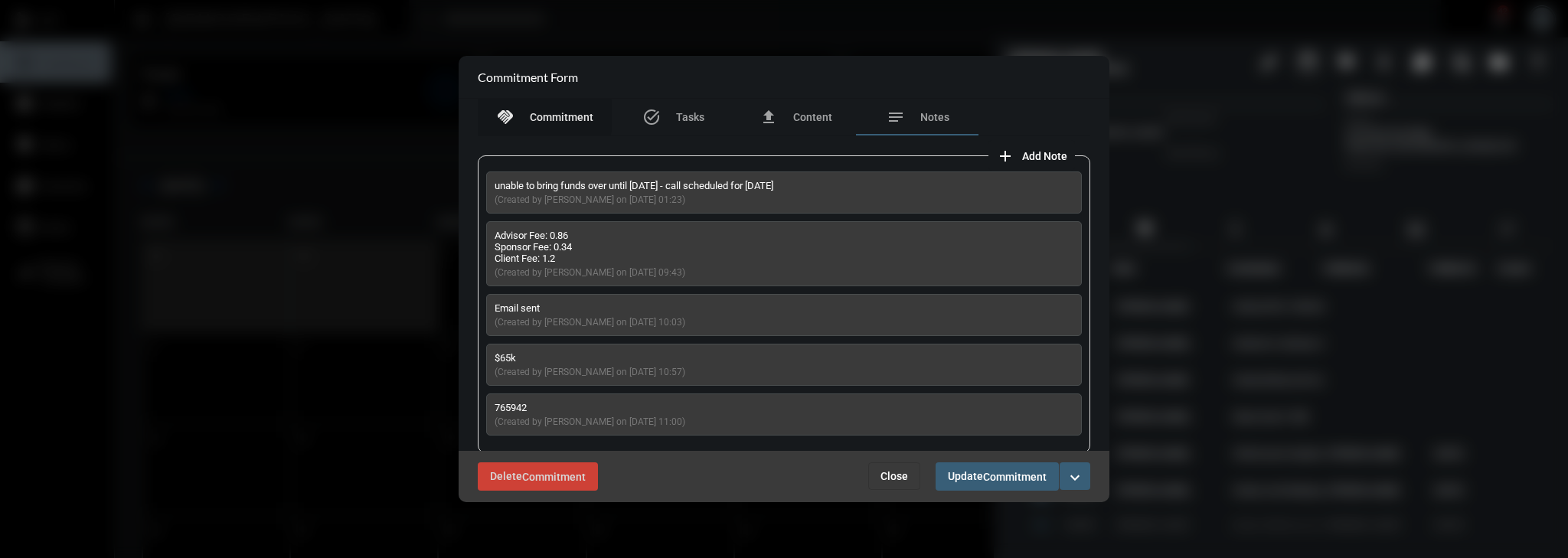 click on "Commitment" at bounding box center [561, 117] 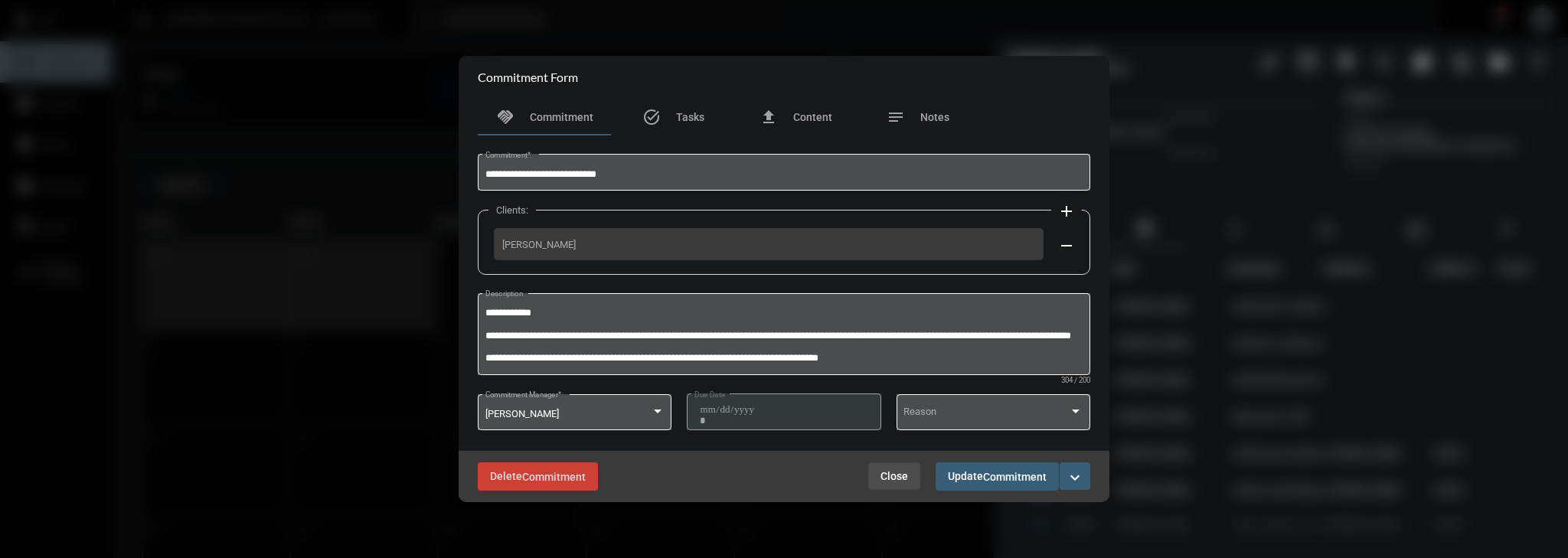 click on "Close" at bounding box center (894, 476) 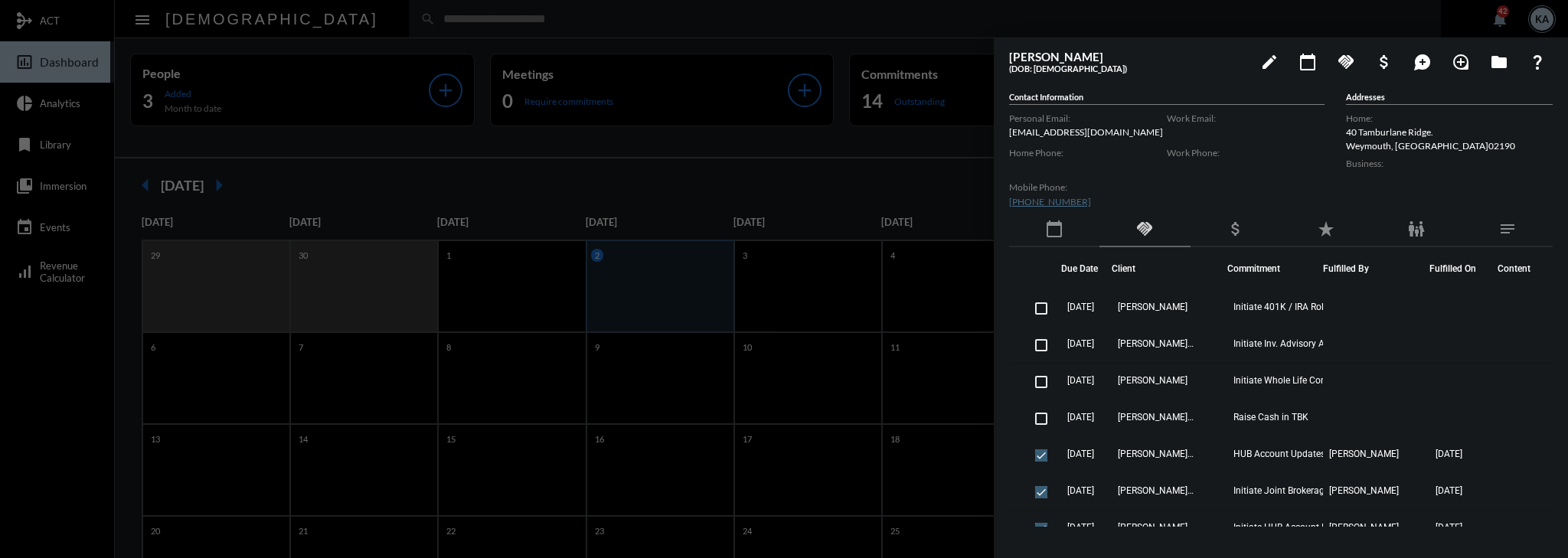 click at bounding box center (784, 279) 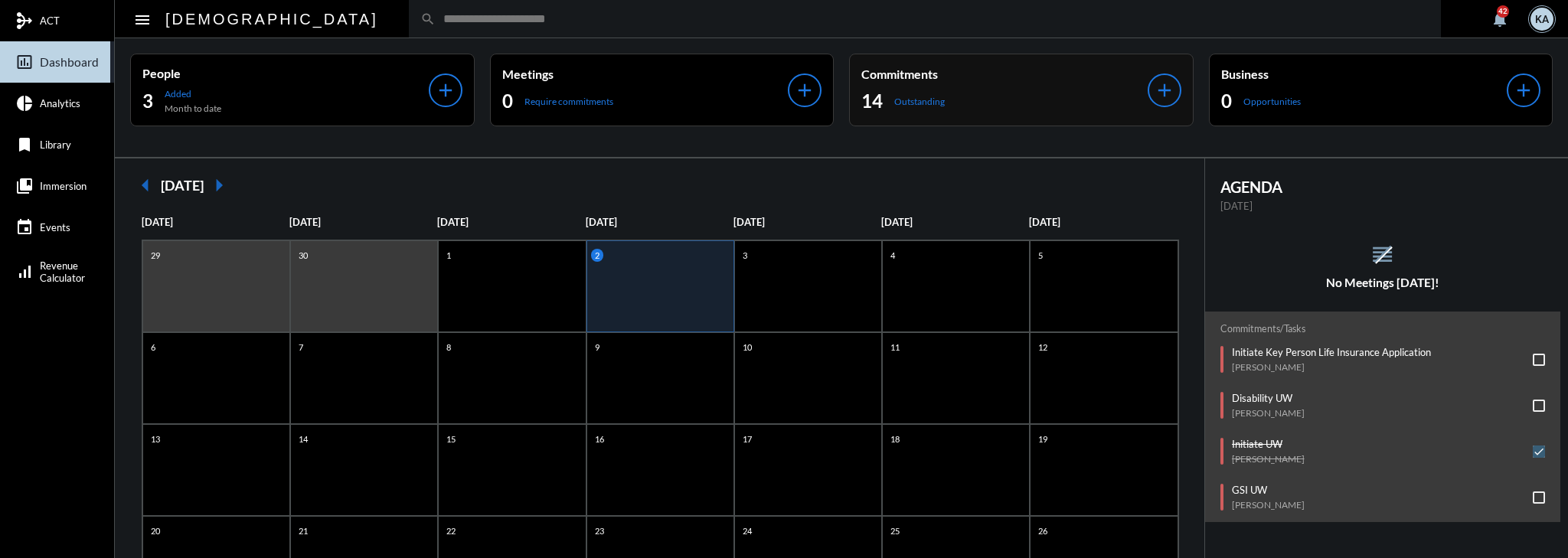 click on "14 Outstanding" 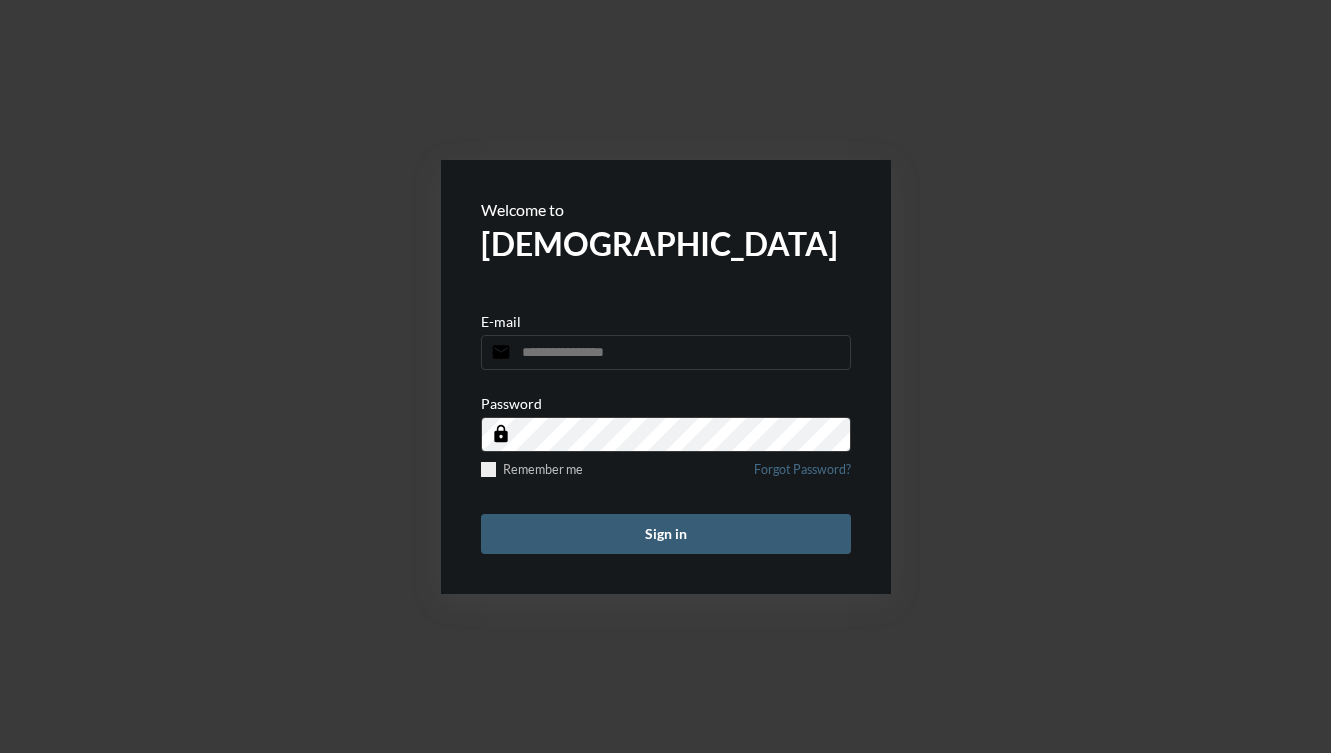 scroll, scrollTop: 0, scrollLeft: 0, axis: both 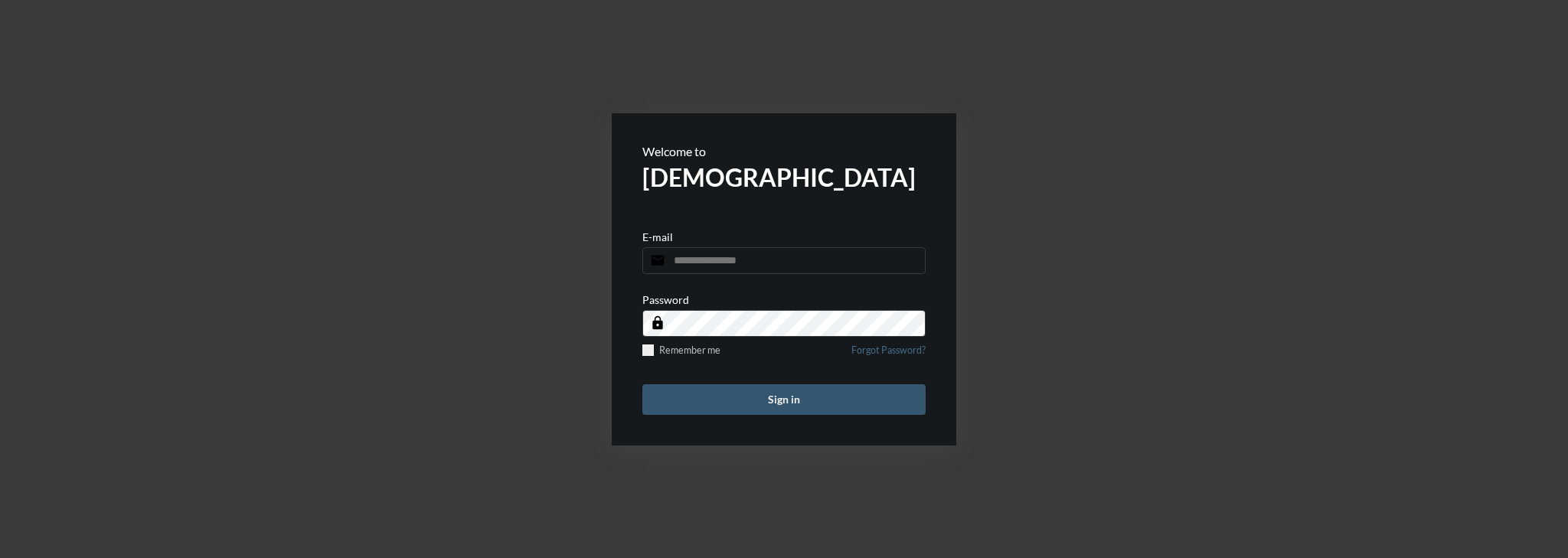 type on "**********" 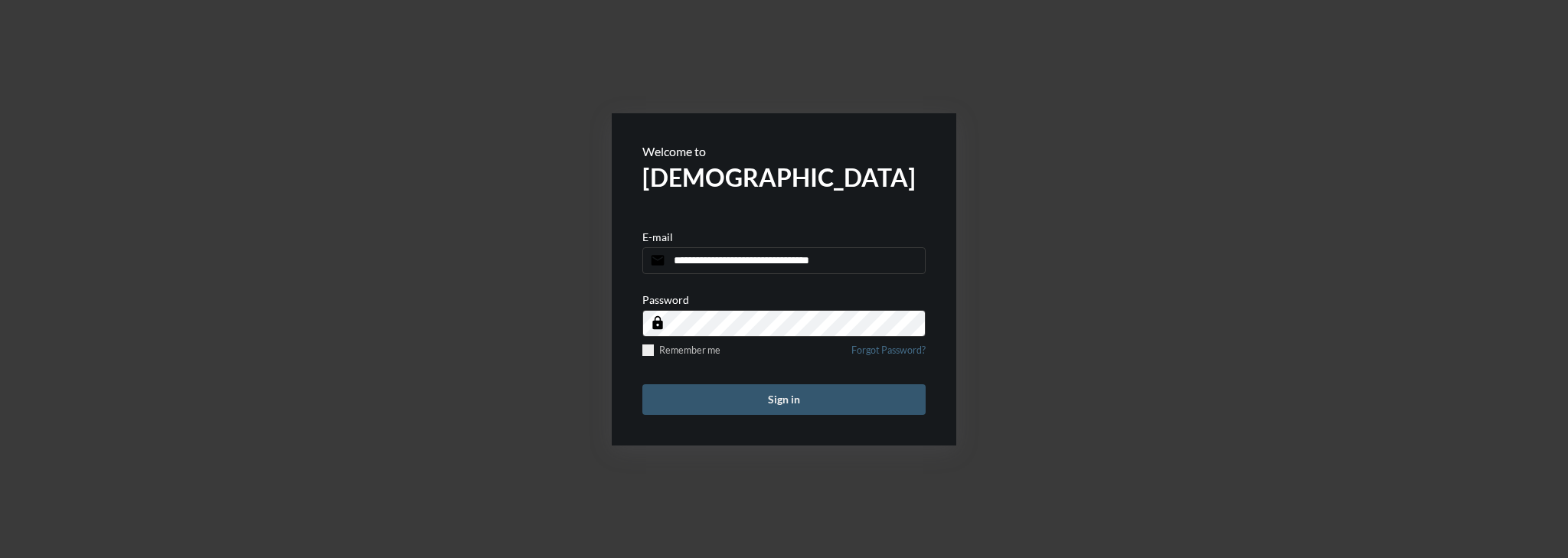 click on "Sign in" at bounding box center (784, 400) 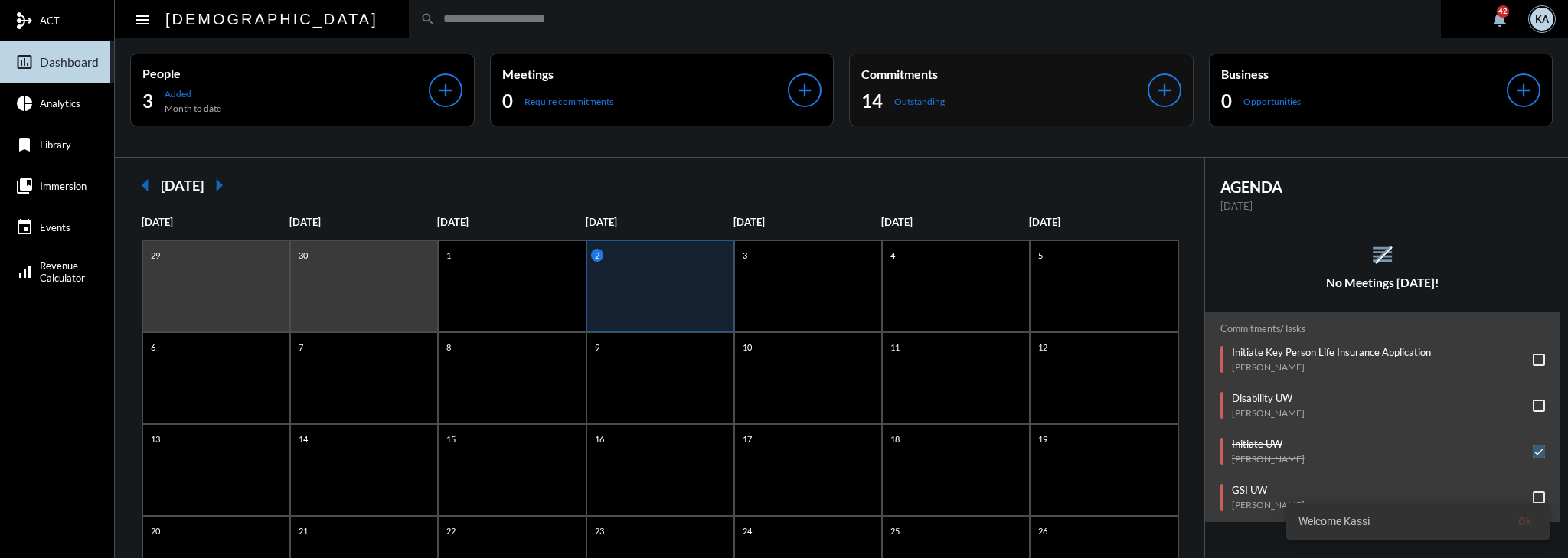 click on "Outstanding" 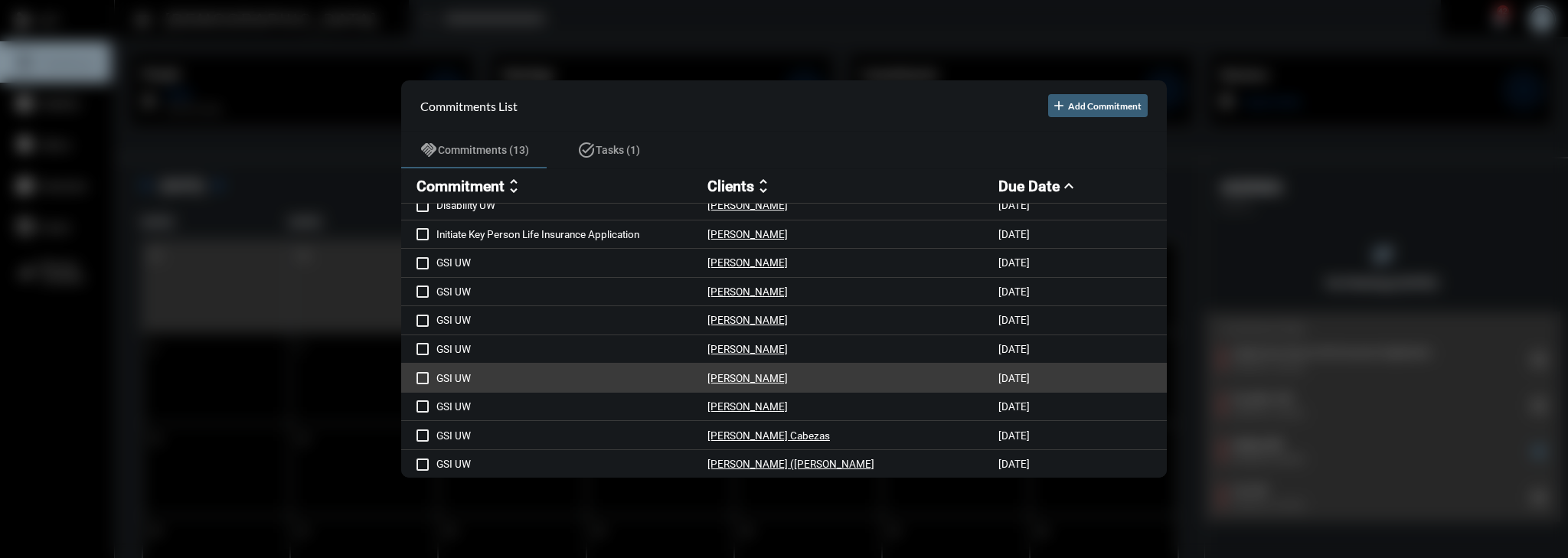 scroll, scrollTop: 0, scrollLeft: 0, axis: both 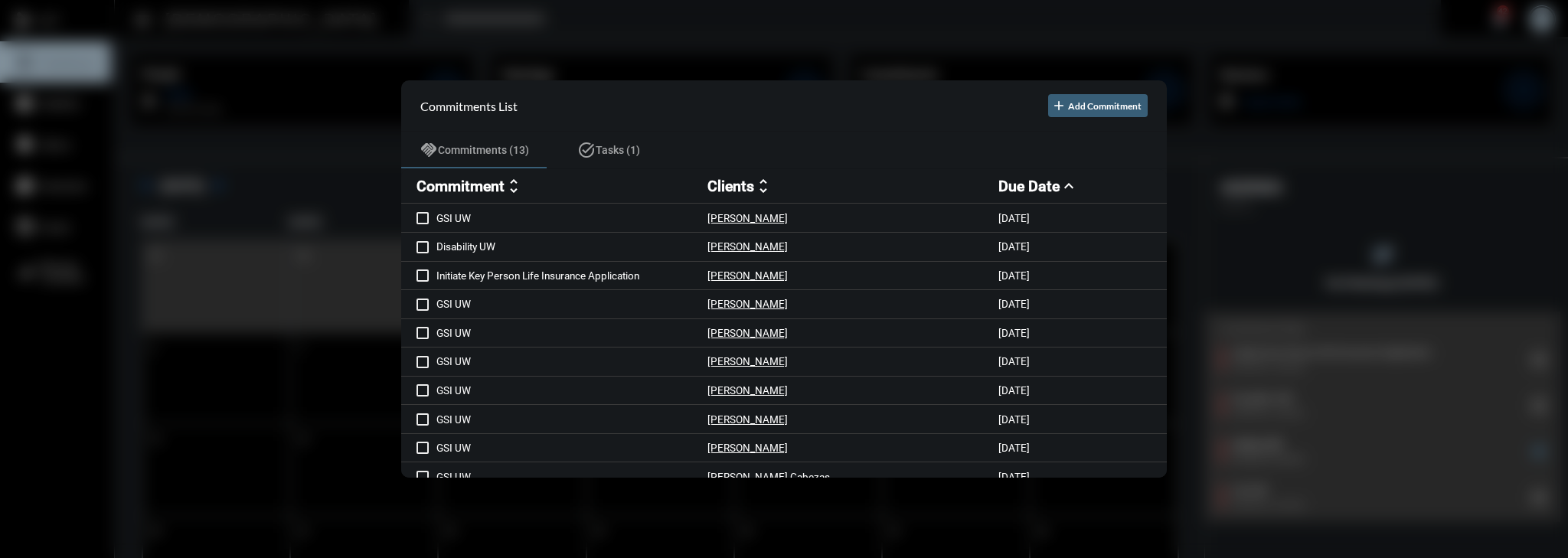click at bounding box center [784, 279] 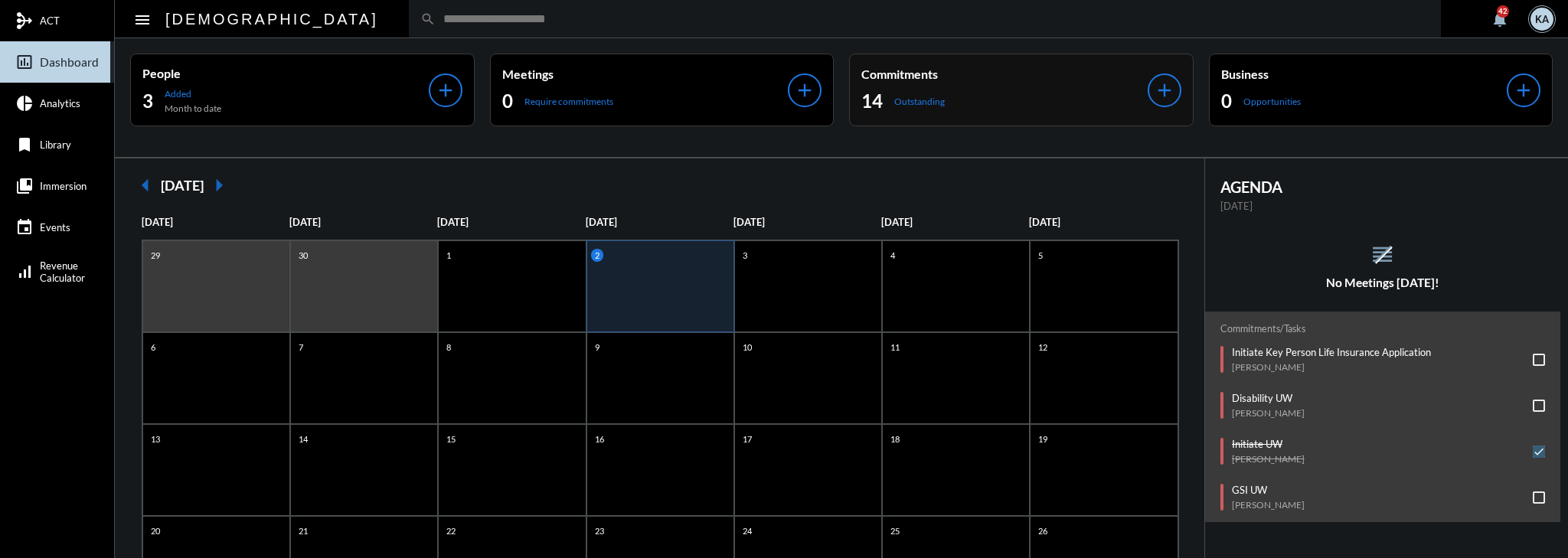 click on "14 Outstanding" 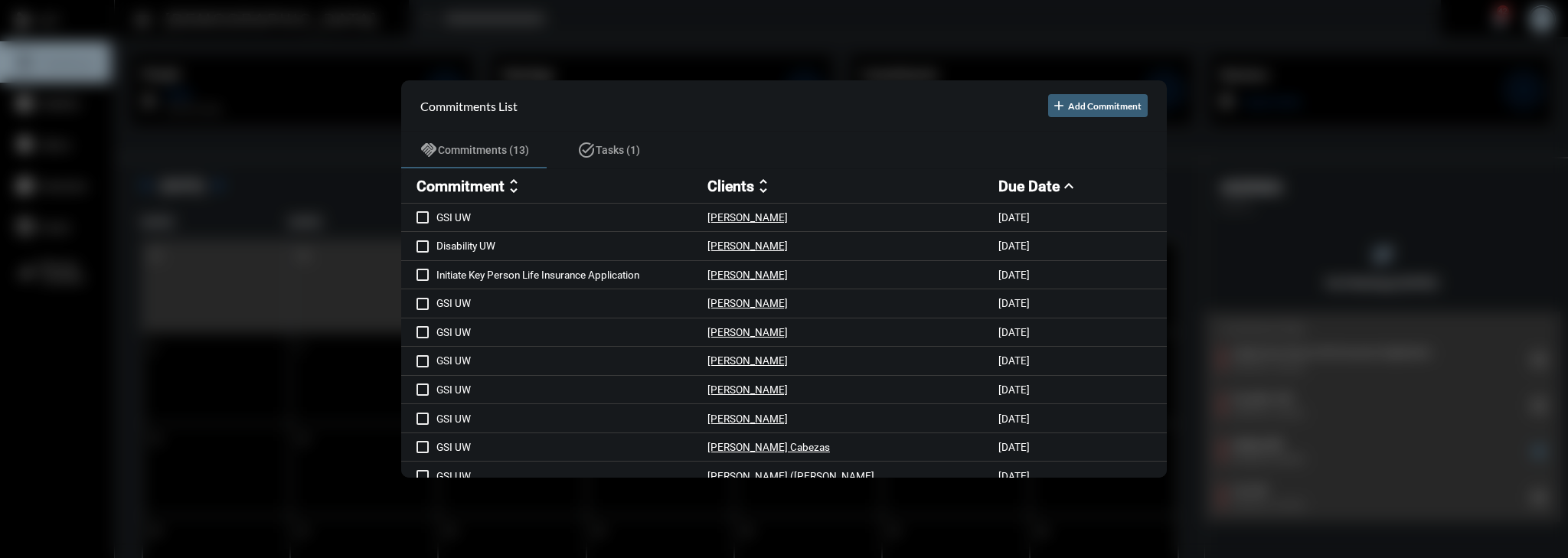 scroll, scrollTop: 0, scrollLeft: 0, axis: both 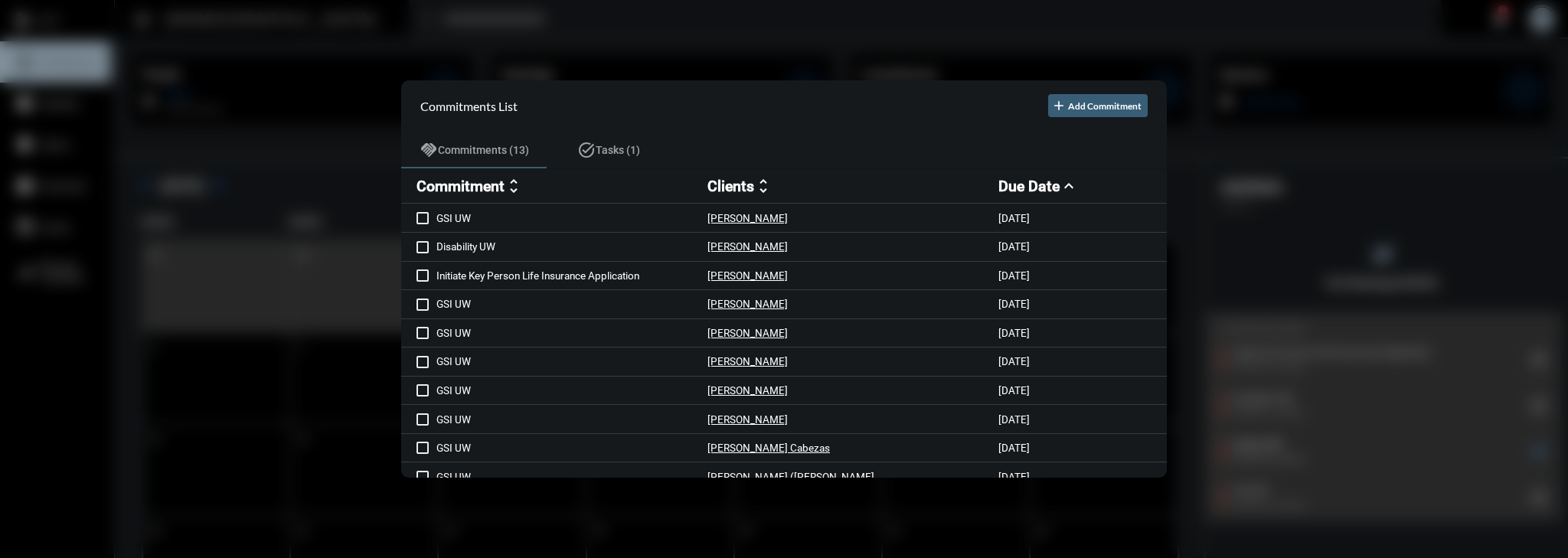 click on "Commitment" at bounding box center (460, 186) 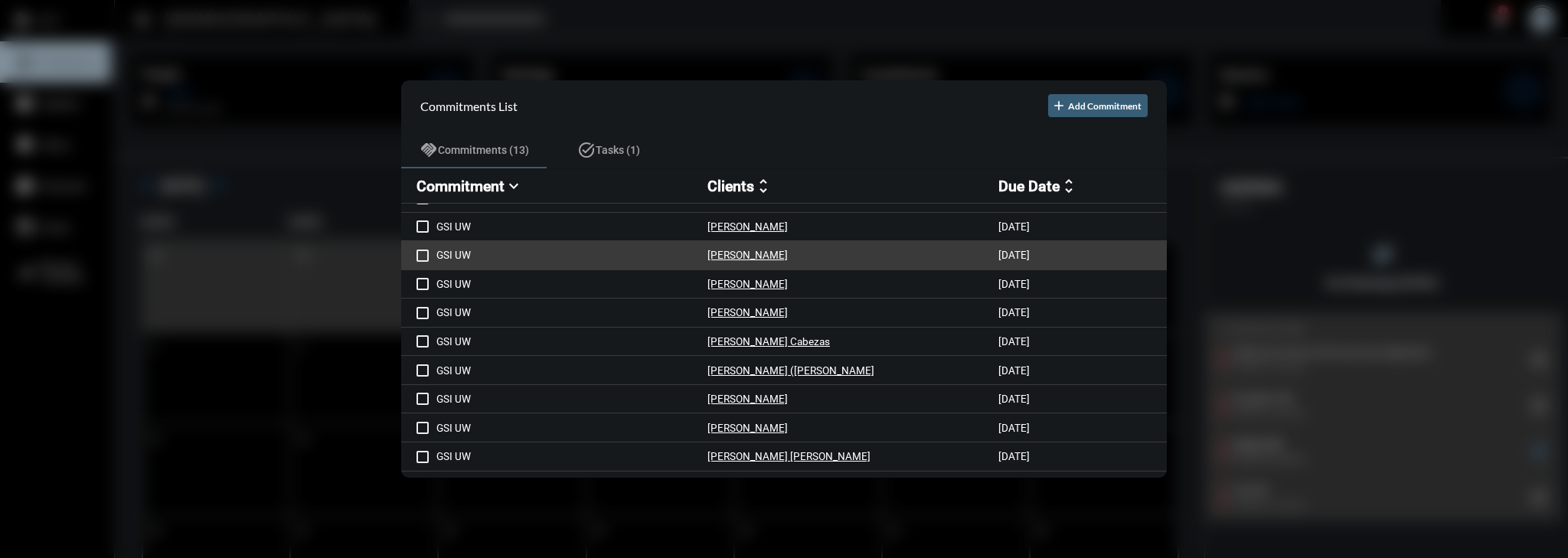 scroll, scrollTop: 99, scrollLeft: 0, axis: vertical 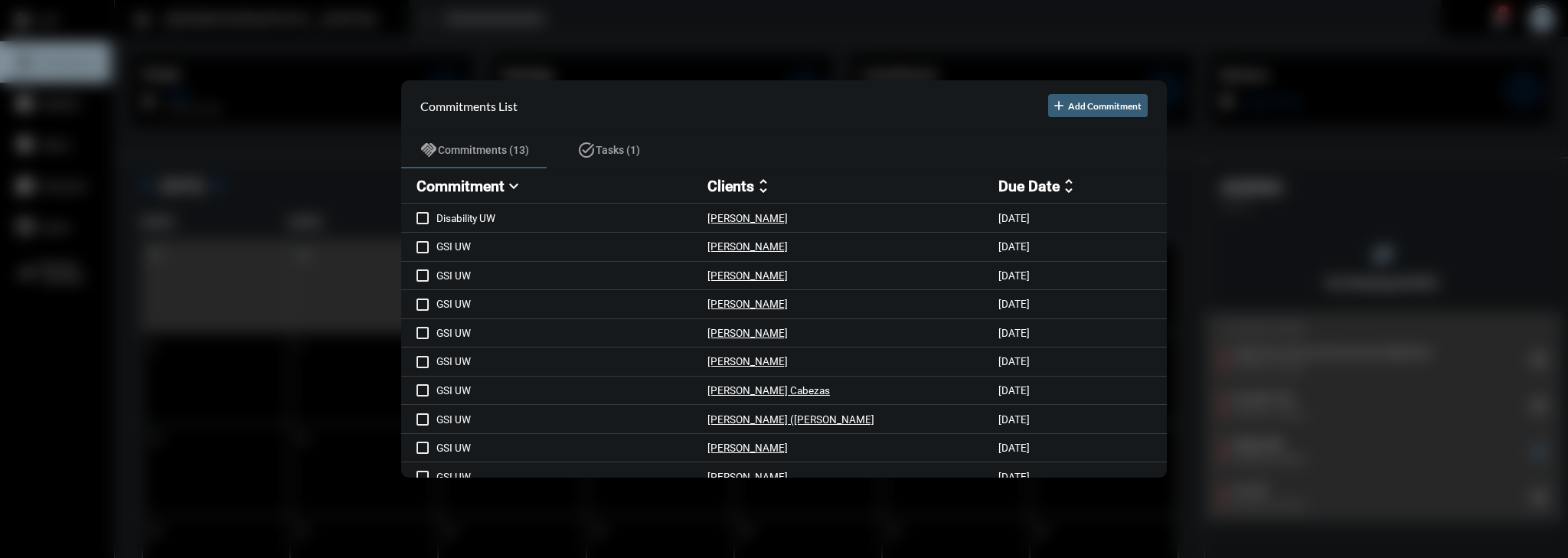 click at bounding box center (784, 279) 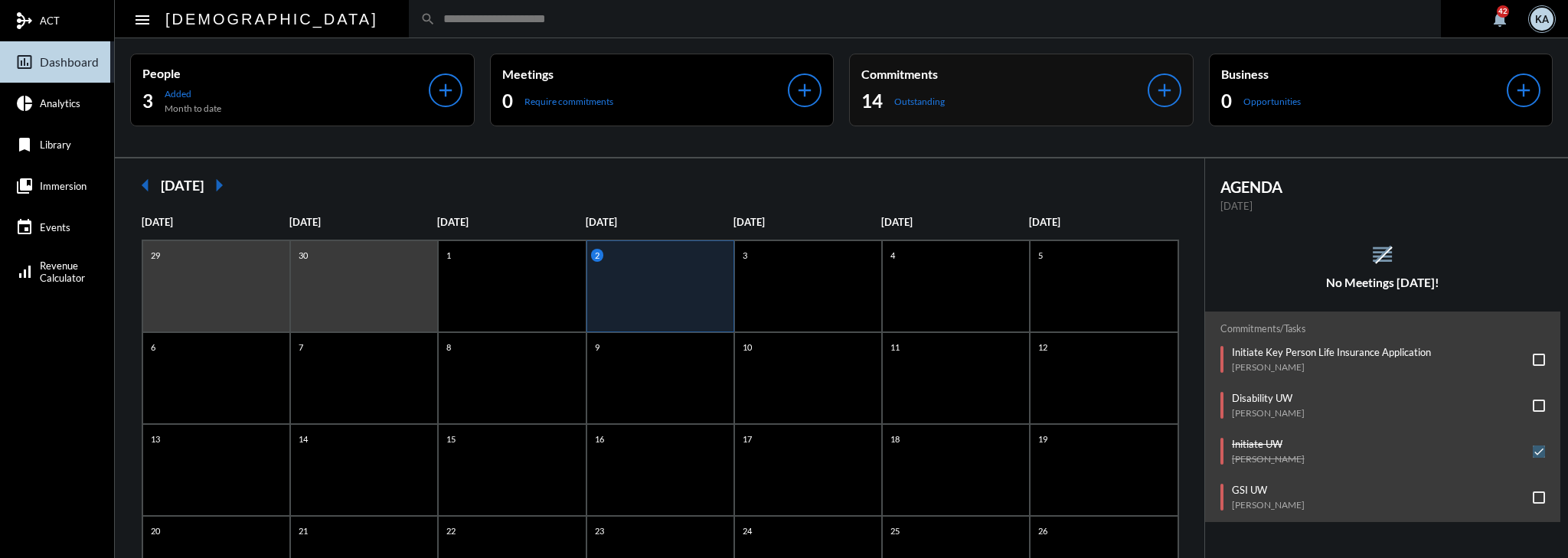 click on "14 Outstanding" 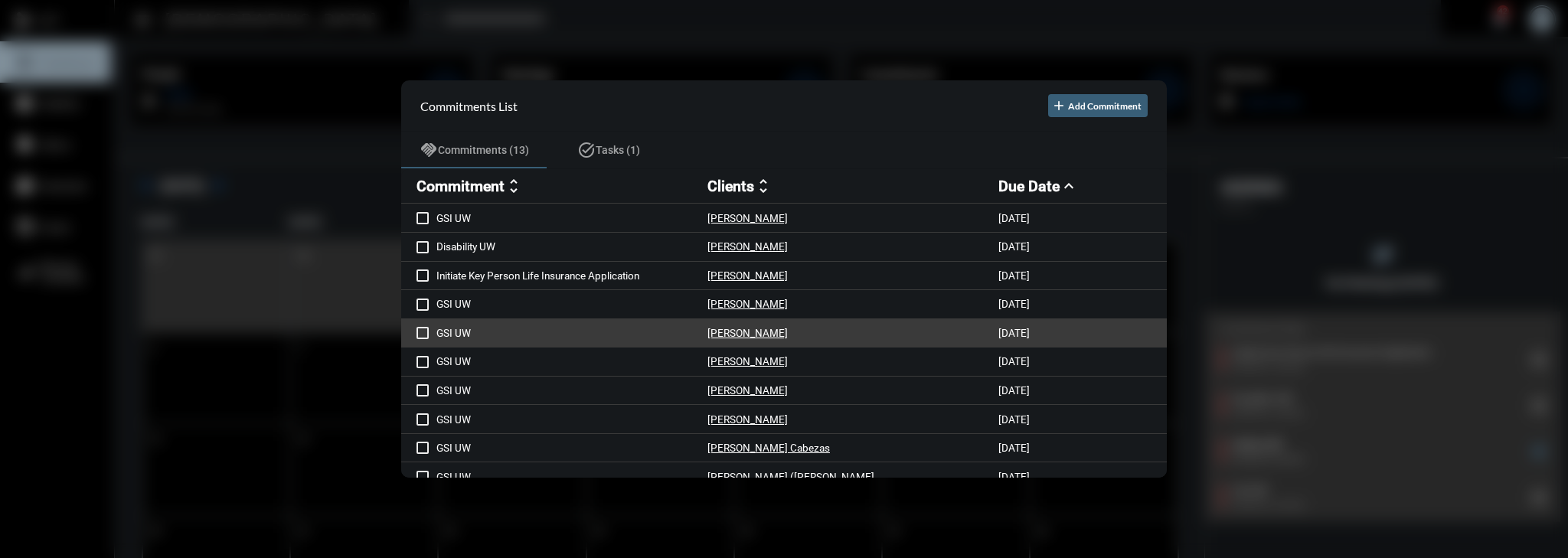 scroll, scrollTop: 99, scrollLeft: 0, axis: vertical 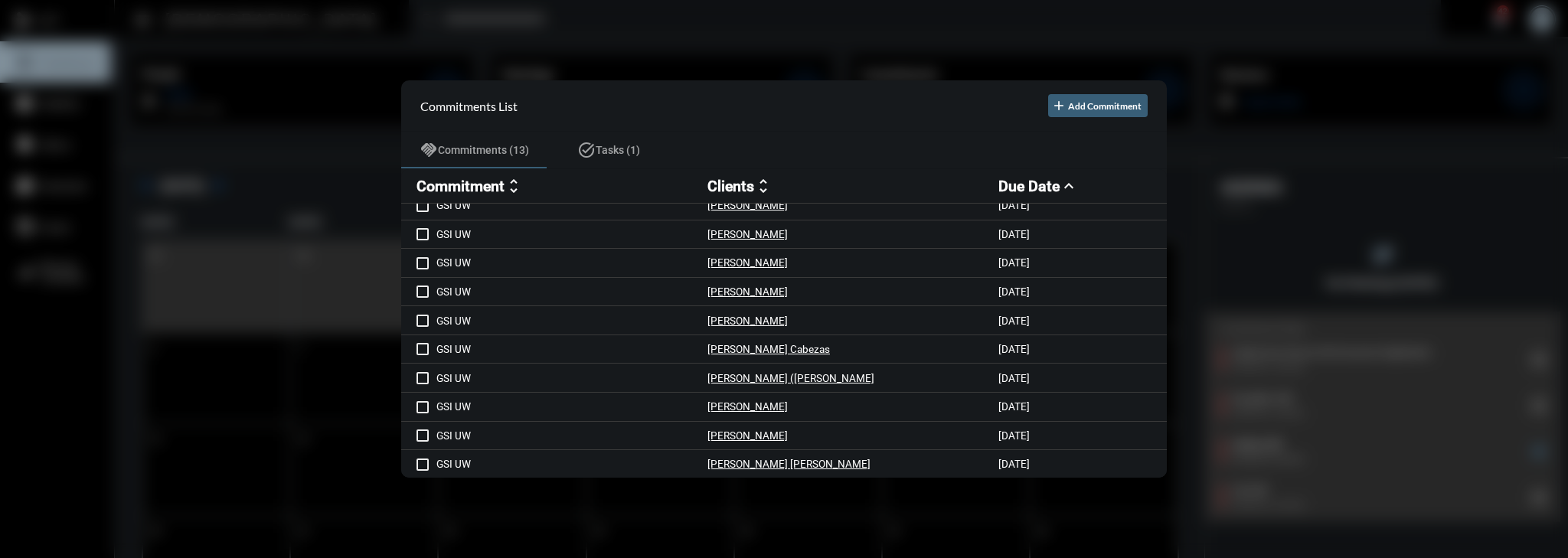 click at bounding box center (784, 279) 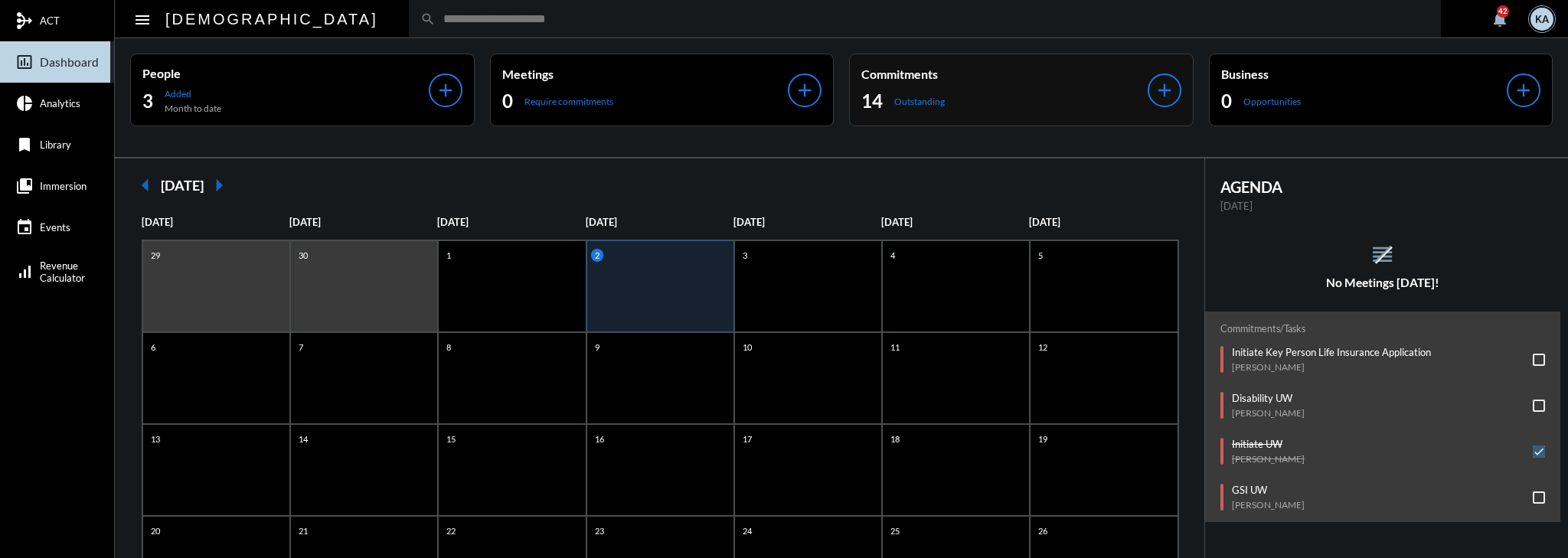click on "Commitments 14 Outstanding add" 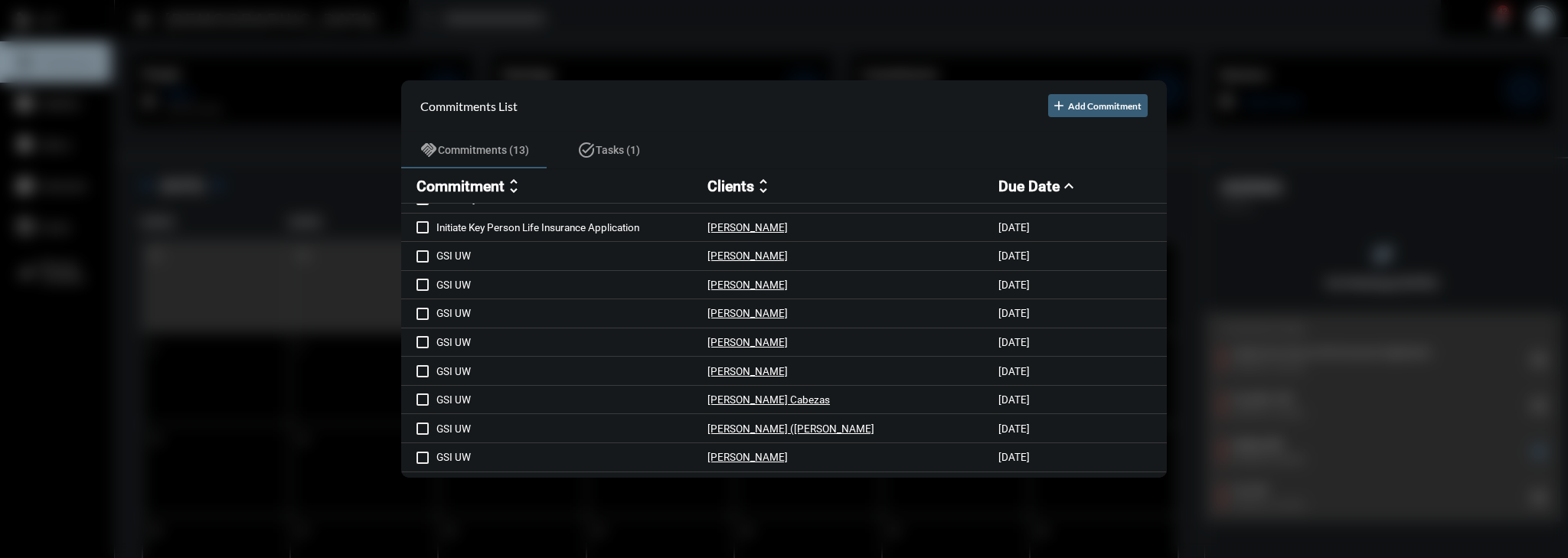 scroll, scrollTop: 0, scrollLeft: 0, axis: both 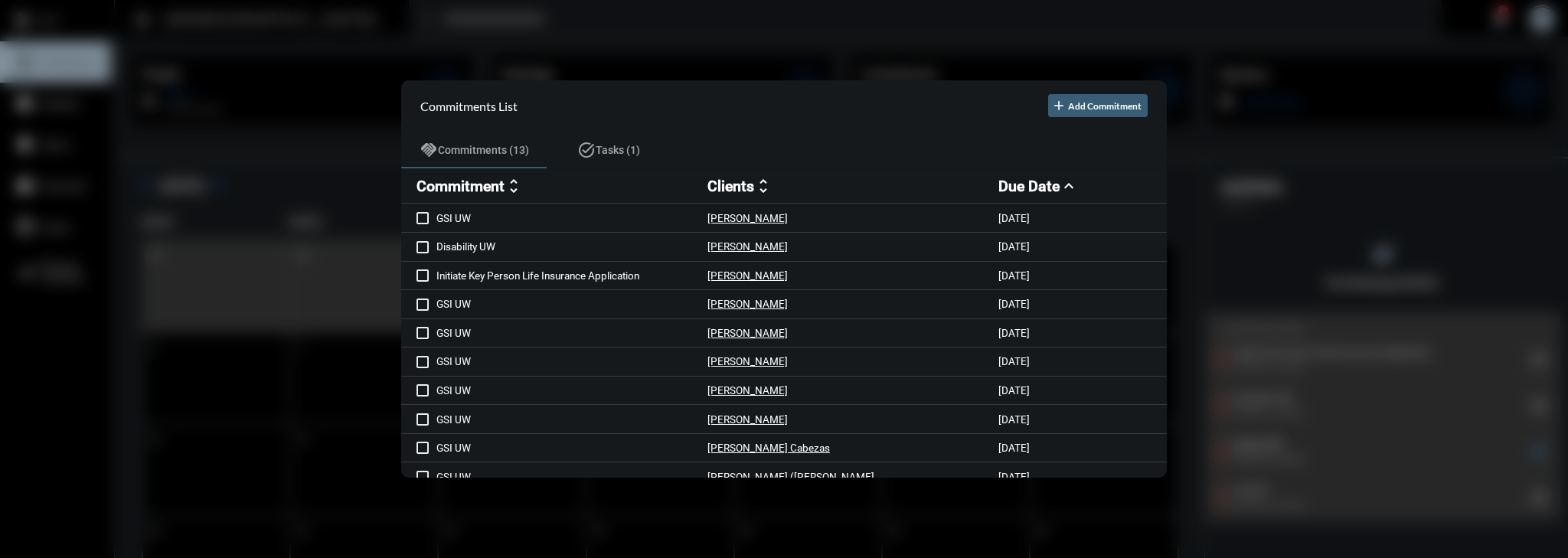 click at bounding box center [784, 279] 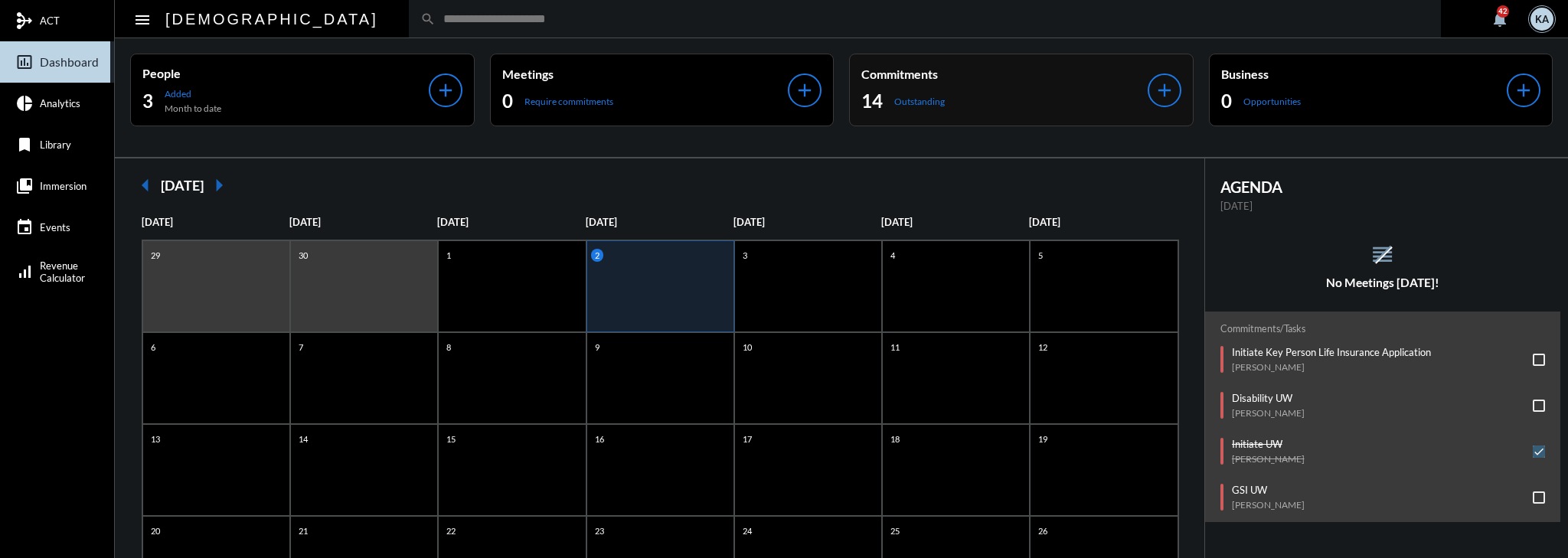 click on "Outstanding" 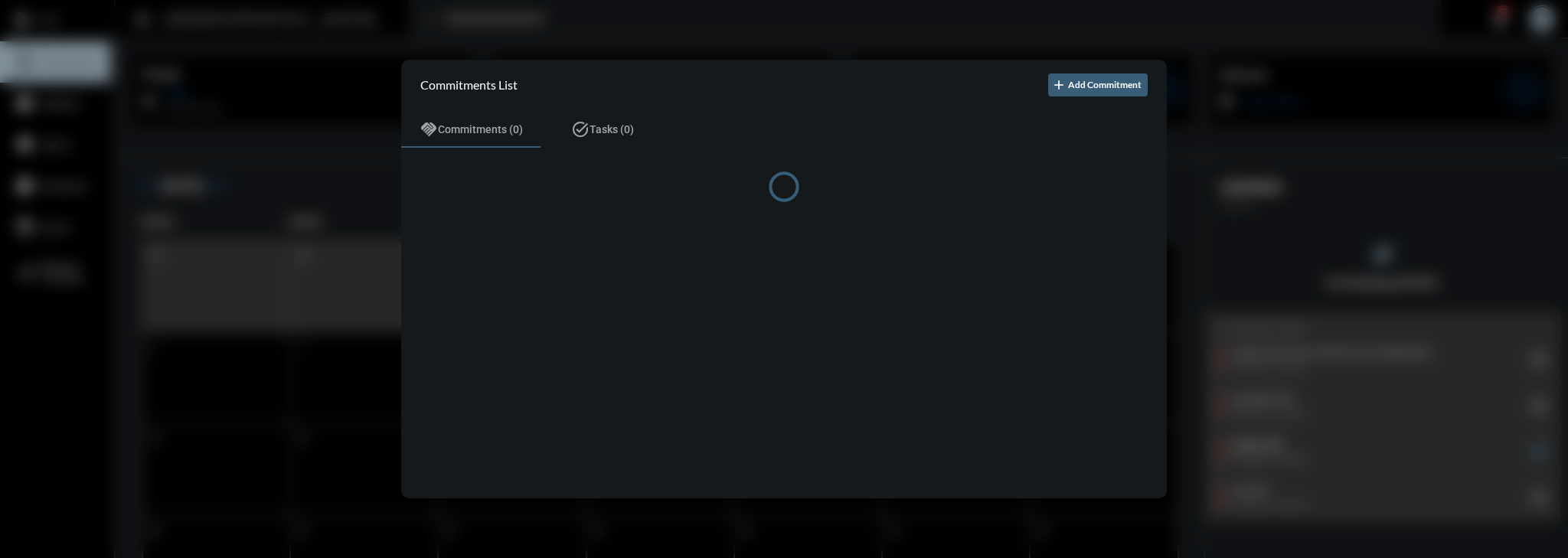 click at bounding box center [784, 279] 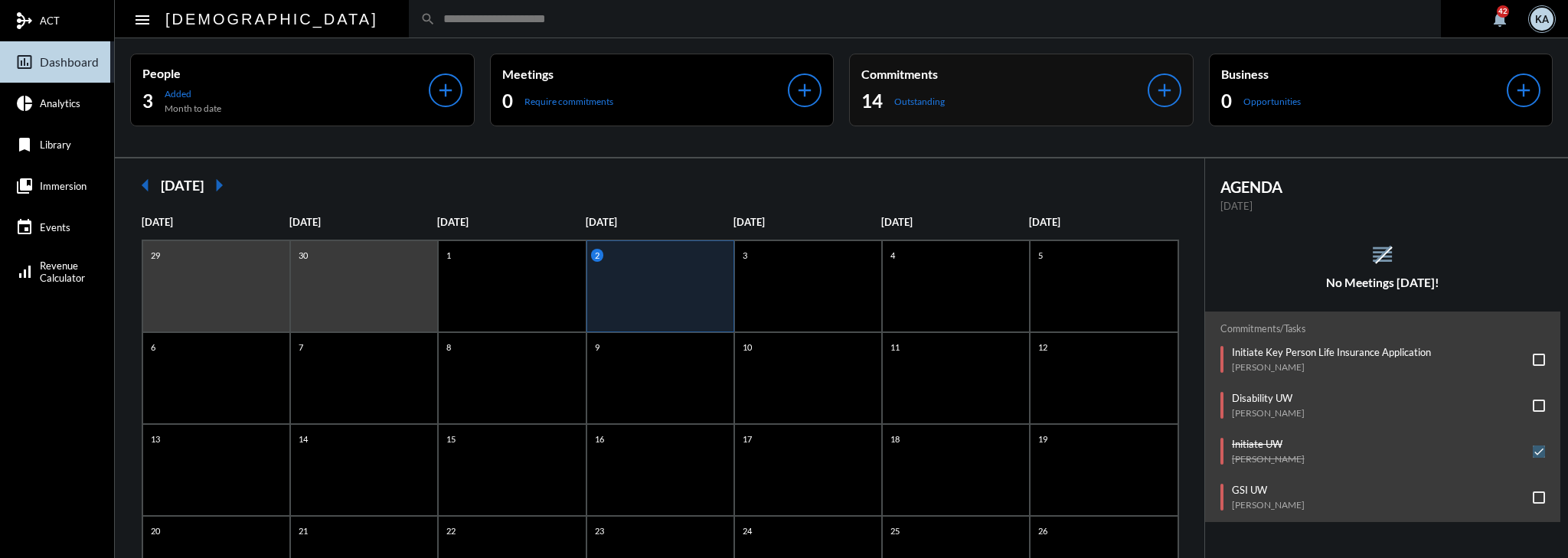 click on "Commitments 14 Outstanding add" 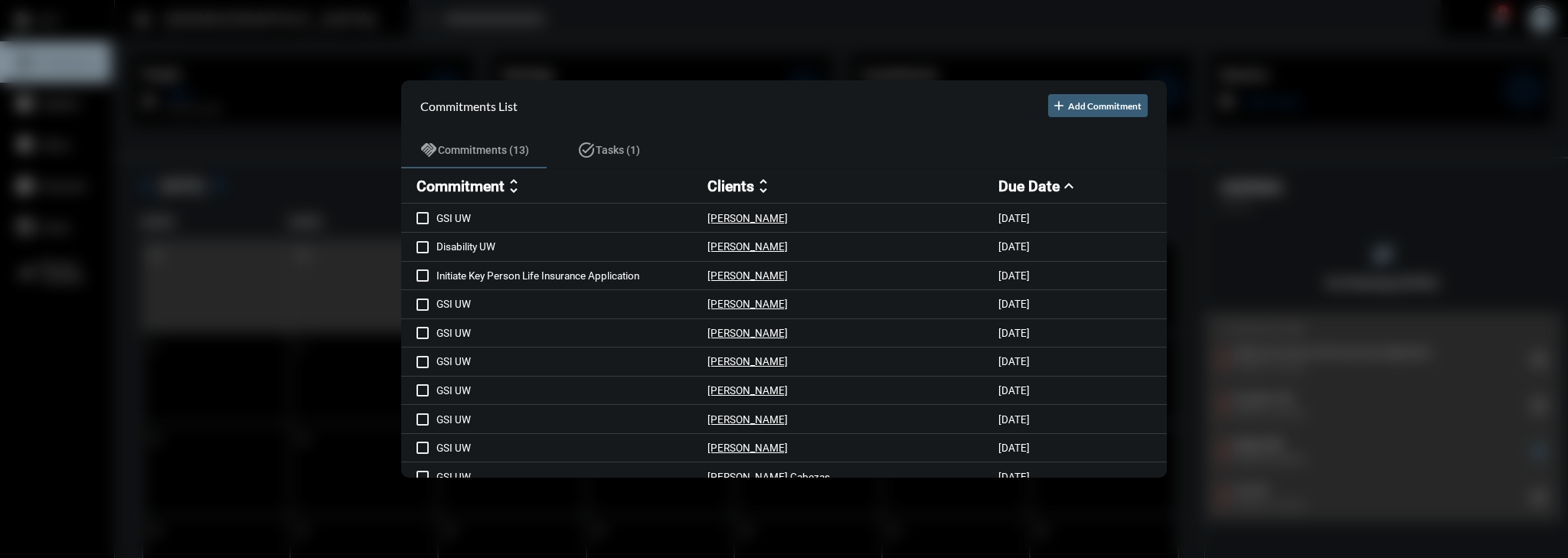 click at bounding box center [784, 279] 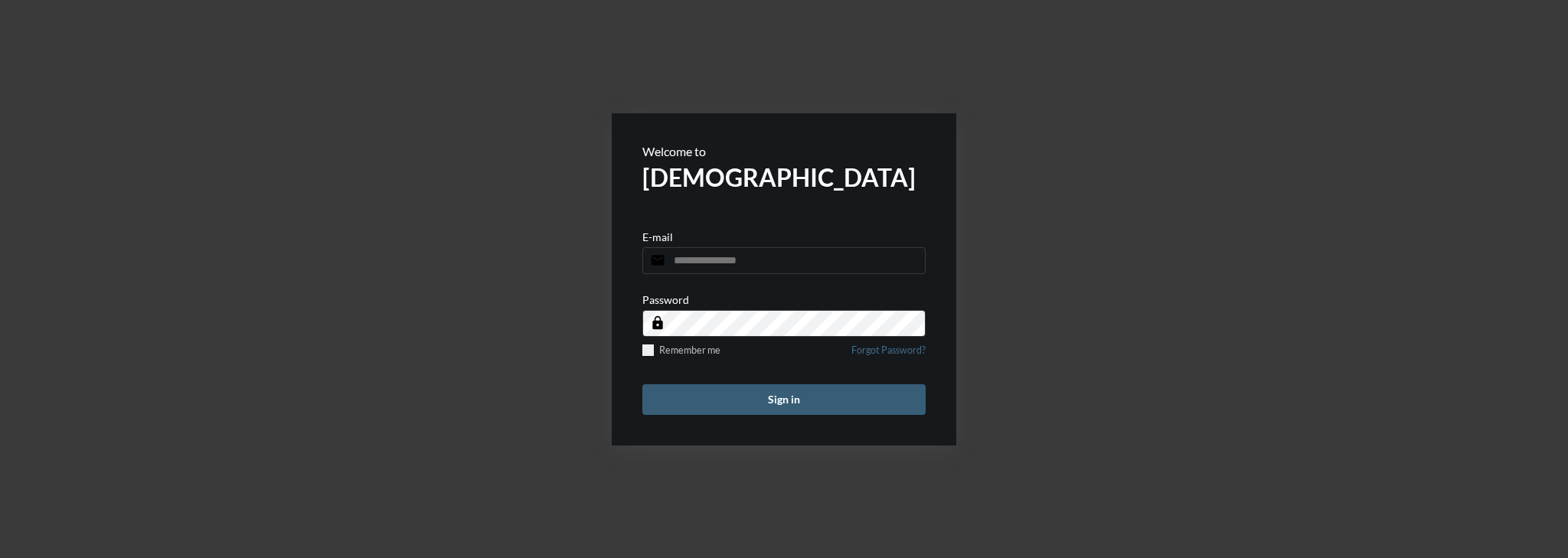 scroll, scrollTop: 0, scrollLeft: 0, axis: both 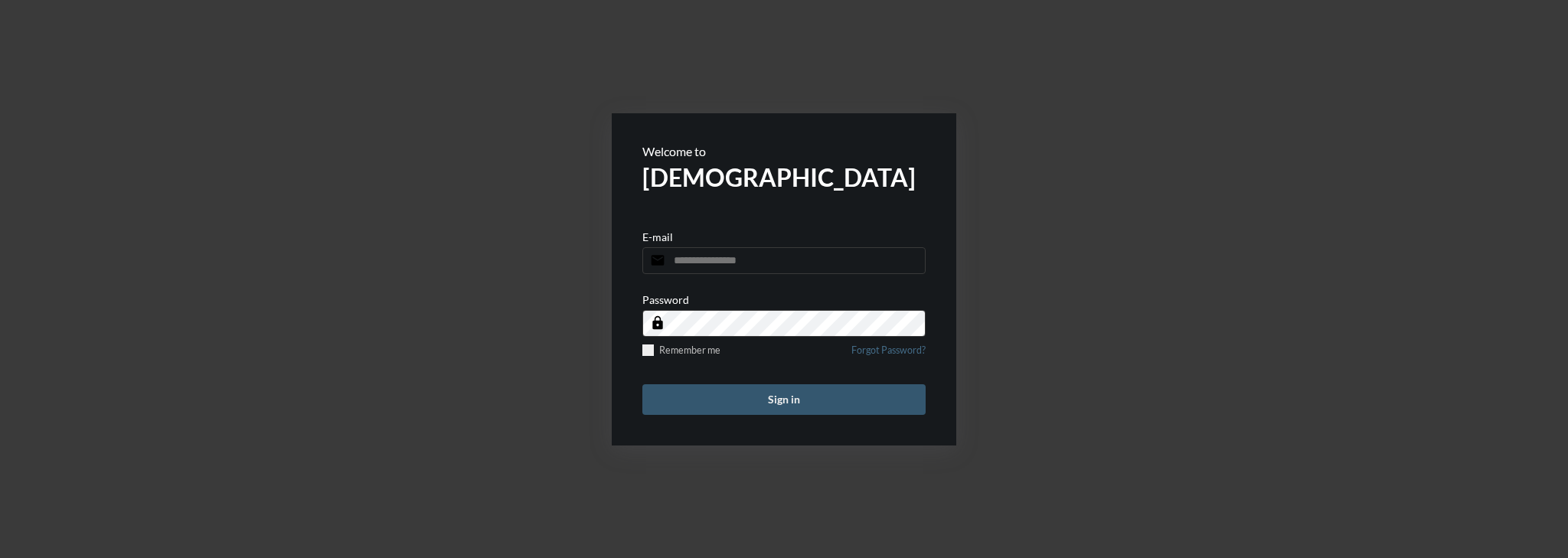 type on "**********" 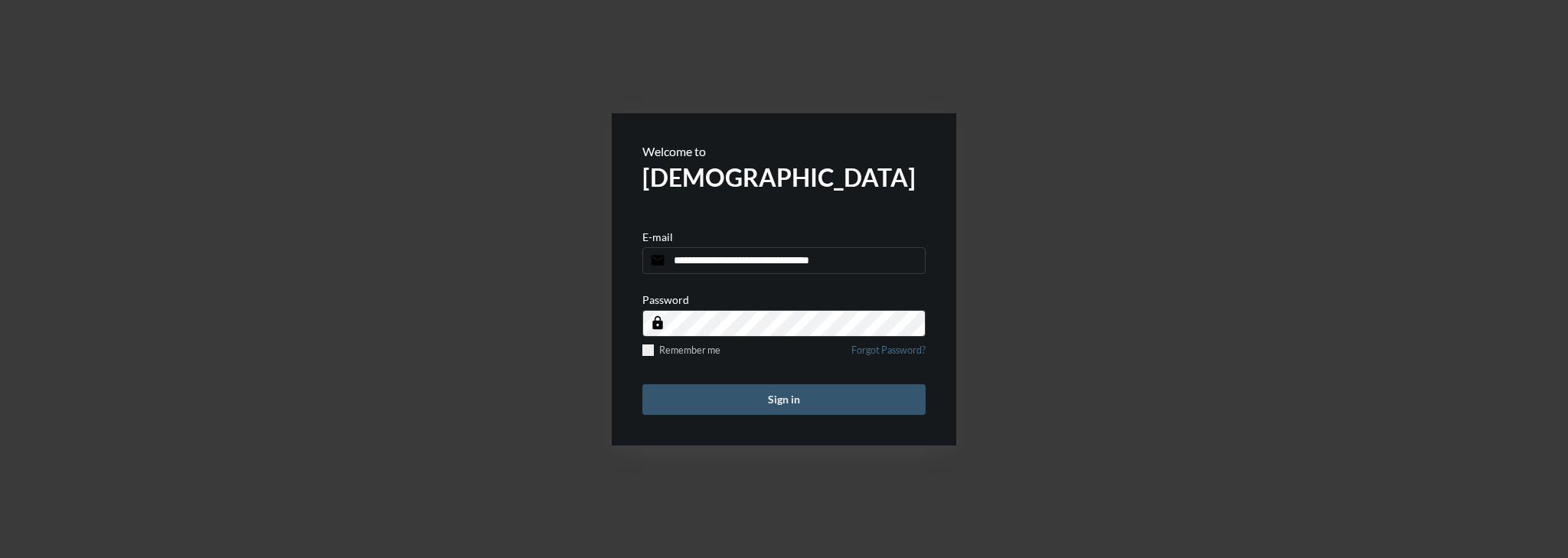 click on "Sign in" at bounding box center [784, 400] 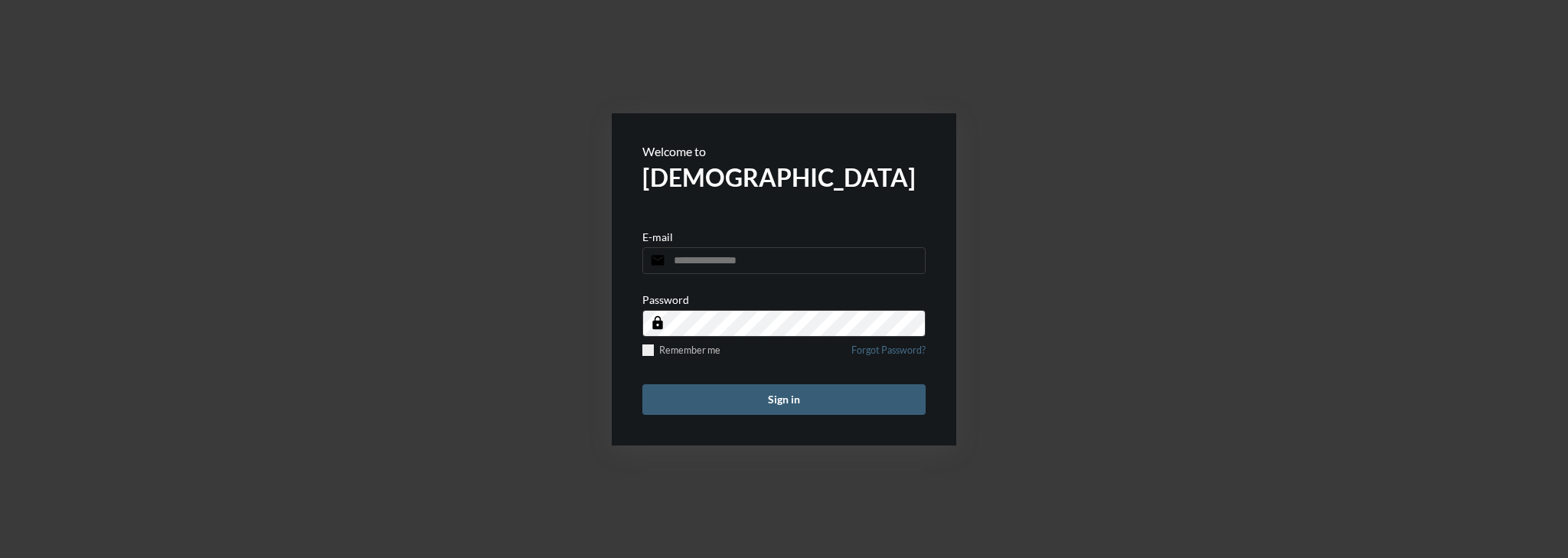 scroll, scrollTop: 0, scrollLeft: 0, axis: both 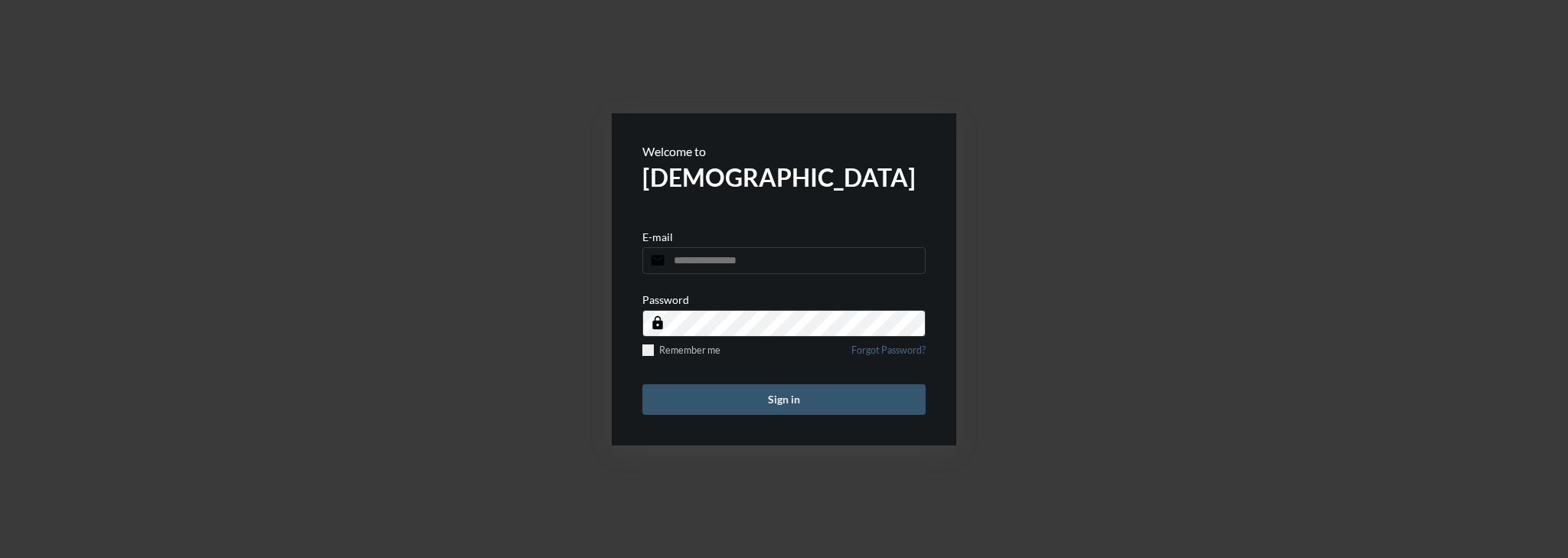 type on "**********" 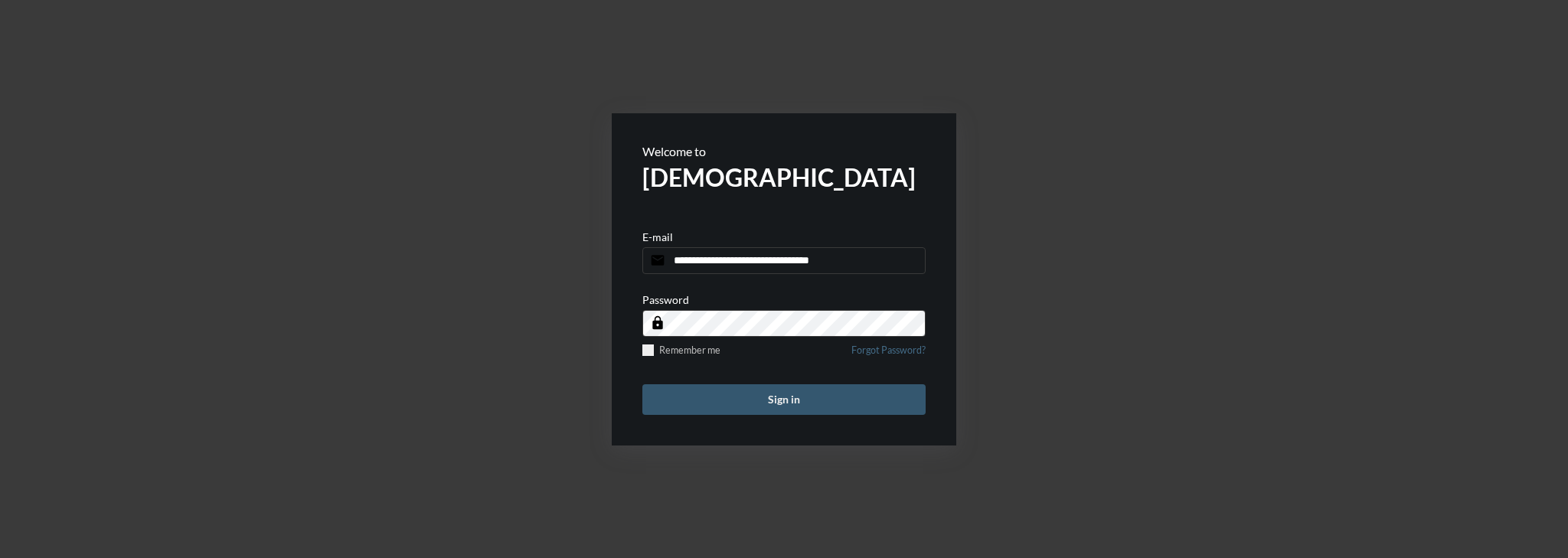 click on "Sign in" at bounding box center (784, 400) 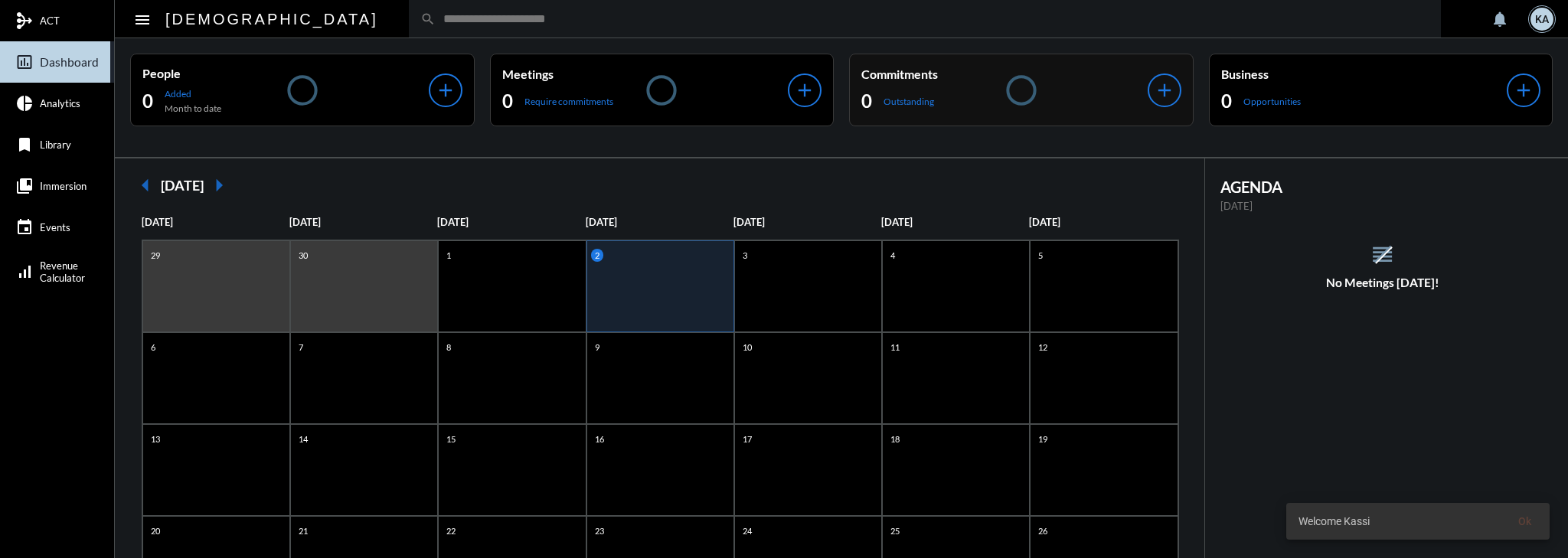 click on "Commitments 0 Outstanding add" 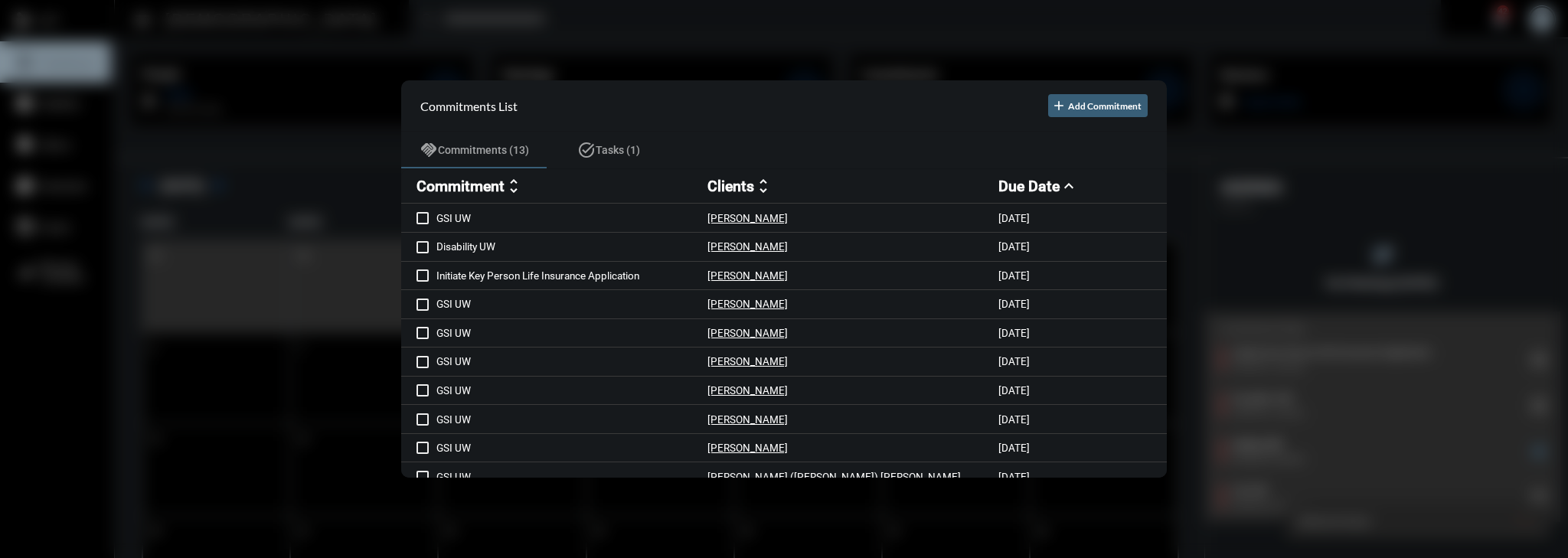 click on "Commitment" at bounding box center [460, 186] 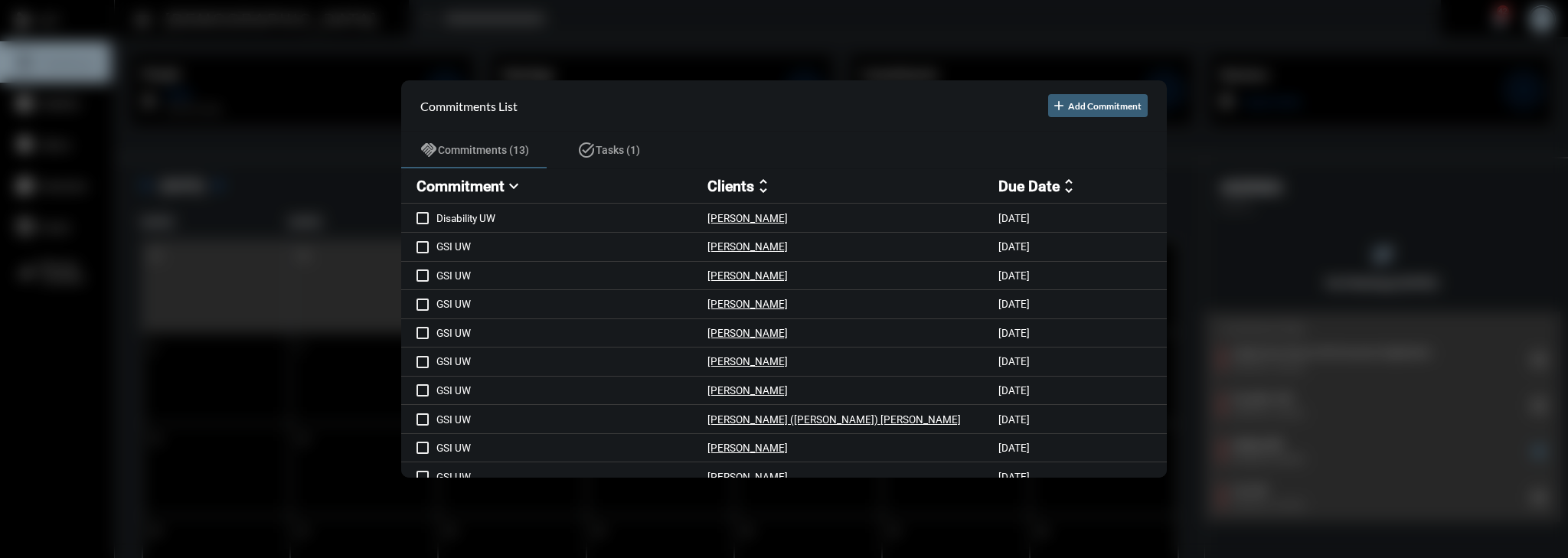 scroll, scrollTop: 99, scrollLeft: 0, axis: vertical 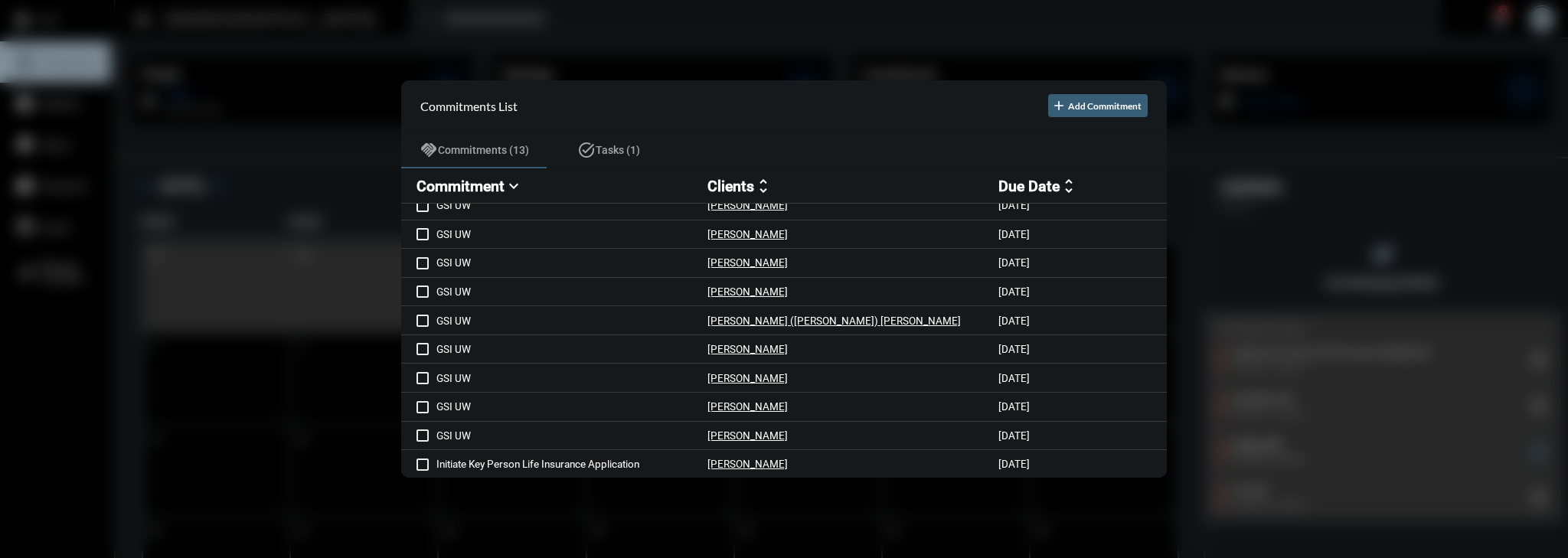 click at bounding box center [784, 279] 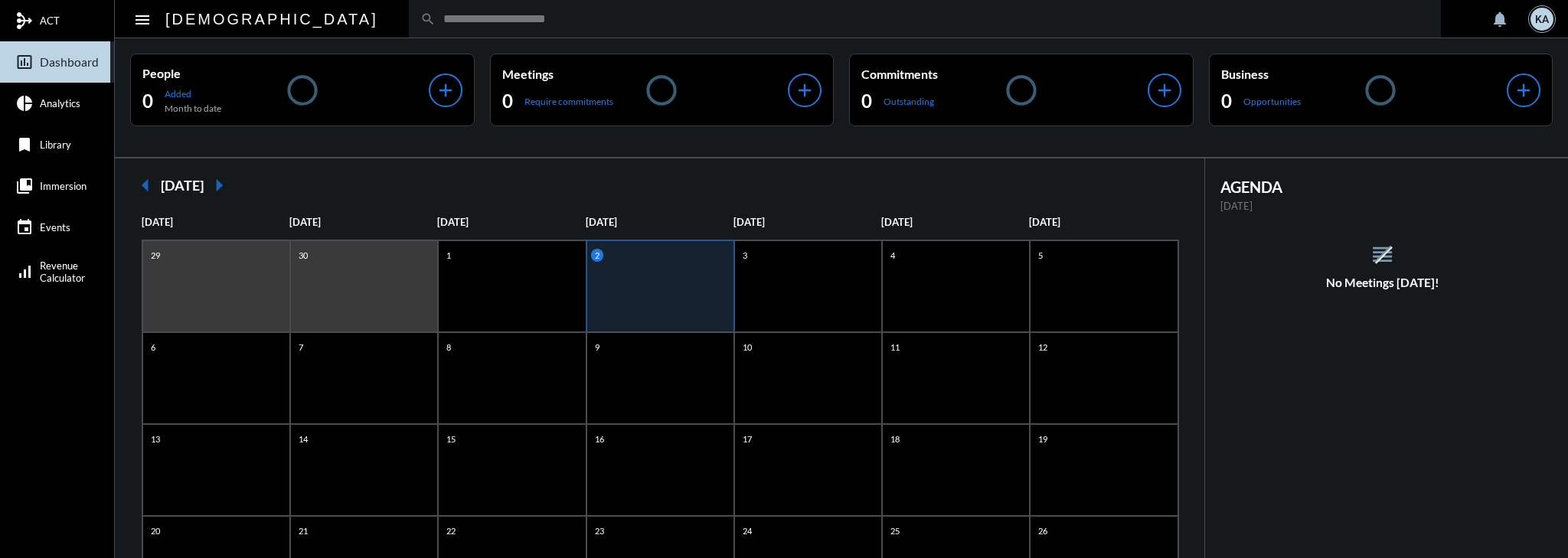 scroll, scrollTop: 0, scrollLeft: 0, axis: both 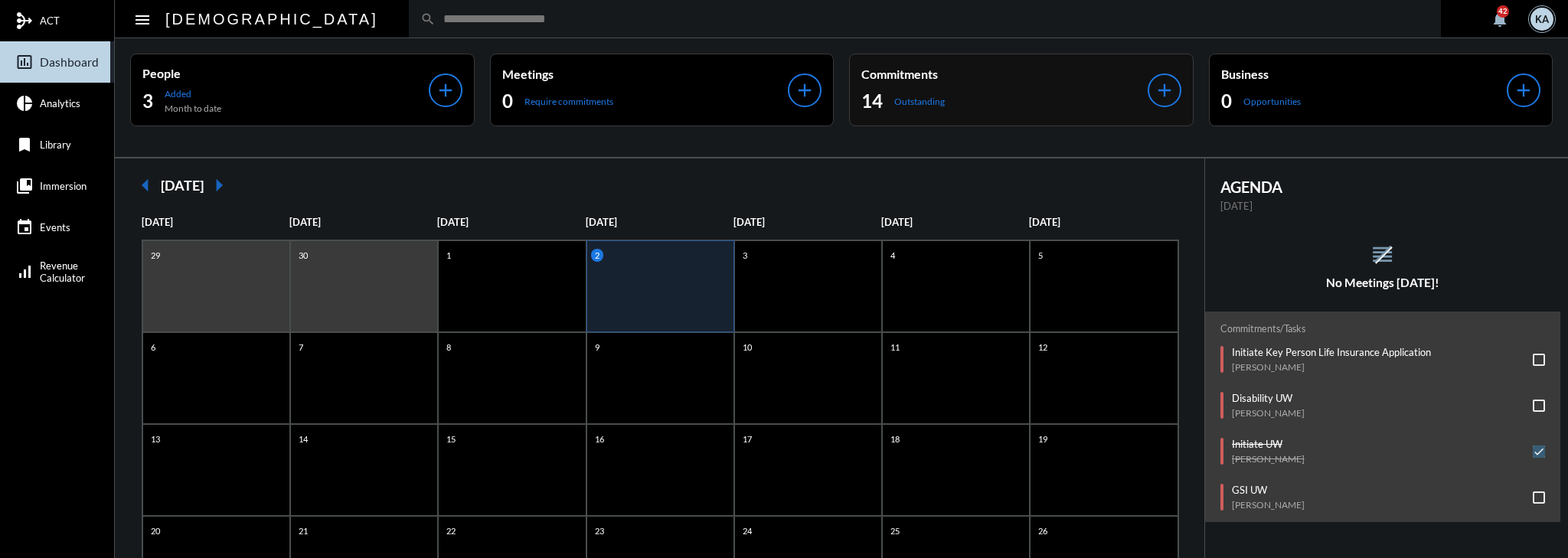 click on "14 Outstanding" 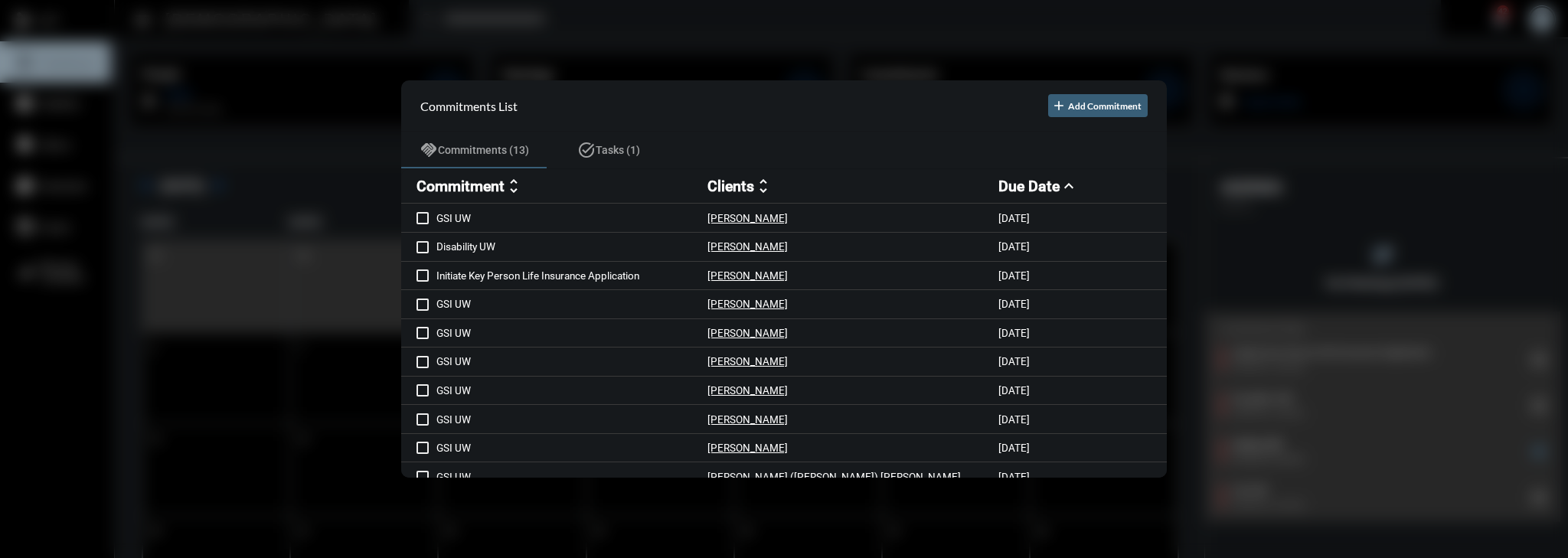 click at bounding box center (784, 279) 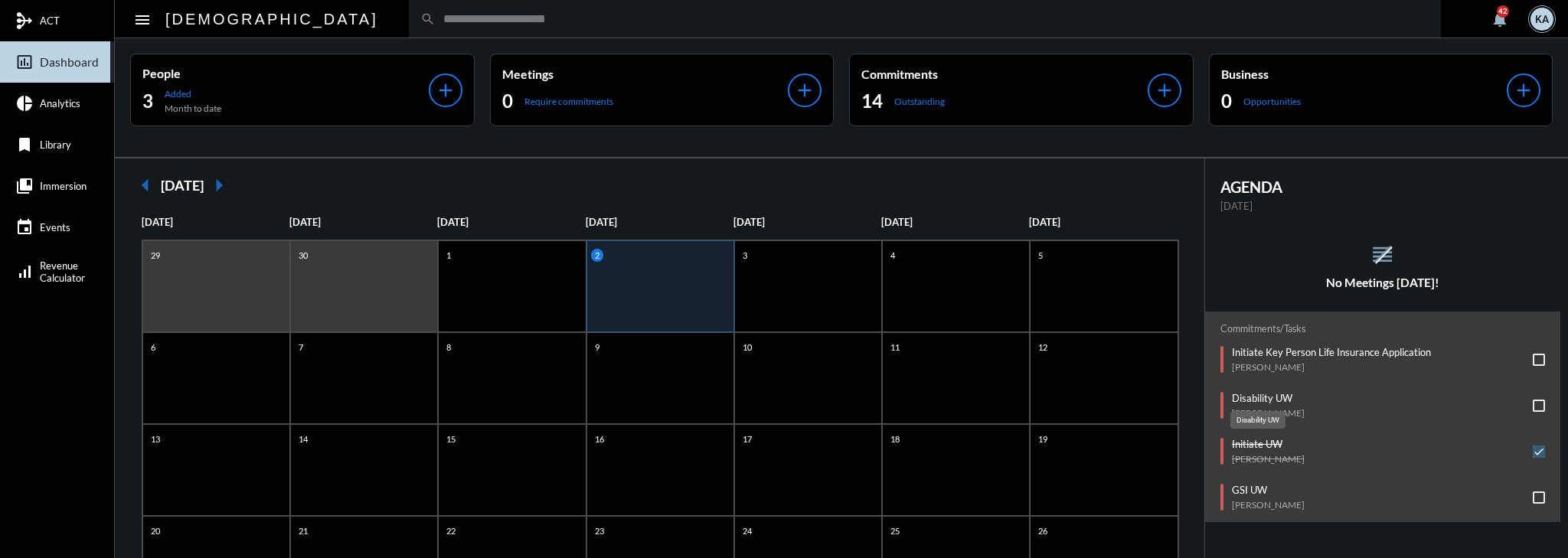 click on "mediation ACT insert_chart_outlined Dashboard pie_chart Analytics bookmark Library collections_bookmark Immersion event Events signal_cellular_alt Revenue Calculator menu apostle search notifications  42   KA  People 3 Added Month to date add Meetings 0 Require commitments add Commitments 14 Outstanding add Business 0 Opportunities add arrow_left [DATE] arrow_right [DATE] [DATE] [DATE] [DATE] [DATE] [DATE] [DATE] 29 30 1 2 3 4 5 6 7 8 9 10 11 12 13 14 15 16 17 18 19 20 21 22 23 24 25 26 27 28 29 30 31 1 2 AGENDA [DATE] reorder No Meetings [DATE]! Commitments/Tasks  Initiate Key Person Life Insurance Application   [PERSON_NAME]     Disability UW   Yi [PERSON_NAME]     Initiate UW   [PERSON_NAME]     GSI UW    [PERSON_NAME]
Add Person Add Meeting Add Business Add Commitment Initiate Key Person Life Insurance Application [PERSON_NAME] Disability UW Yi [PERSON_NAME] Initiate UW [PERSON_NAME] GSI UW [PERSON_NAME] Disability [GEOGRAPHIC_DATA]" at bounding box center (784, 279) 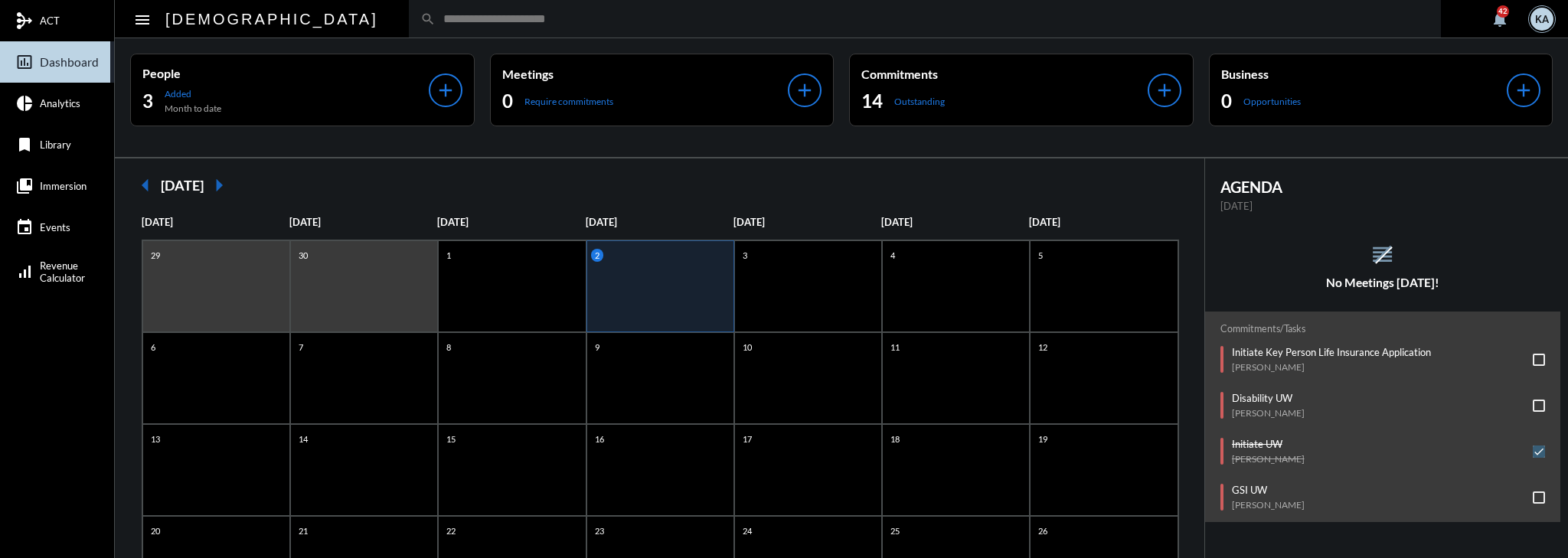 click on "Disability UW" 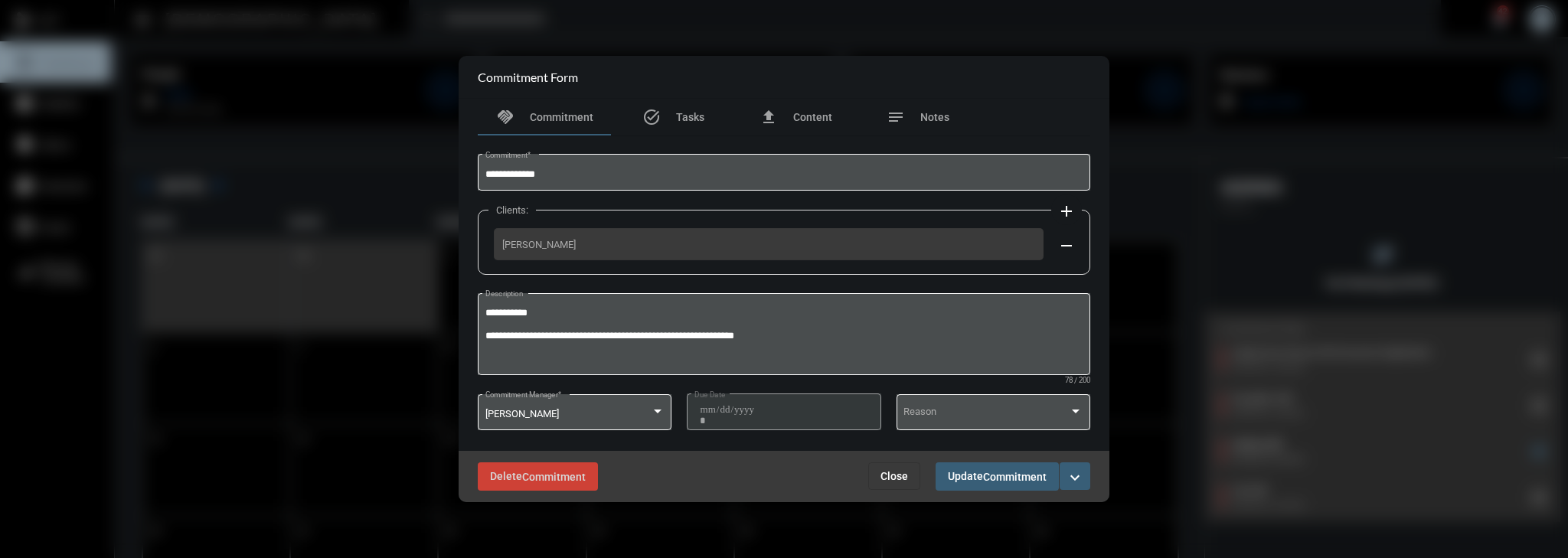 click on "[PERSON_NAME]" 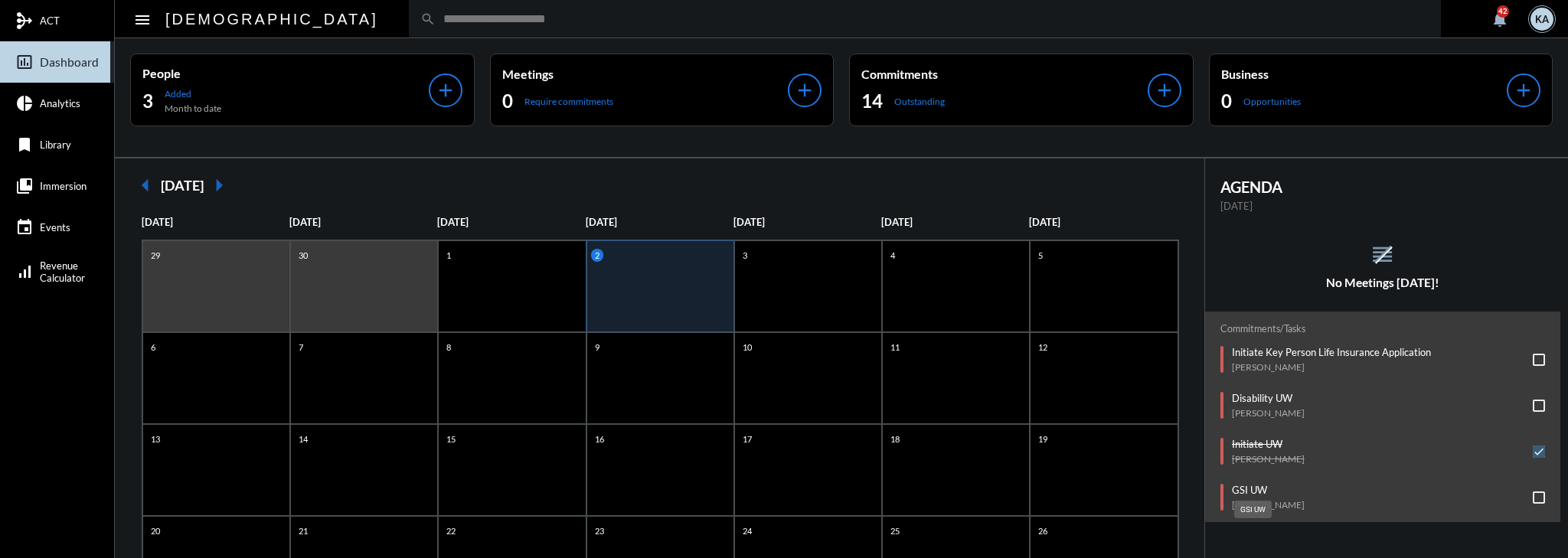 click on "GSI UW" 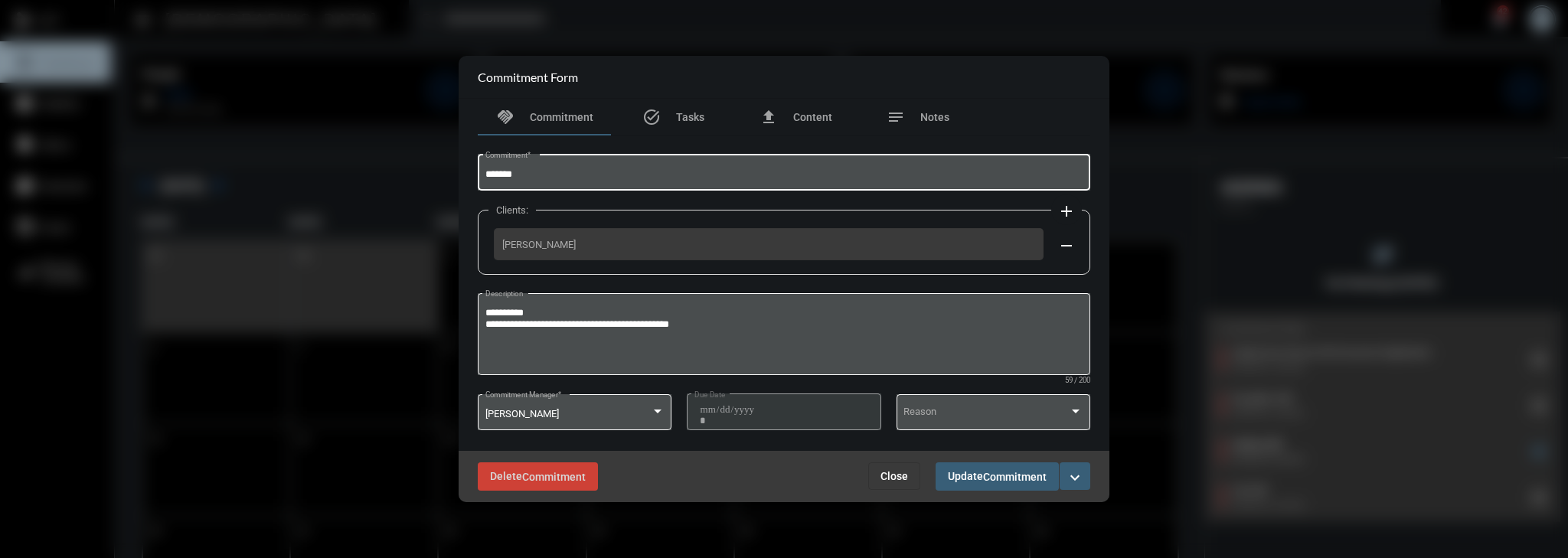 click on "******" at bounding box center [784, 175] 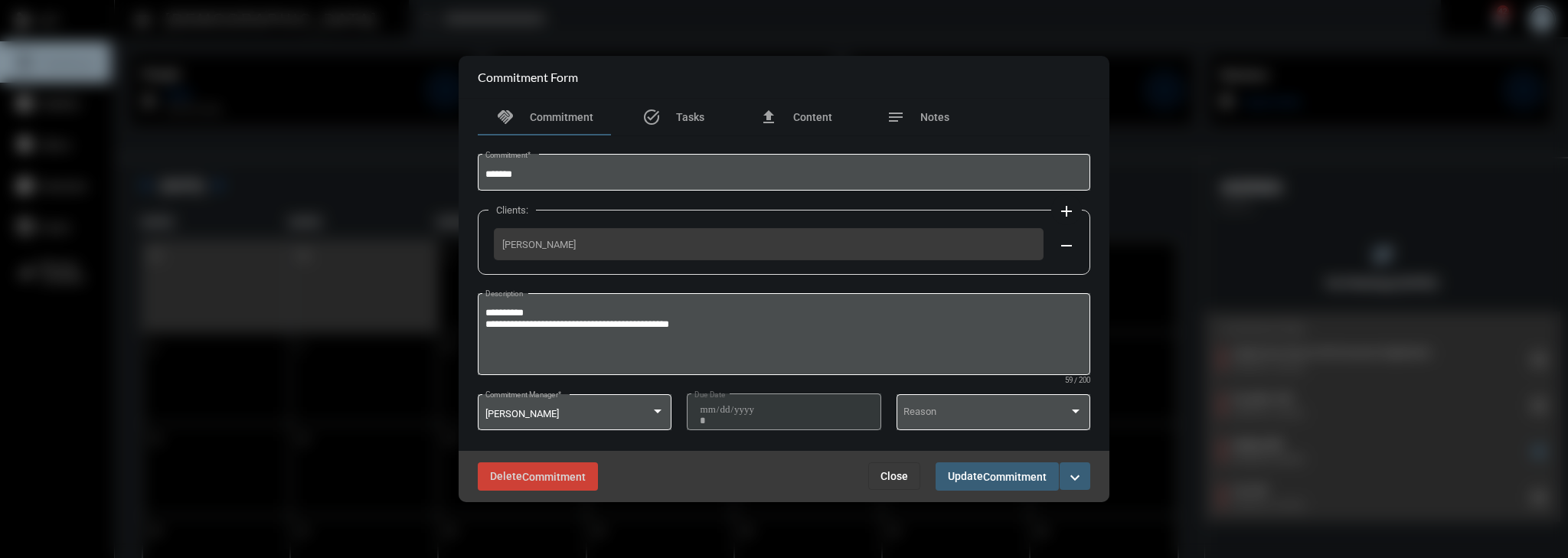 click on "[PERSON_NAME]" 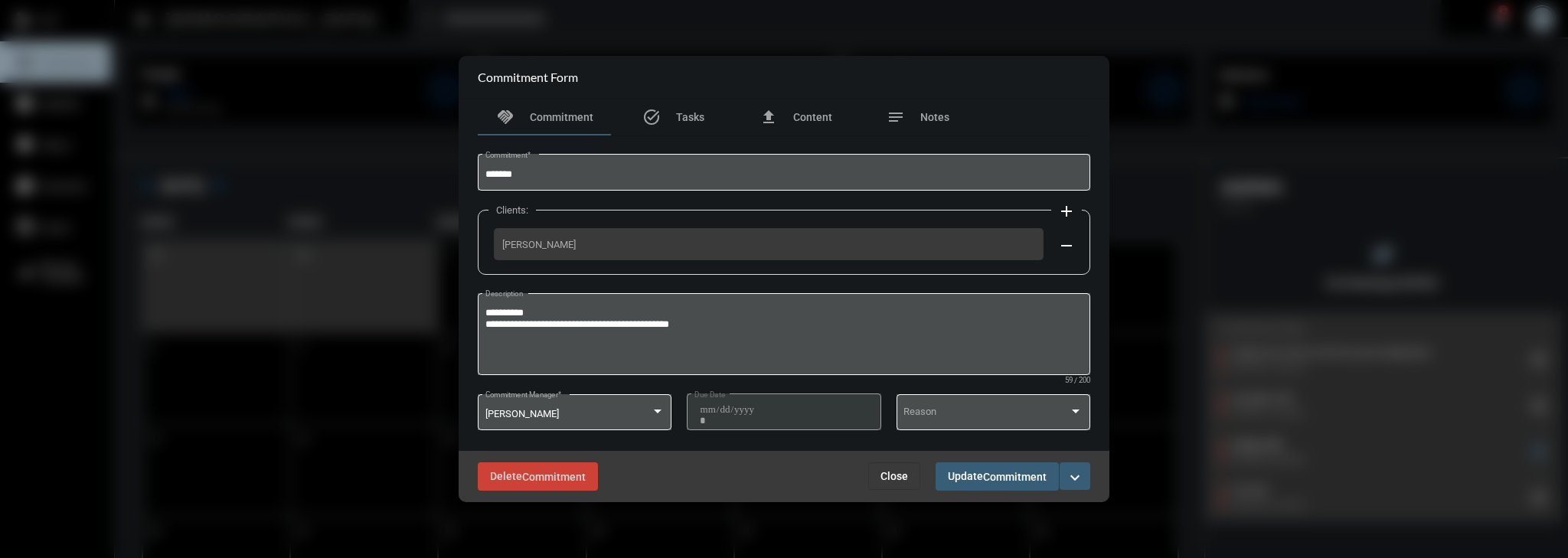 click at bounding box center (784, 279) 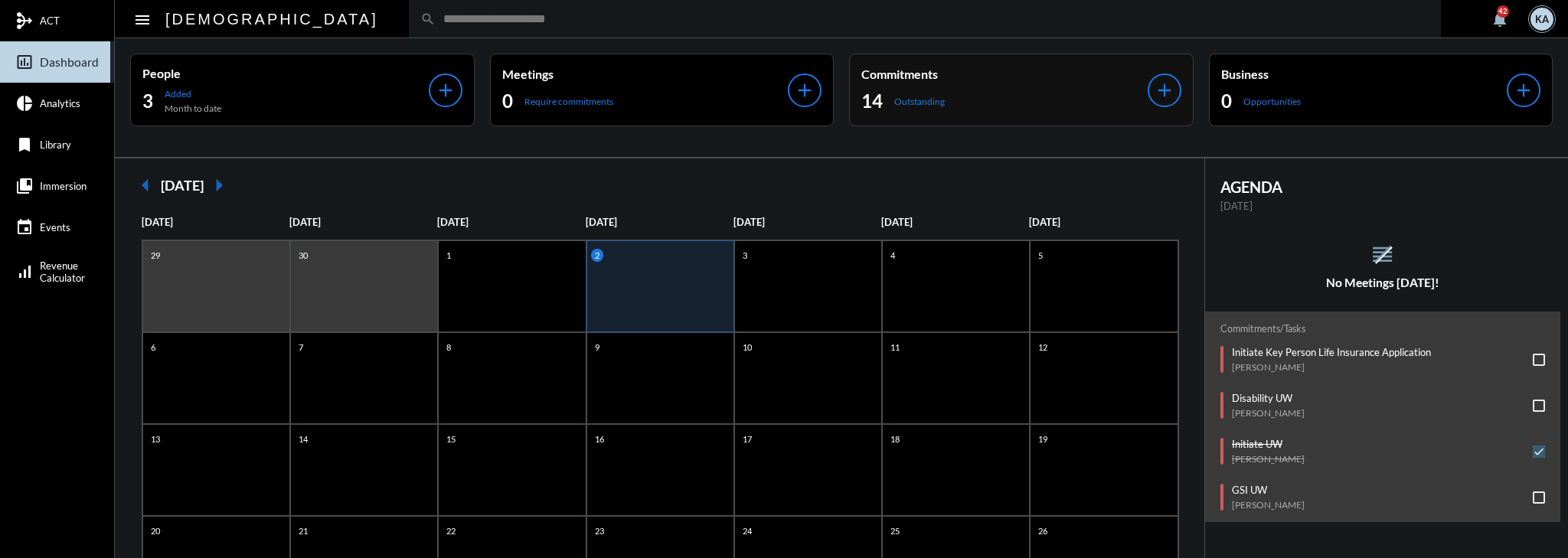 click on "Commitments 14 Outstanding" 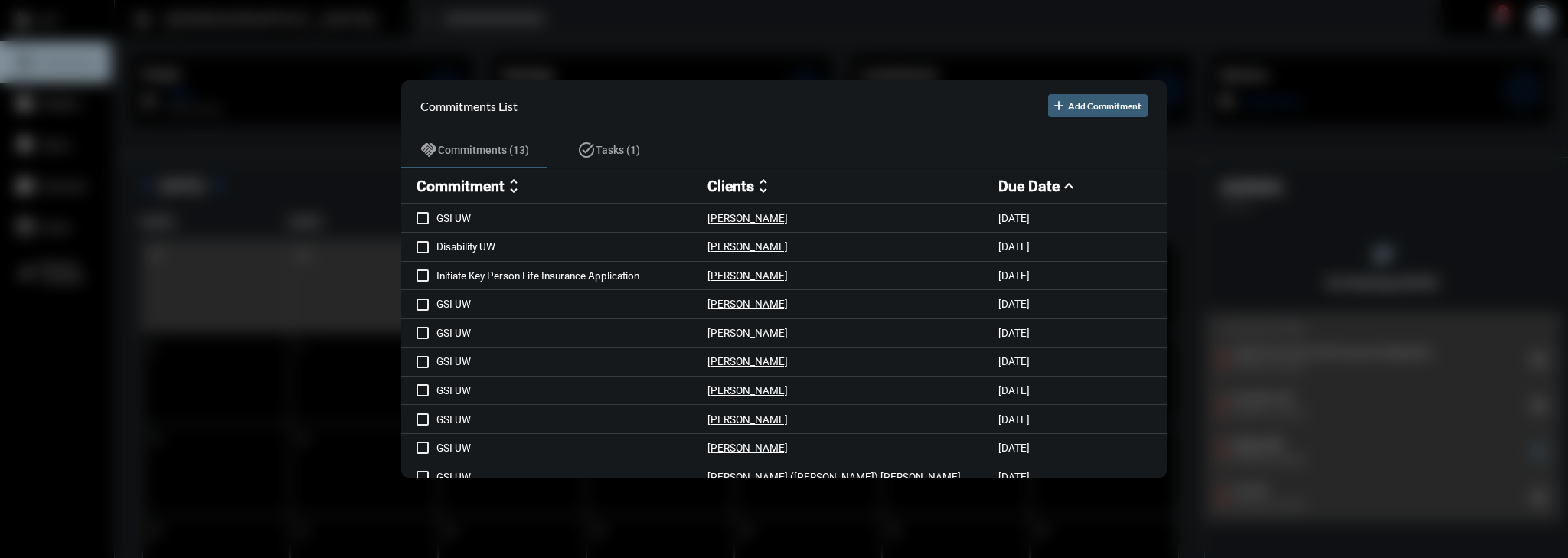 click on "Commitment" at bounding box center (460, 186) 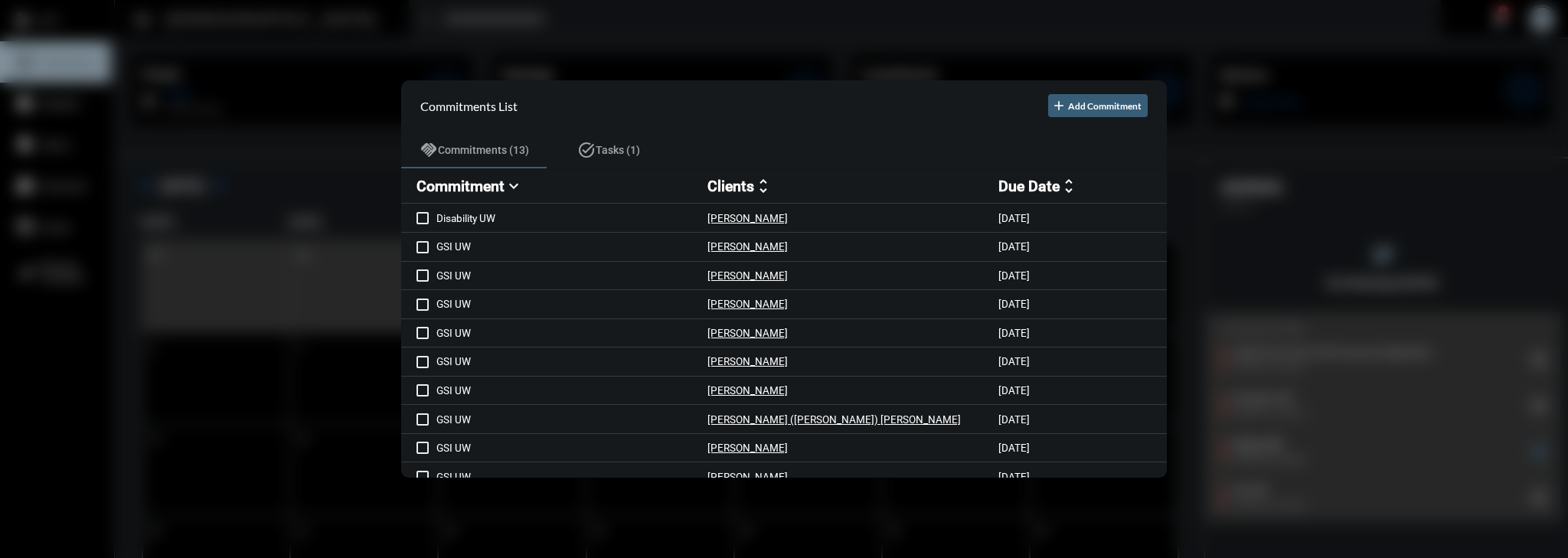 click on "Commitment expand_more Clients unfold_more Due Date unfold_more" at bounding box center [784, 186] 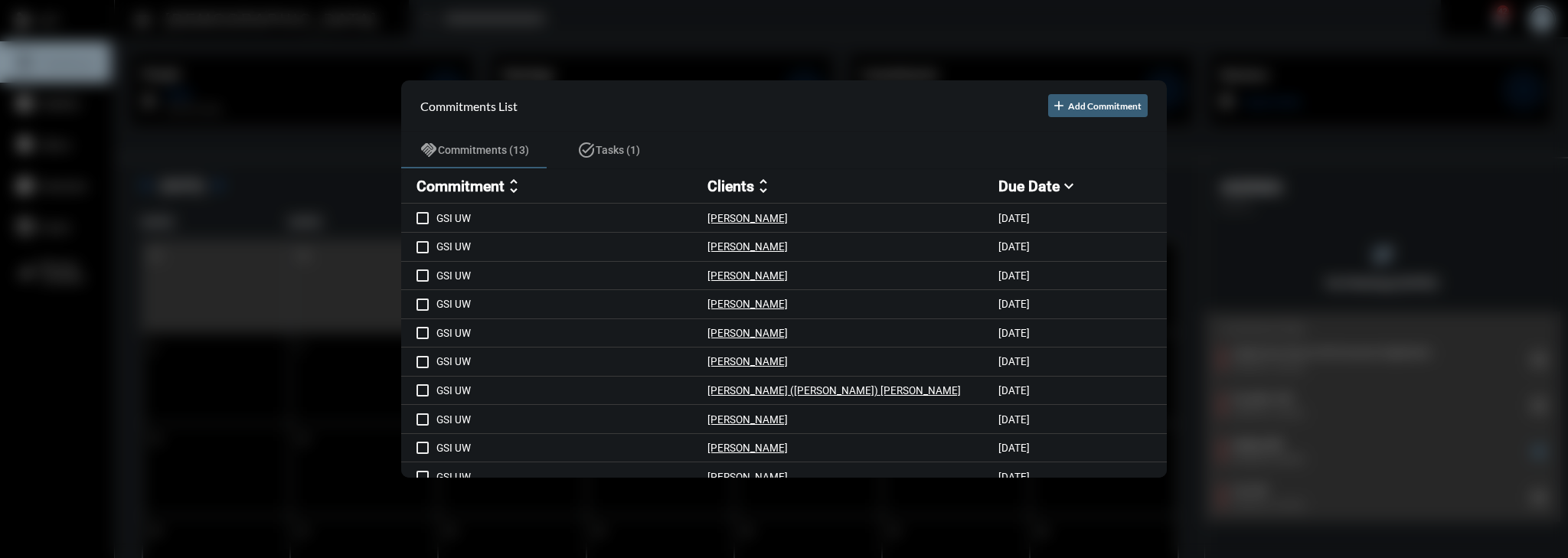 click on "Due Date" at bounding box center [1029, 186] 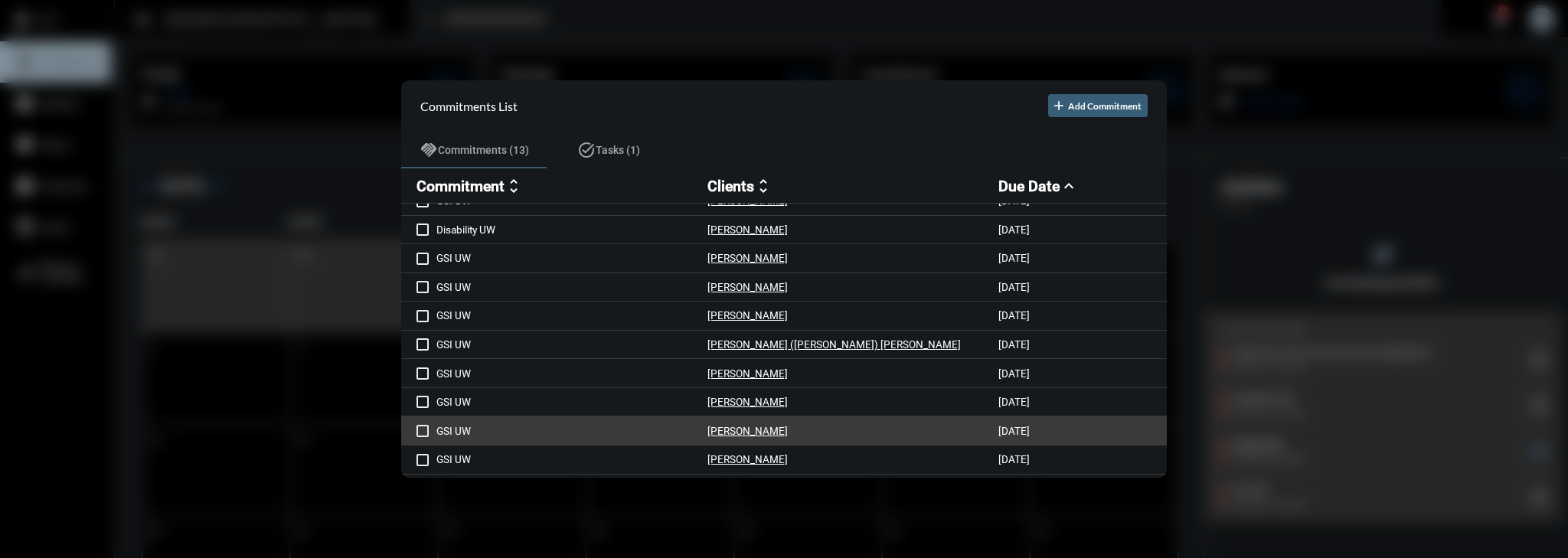scroll, scrollTop: 0, scrollLeft: 0, axis: both 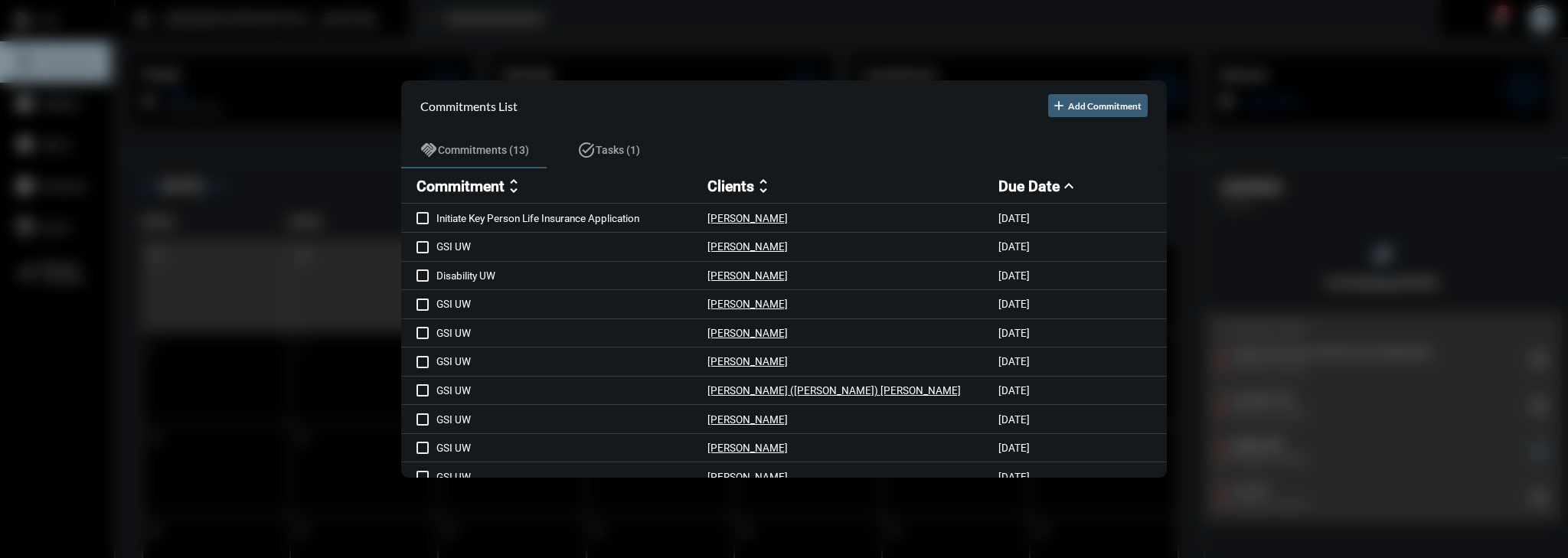 click at bounding box center (784, 279) 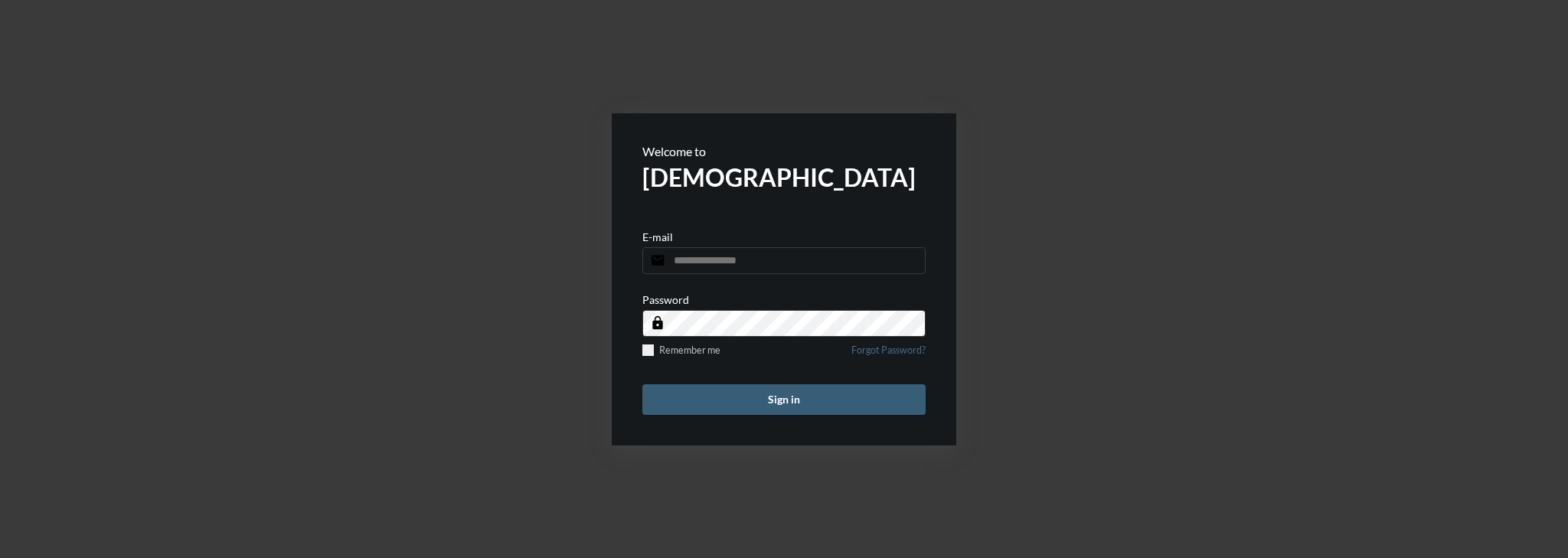 scroll, scrollTop: 0, scrollLeft: 0, axis: both 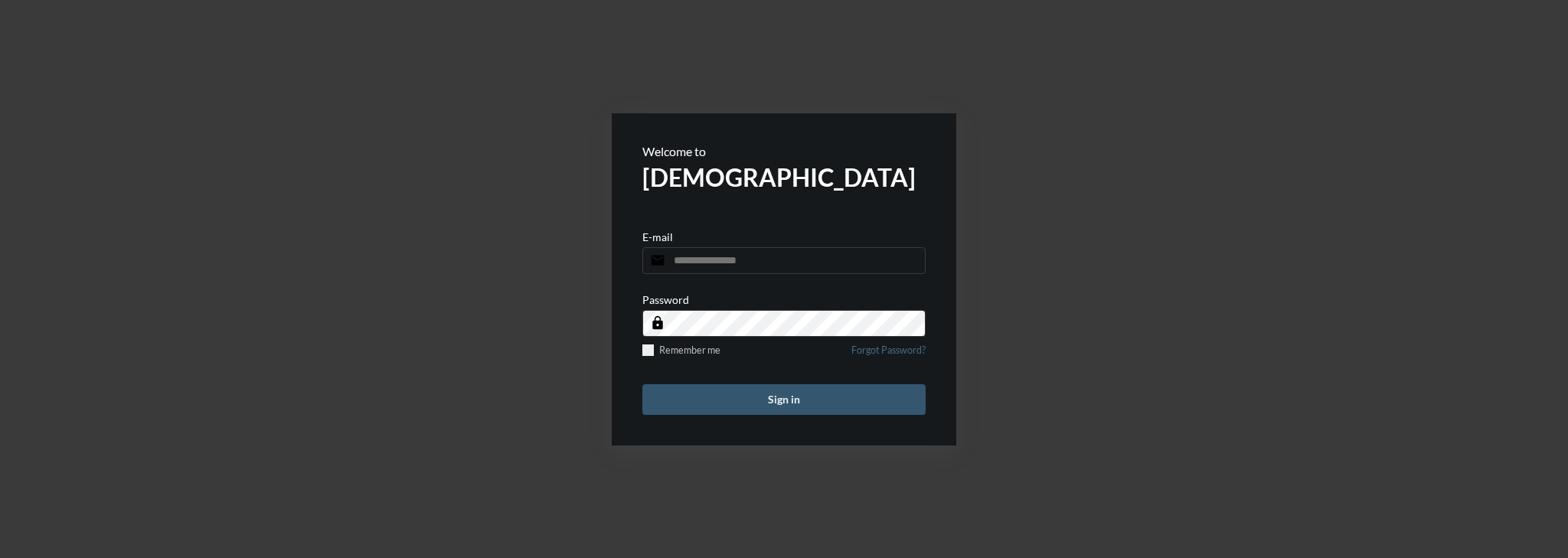 type on "**********" 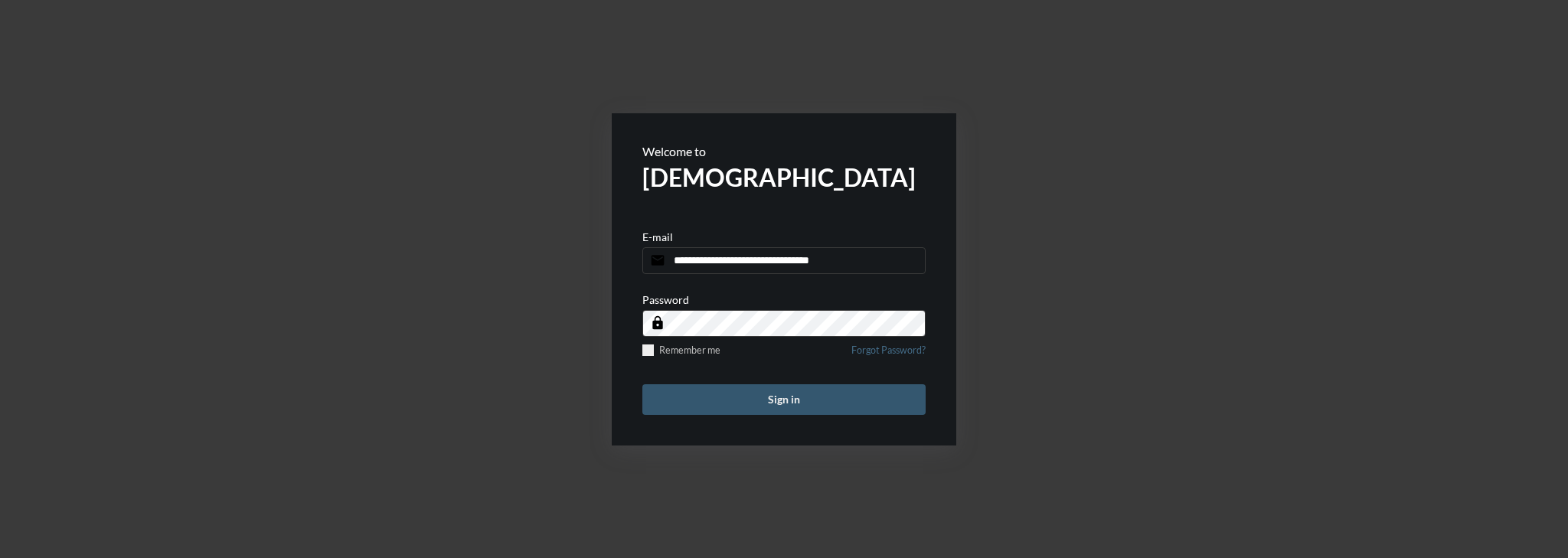 click on "Sign in" at bounding box center [784, 400] 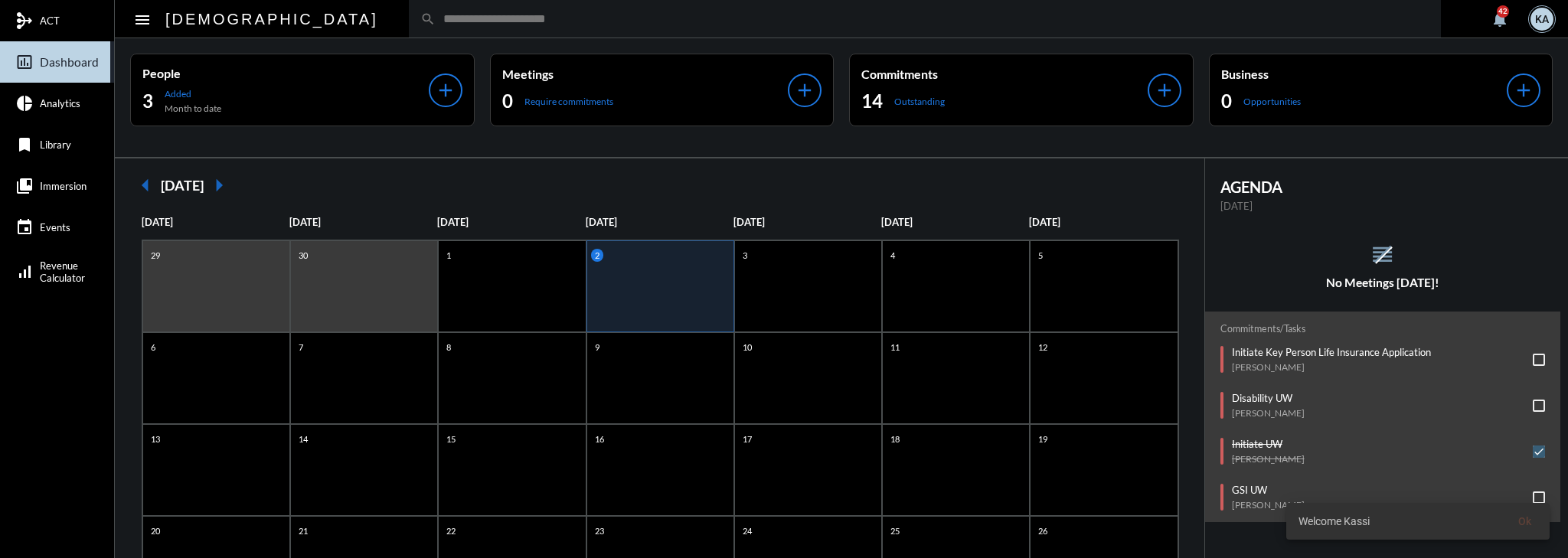 click 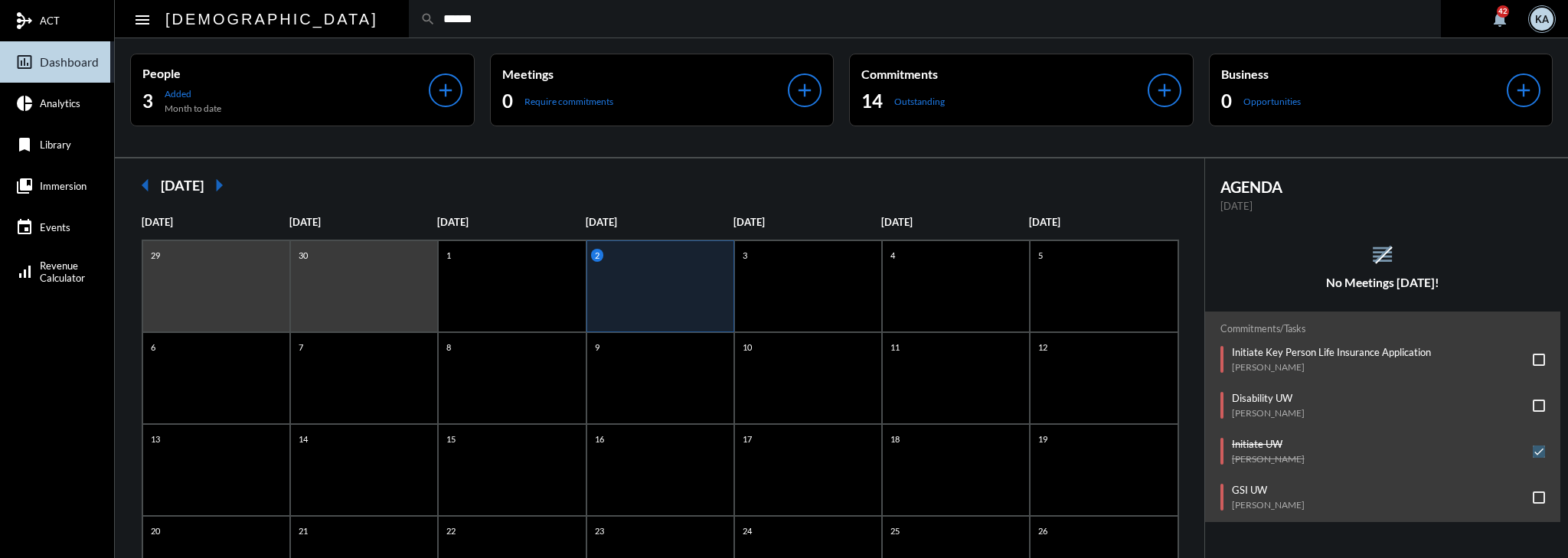 click on "******" 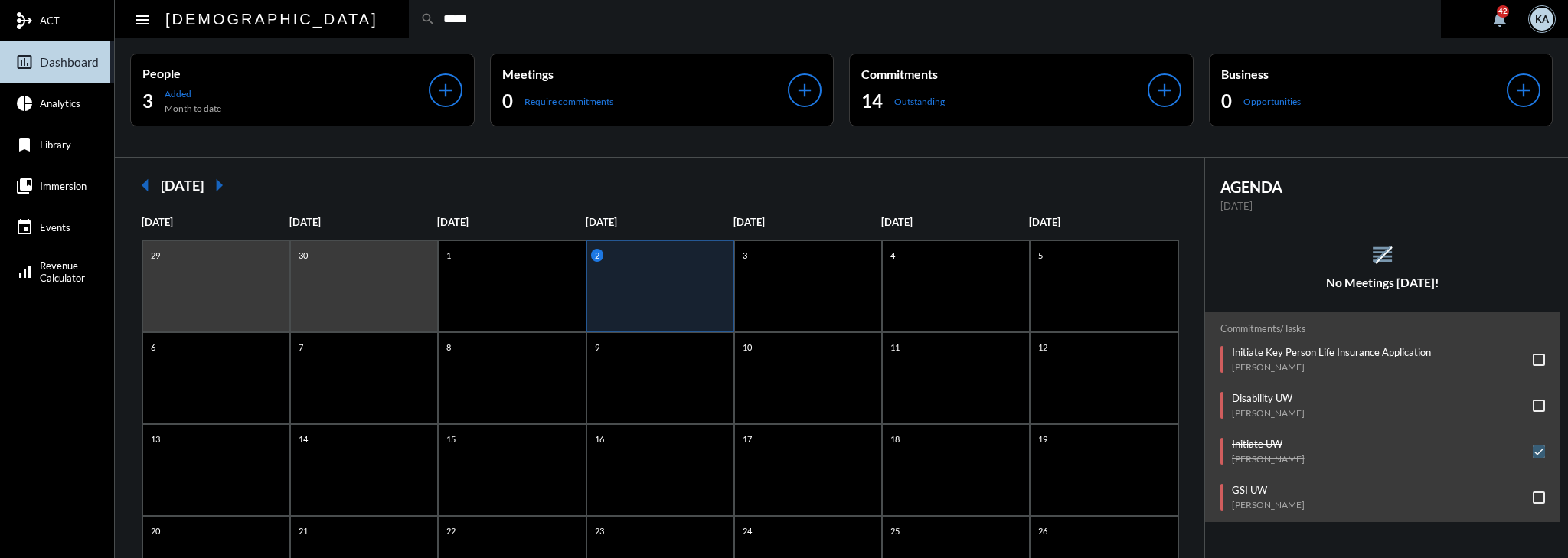 type on "*****" 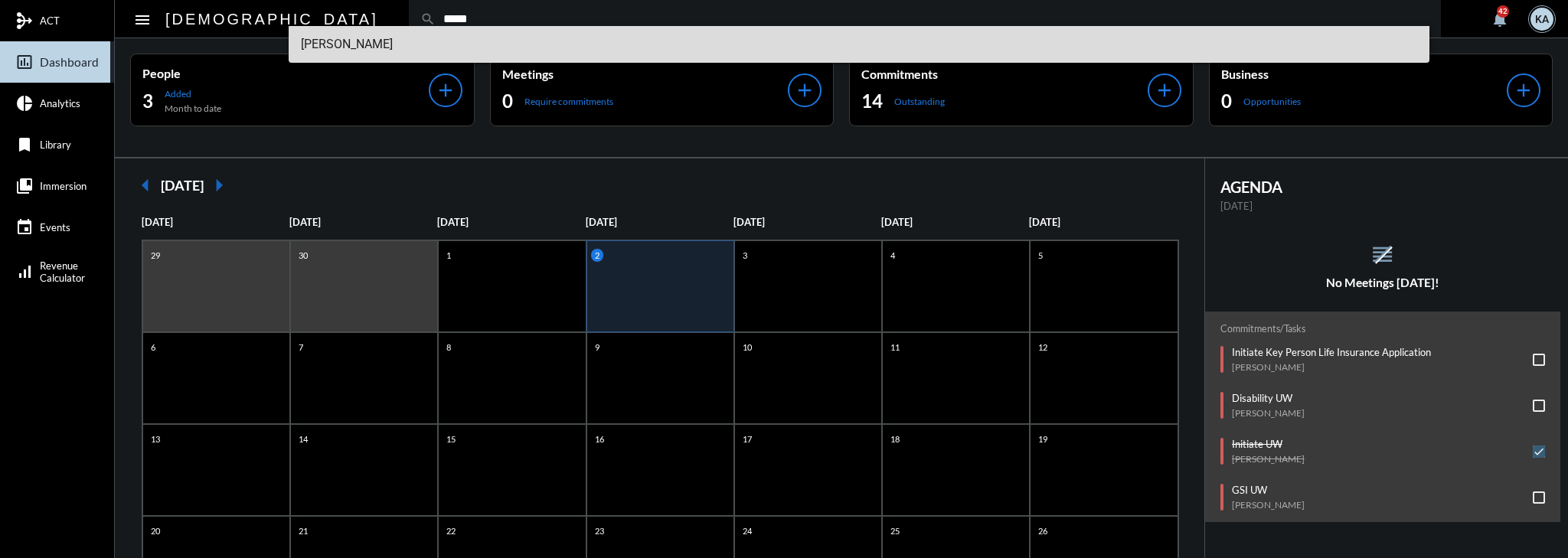 click on "[PERSON_NAME]" at bounding box center [859, 44] 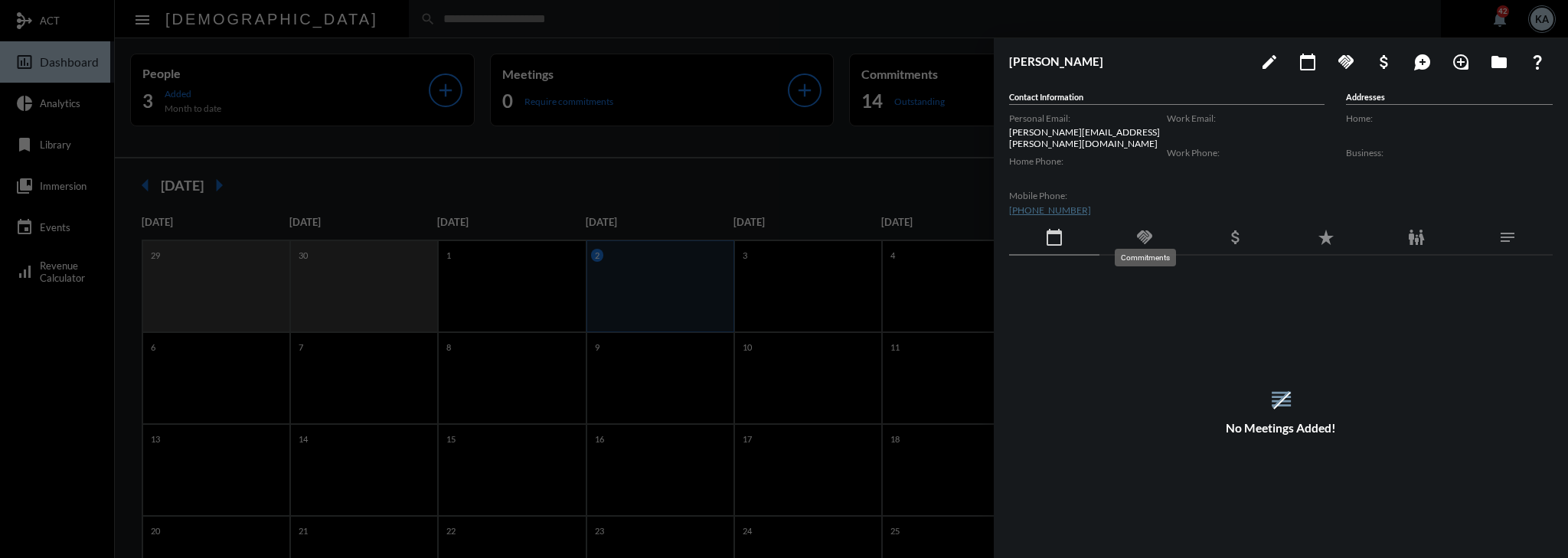 click on "handshake" 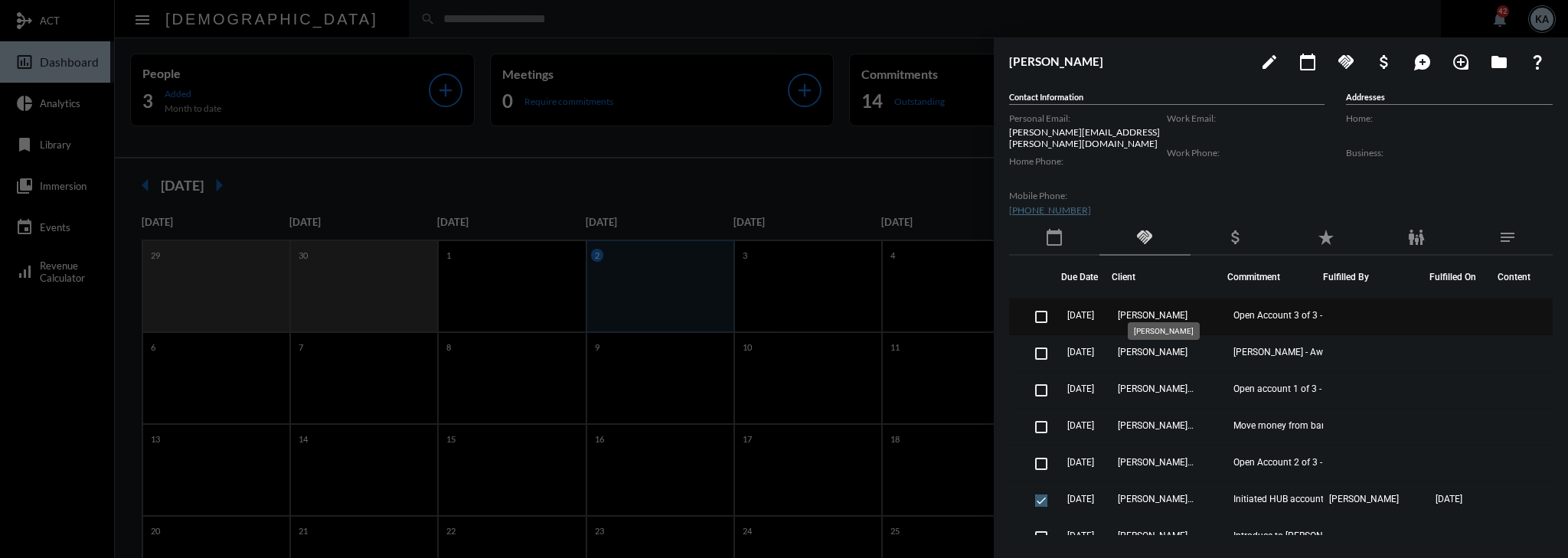click on "Nuria Martinez" 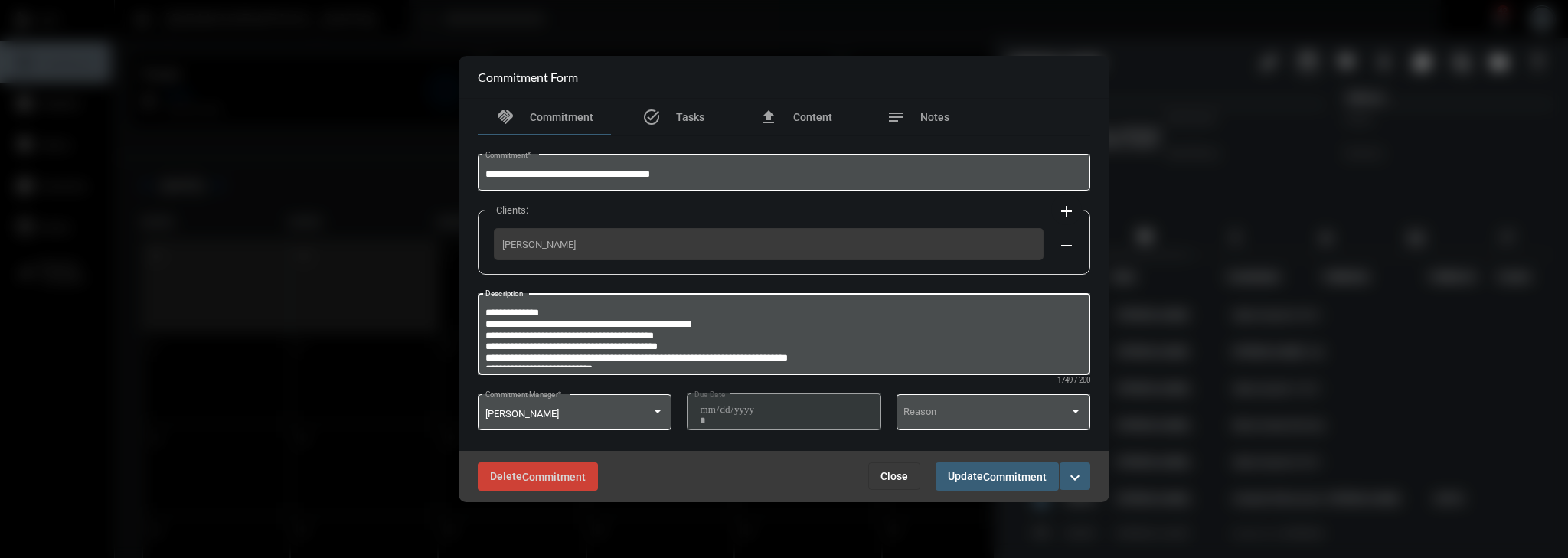 drag, startPoint x: 694, startPoint y: 321, endPoint x: 674, endPoint y: 325, distance: 20.396078 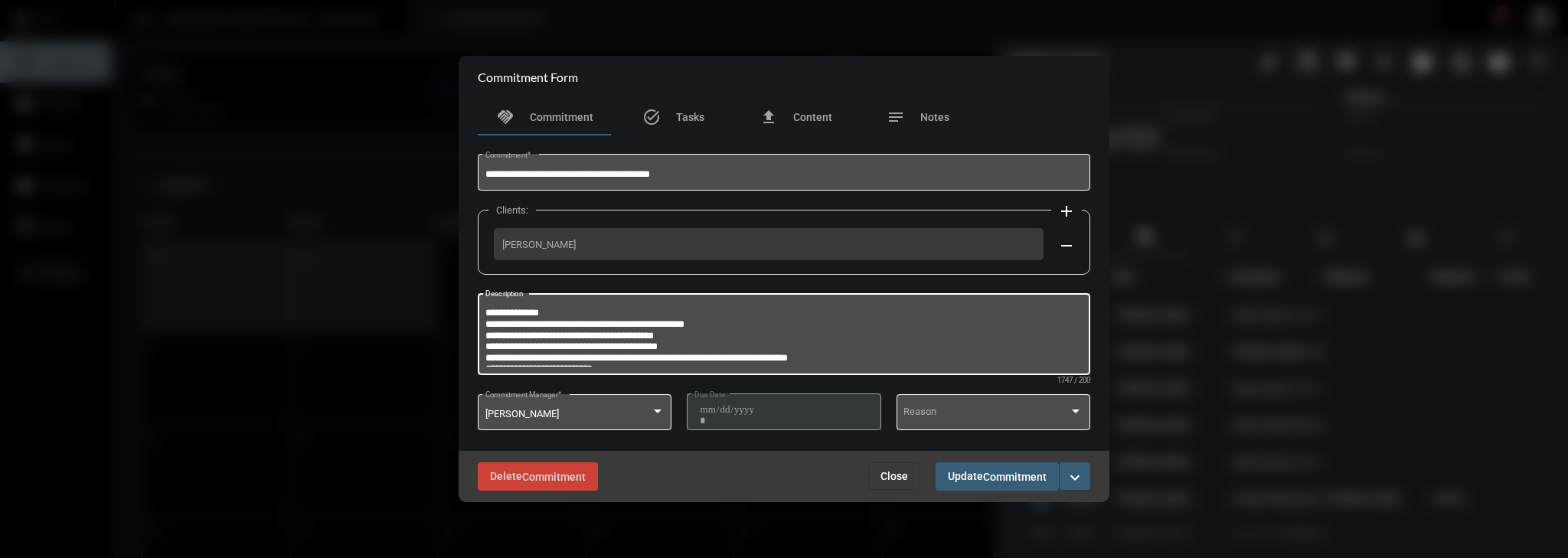 type on "**********" 